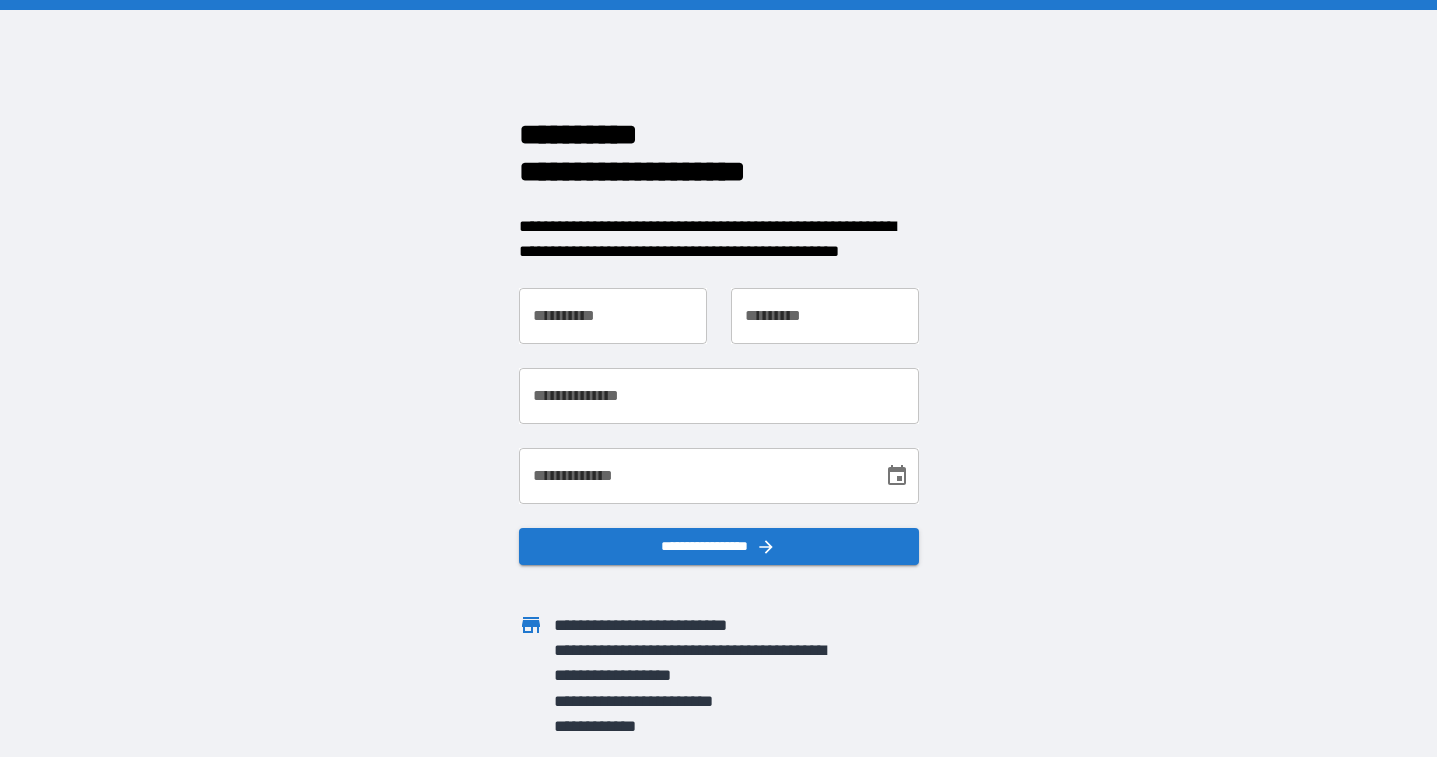 scroll, scrollTop: 0, scrollLeft: 0, axis: both 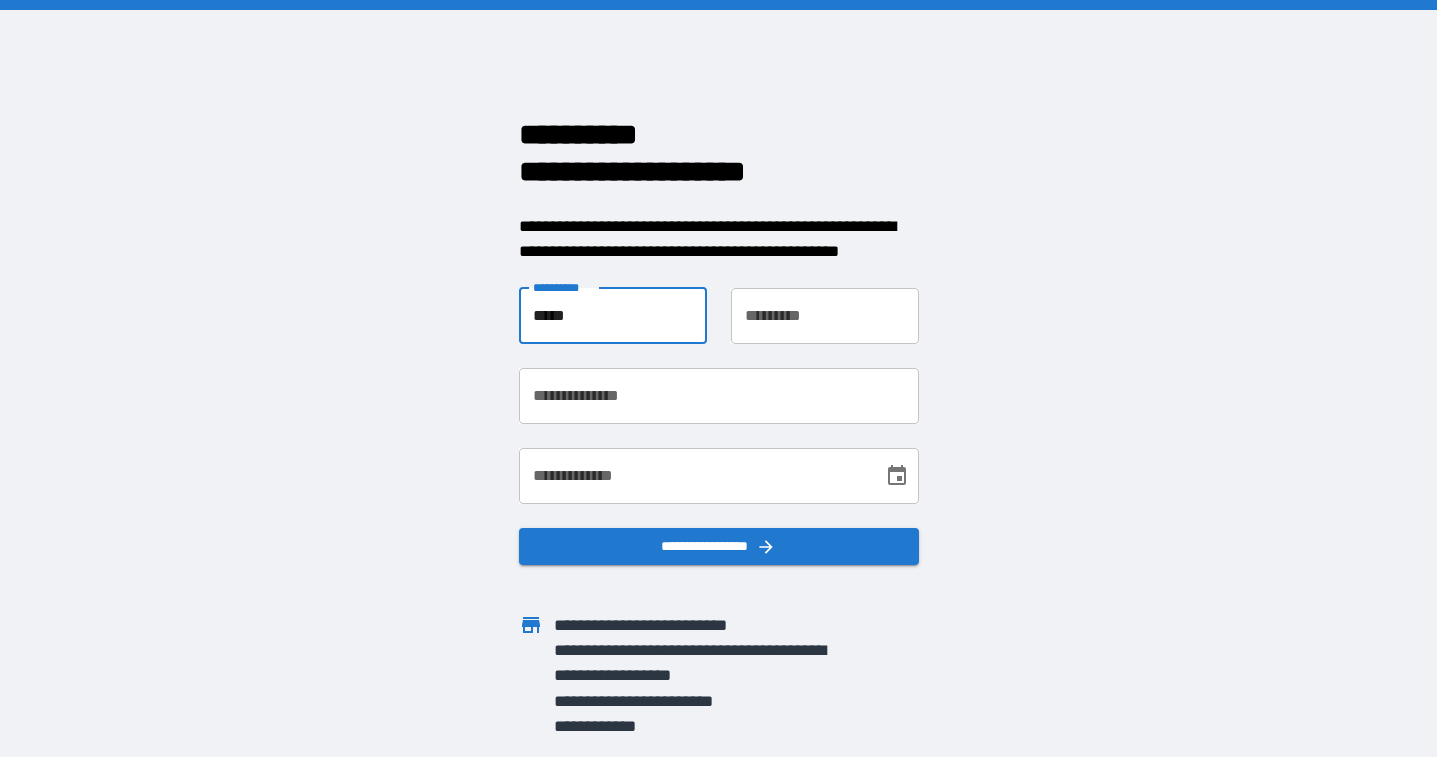 type on "*****" 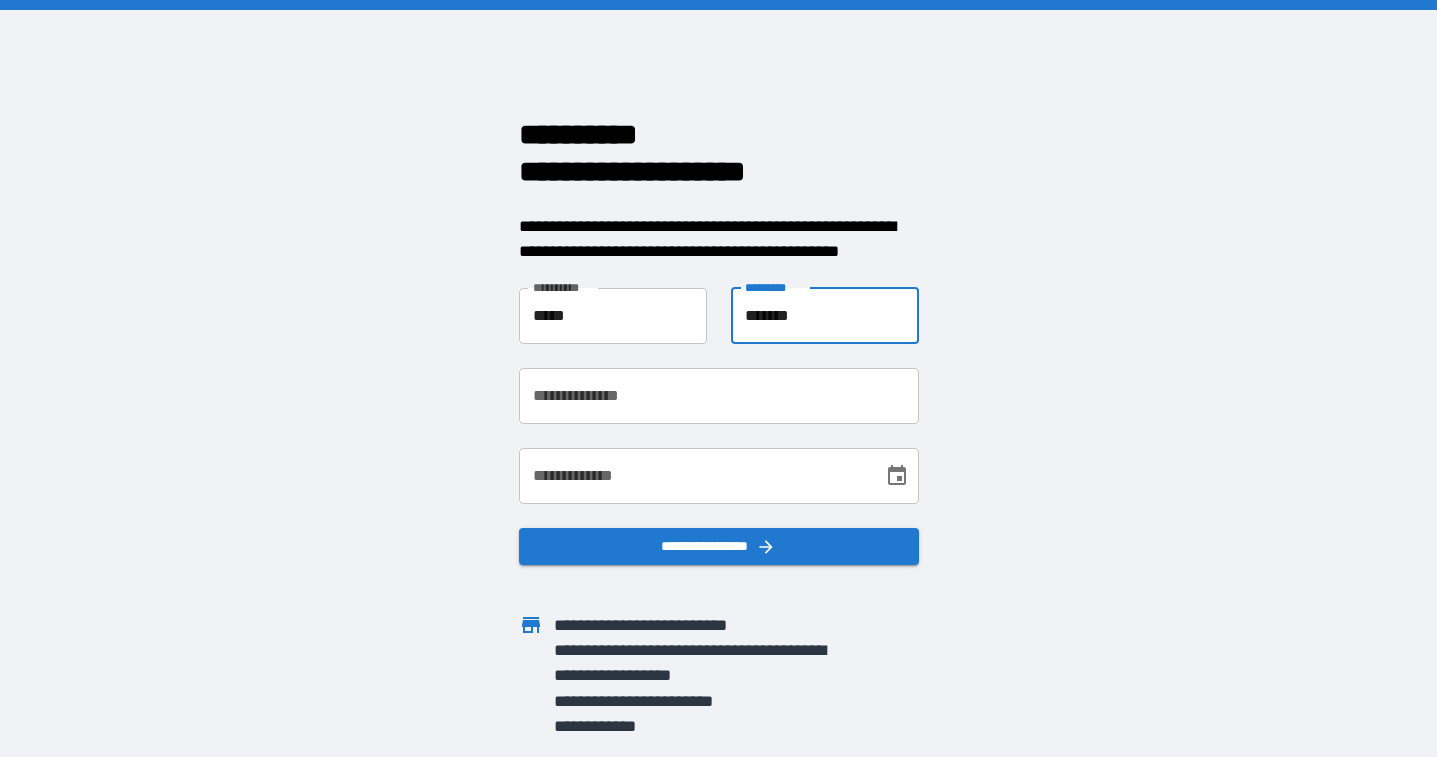type on "*******" 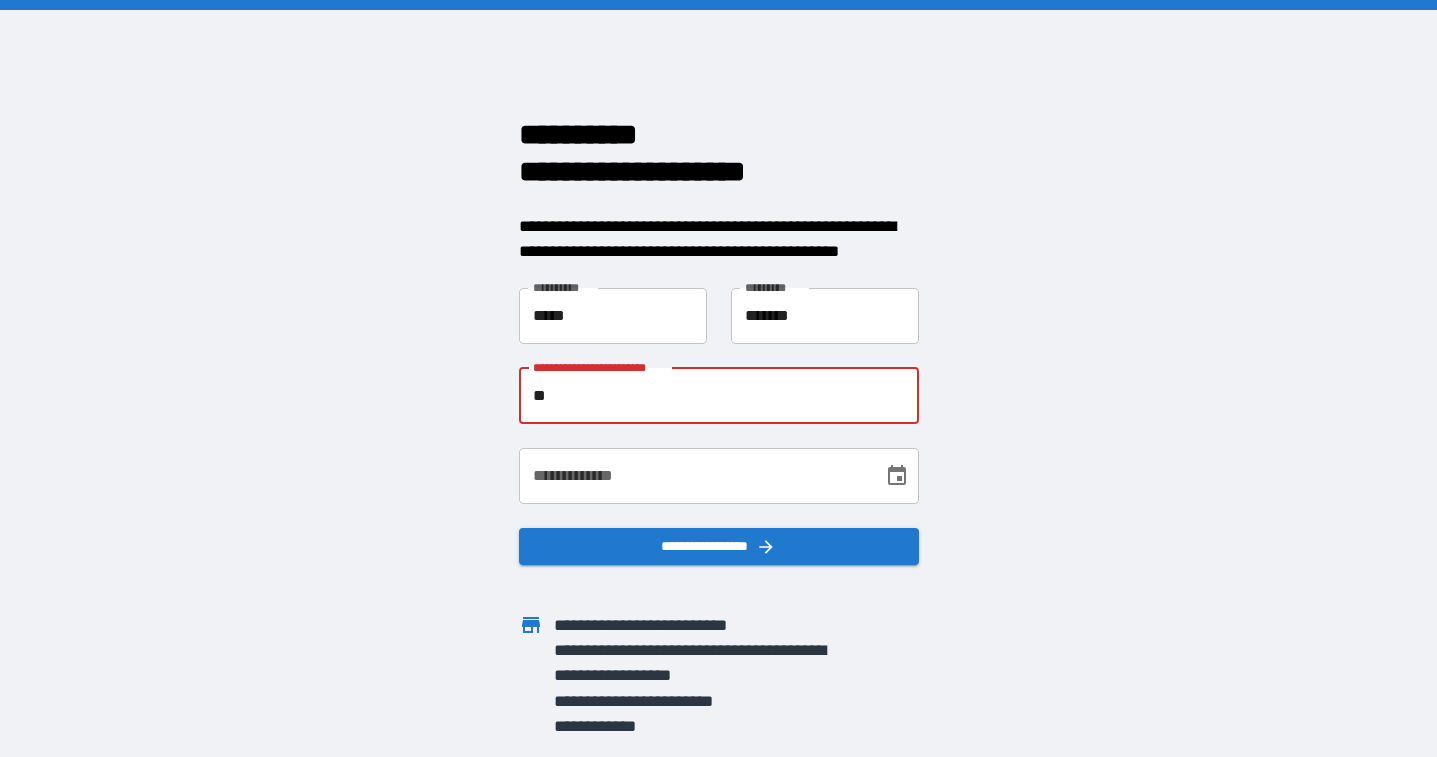 type on "*" 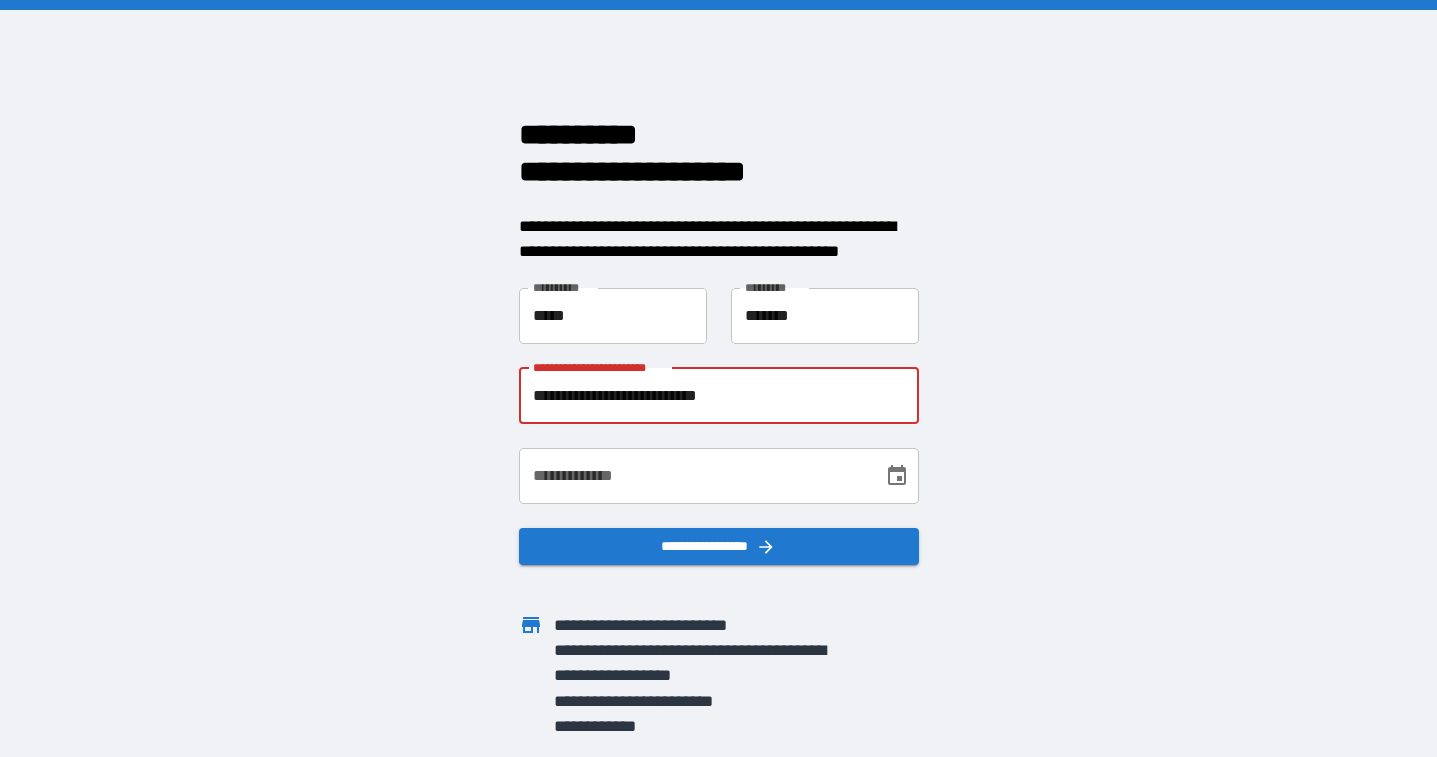 type on "**********" 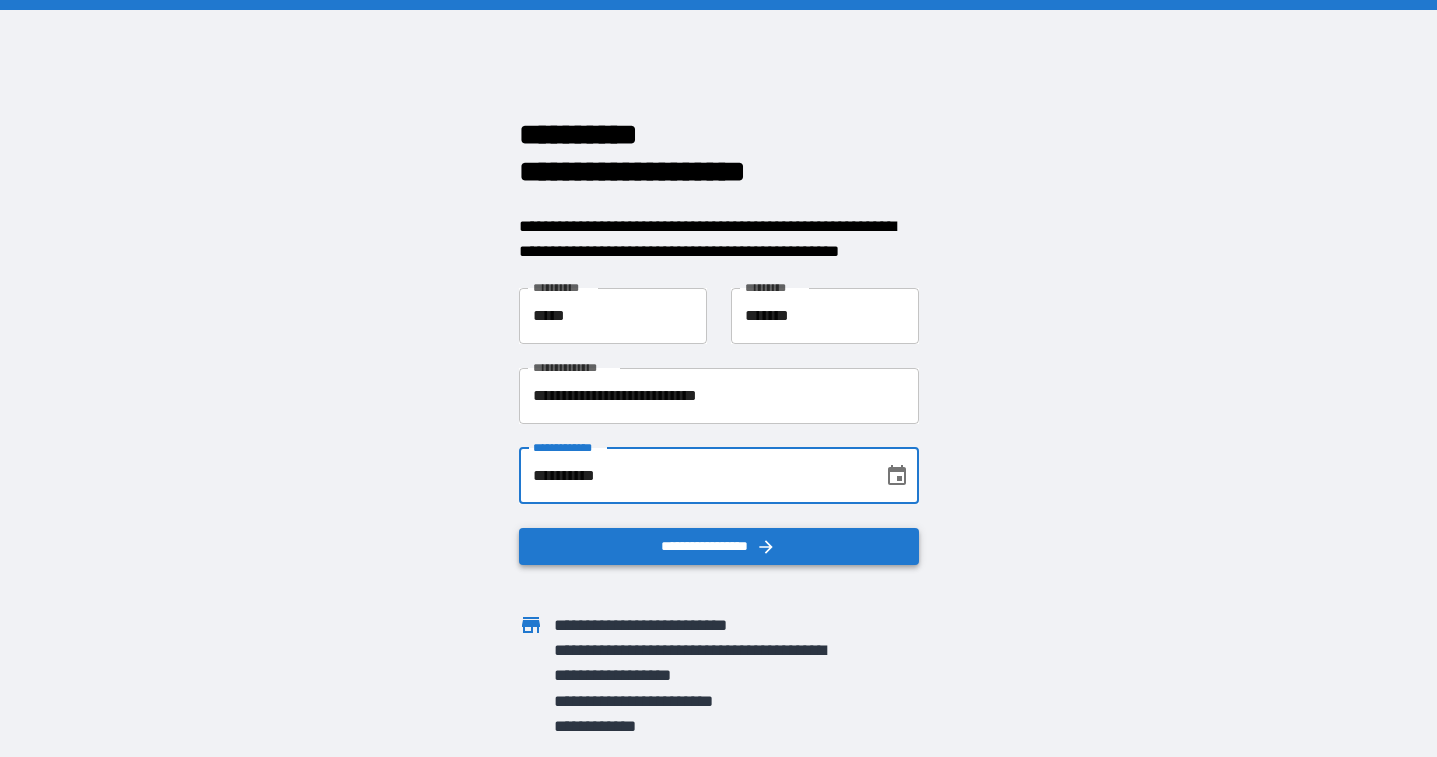 type on "**********" 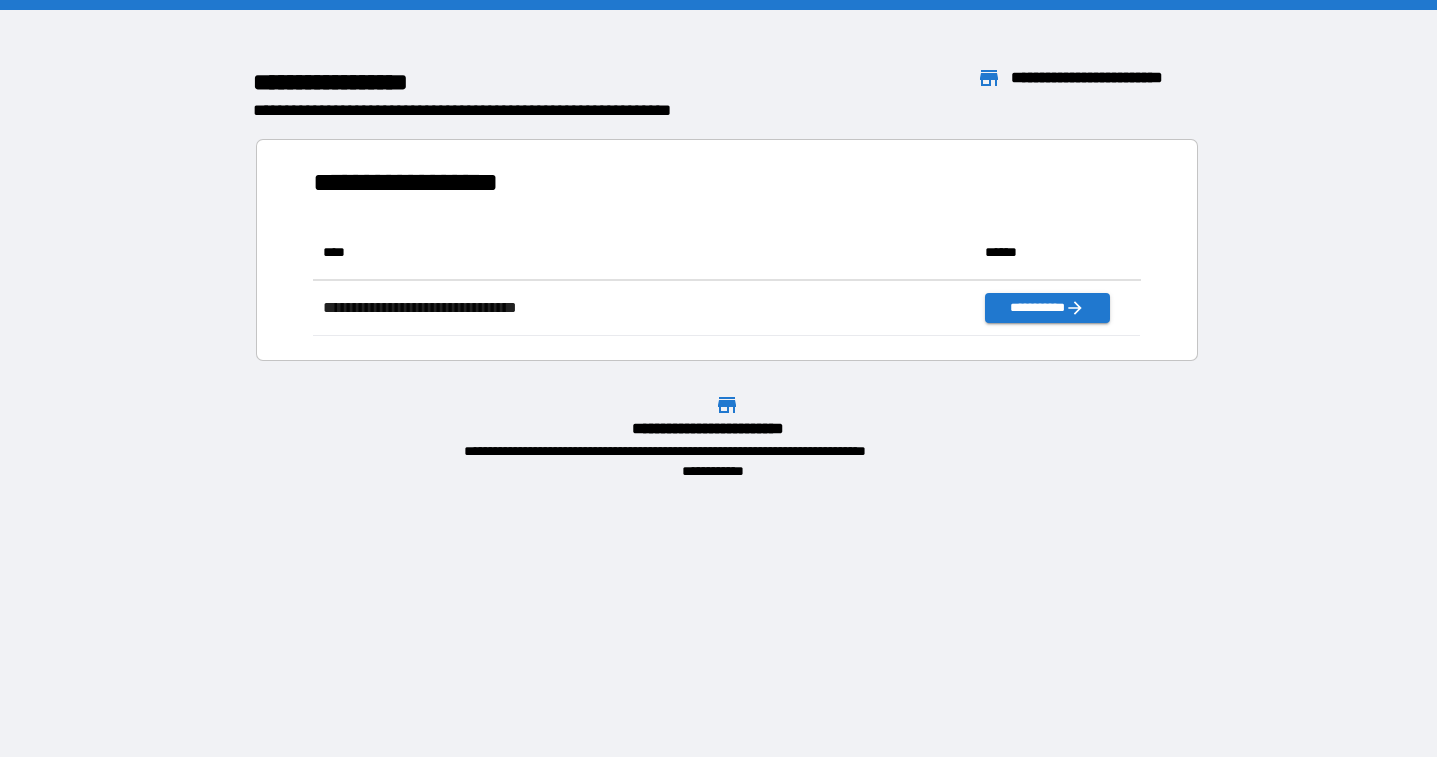 scroll, scrollTop: 1, scrollLeft: 1, axis: both 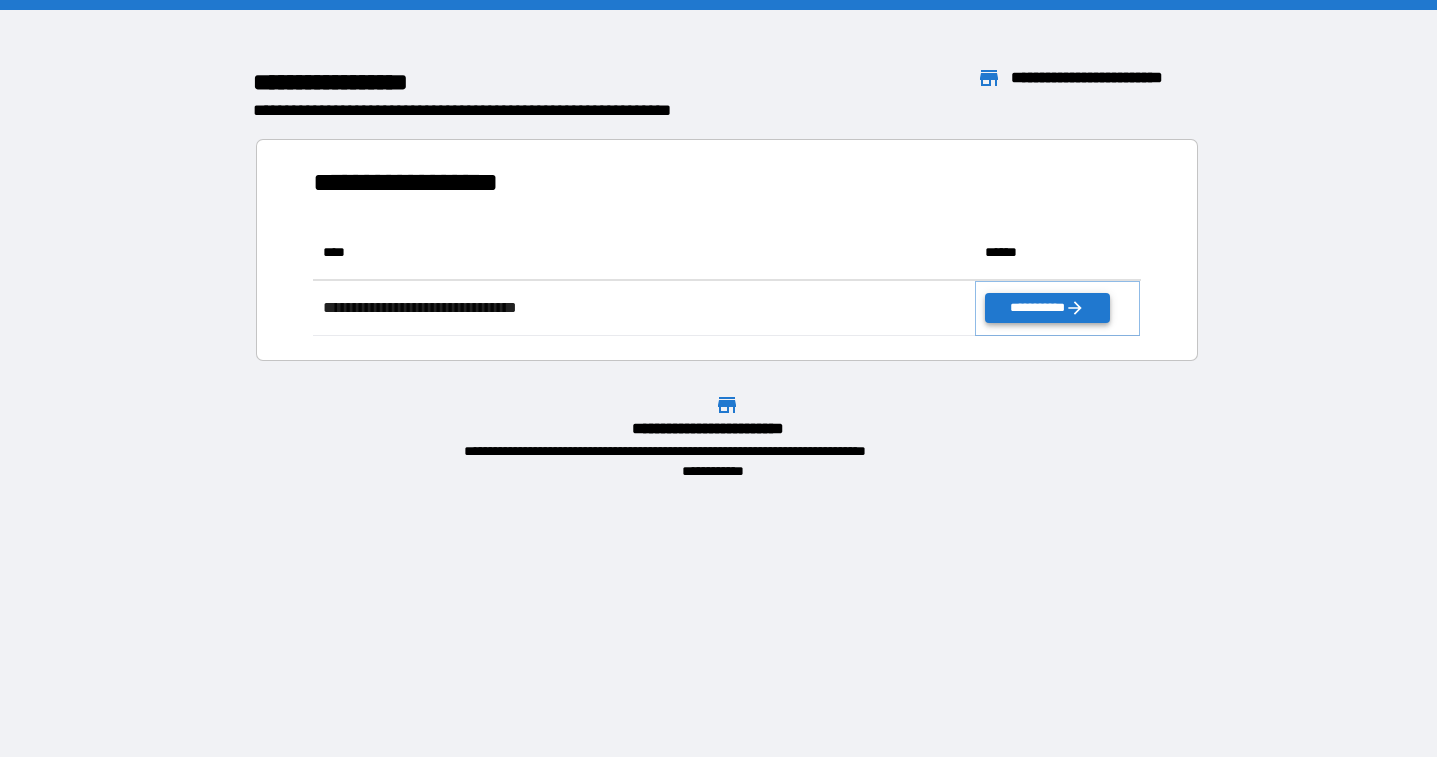 click on "**********" at bounding box center [1047, 308] 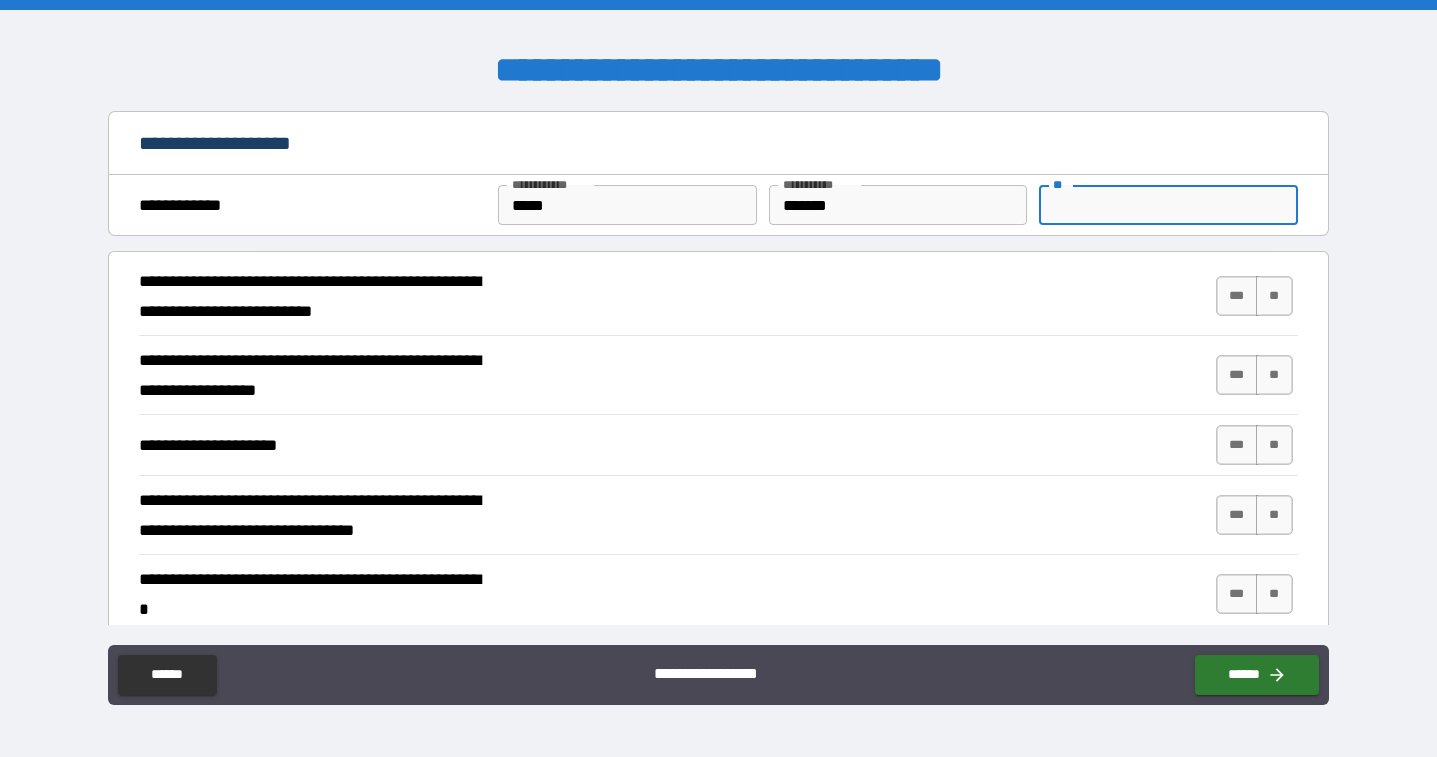 click on "**" at bounding box center (1168, 205) 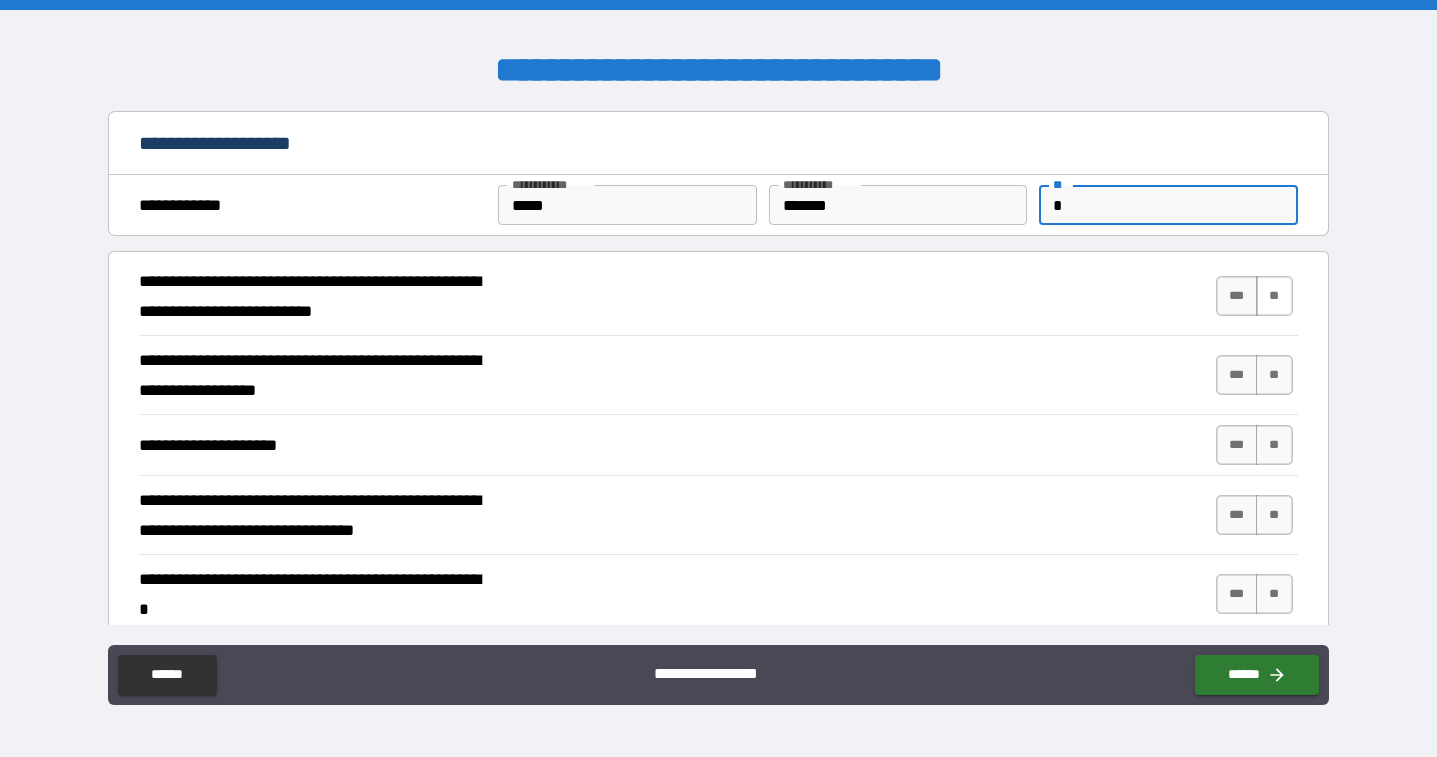 type on "*" 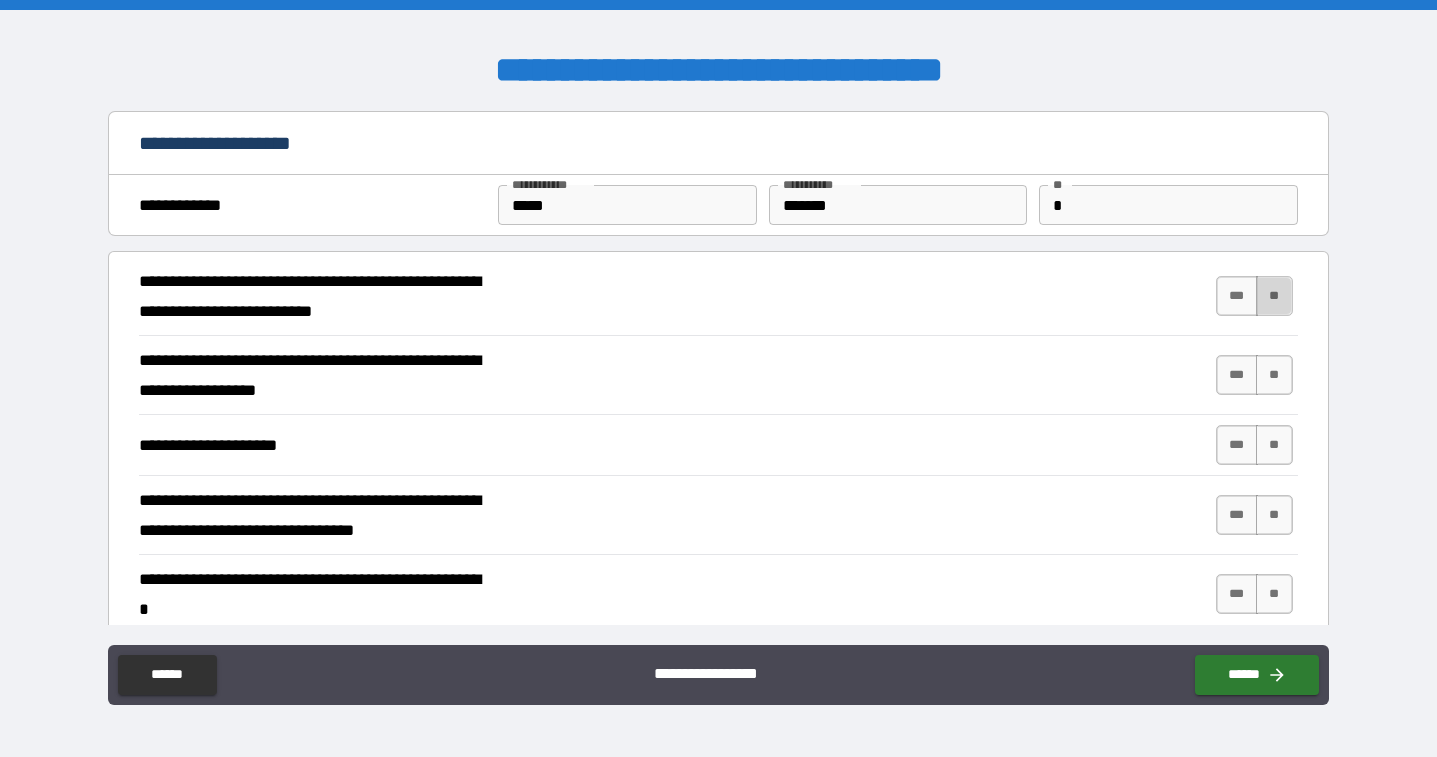click on "**" at bounding box center [1274, 296] 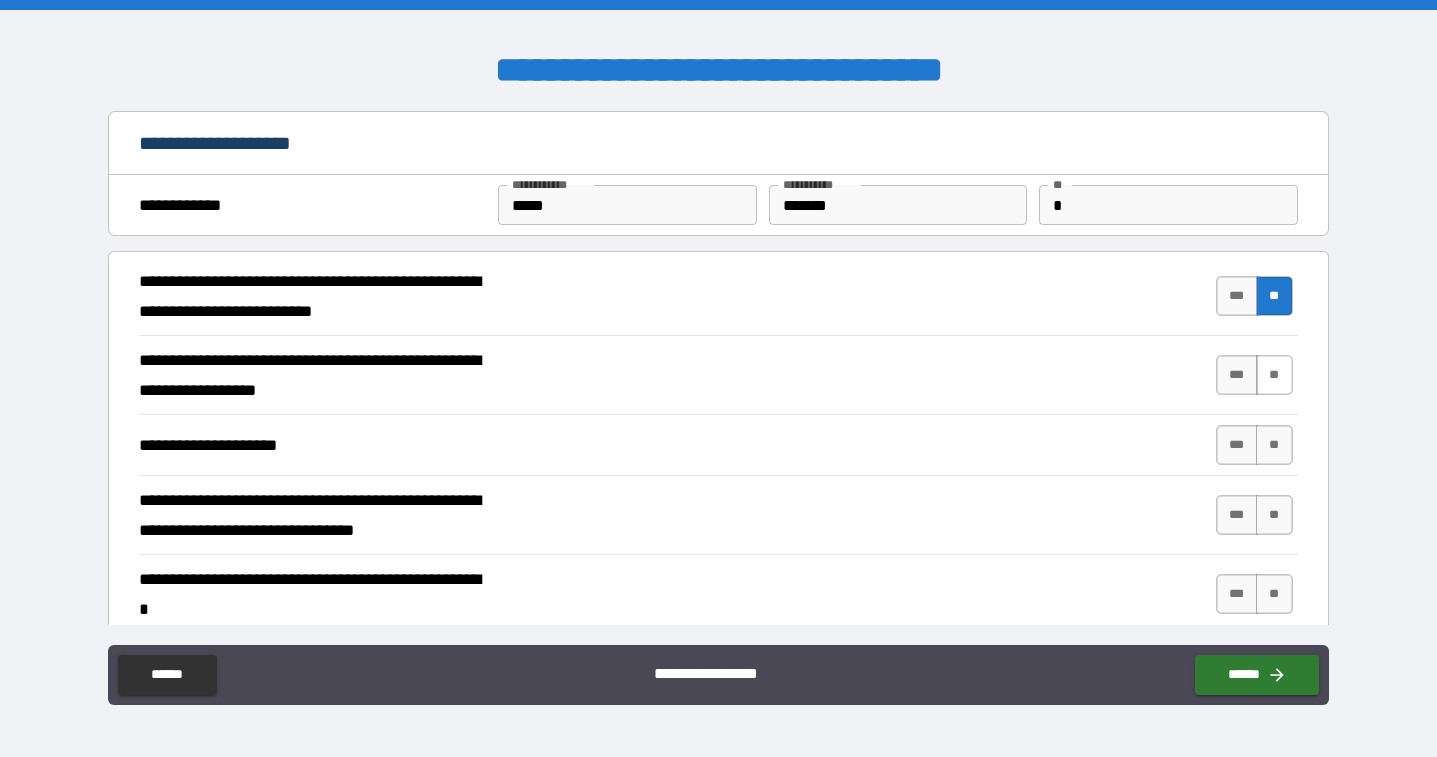 click on "**" at bounding box center (1274, 375) 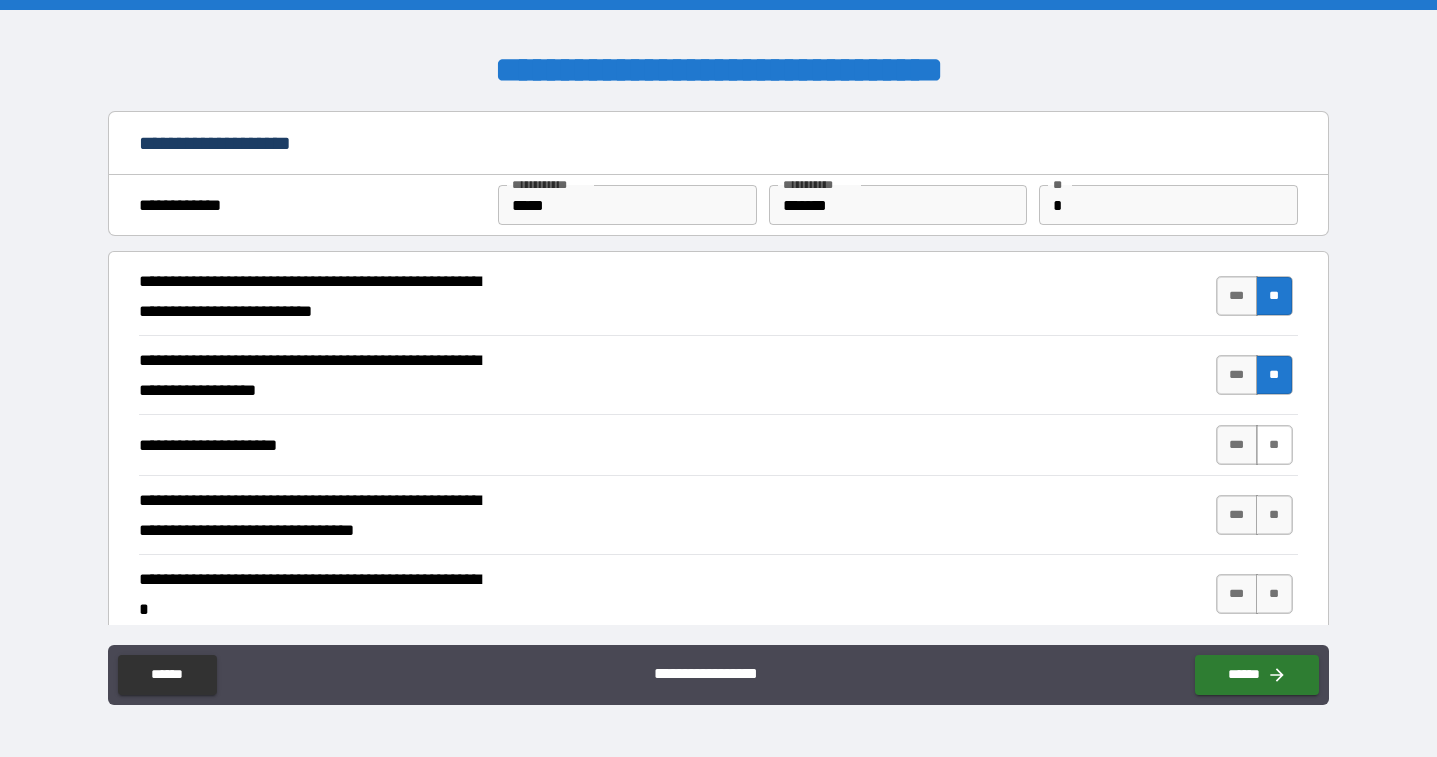 click on "**" at bounding box center (1274, 445) 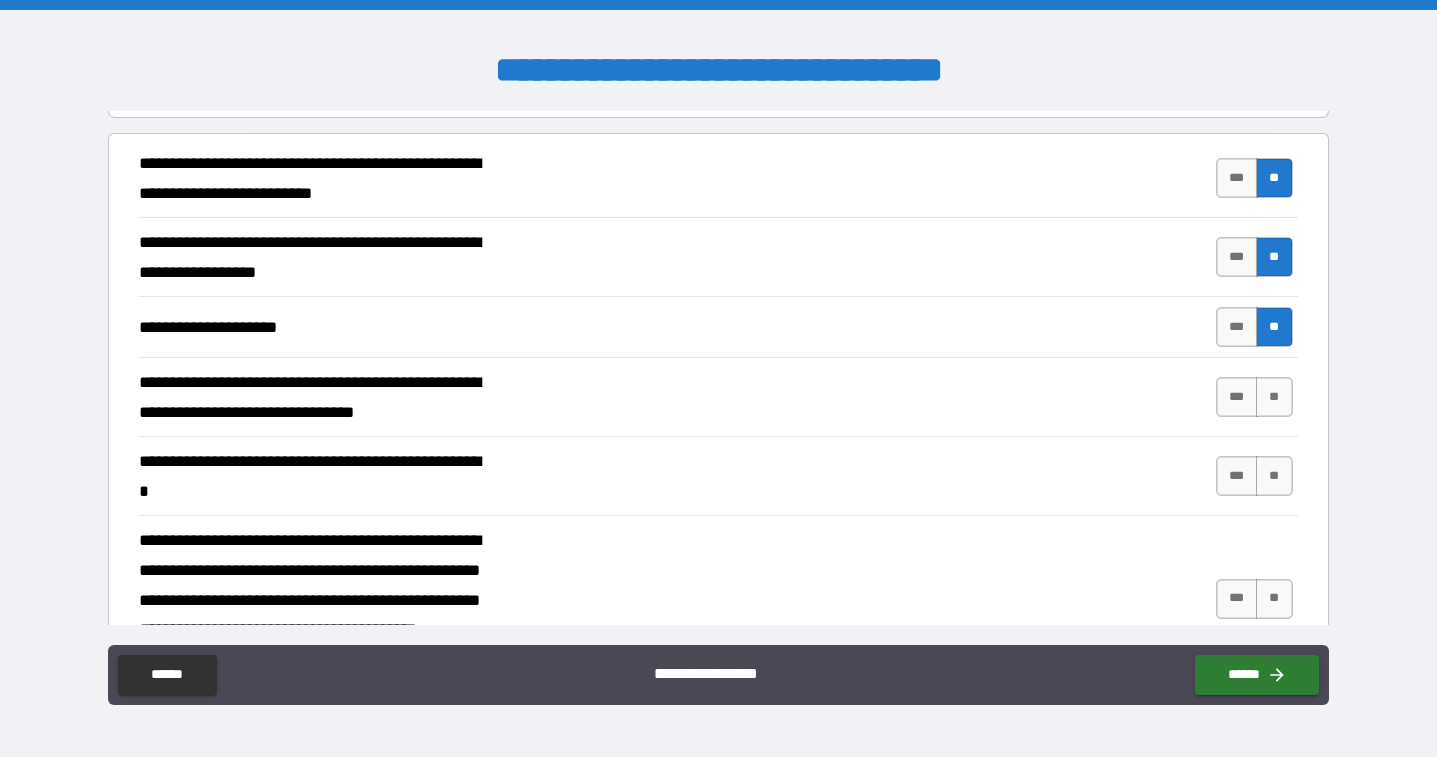 scroll, scrollTop: 120, scrollLeft: 0, axis: vertical 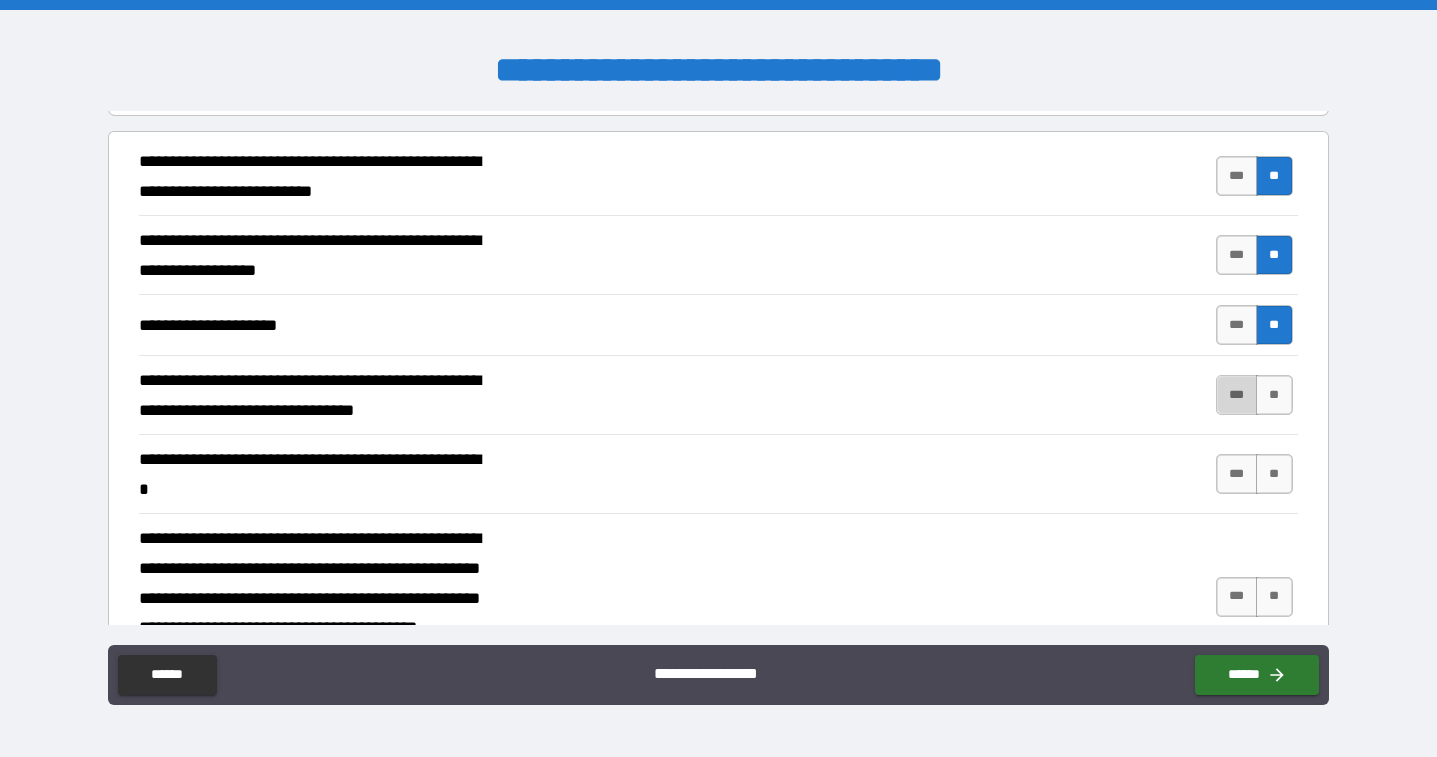 click on "***" at bounding box center (1237, 395) 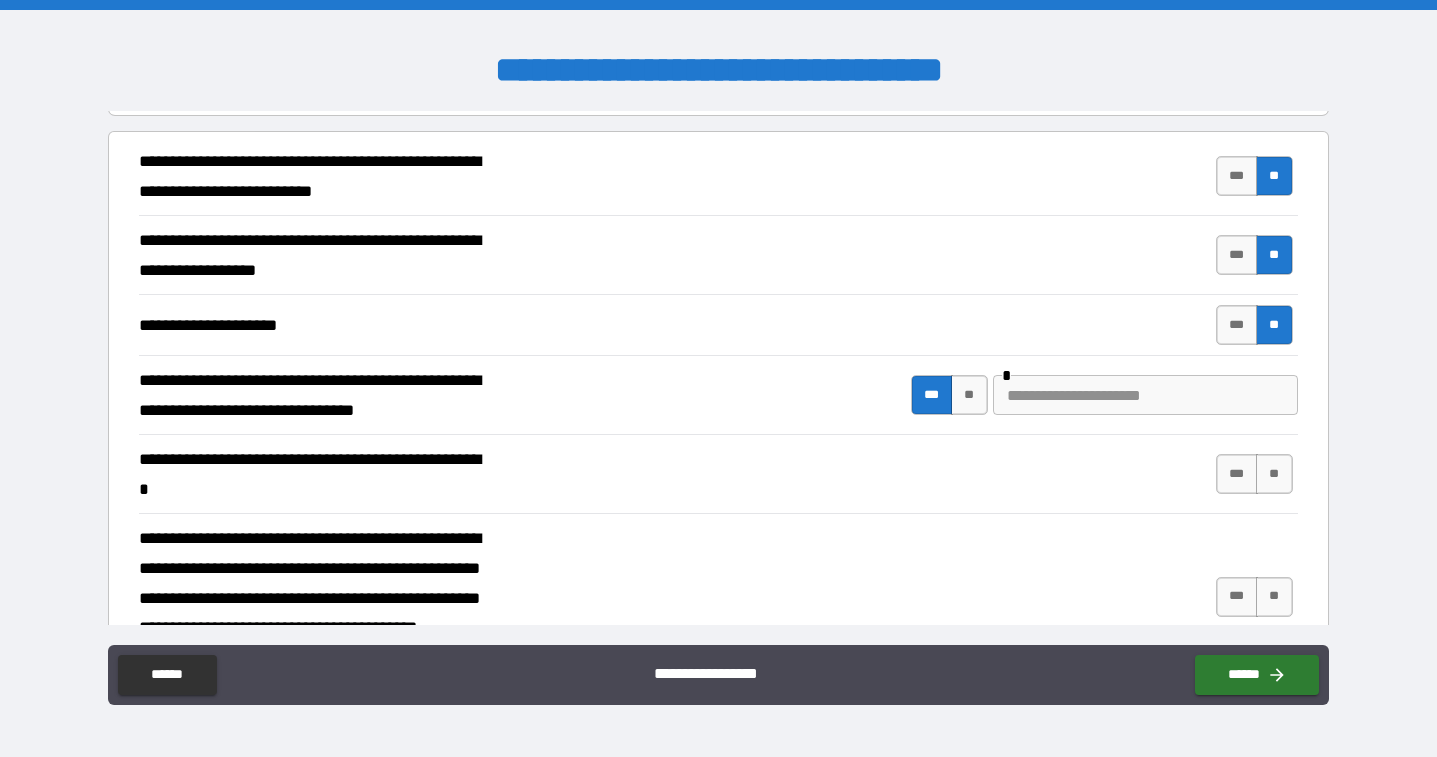 click at bounding box center [1145, 395] 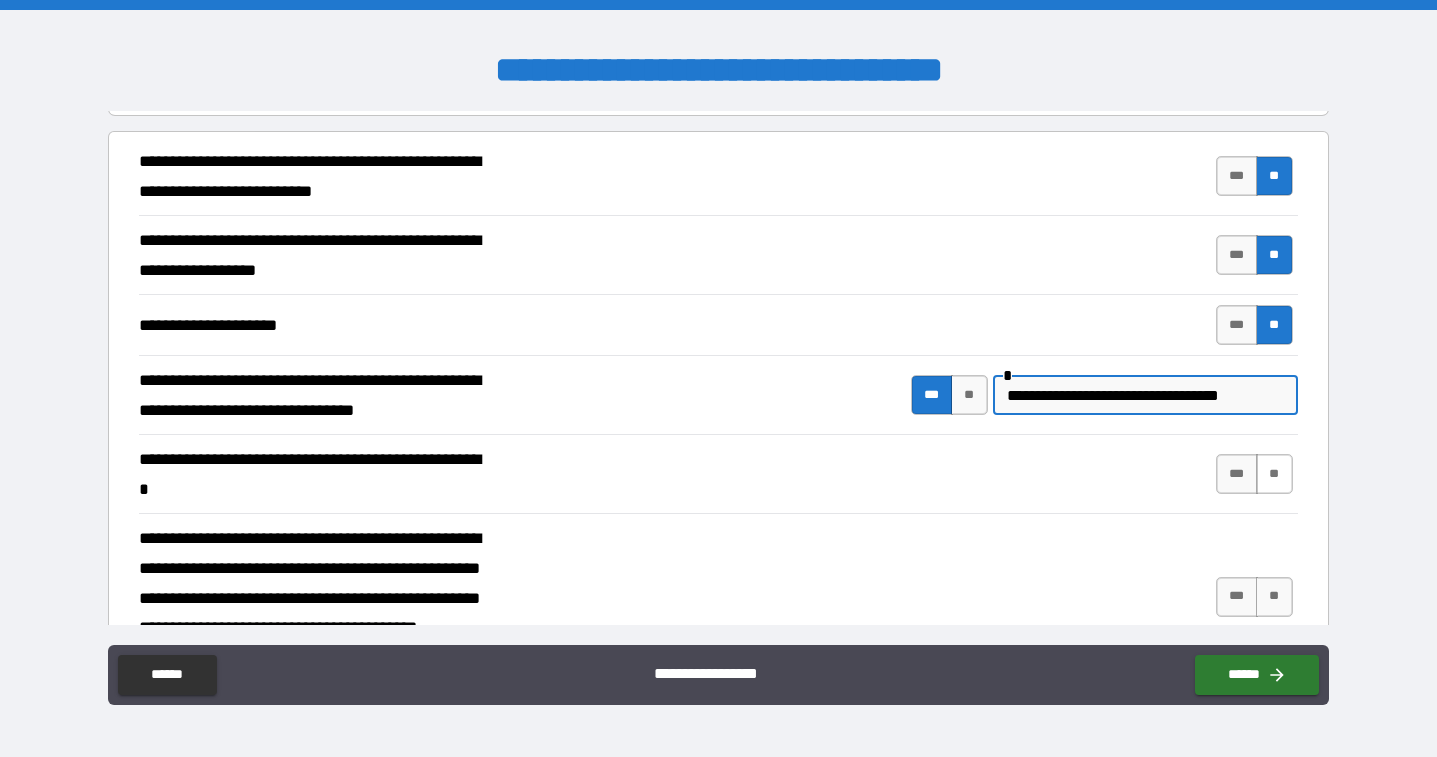 type on "**********" 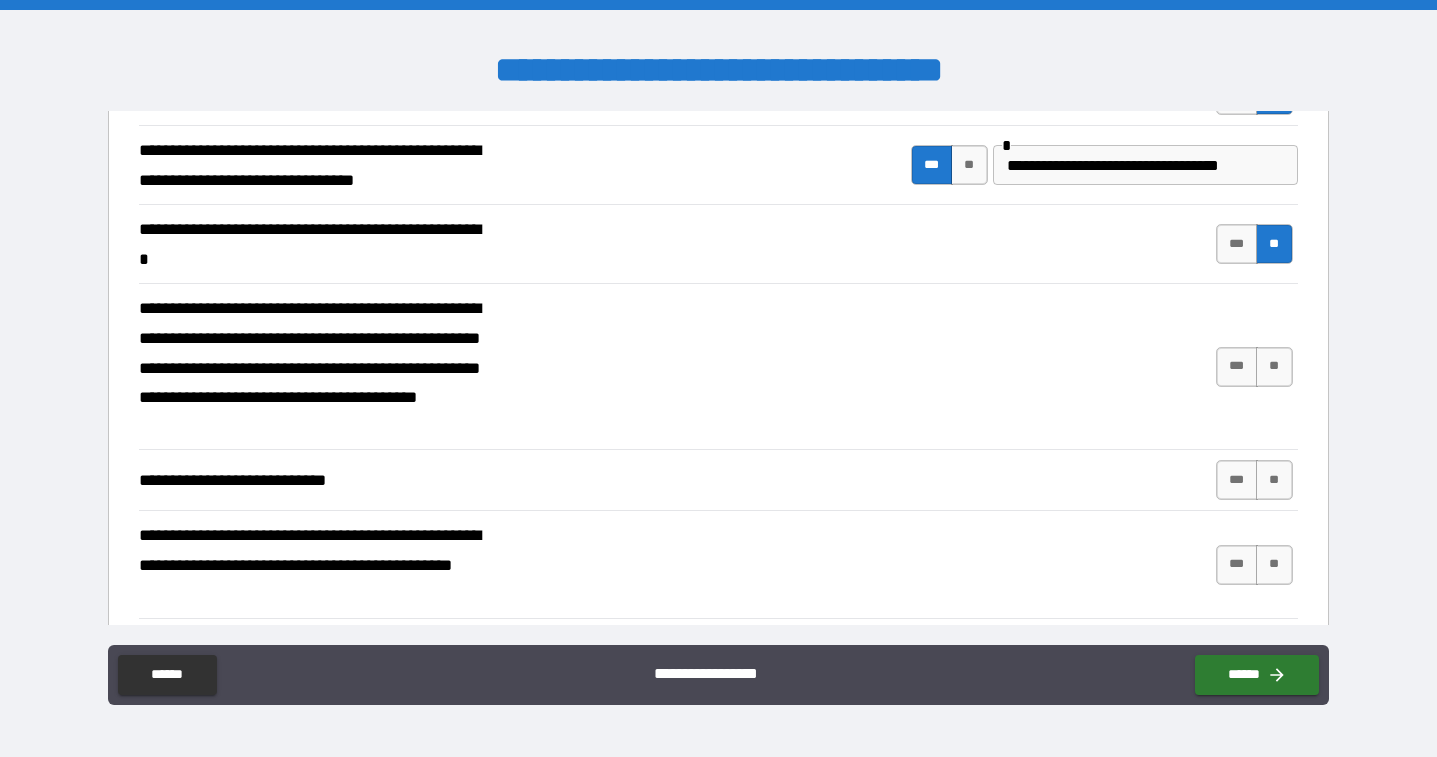 scroll, scrollTop: 351, scrollLeft: 0, axis: vertical 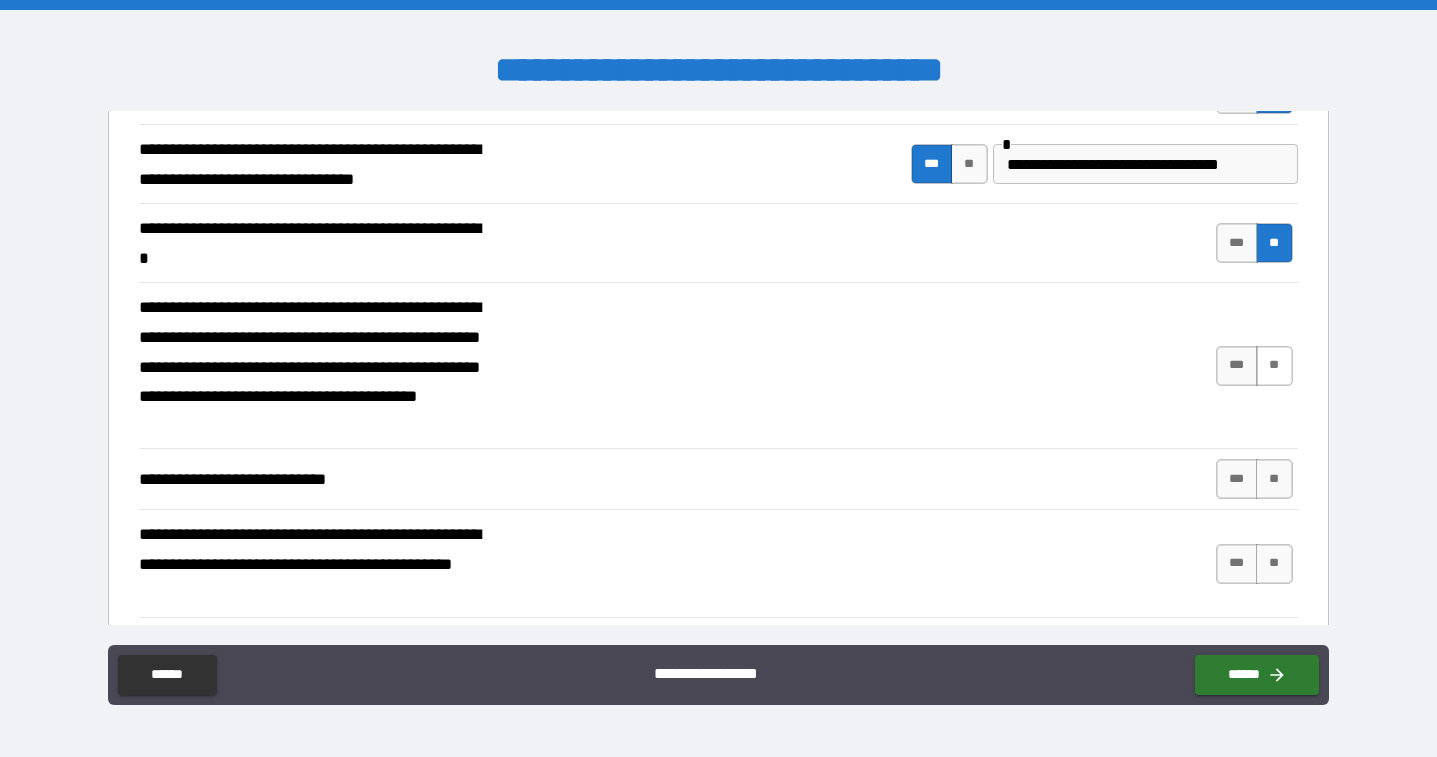 click on "**" at bounding box center (1274, 366) 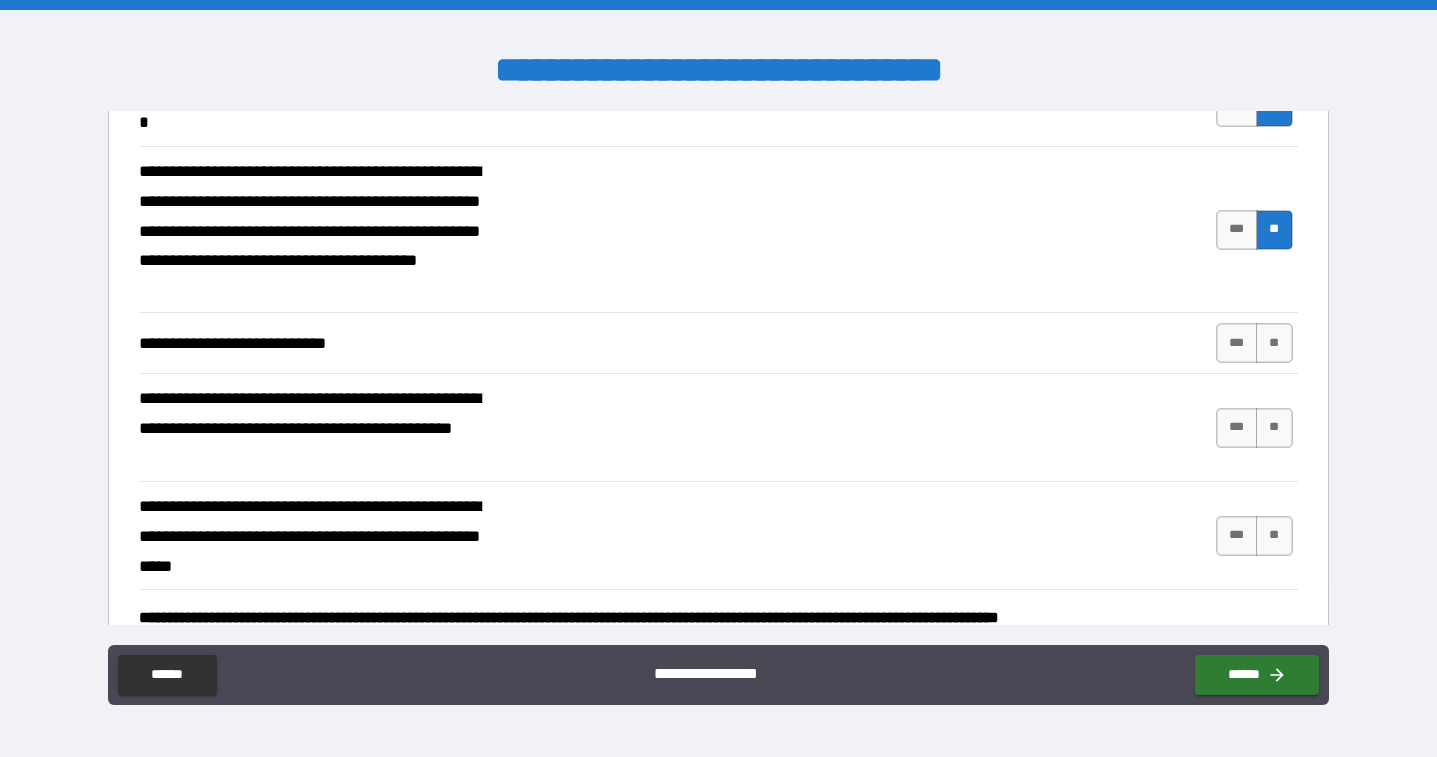 scroll, scrollTop: 492, scrollLeft: 0, axis: vertical 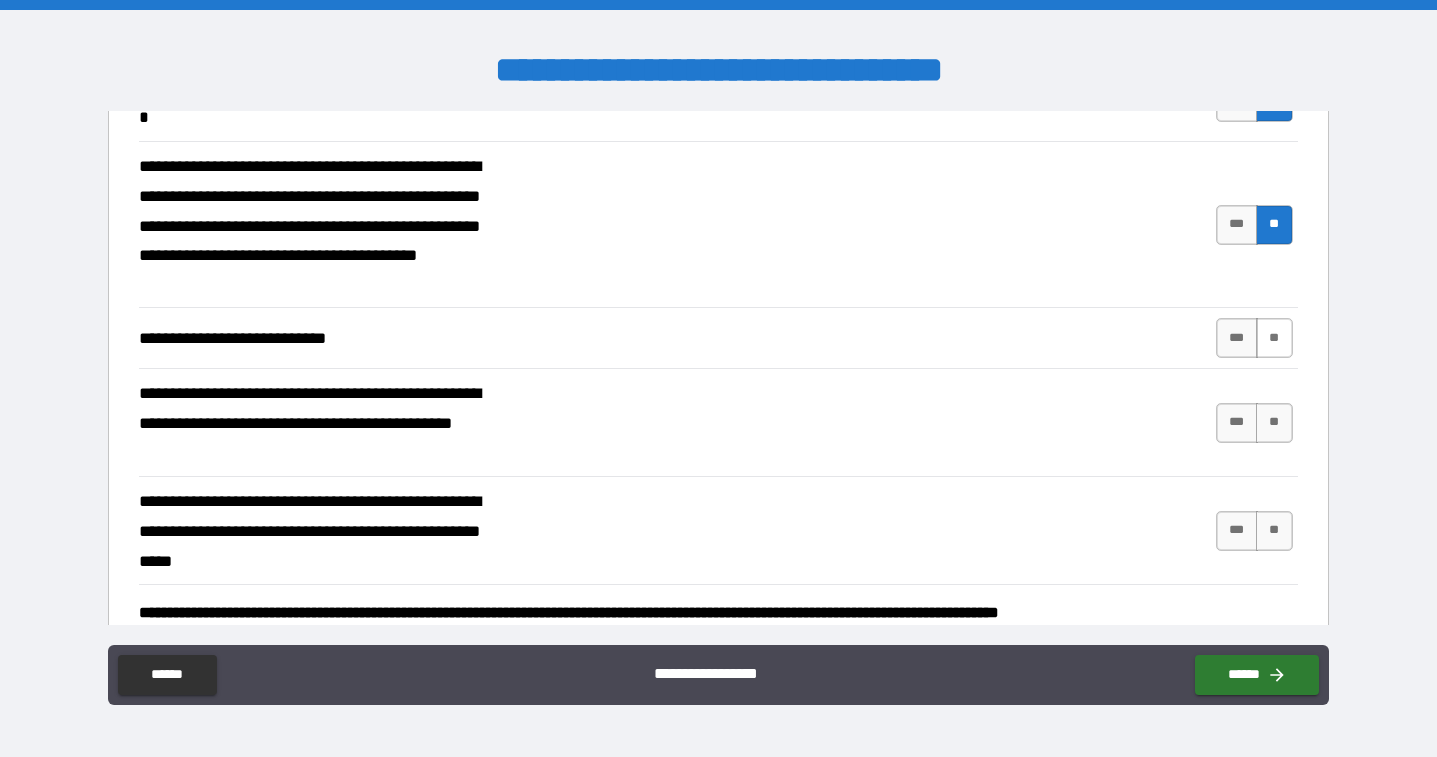 click on "**" at bounding box center [1274, 338] 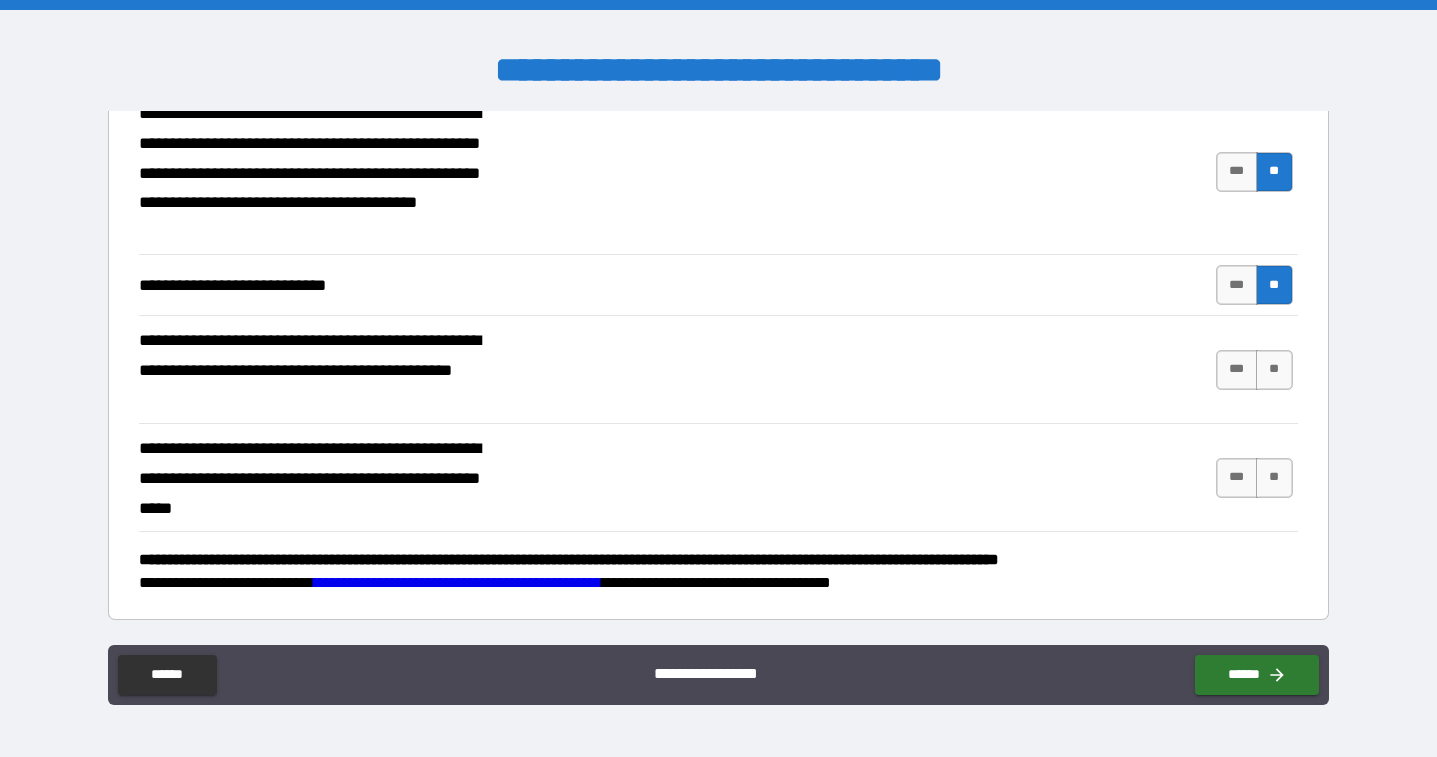 scroll, scrollTop: 544, scrollLeft: 0, axis: vertical 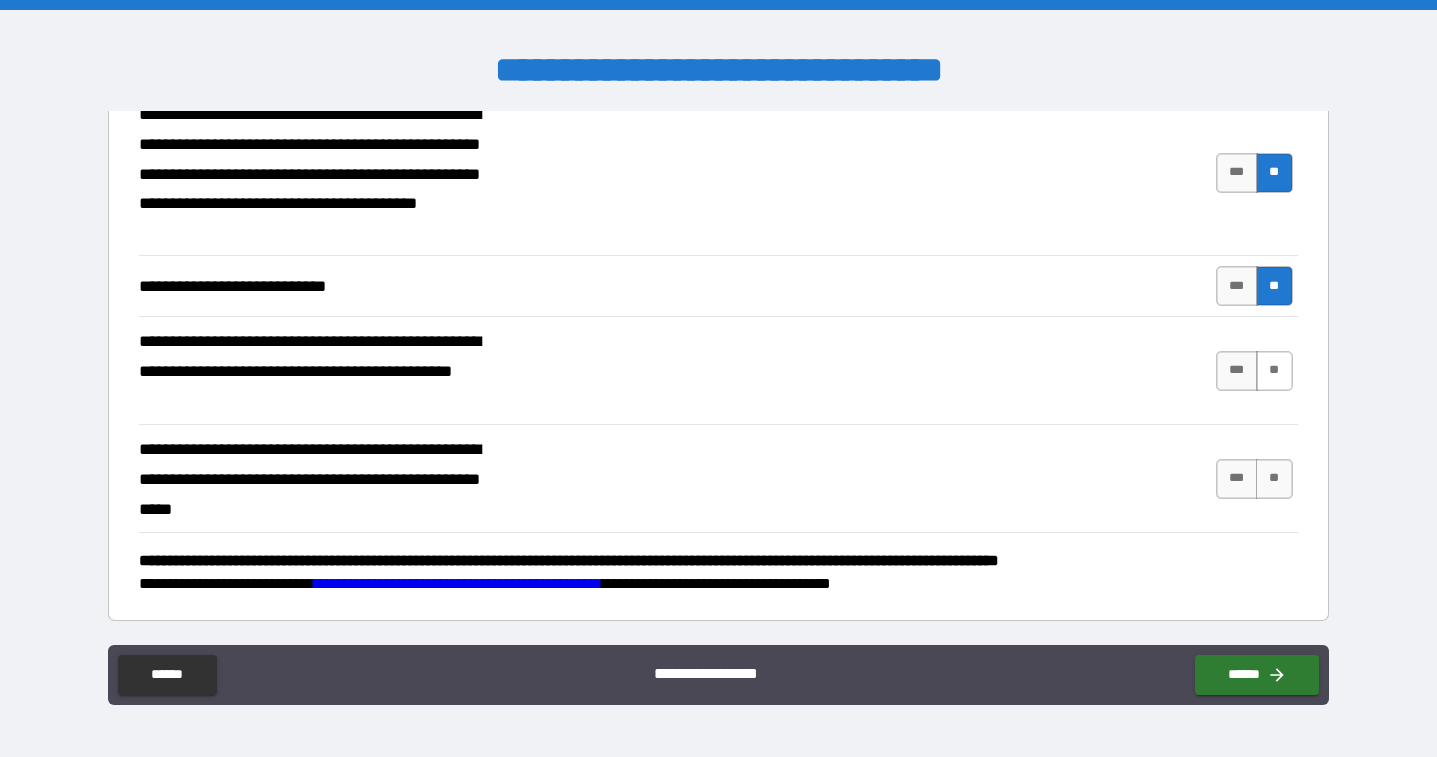 click on "**" at bounding box center (1274, 371) 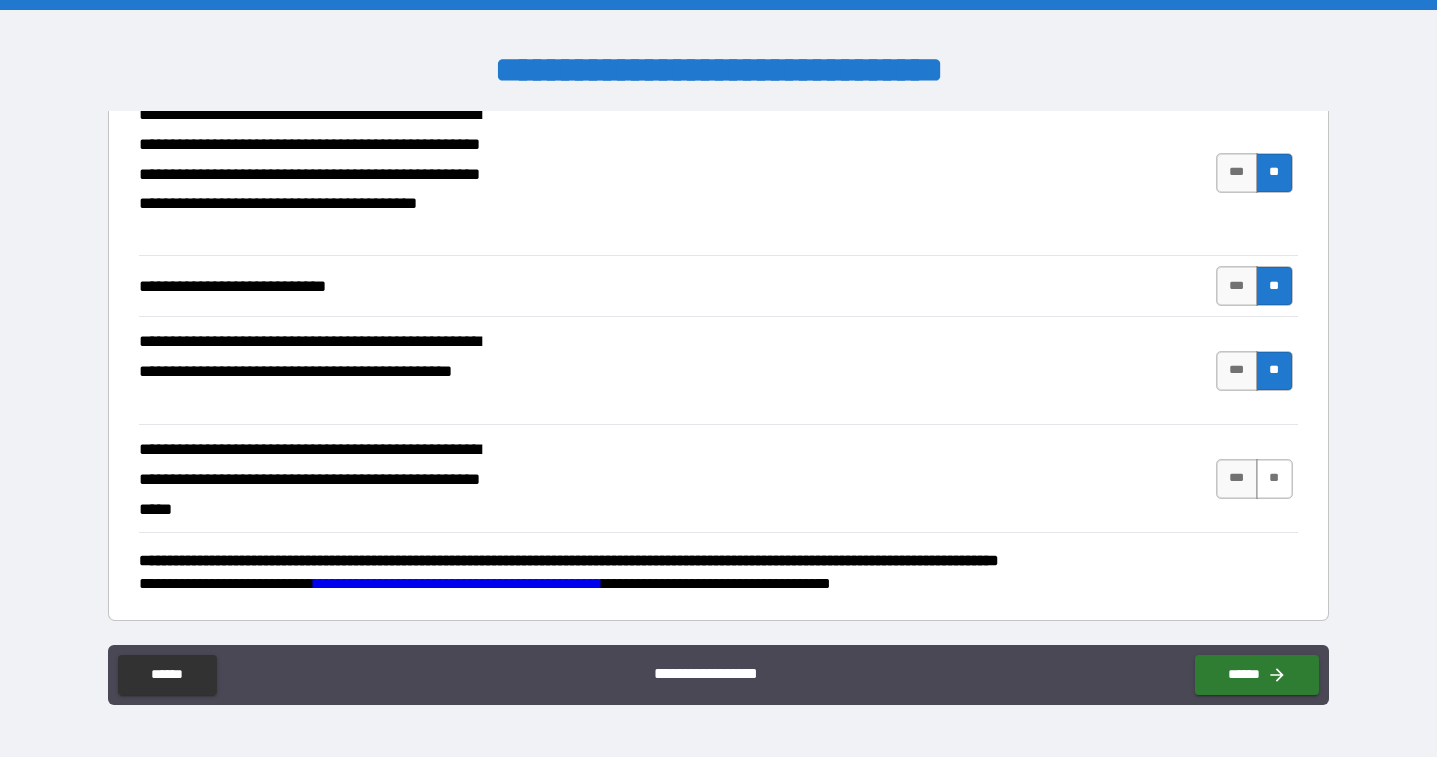 click on "**" at bounding box center (1274, 479) 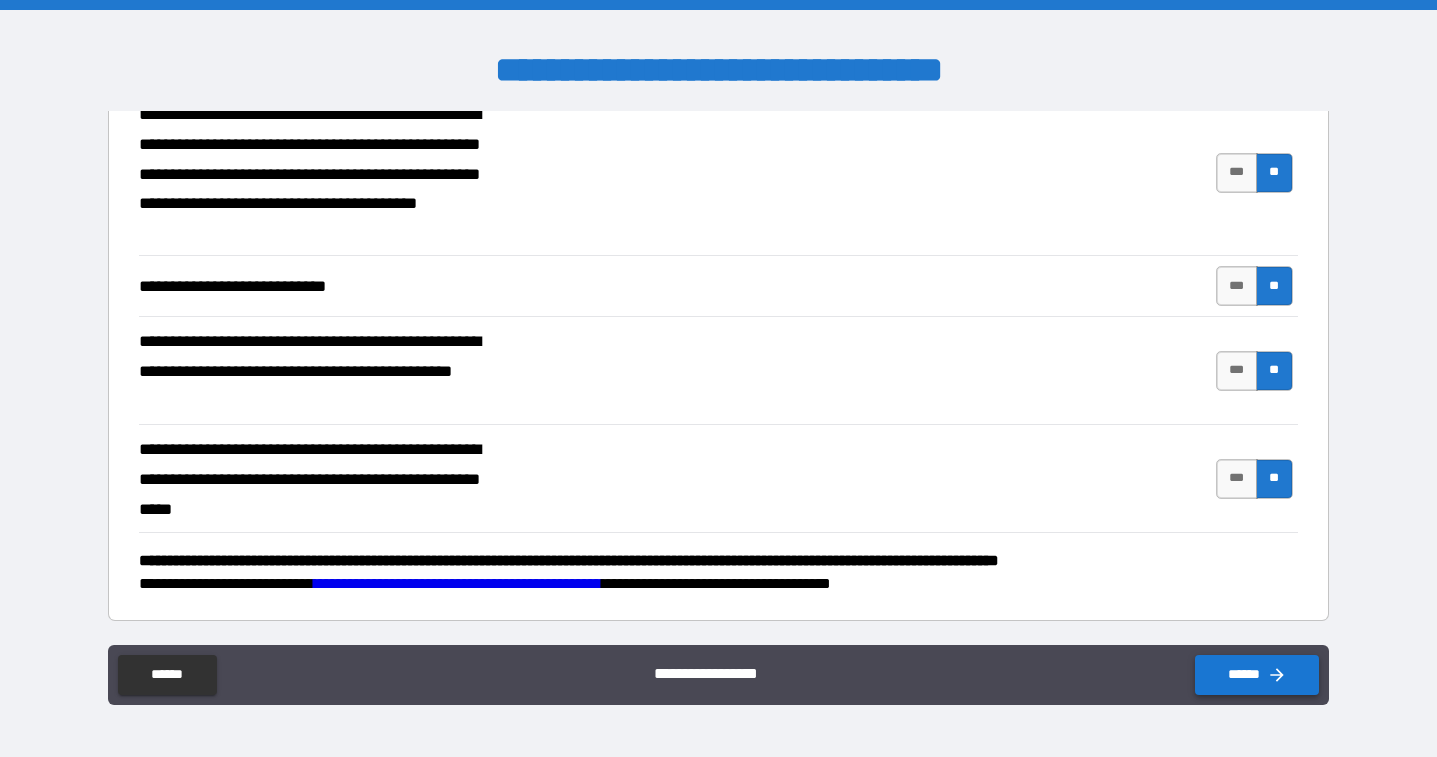 click on "******" at bounding box center (1257, 675) 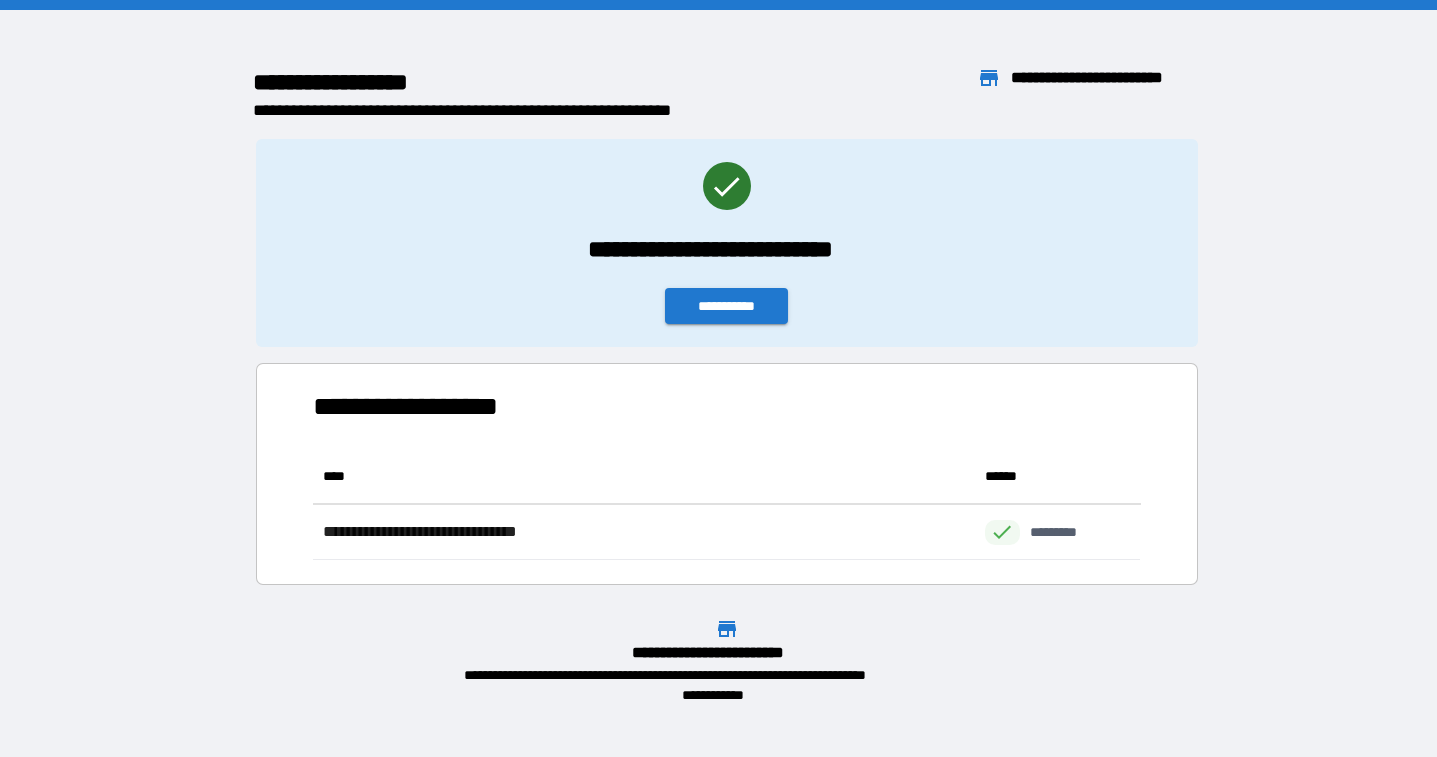 scroll, scrollTop: 1, scrollLeft: 1, axis: both 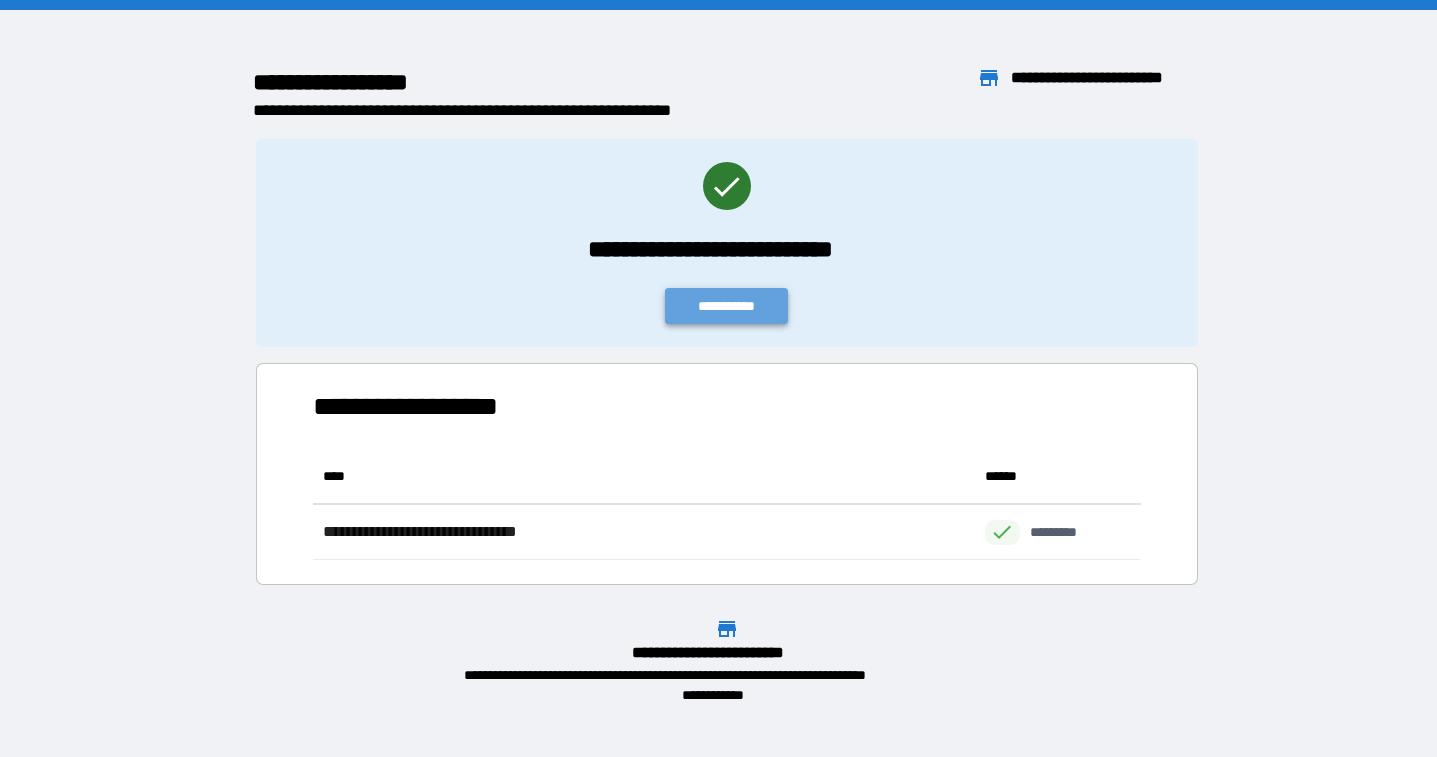 click on "**********" at bounding box center [727, 306] 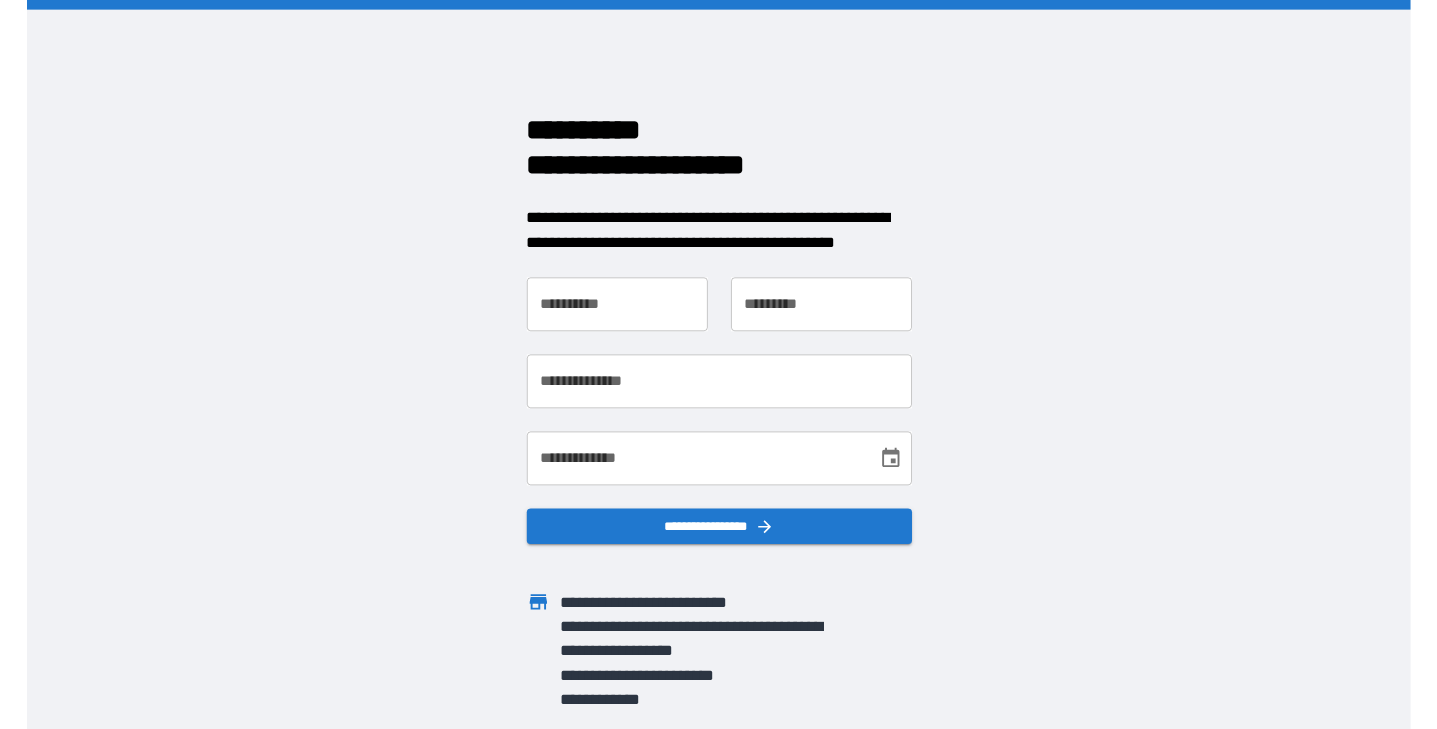 scroll, scrollTop: 0, scrollLeft: 0, axis: both 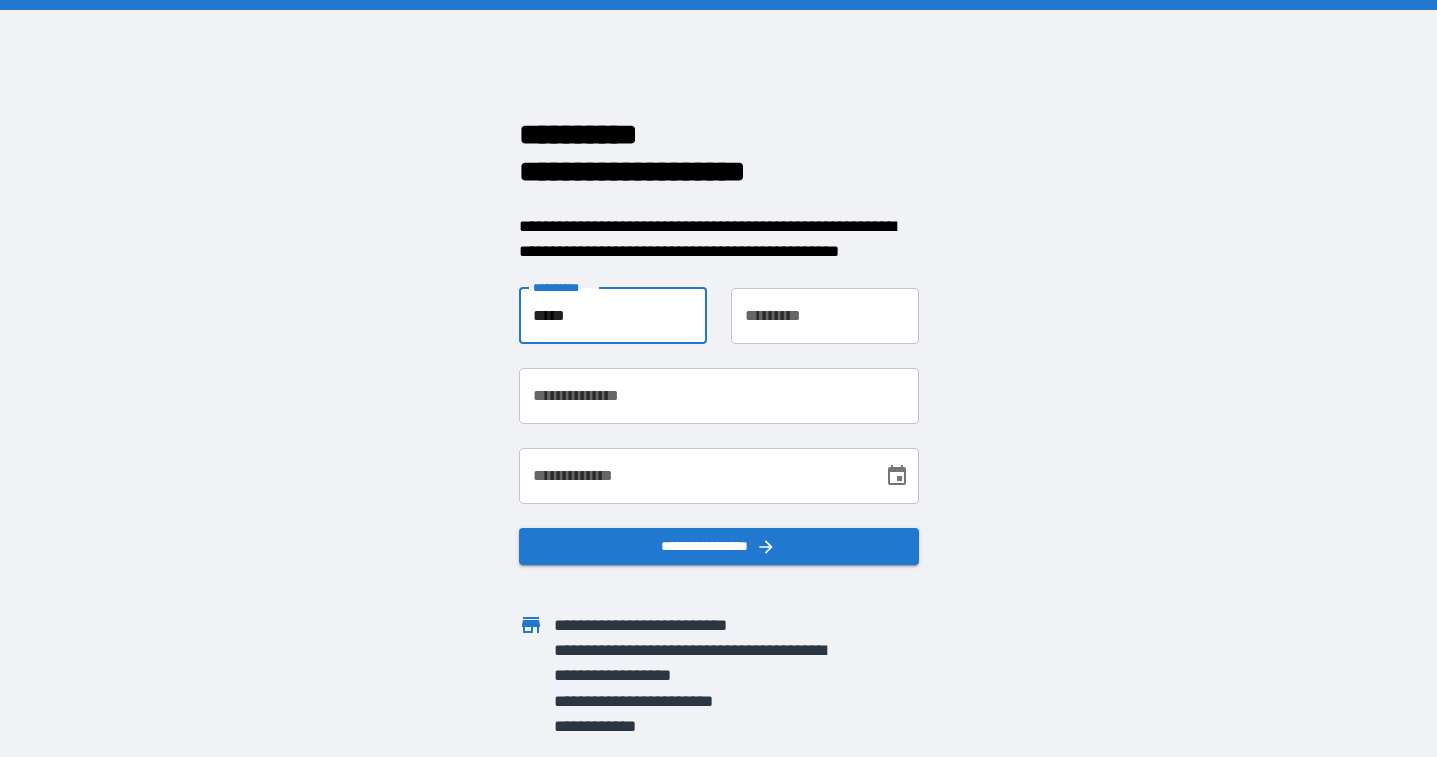 type on "*****" 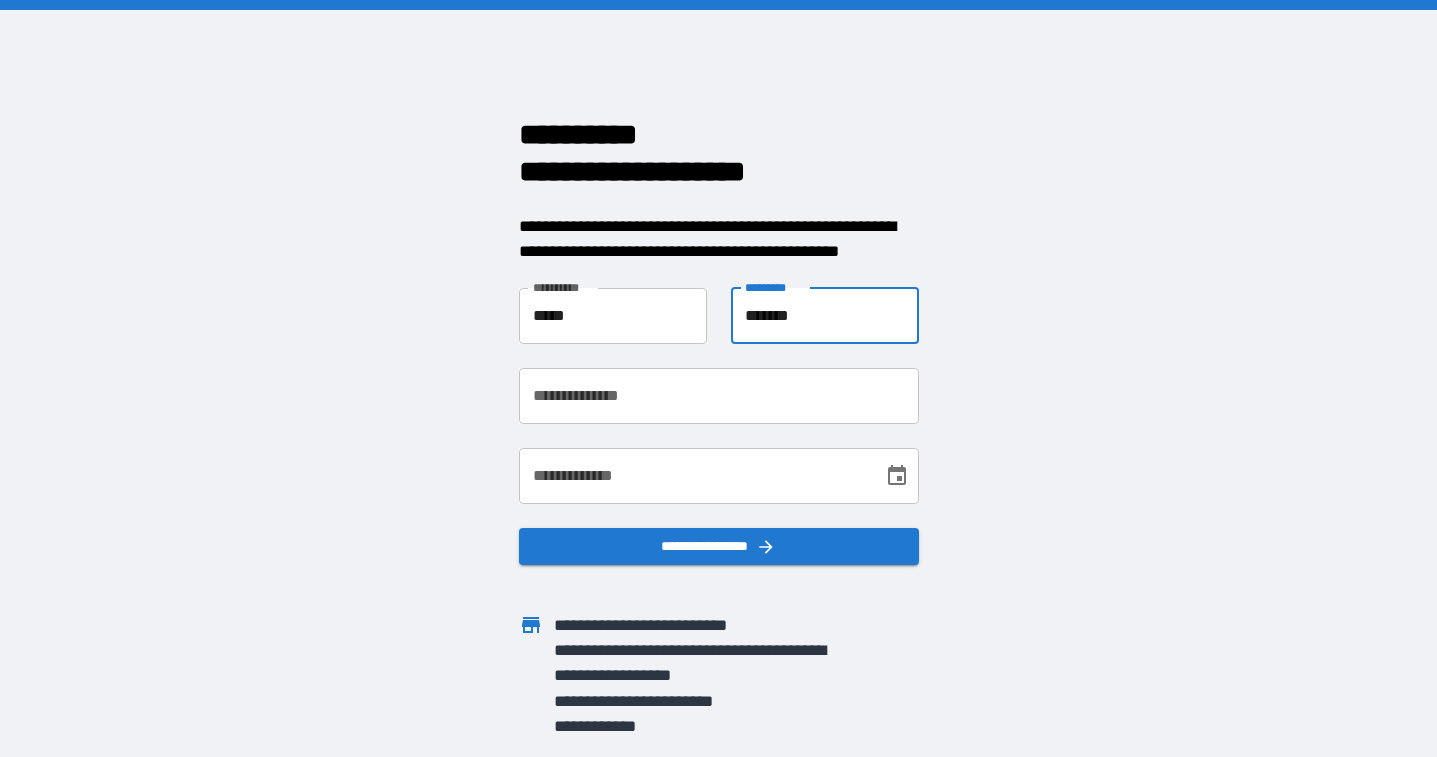 type on "*******" 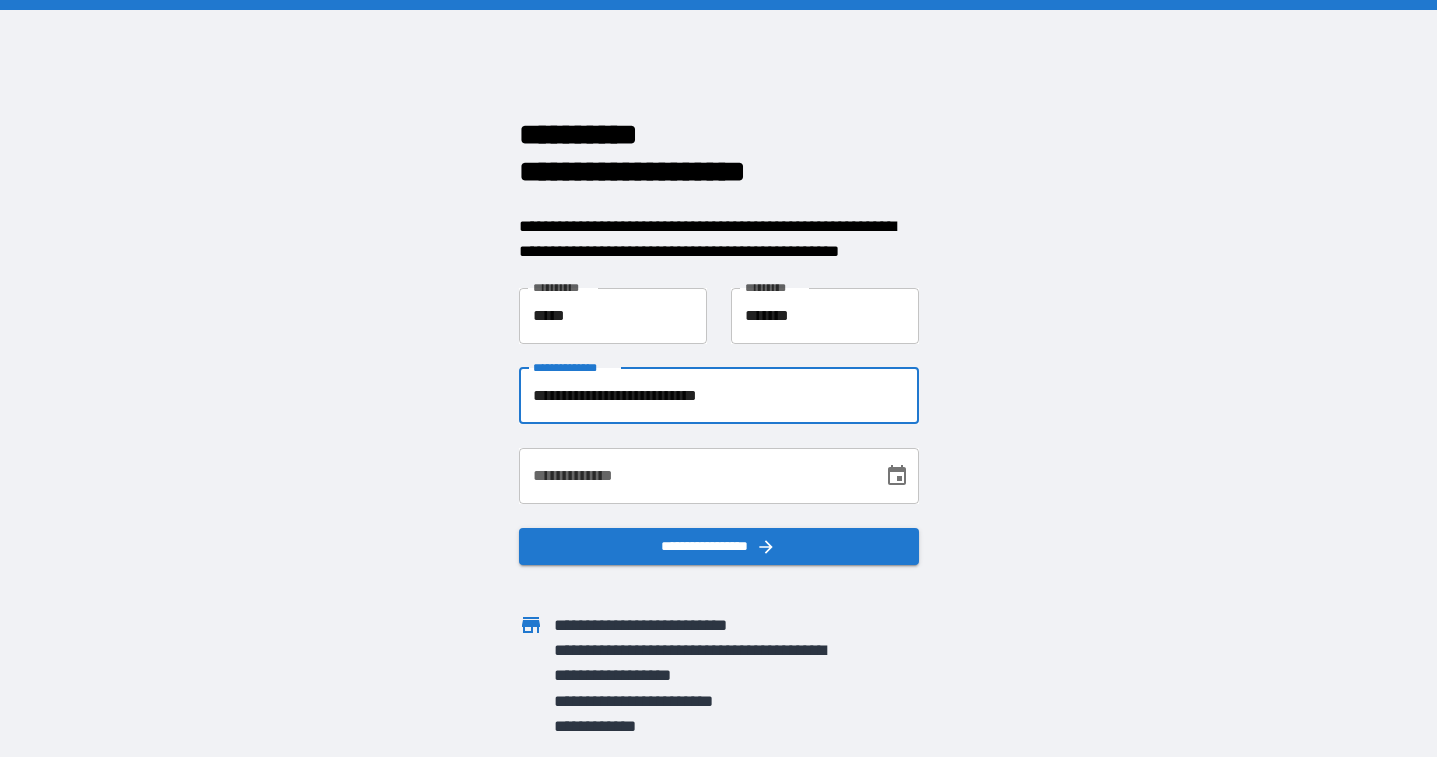 type on "**********" 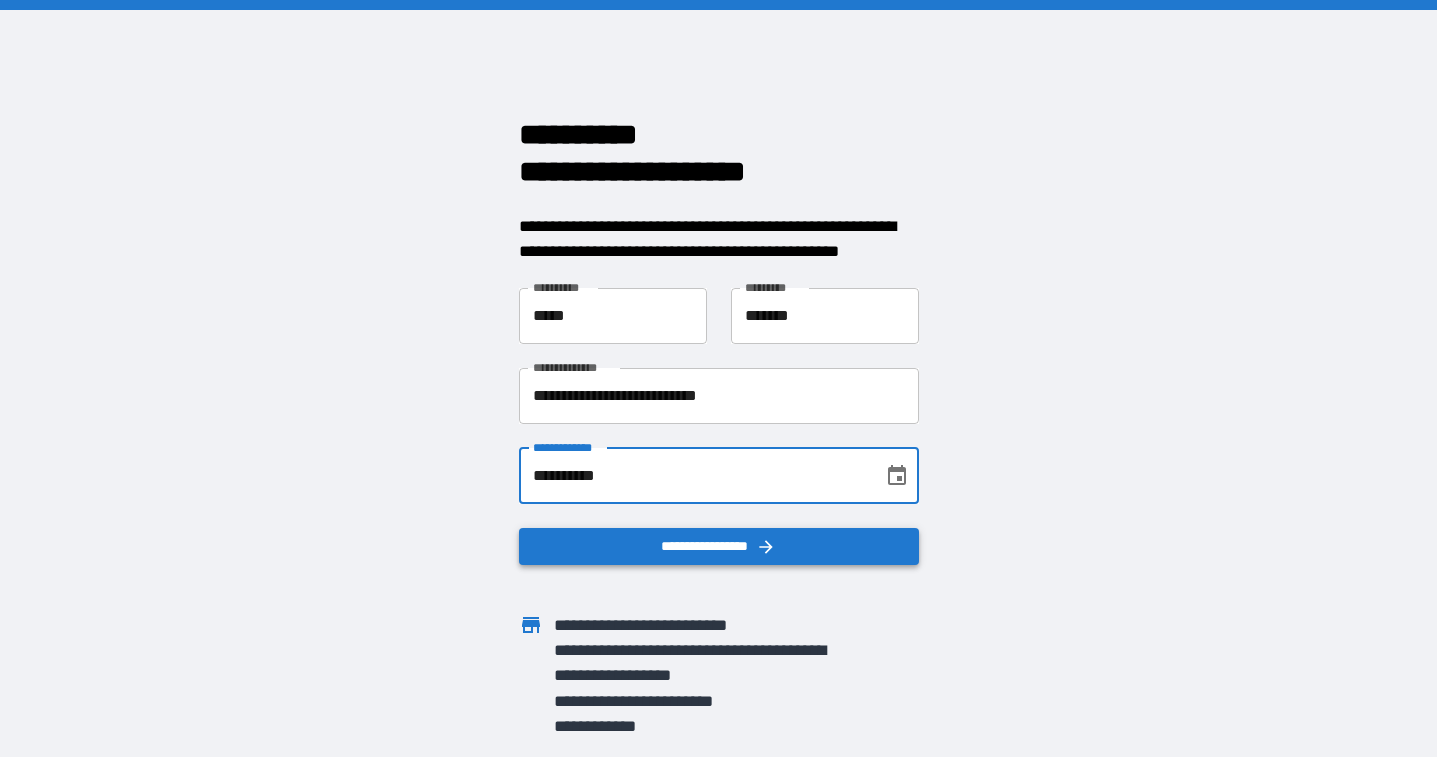 type on "**********" 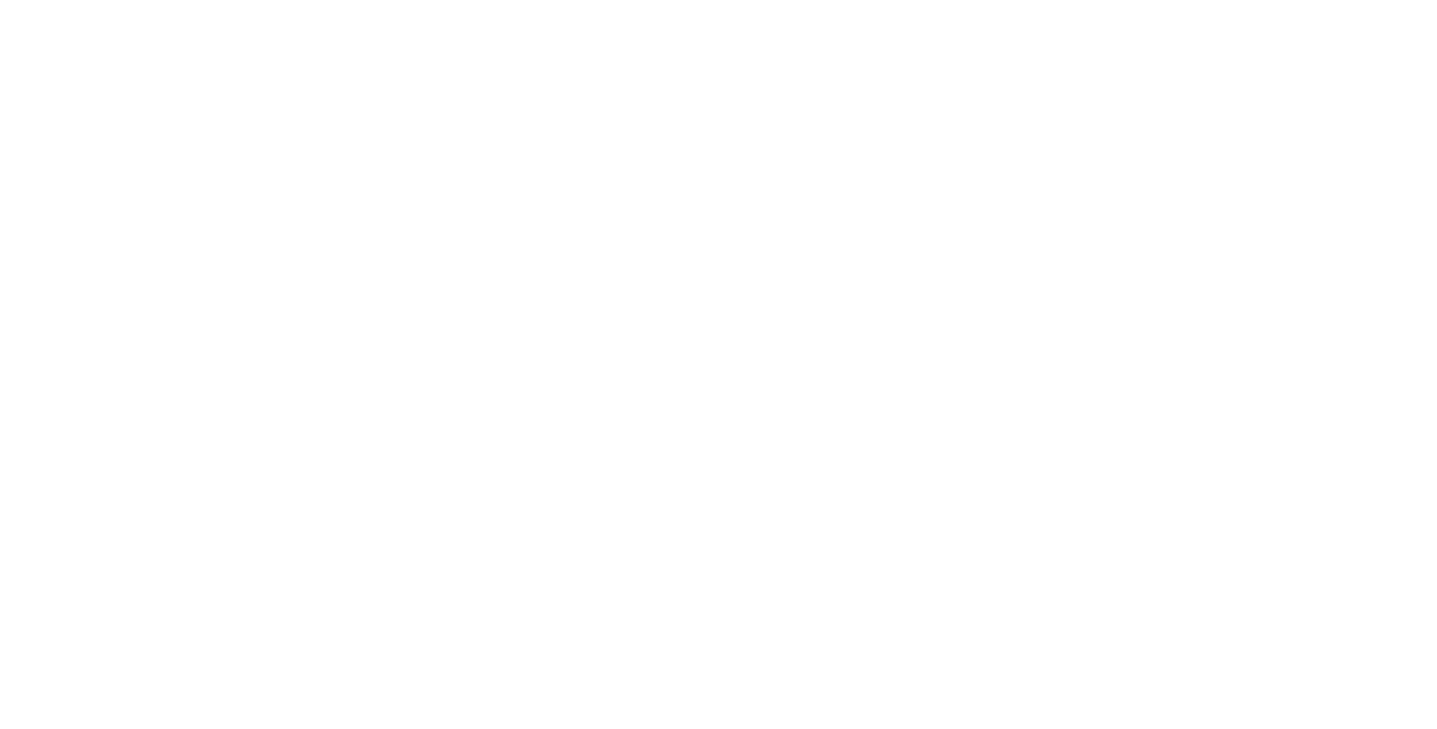 scroll, scrollTop: 0, scrollLeft: 0, axis: both 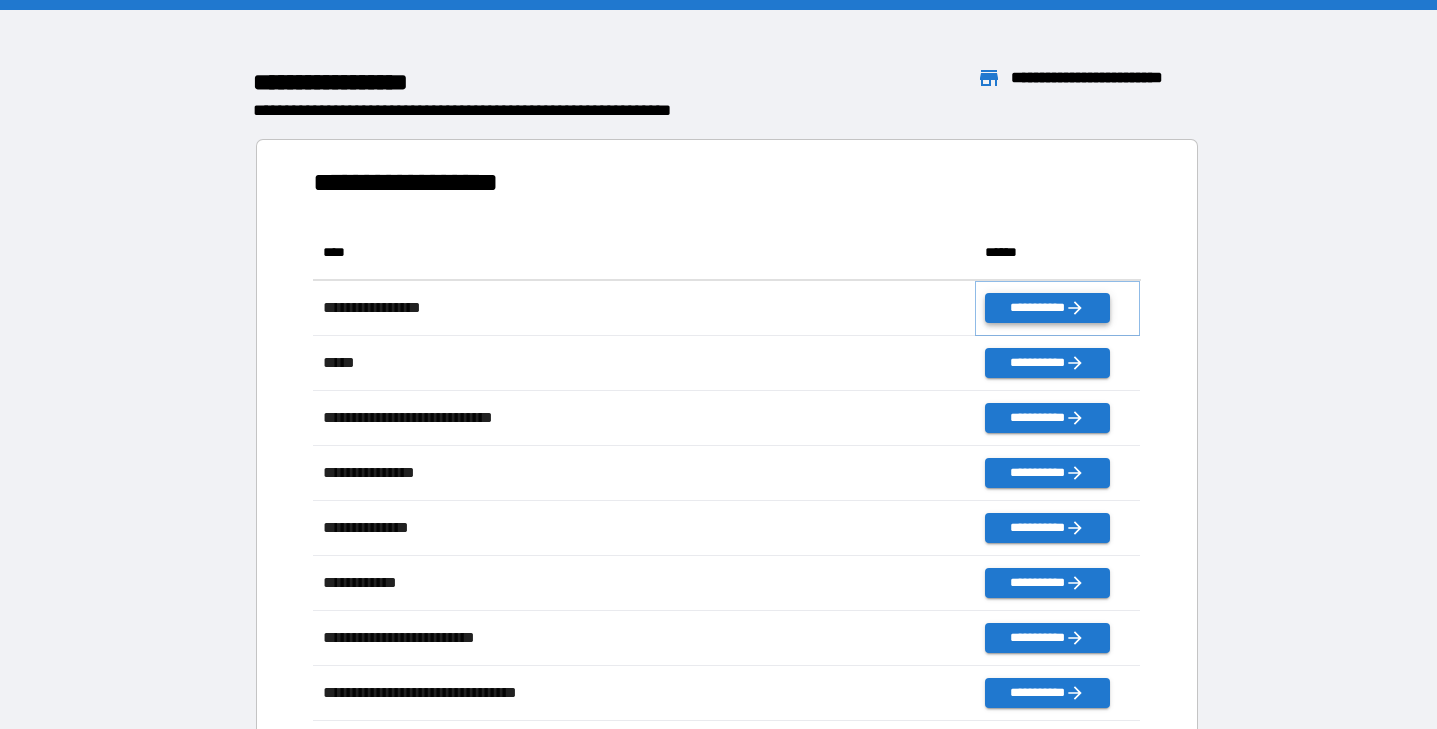 click 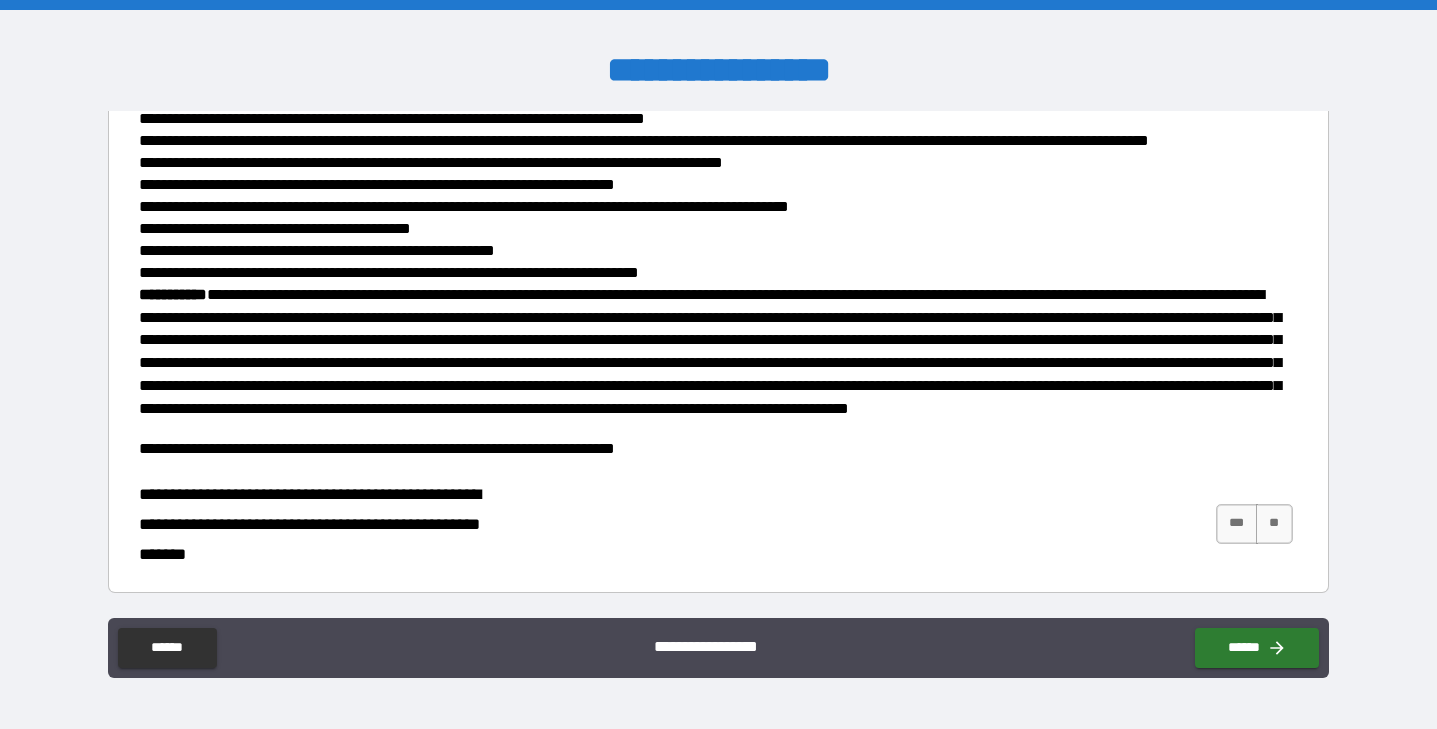 scroll, scrollTop: 642, scrollLeft: 0, axis: vertical 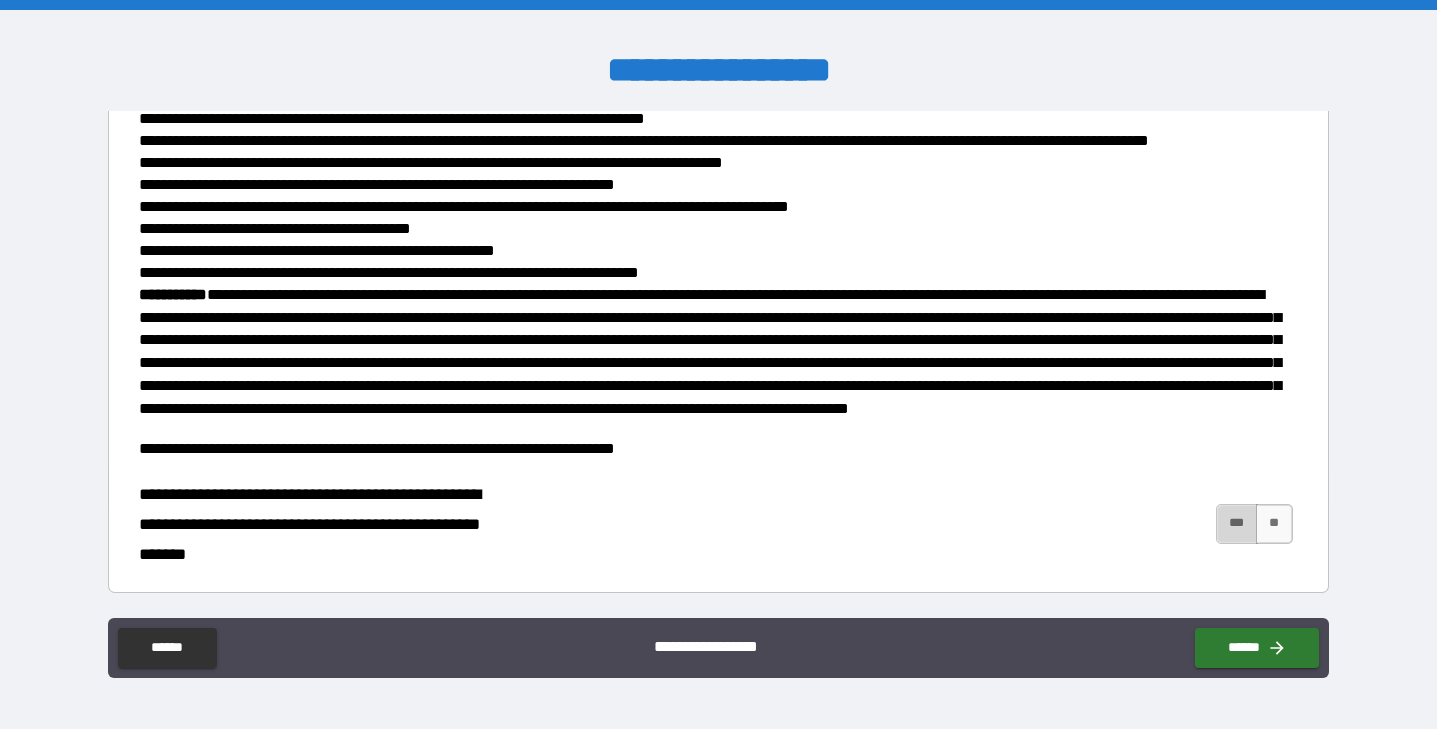 click on "***" at bounding box center [1237, 524] 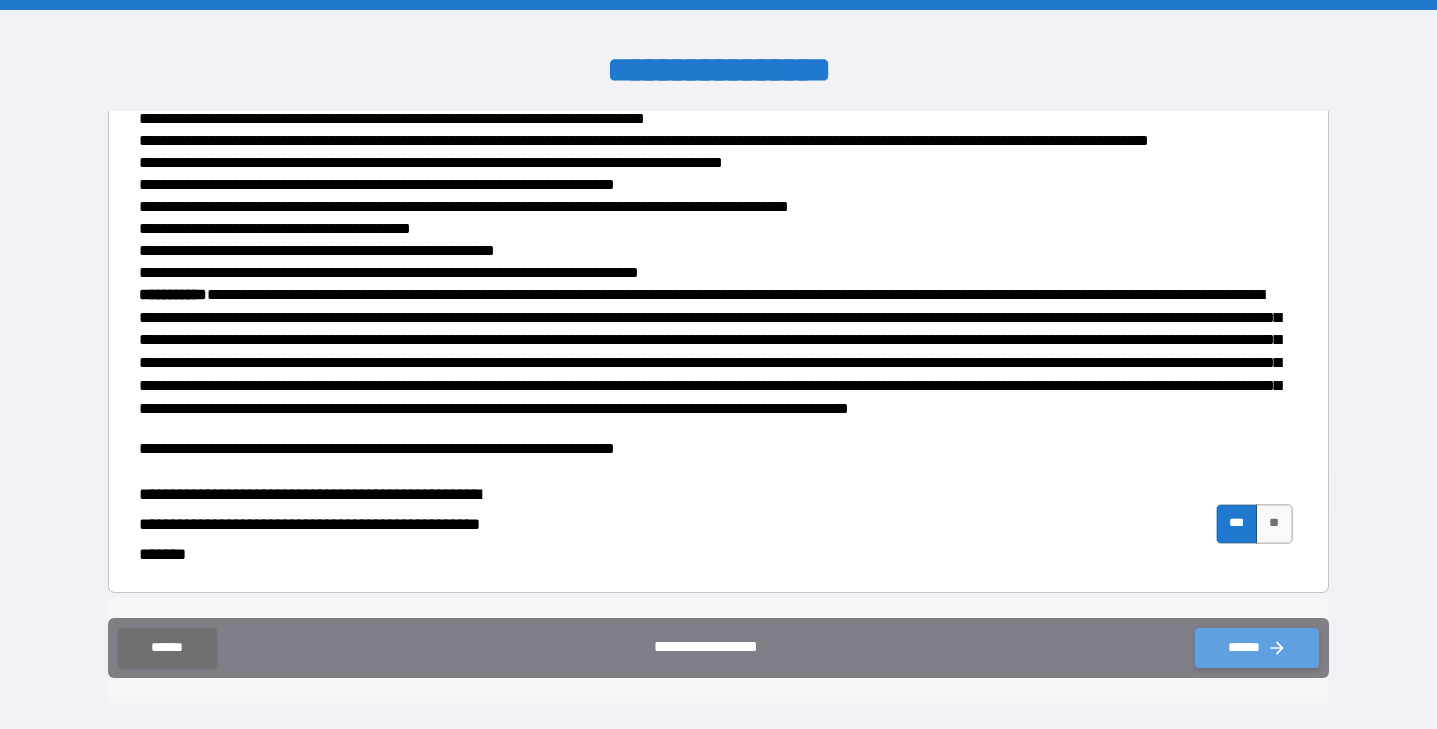 click on "******" at bounding box center [1257, 648] 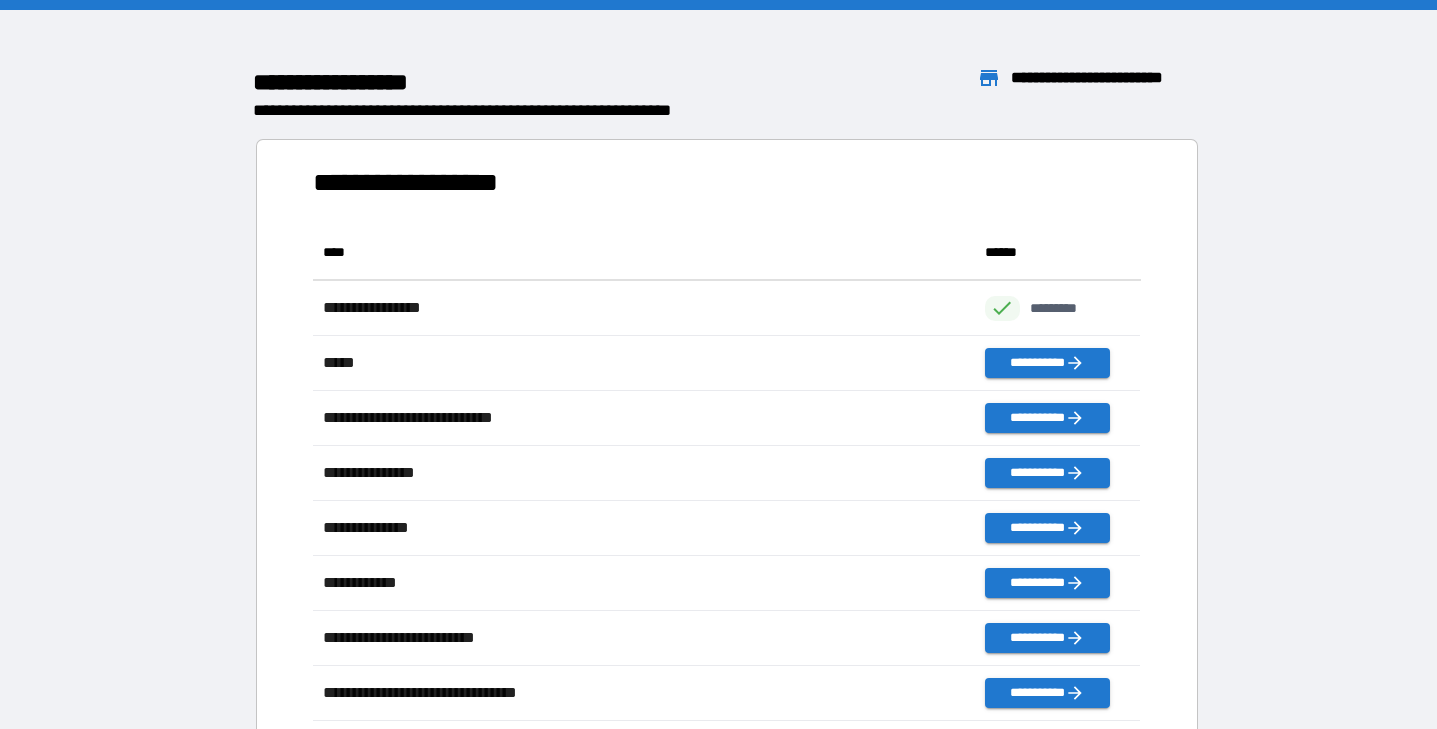 scroll, scrollTop: 1, scrollLeft: 1, axis: both 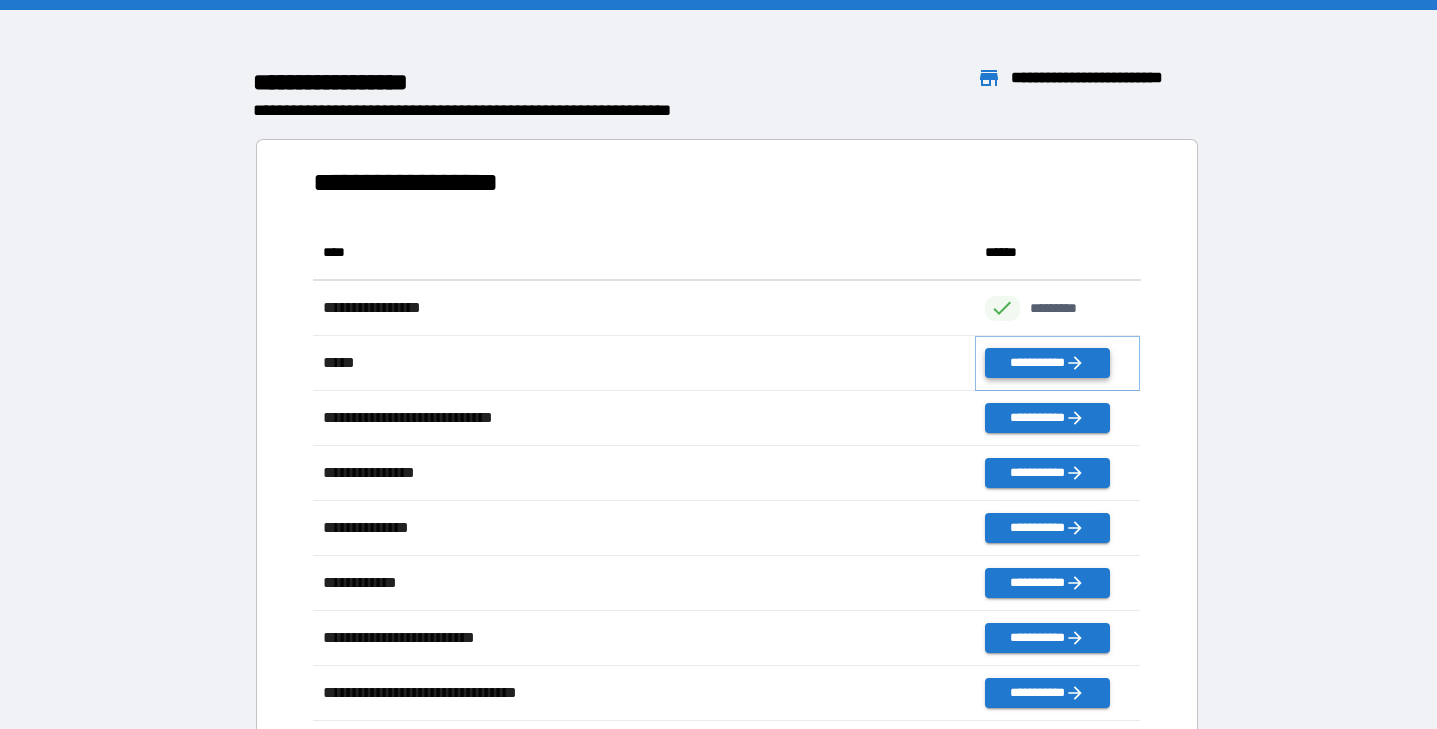 click on "**********" at bounding box center (1047, 363) 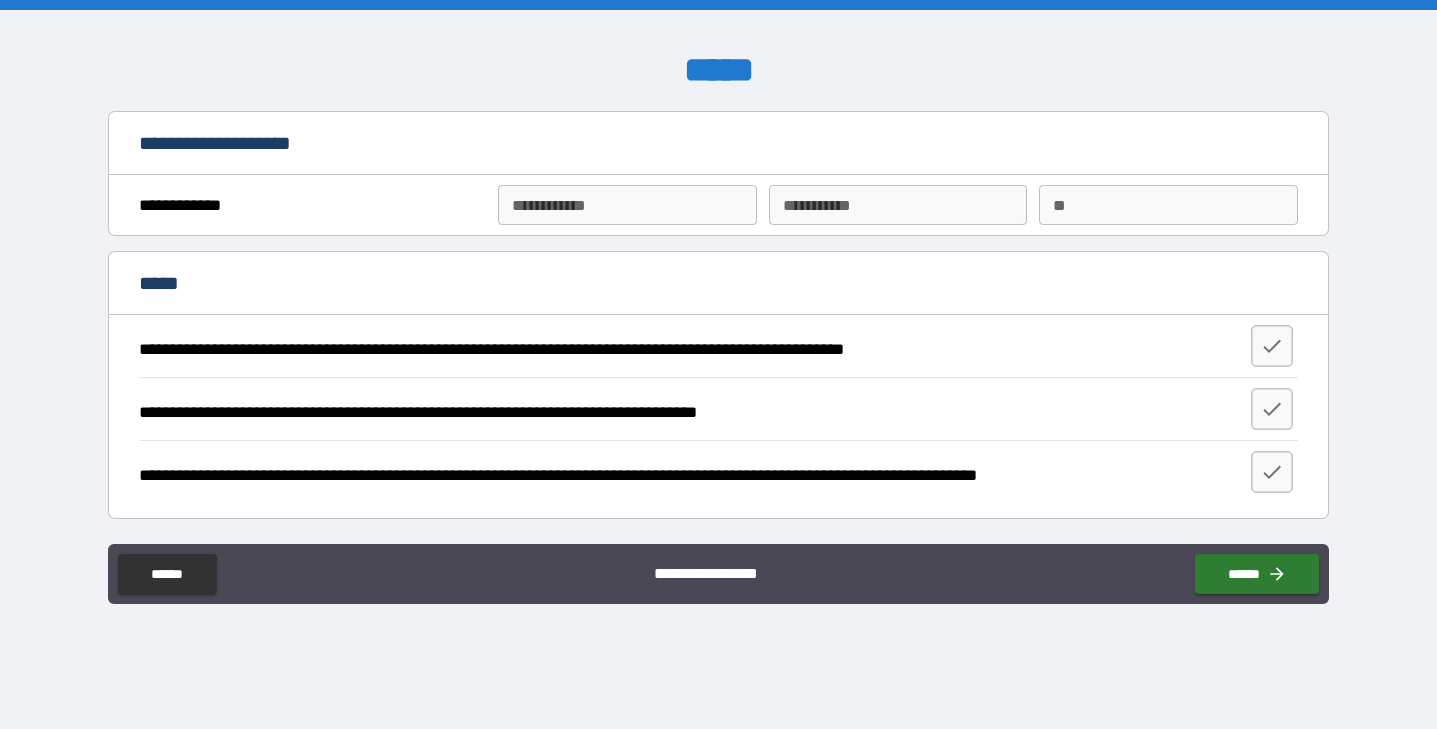 click on "**********" at bounding box center [718, 205] 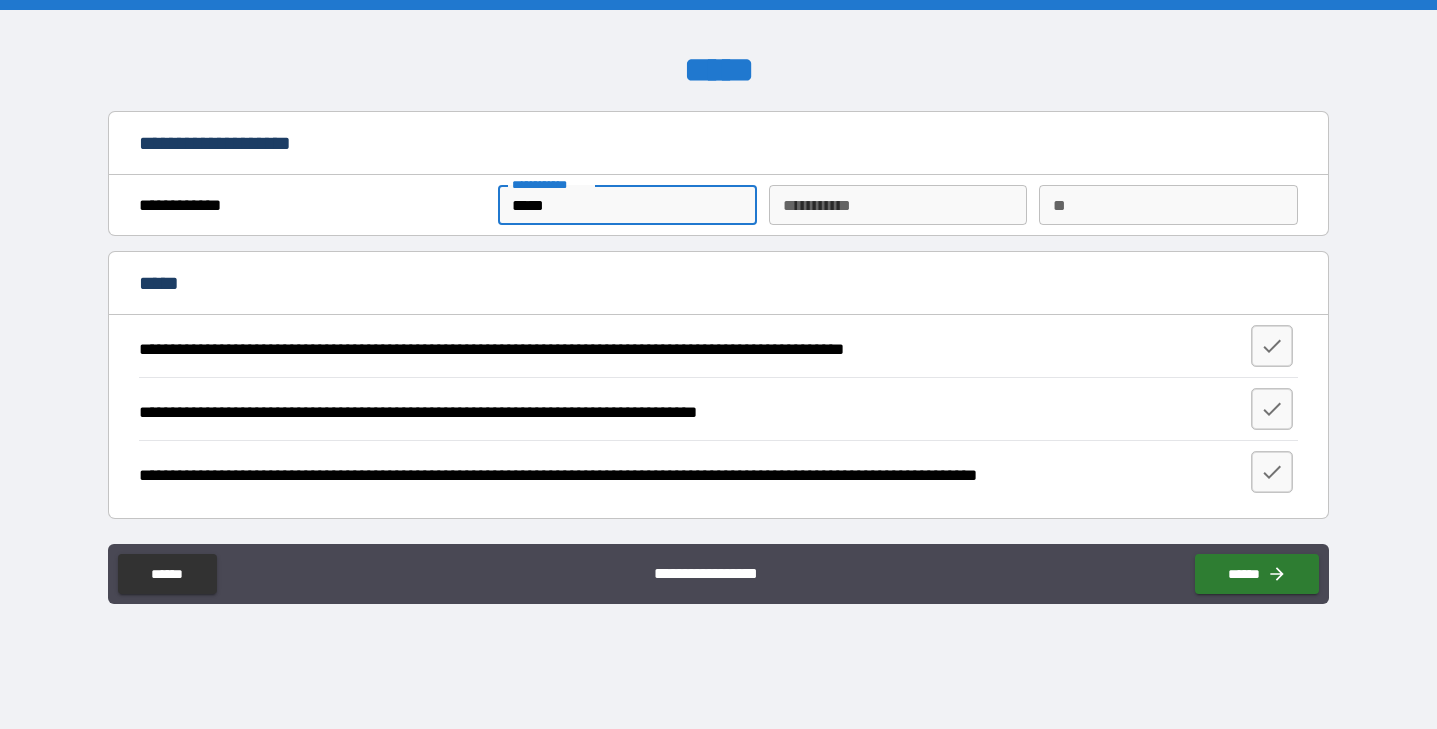 type on "*****" 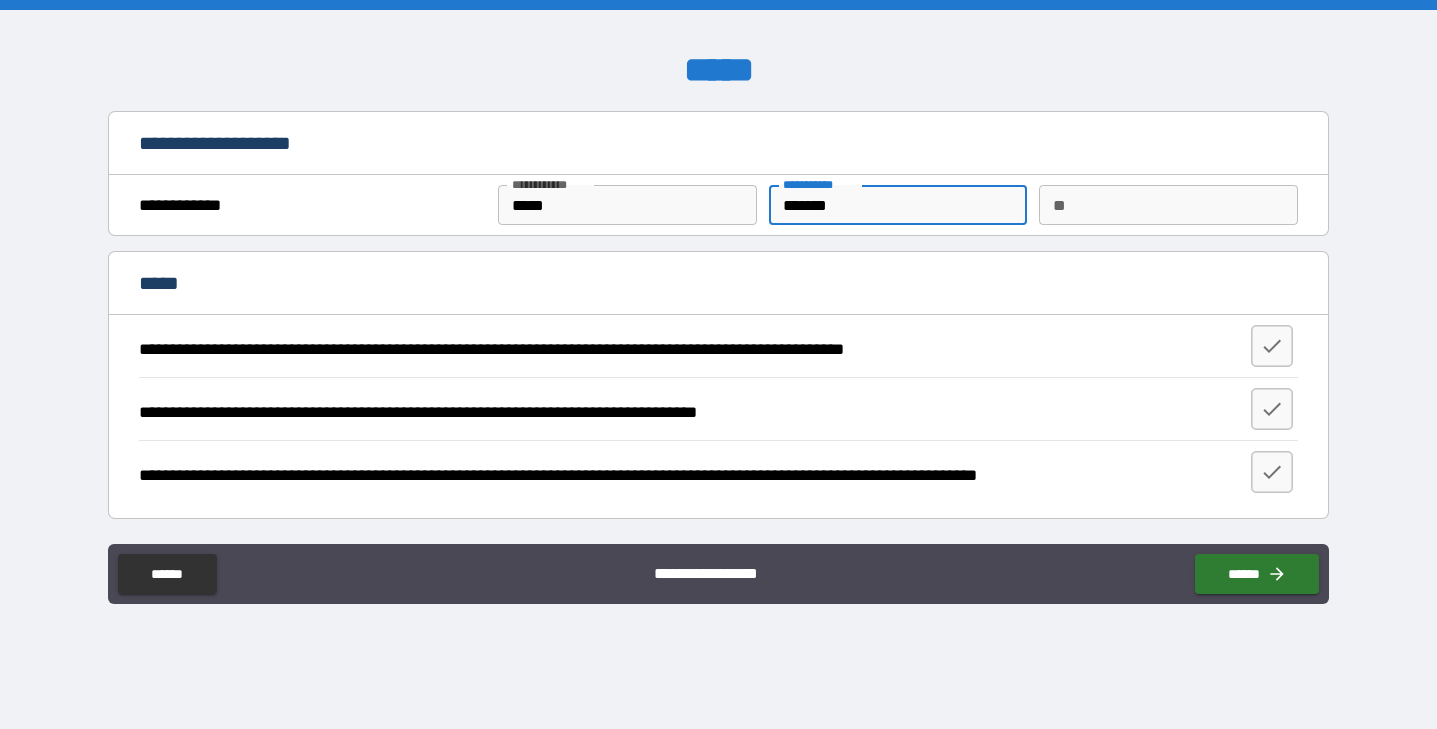 type on "*******" 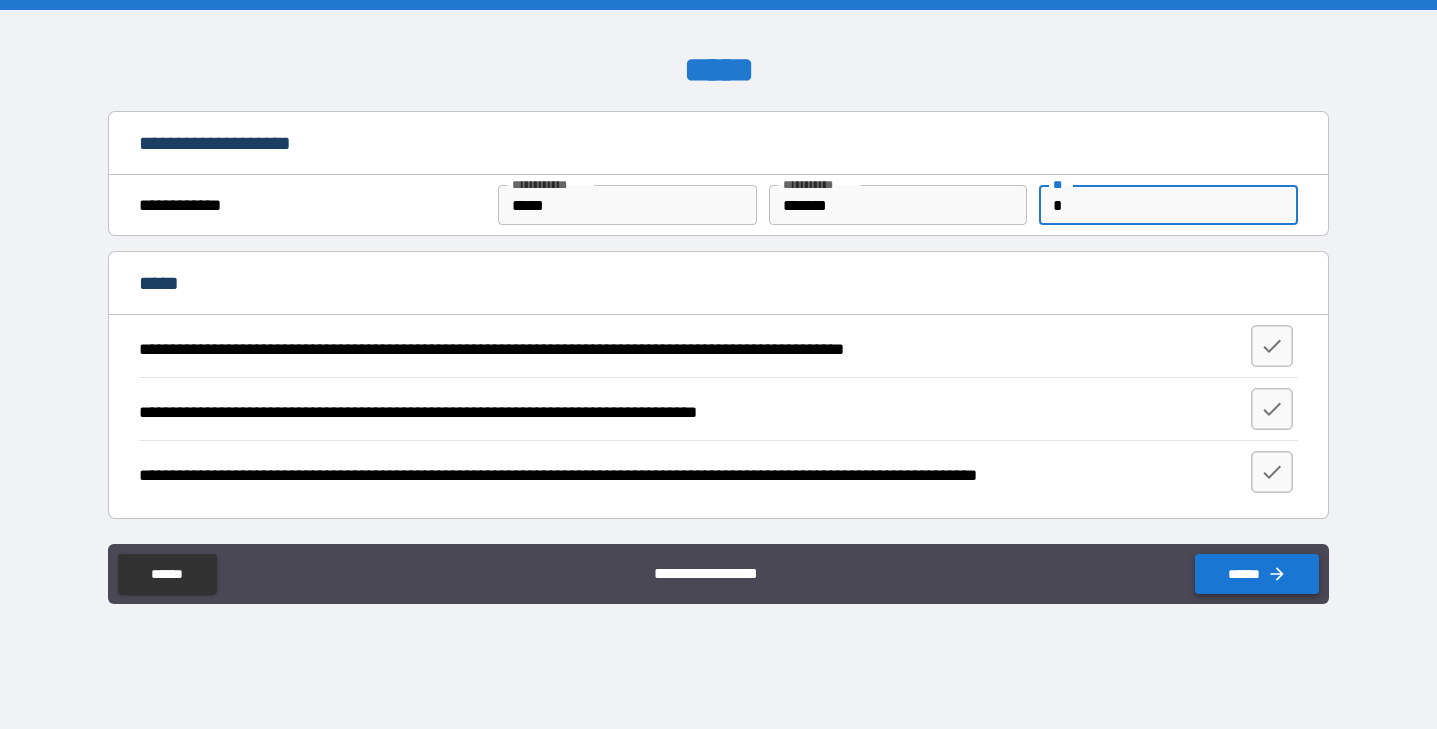 type on "*" 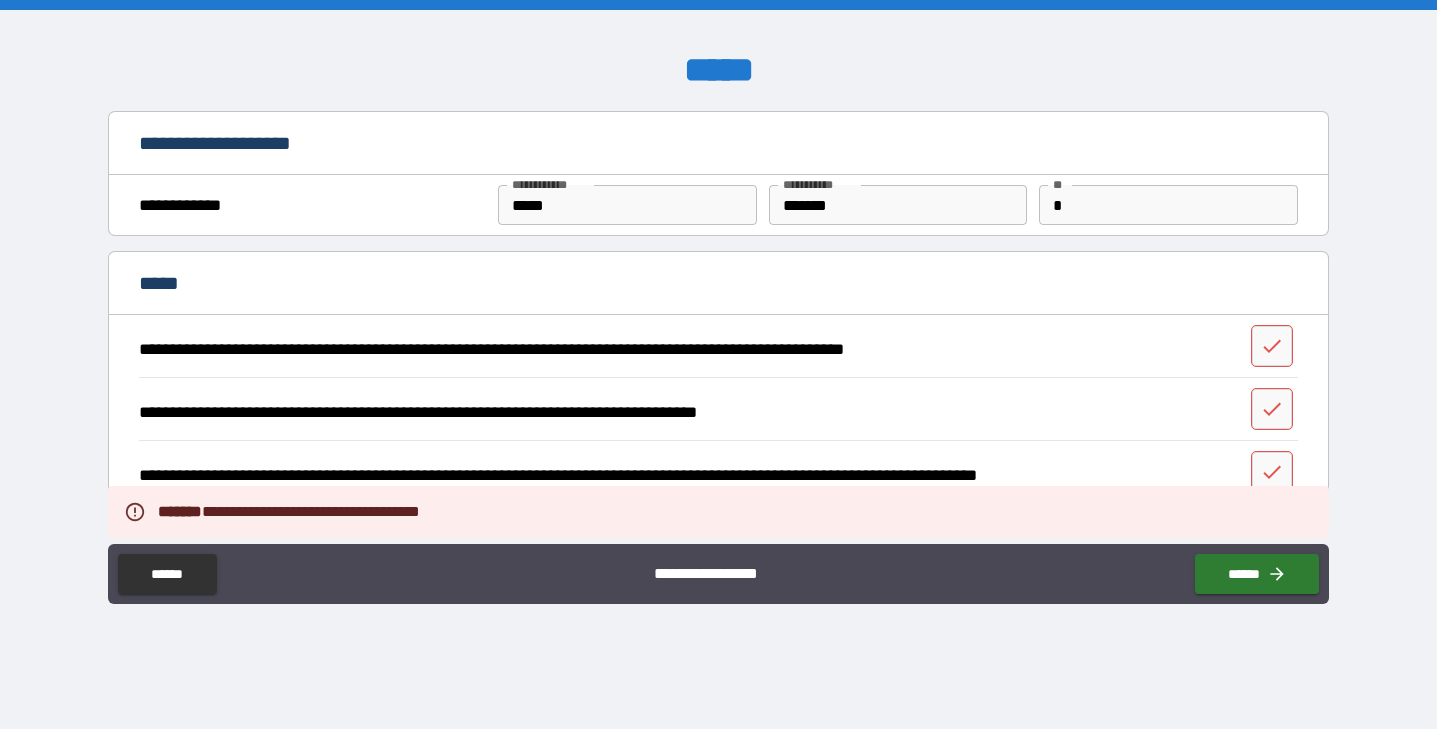 click on "**********" at bounding box center (718, 351) 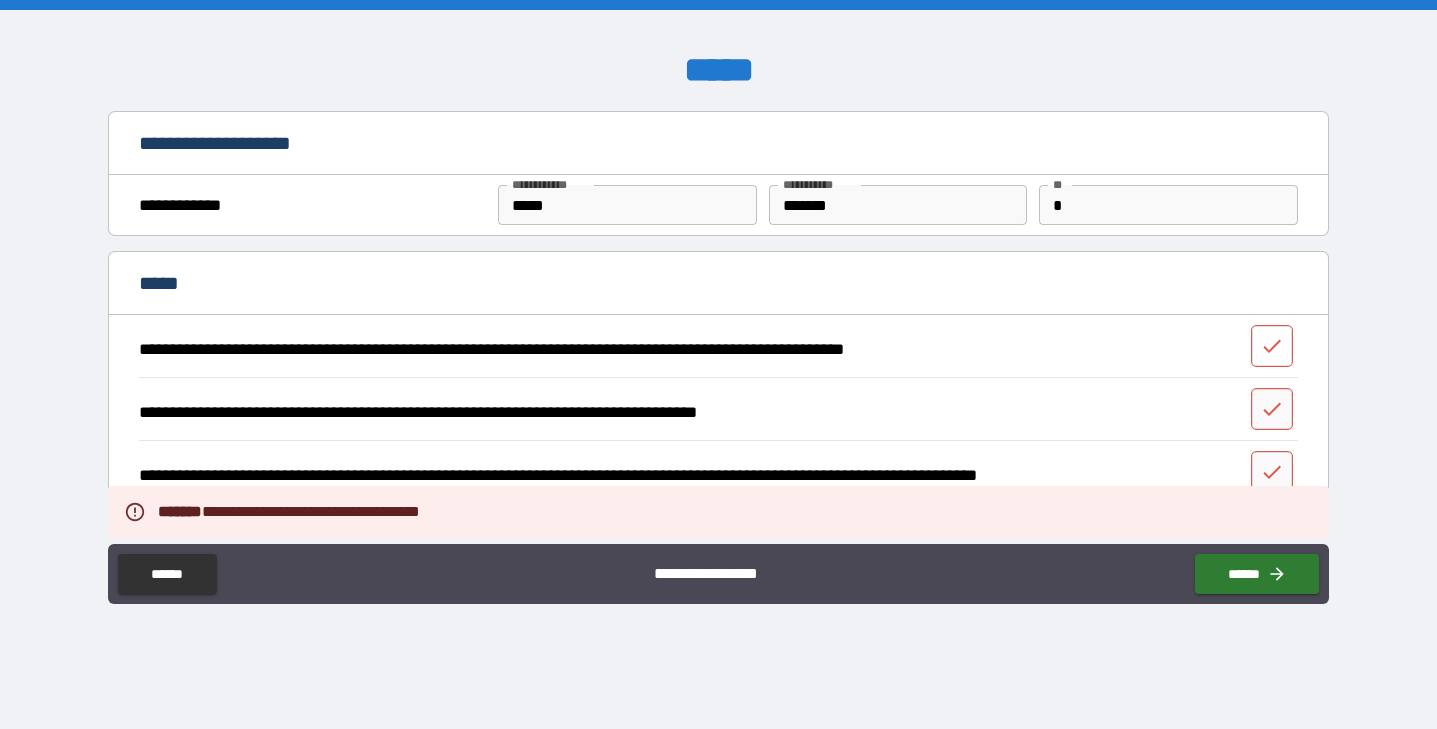 click at bounding box center [1272, 346] 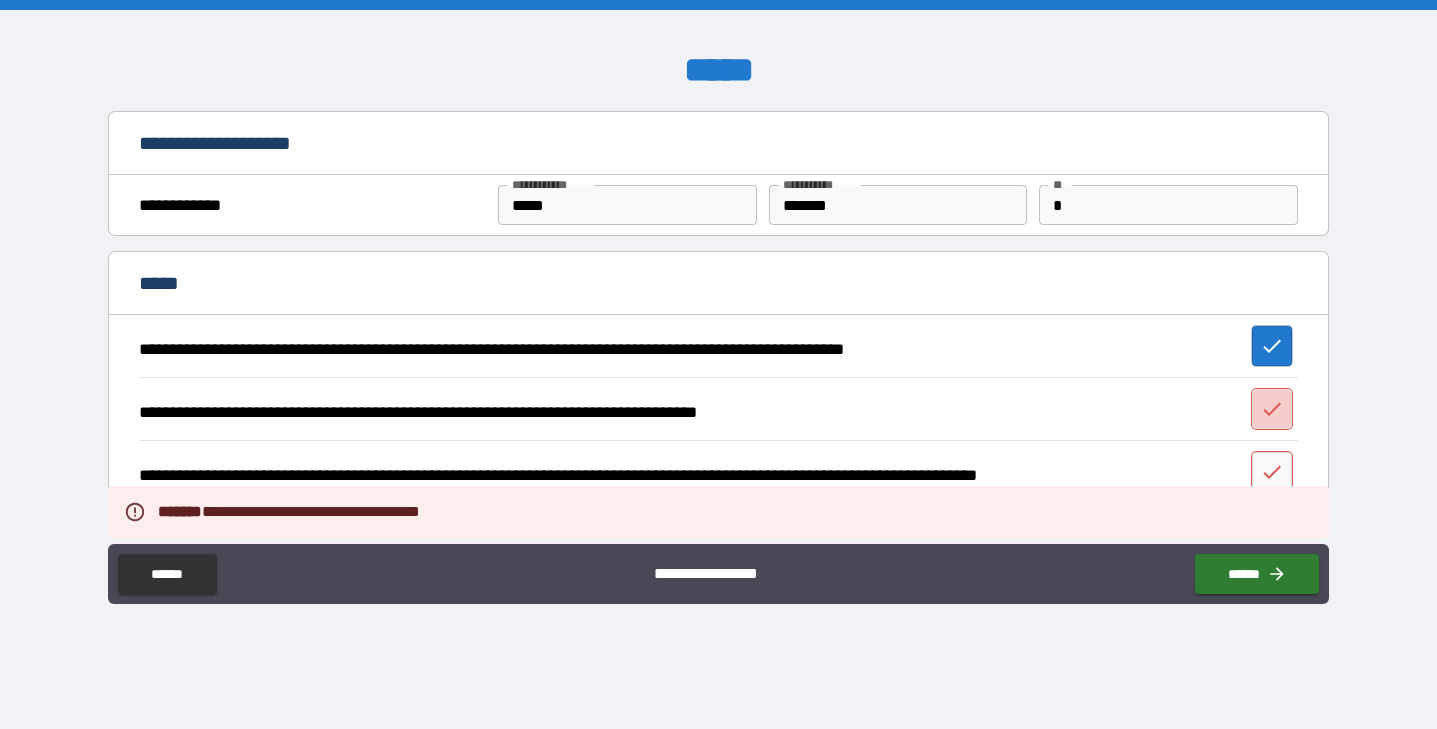click 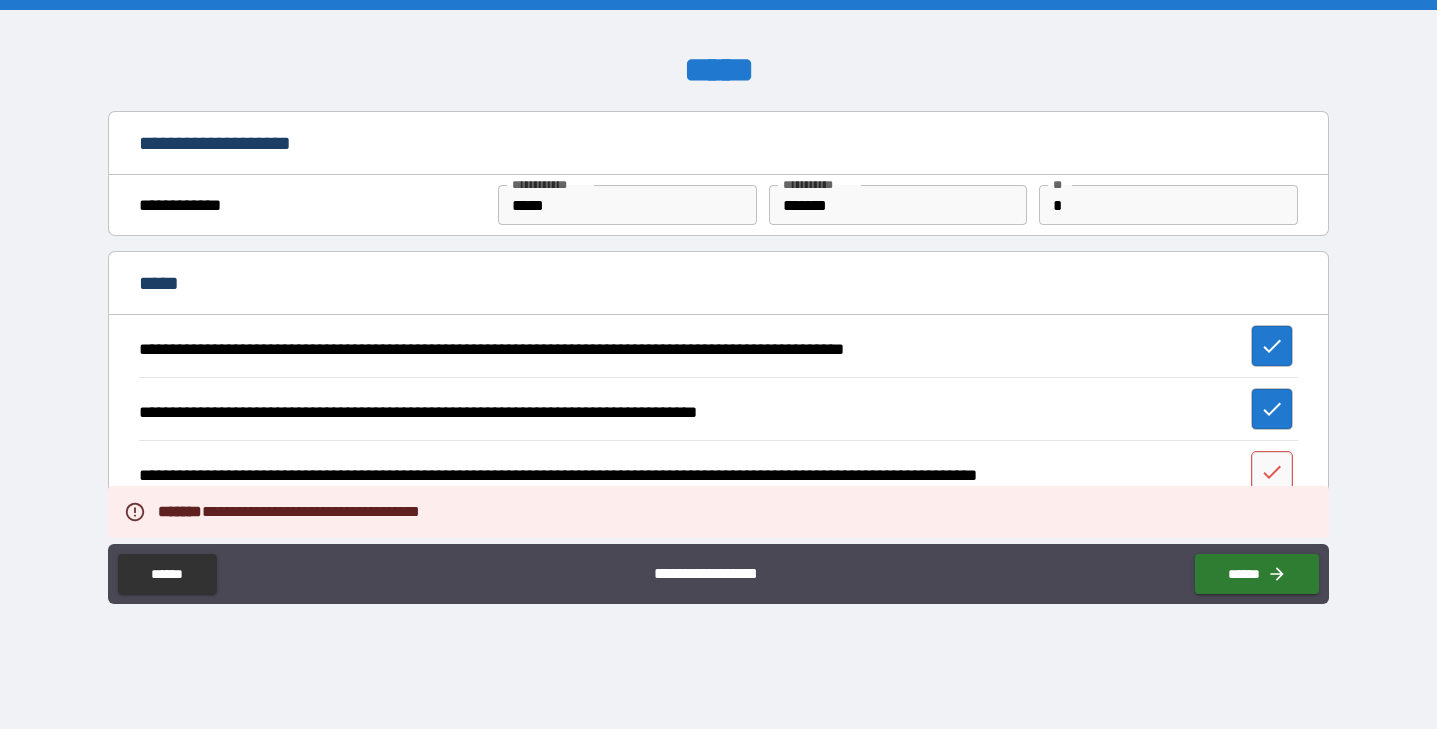 click on "**********" at bounding box center [715, 409] 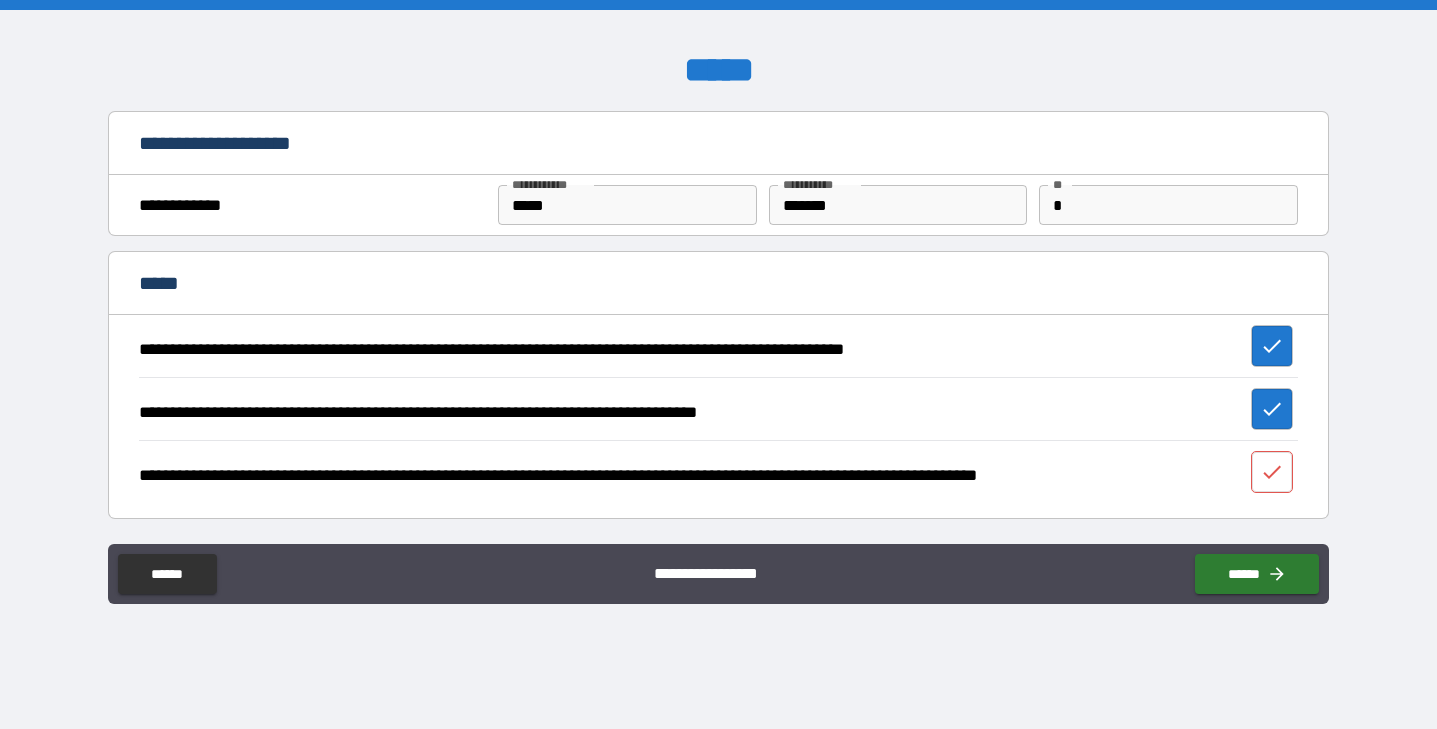 click 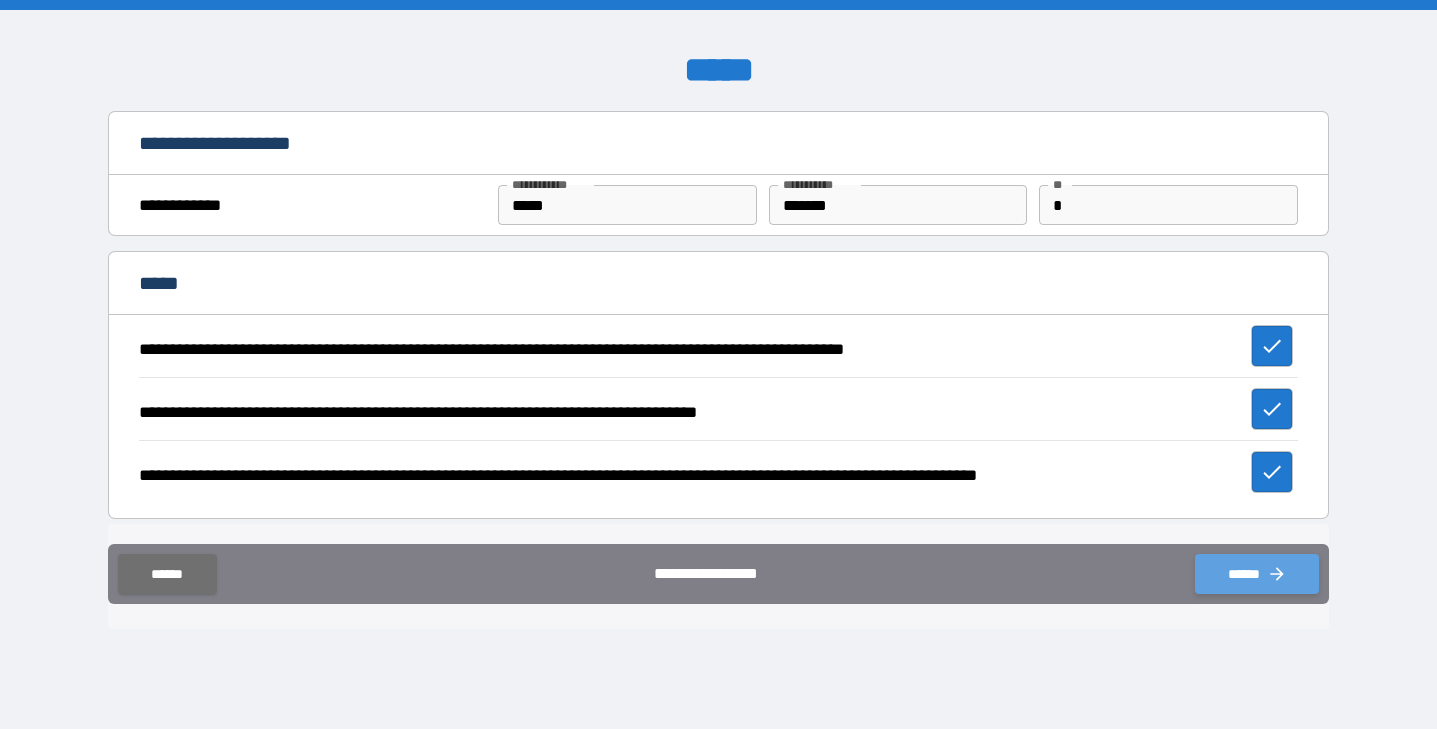 click on "******" at bounding box center (1257, 574) 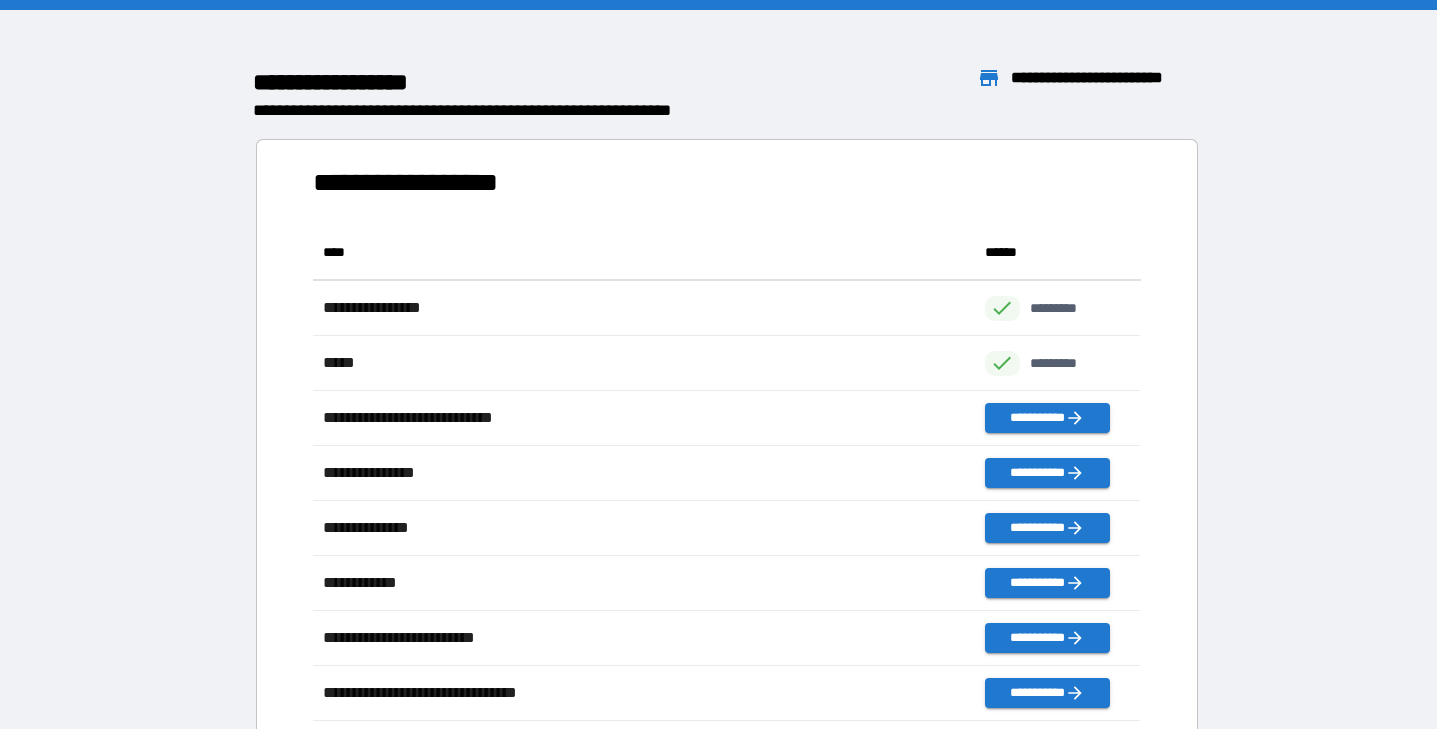 scroll, scrollTop: 1, scrollLeft: 1, axis: both 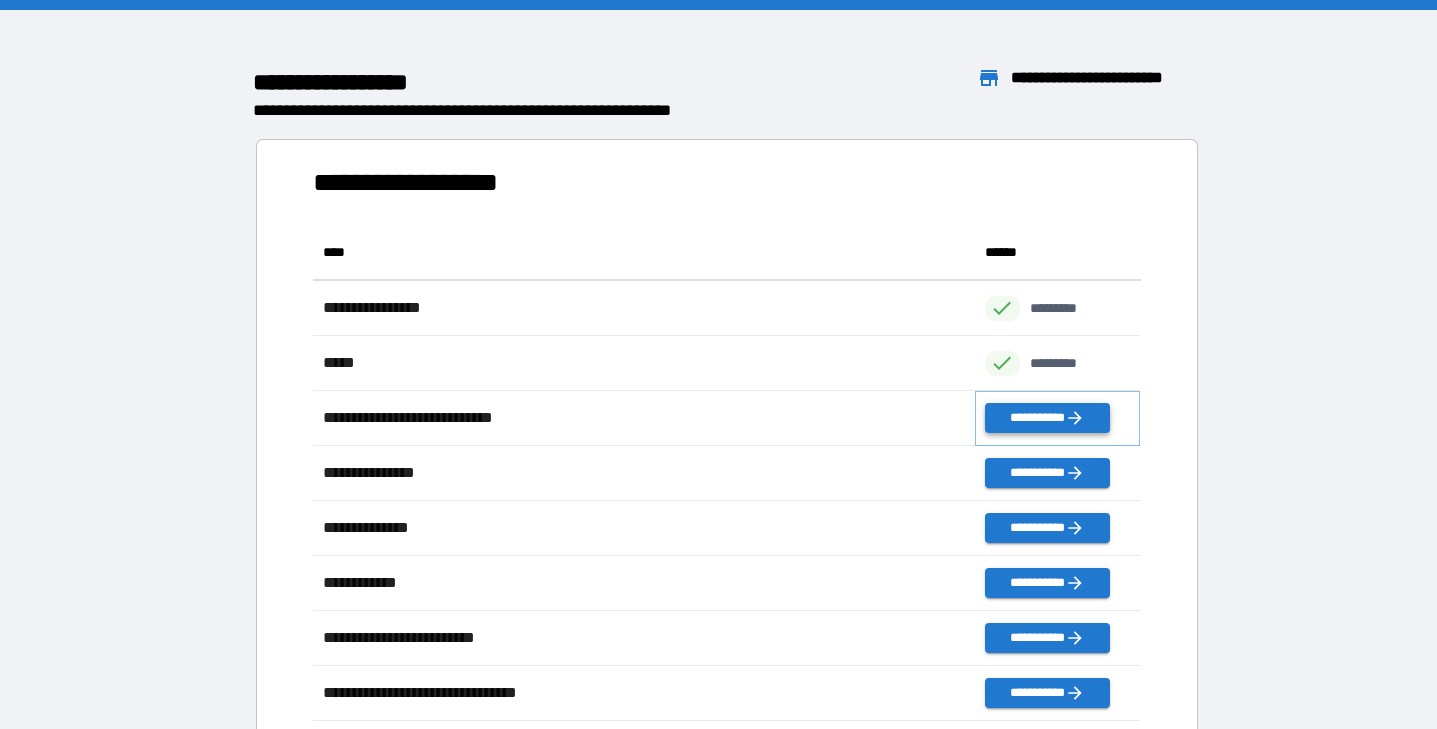 click on "**********" at bounding box center (1047, 418) 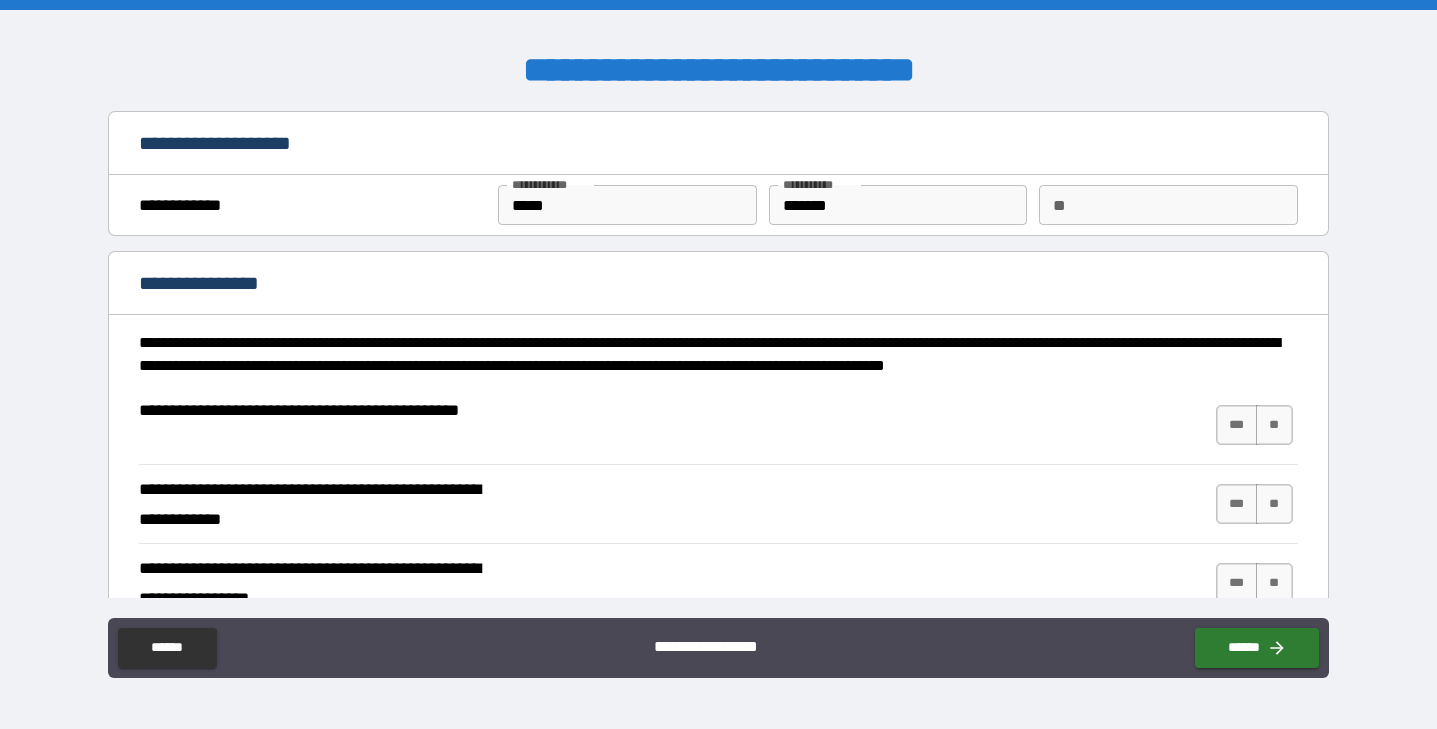 type on "*" 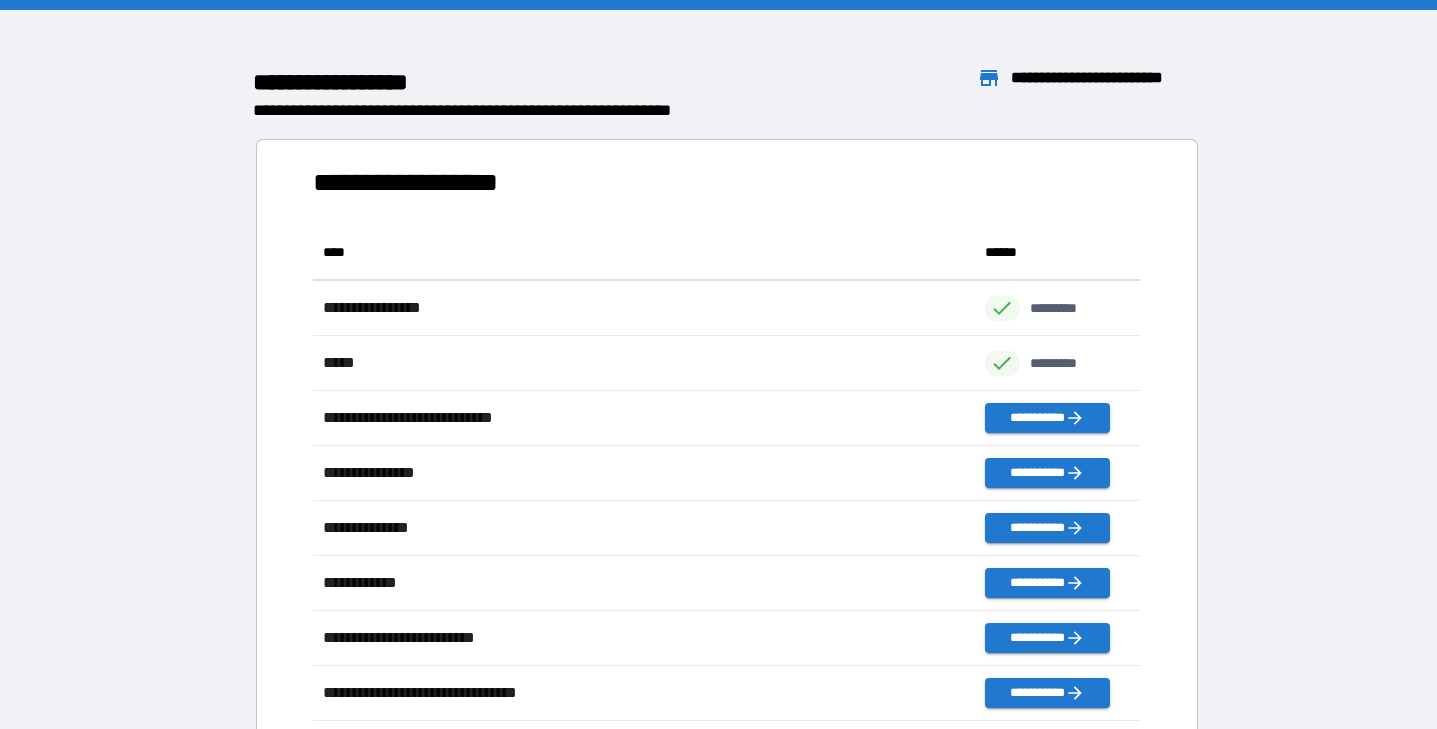 scroll, scrollTop: 1, scrollLeft: 1, axis: both 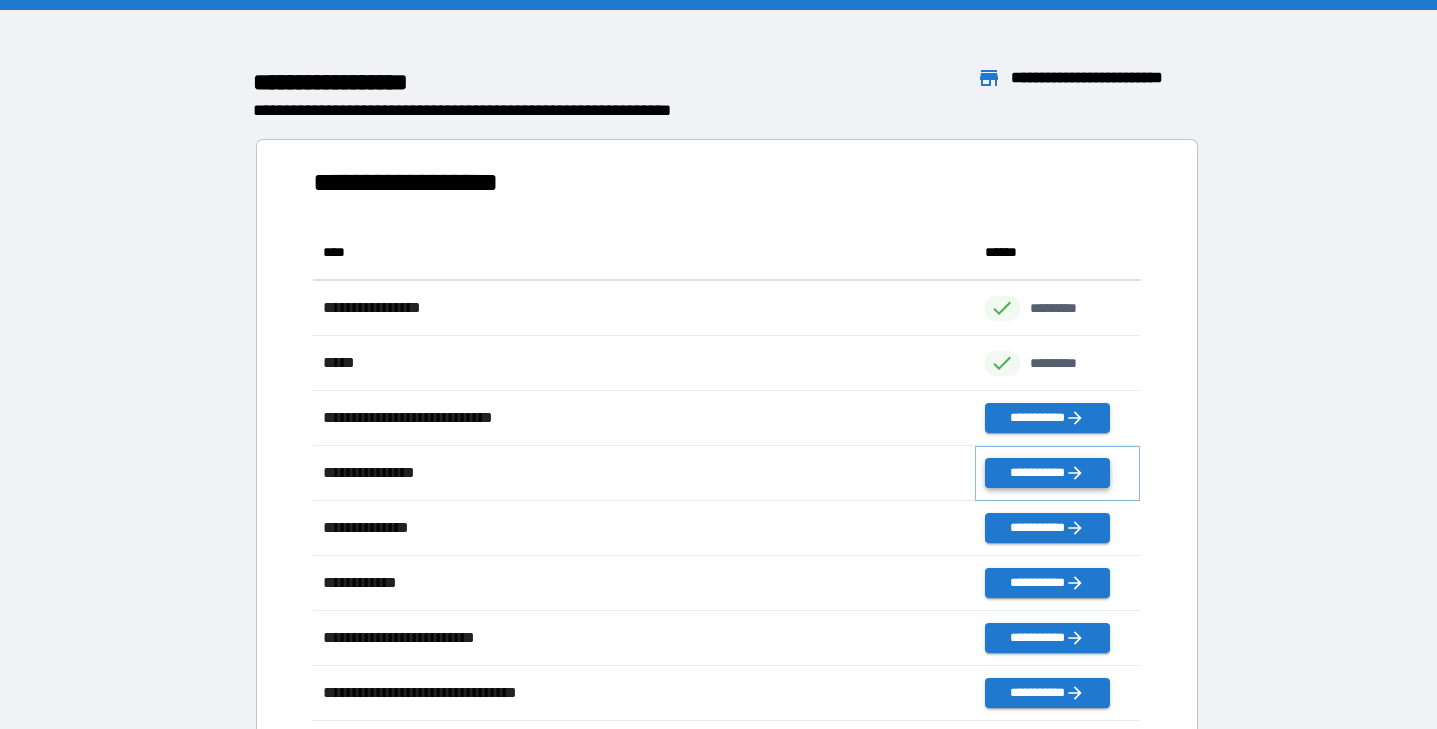click on "**********" at bounding box center (1047, 473) 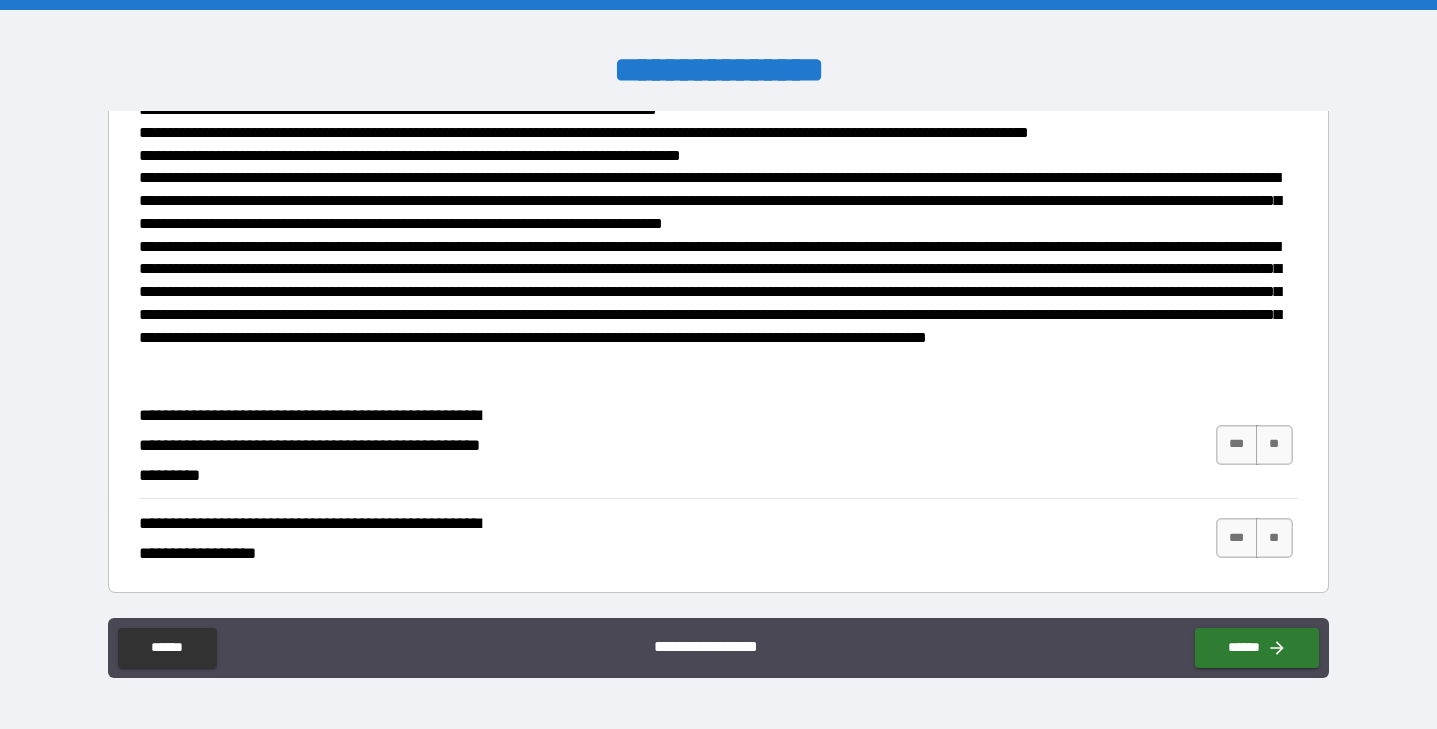 scroll, scrollTop: 369, scrollLeft: 0, axis: vertical 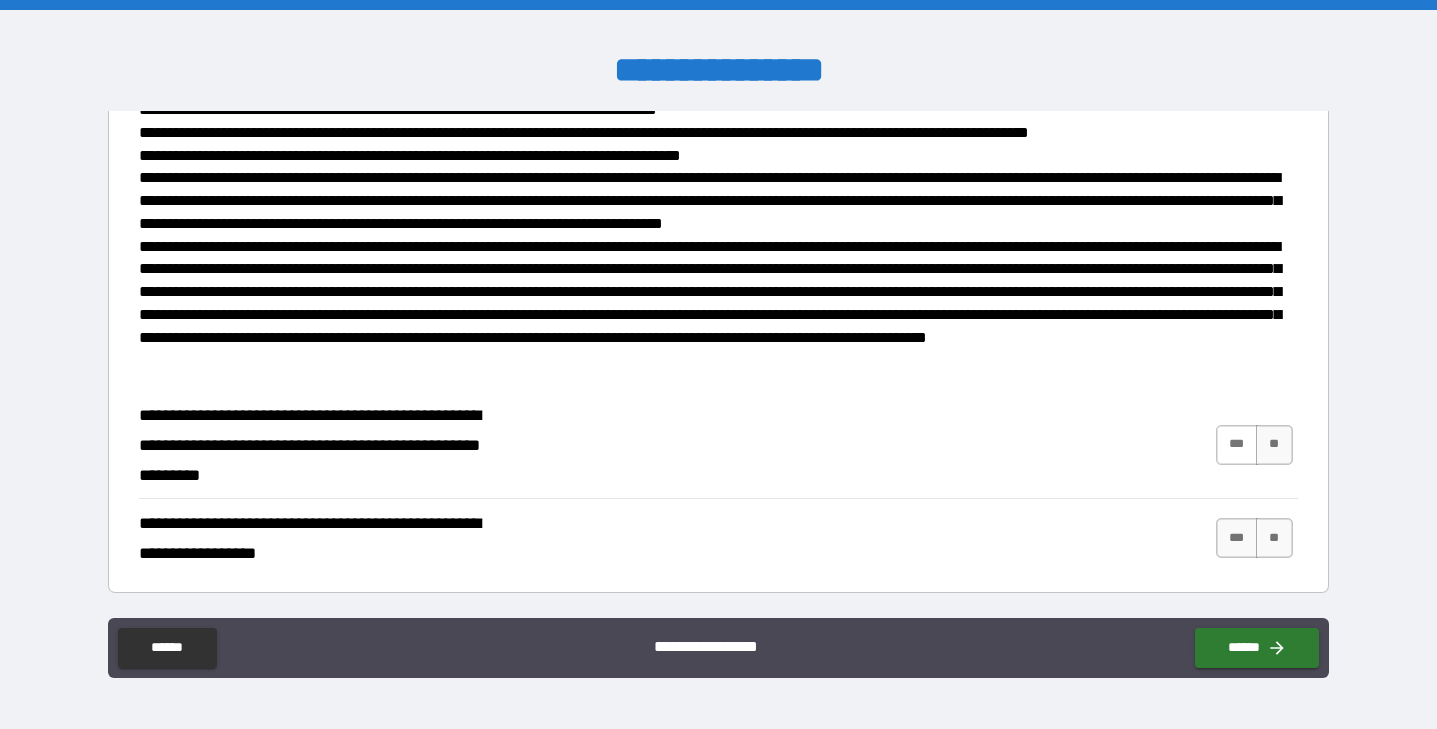 click on "***" at bounding box center (1237, 445) 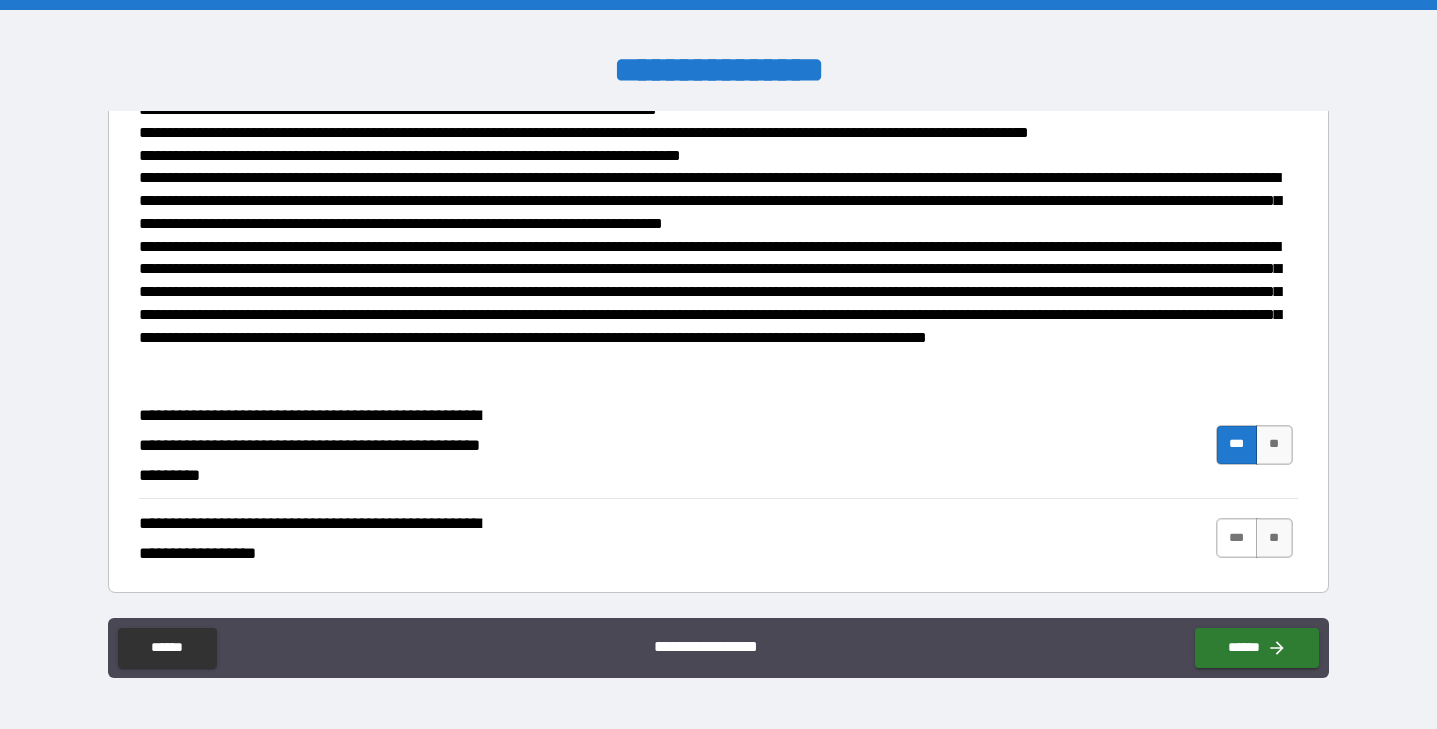 click on "***" at bounding box center (1237, 538) 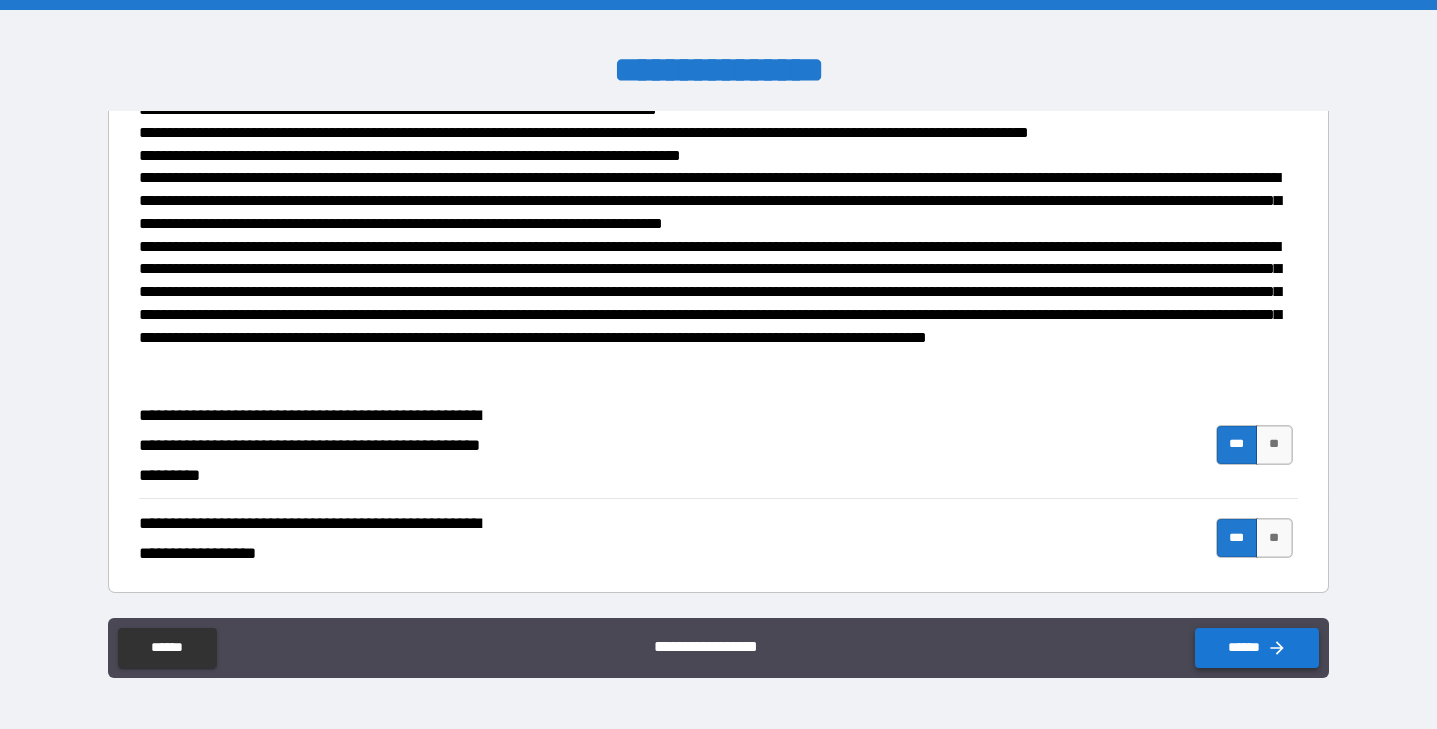click on "******" at bounding box center [1257, 648] 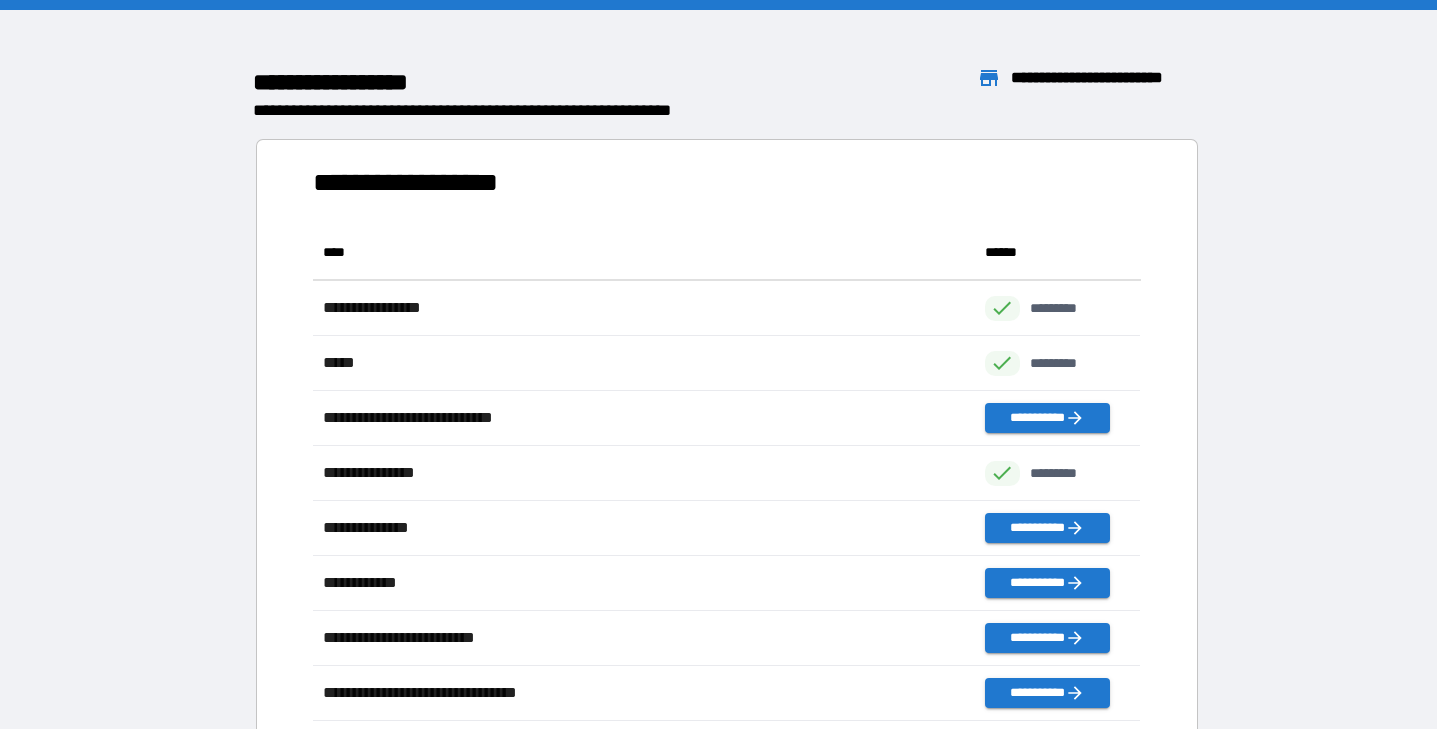 scroll, scrollTop: 1, scrollLeft: 1, axis: both 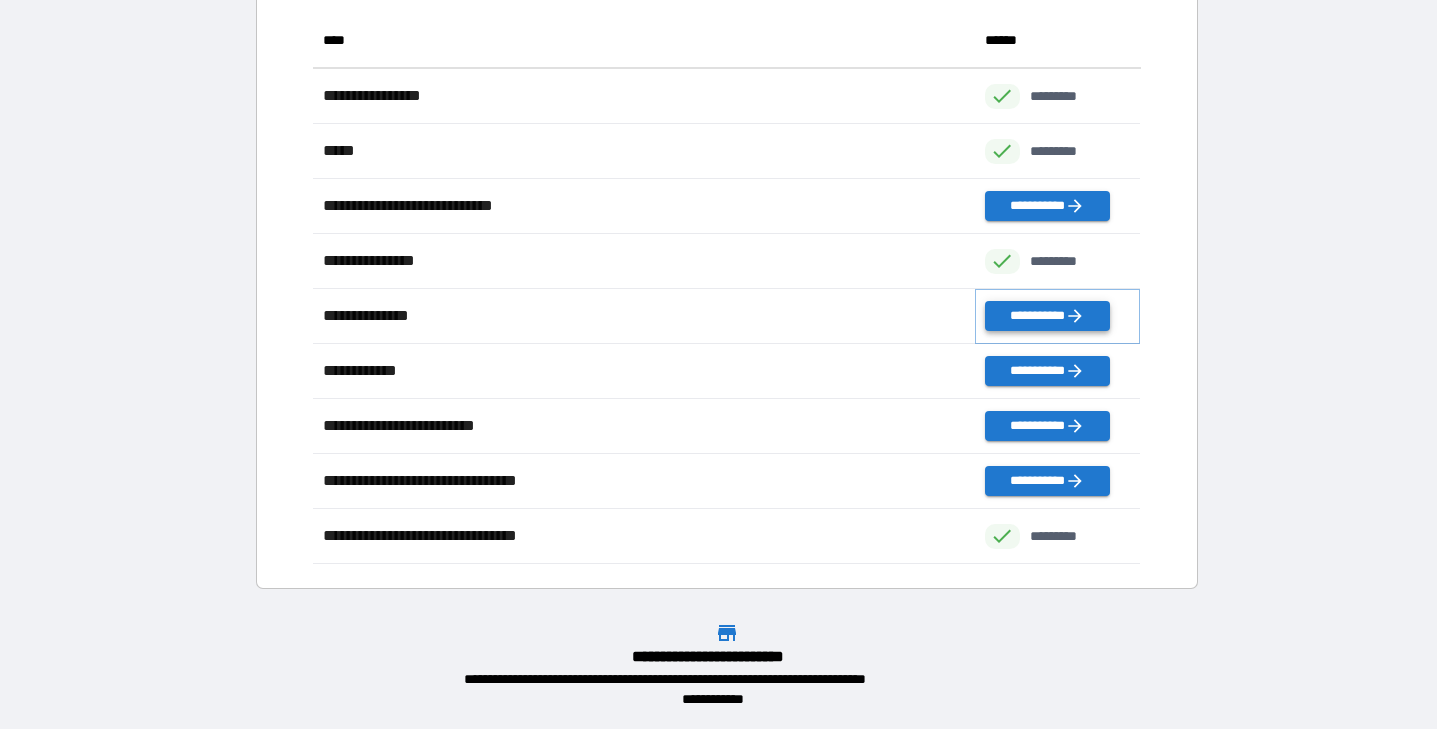 click on "**********" at bounding box center [1047, 316] 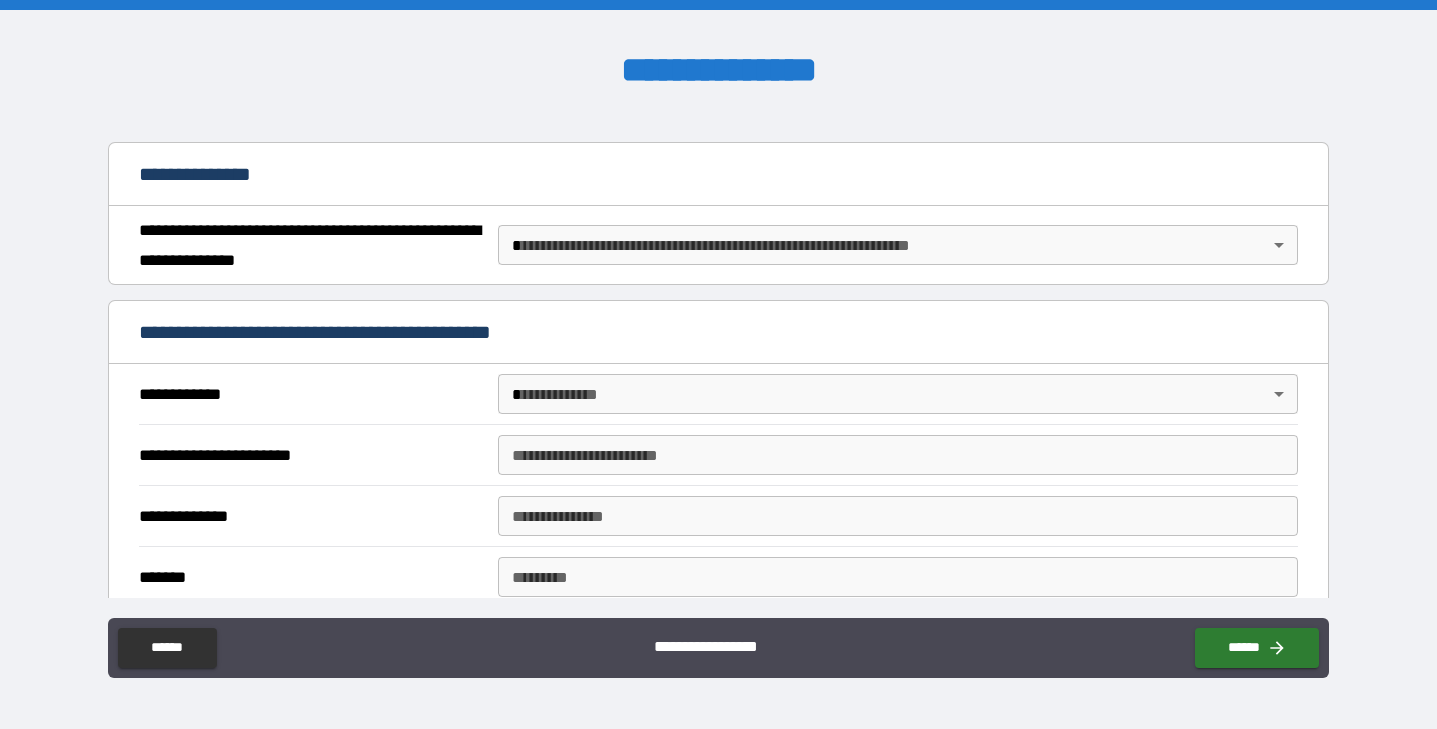 scroll, scrollTop: 204, scrollLeft: 0, axis: vertical 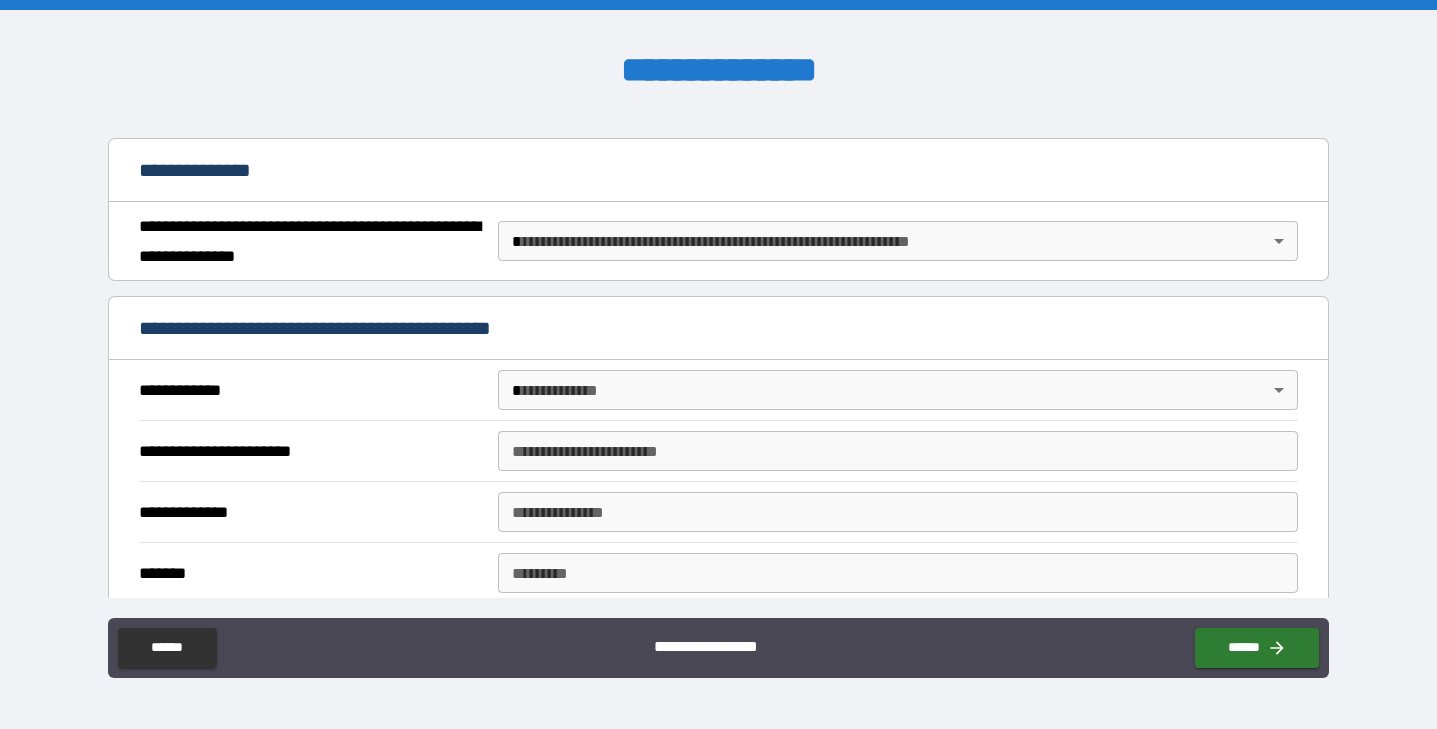 click on "**********" at bounding box center [718, 246] 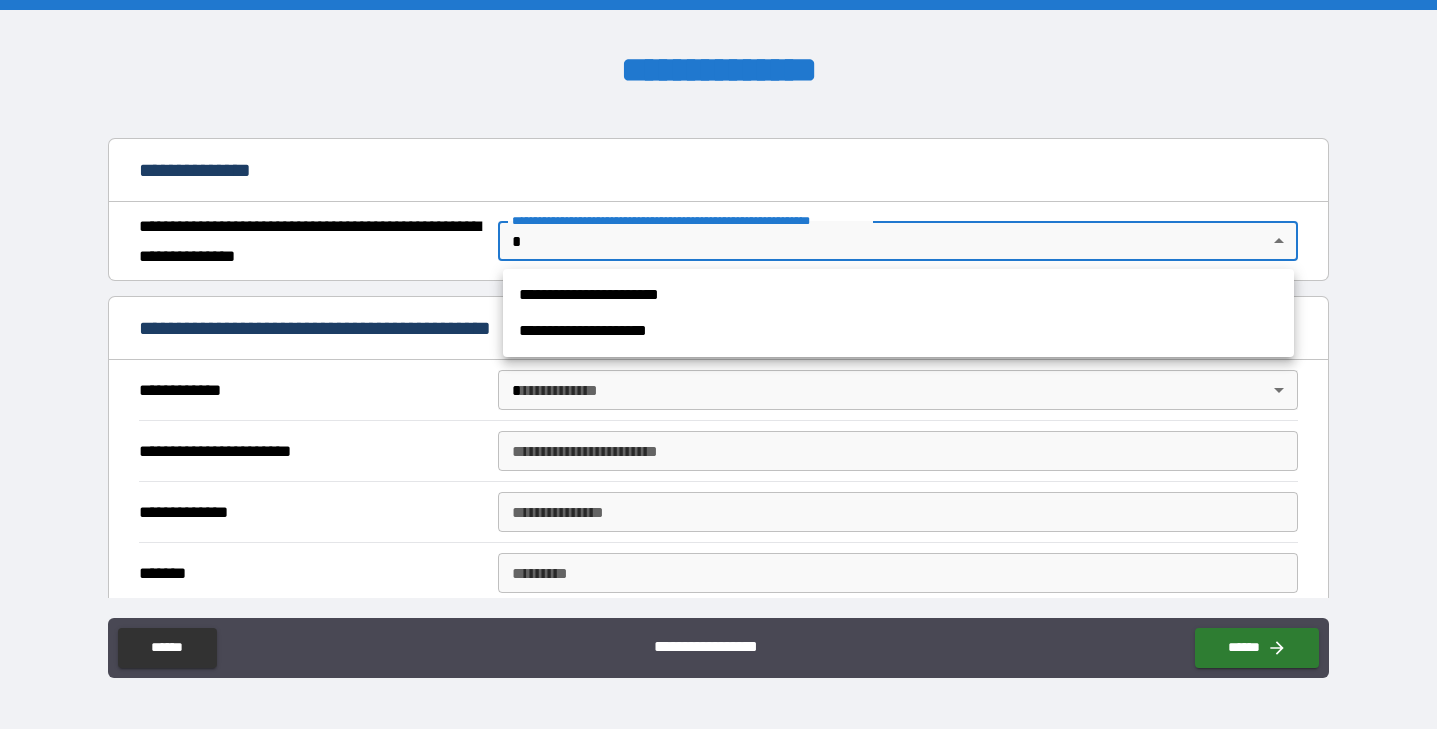 click on "**********" at bounding box center (898, 331) 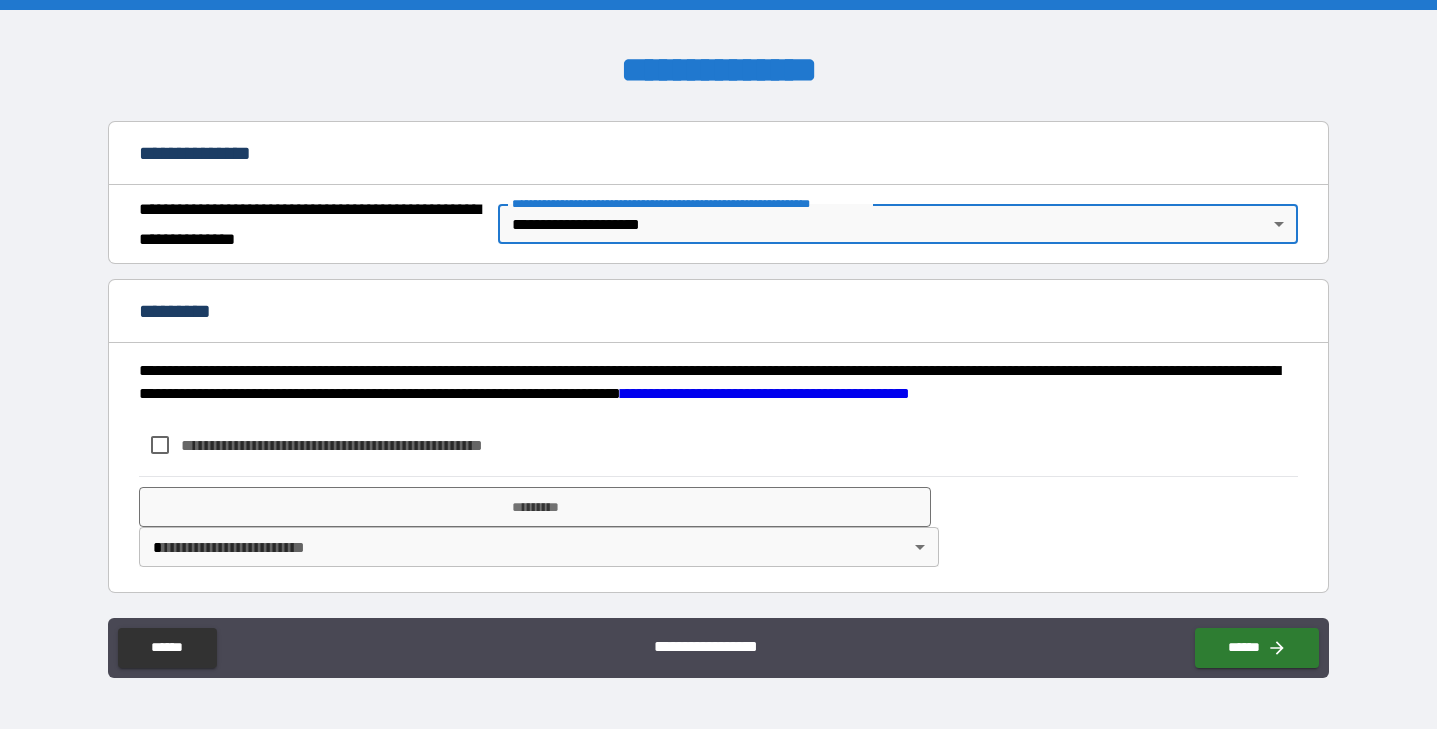 scroll, scrollTop: 221, scrollLeft: 0, axis: vertical 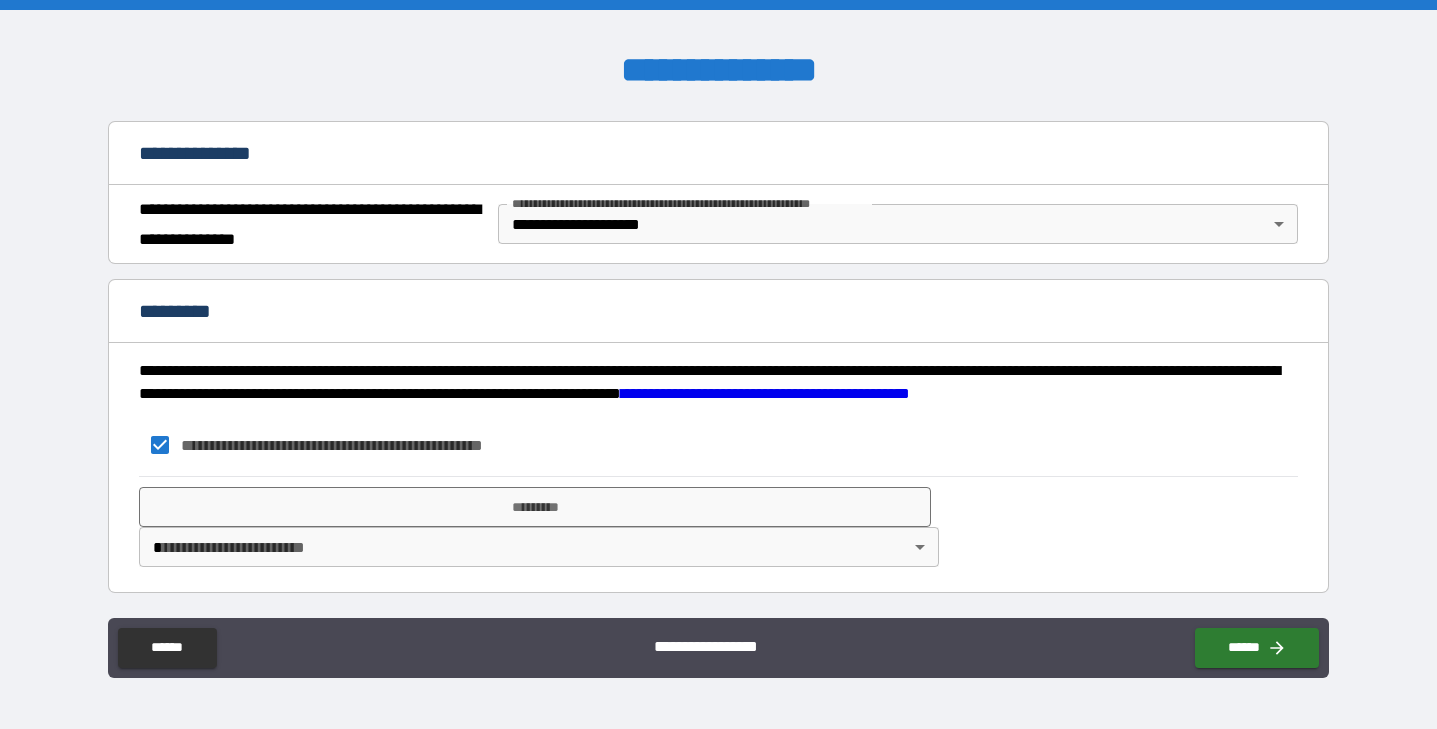 click on "**********" at bounding box center [718, 364] 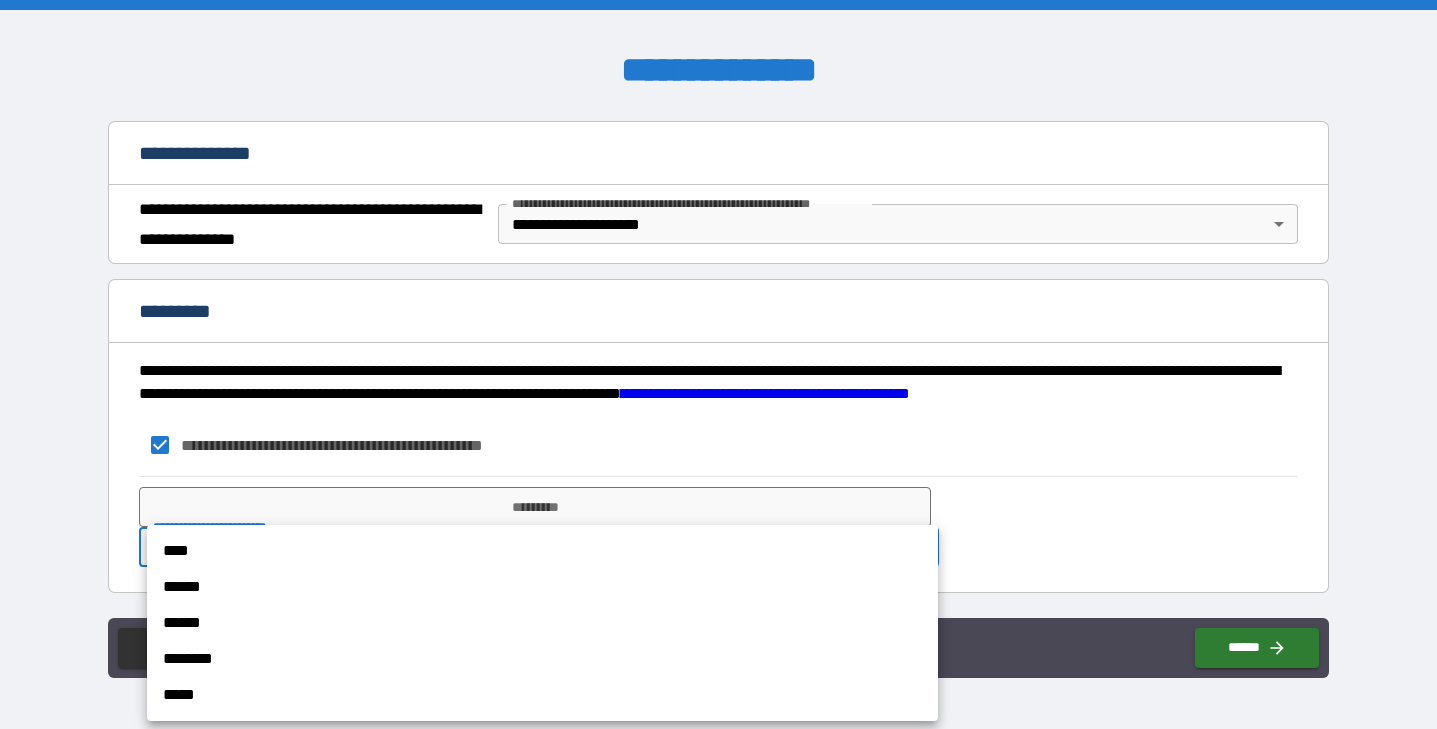 click at bounding box center [718, 364] 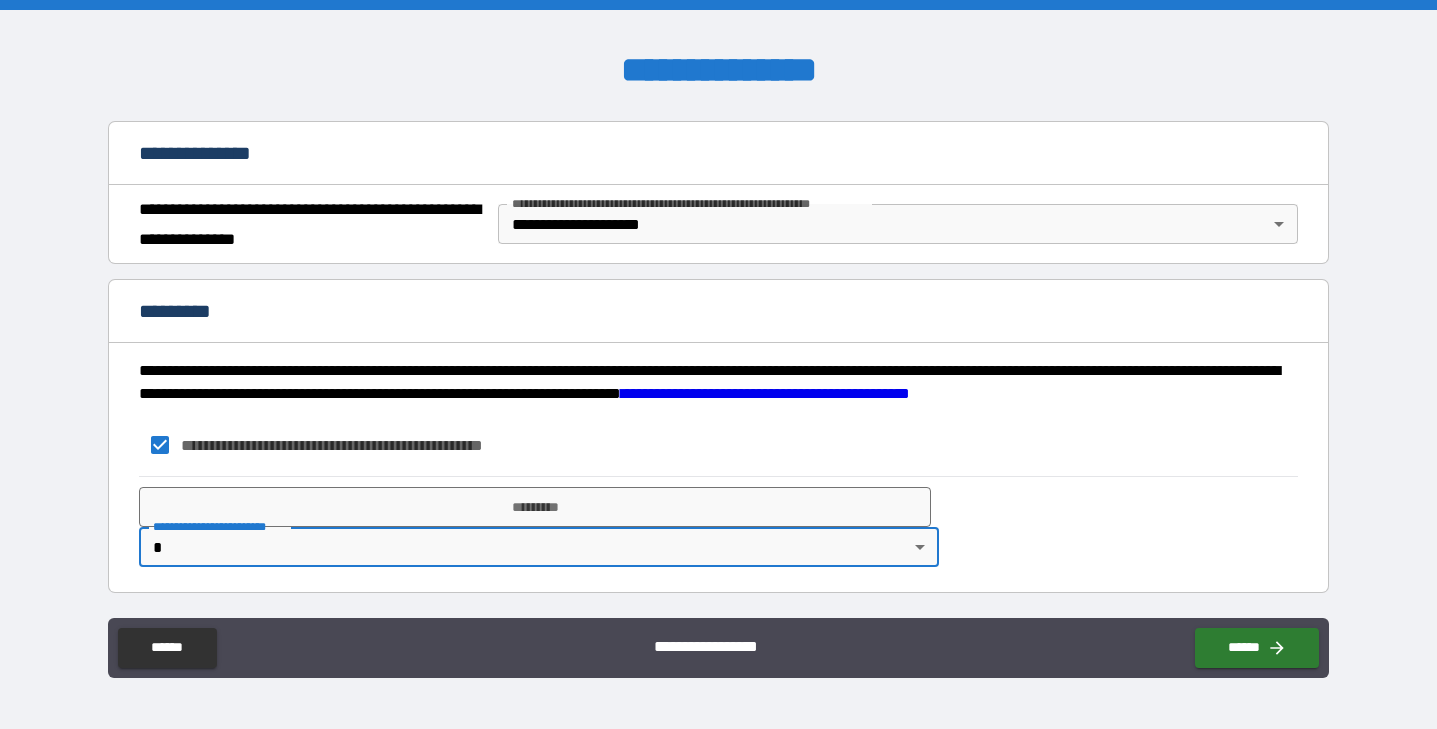 scroll, scrollTop: 220, scrollLeft: 0, axis: vertical 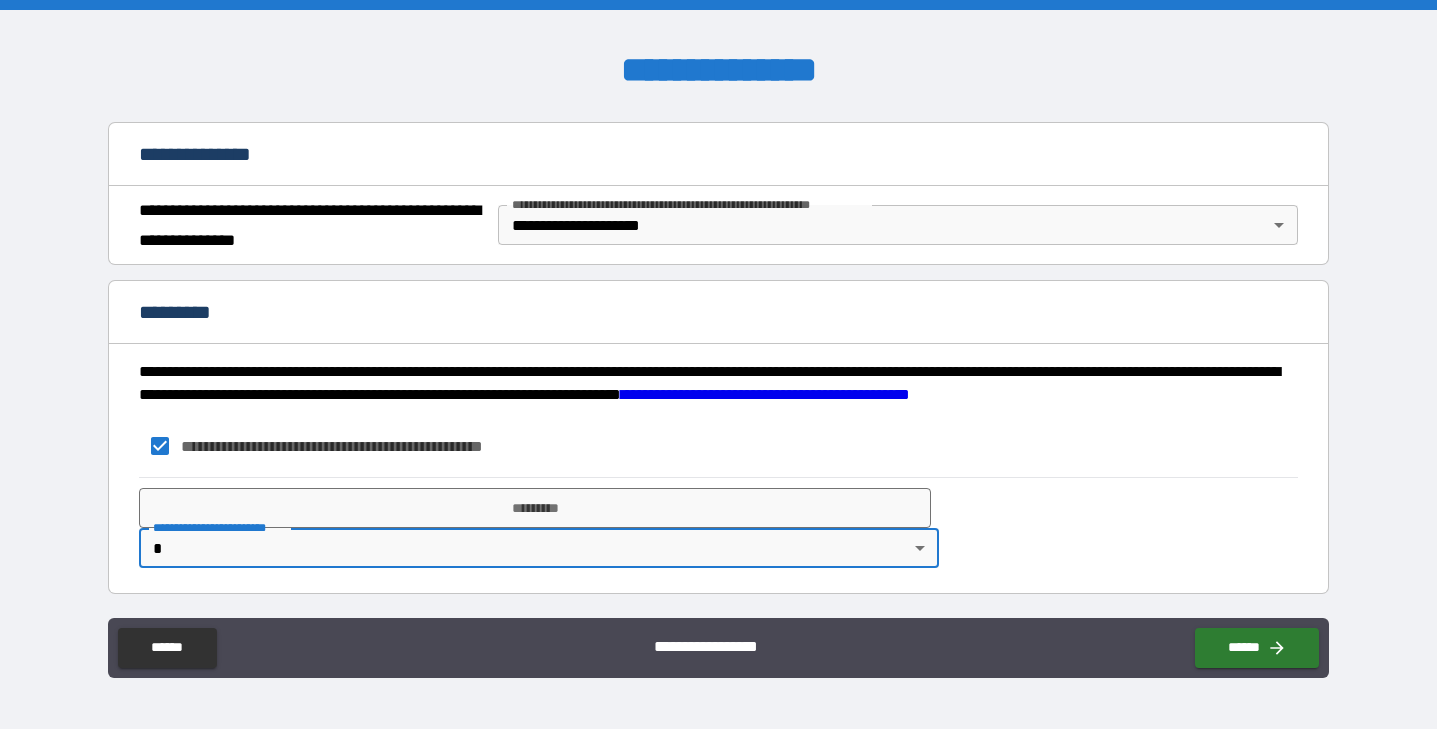 click on "**********" at bounding box center (718, 364) 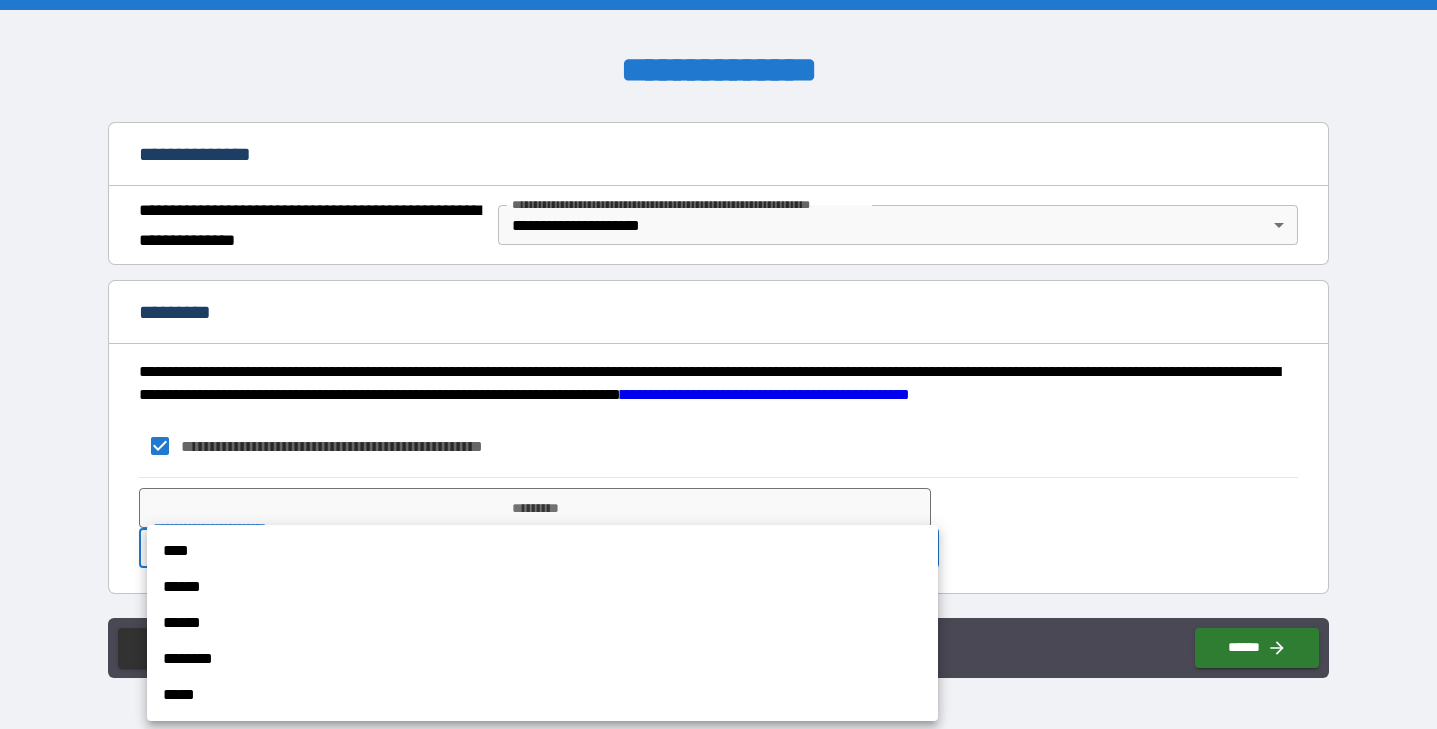 click on "****" at bounding box center [542, 551] 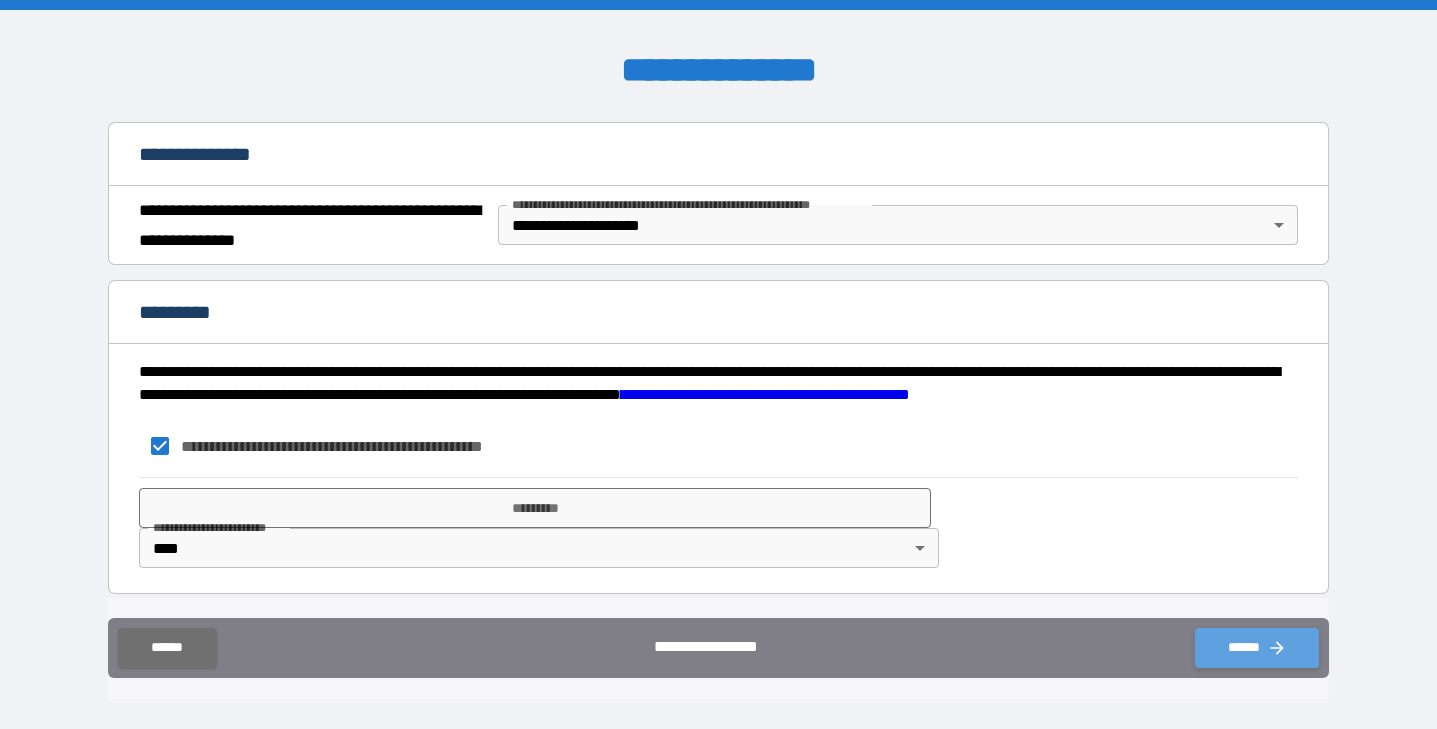 click on "******" at bounding box center (1257, 648) 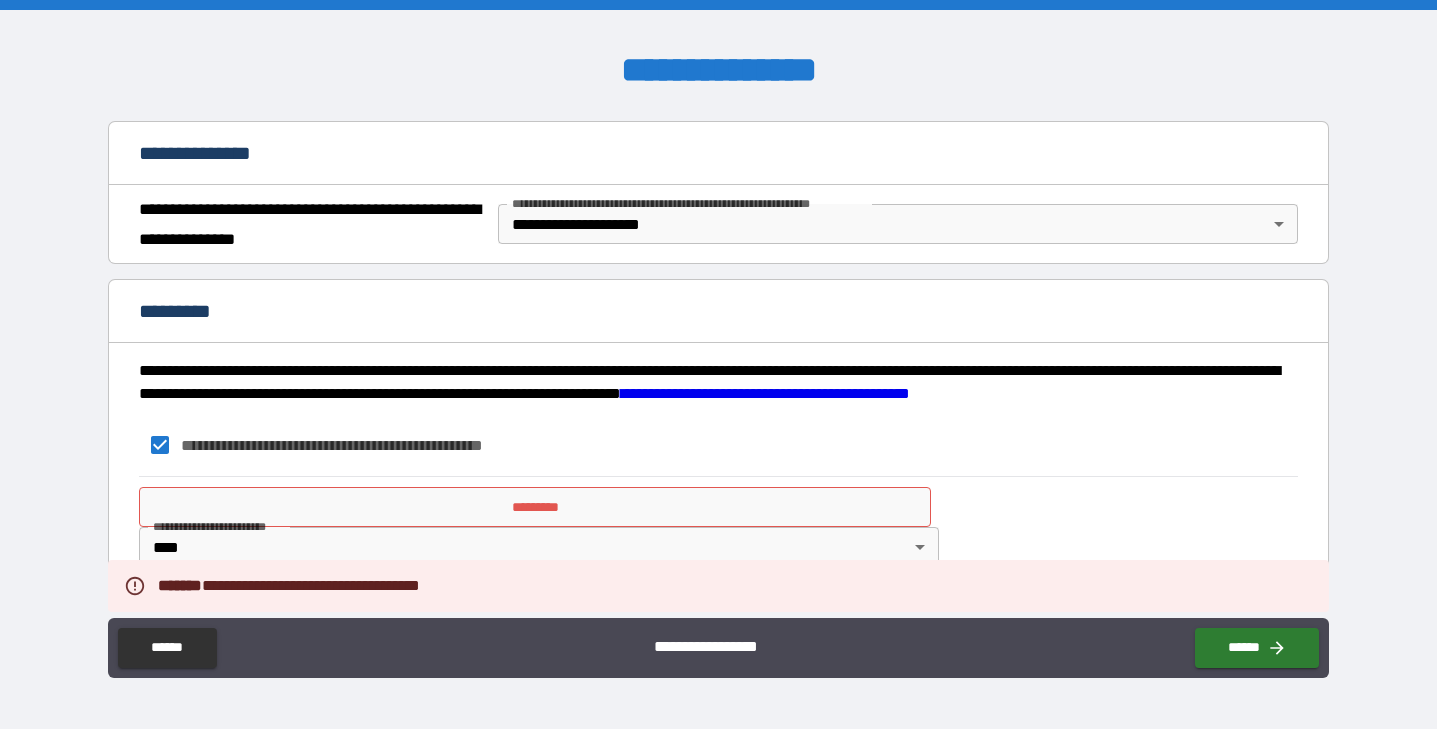 scroll, scrollTop: 221, scrollLeft: 0, axis: vertical 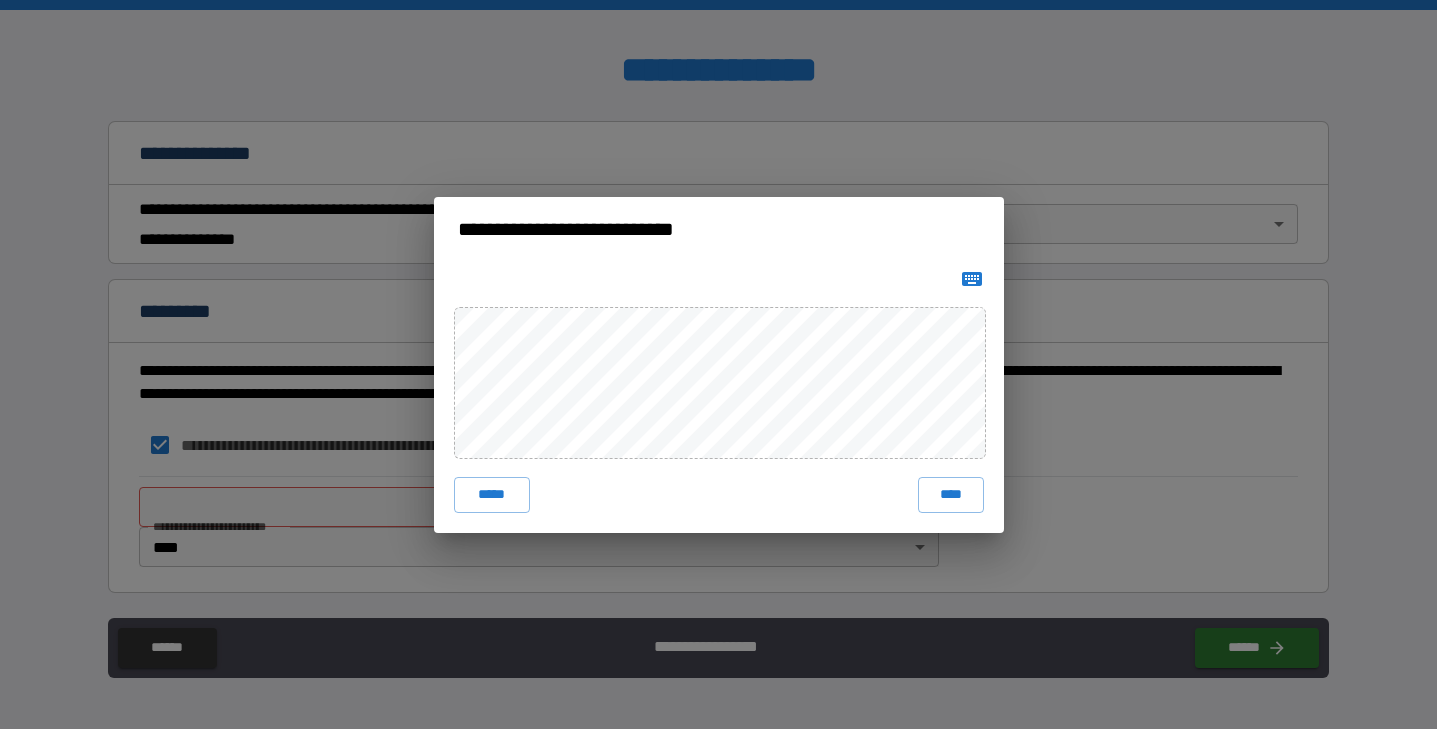 click on "***** ****" at bounding box center [719, 397] 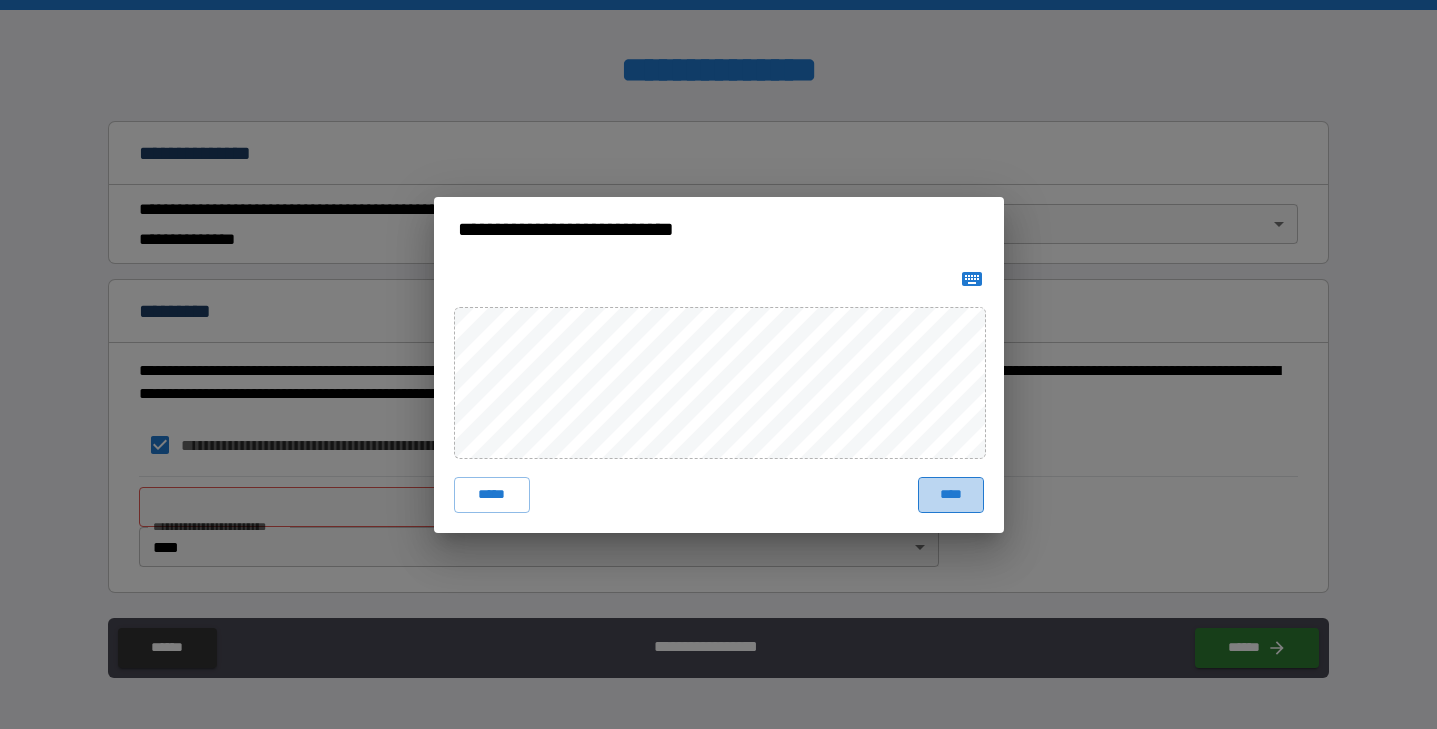 click on "****" at bounding box center (951, 495) 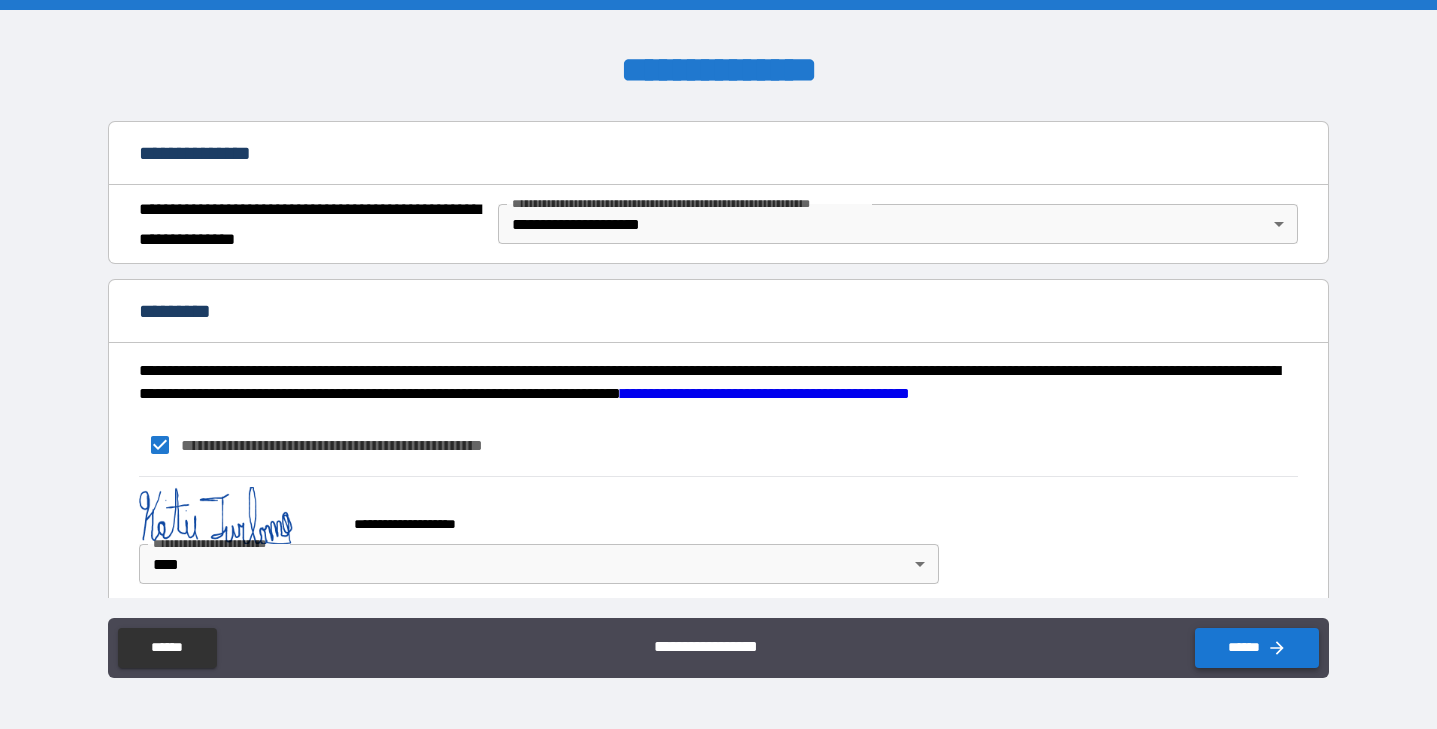 click on "******" at bounding box center [1257, 648] 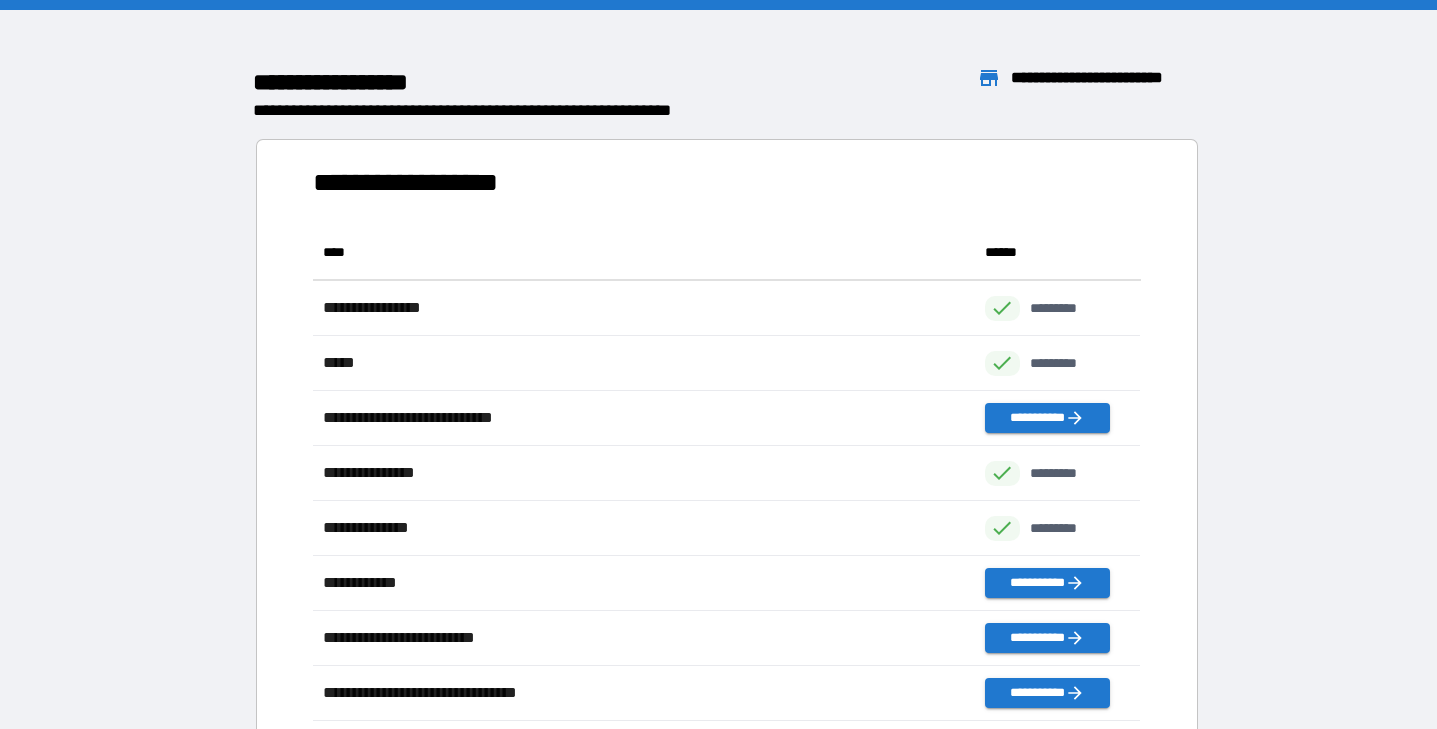 scroll, scrollTop: 1, scrollLeft: 1, axis: both 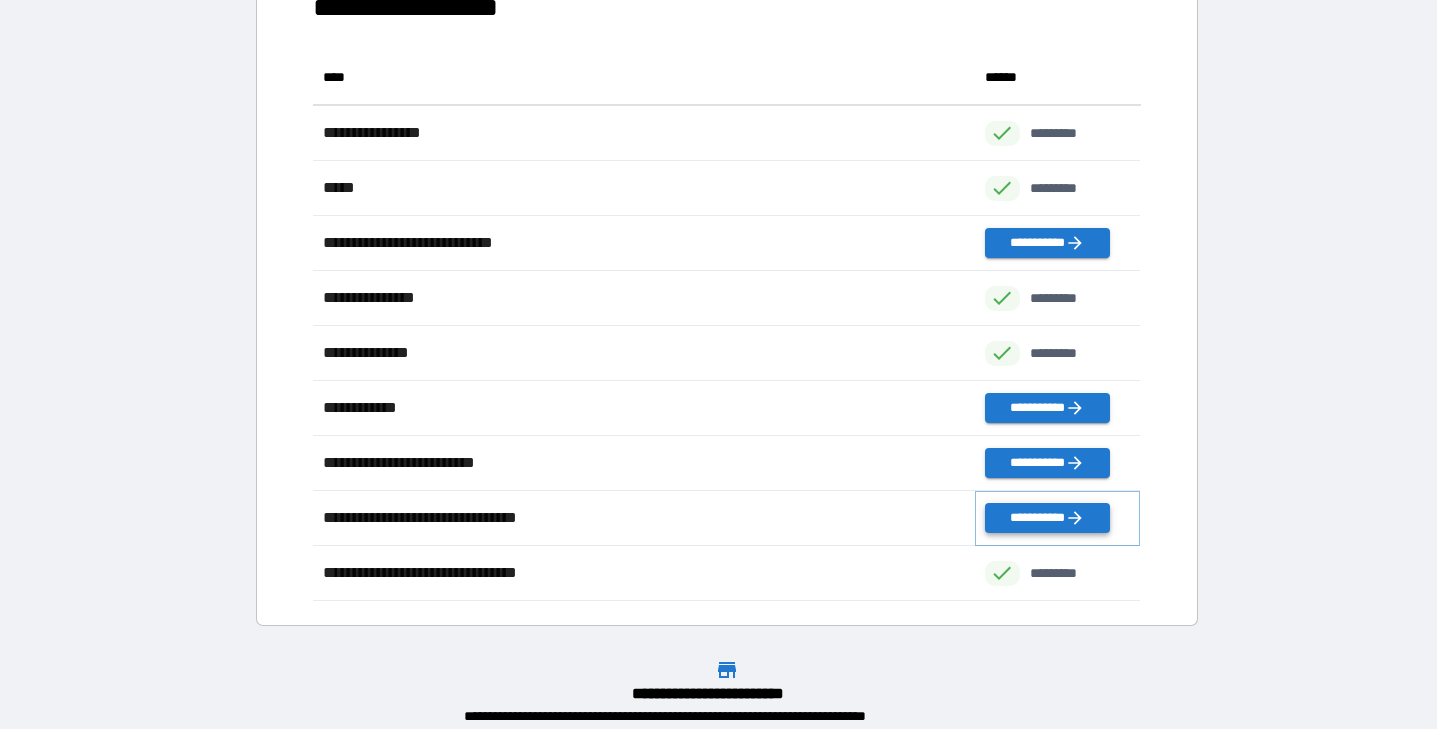 click on "**********" at bounding box center [1047, 518] 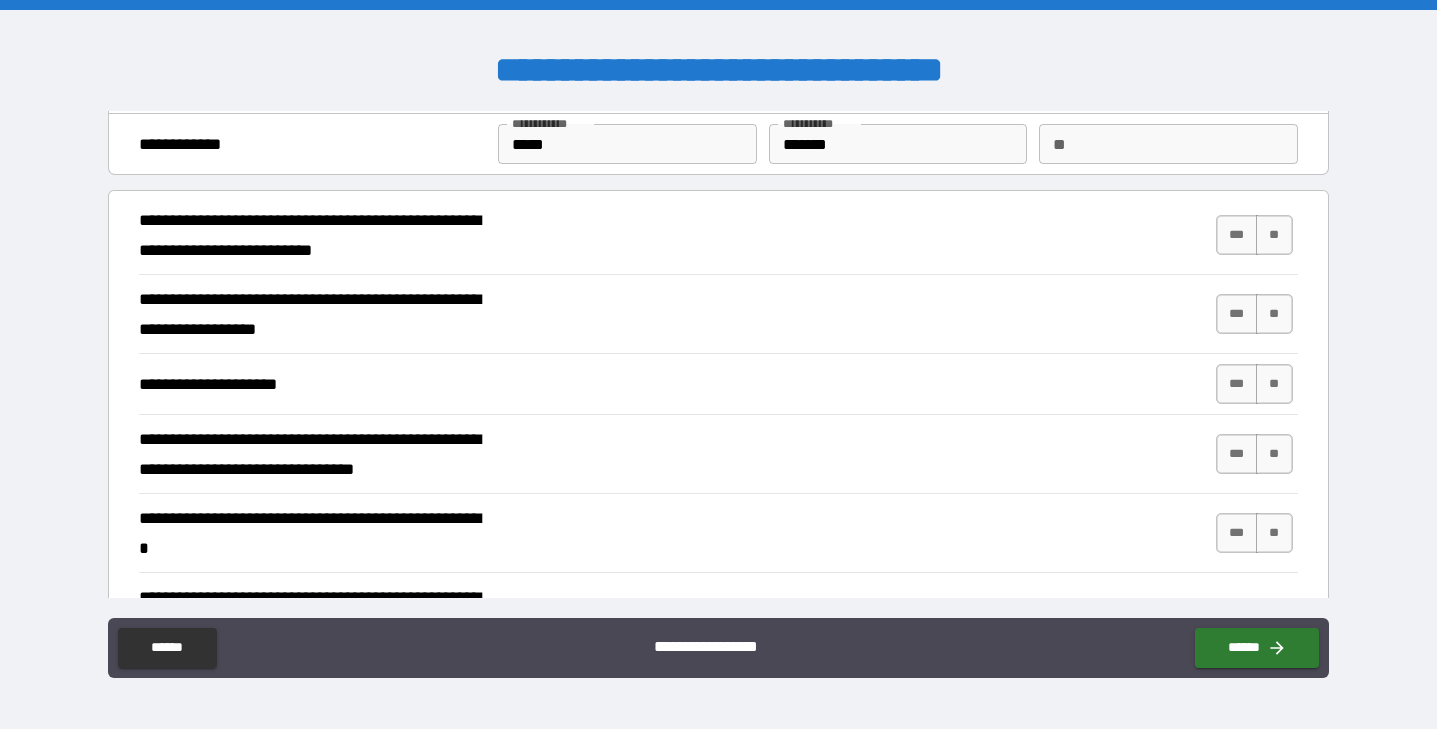 scroll, scrollTop: 76, scrollLeft: 0, axis: vertical 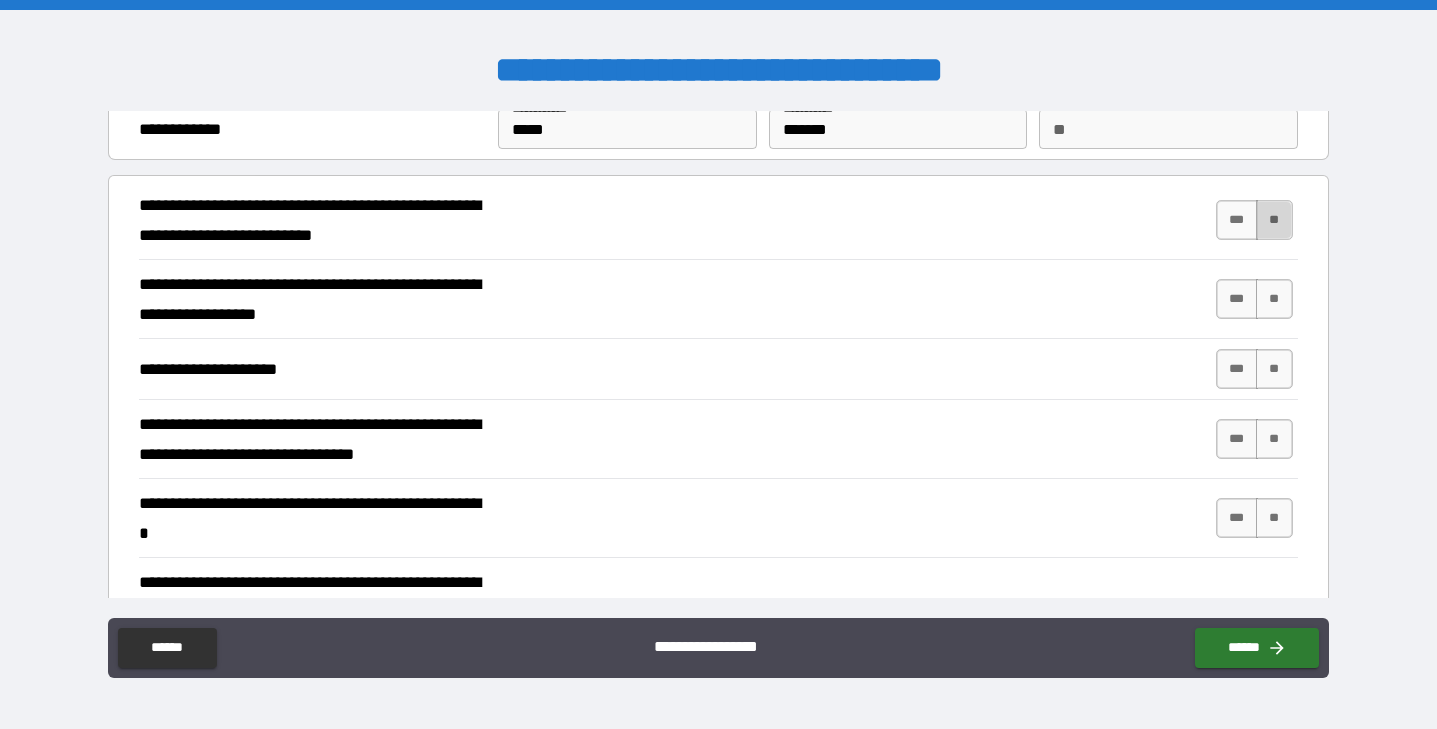 click on "**" at bounding box center [1274, 220] 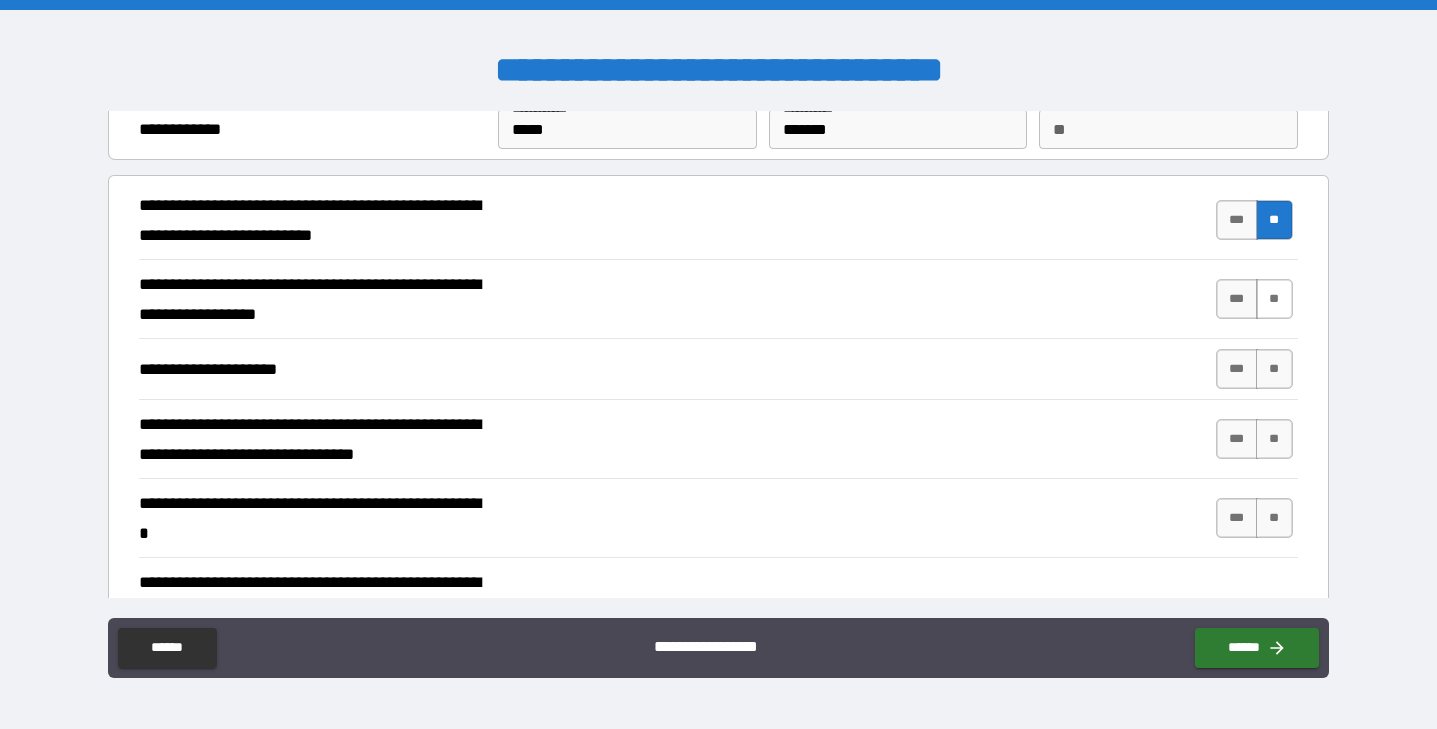 click on "**" at bounding box center [1274, 299] 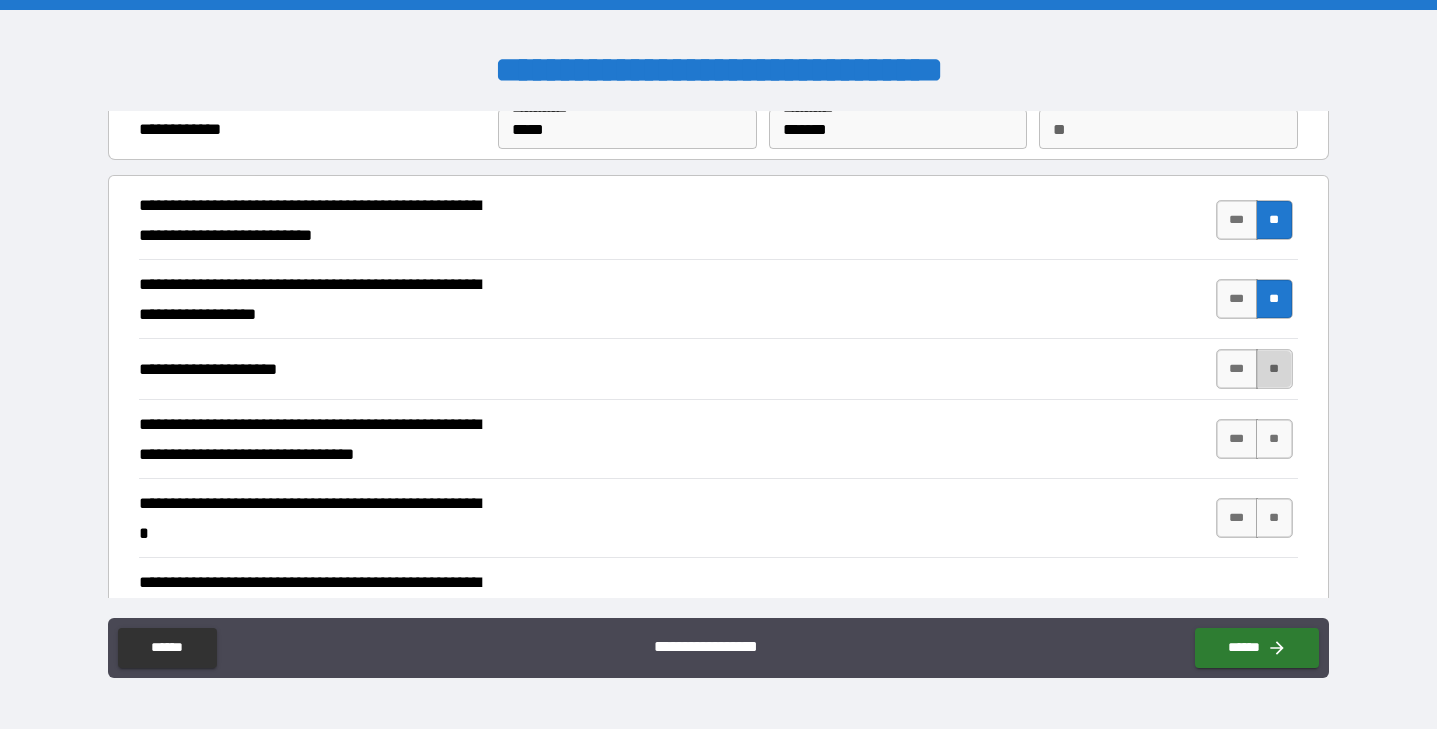 click on "**" at bounding box center [1274, 369] 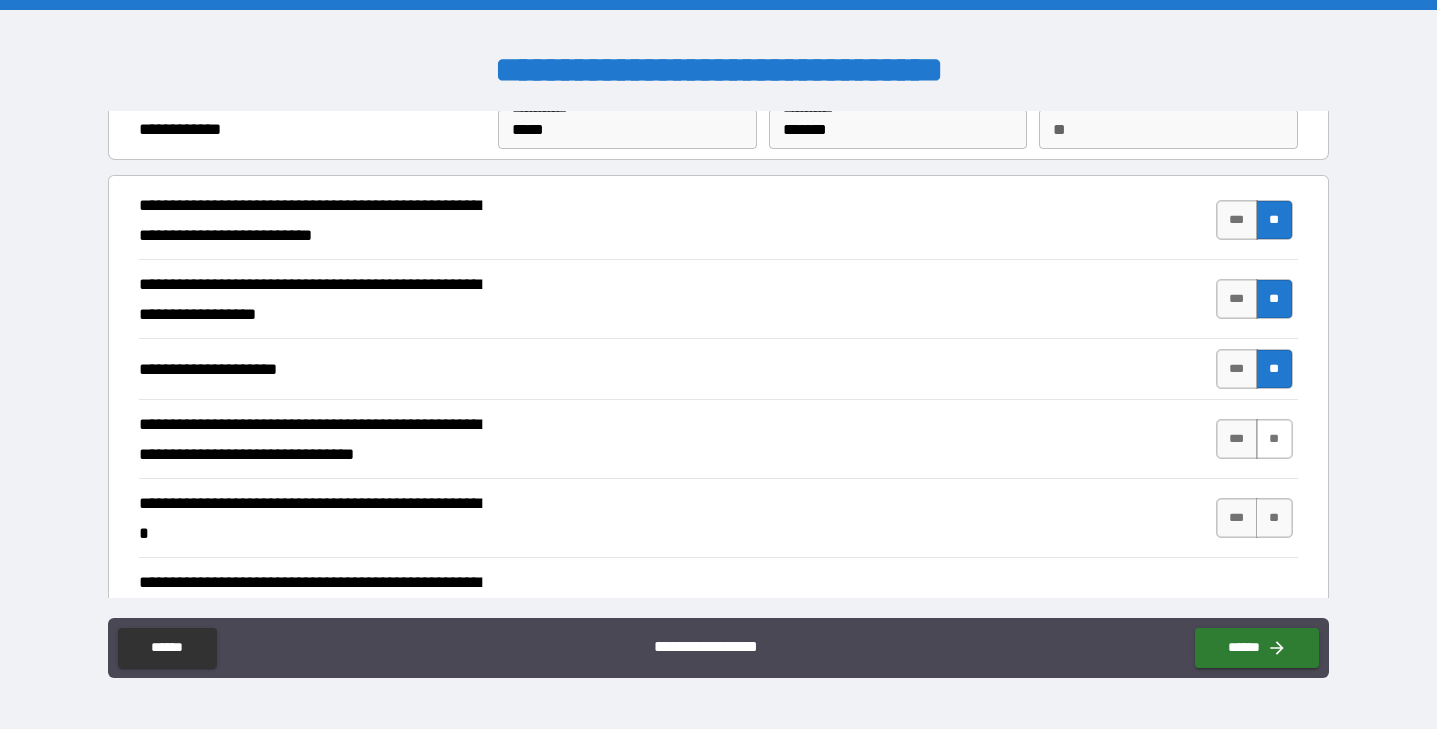 click on "**" at bounding box center [1274, 439] 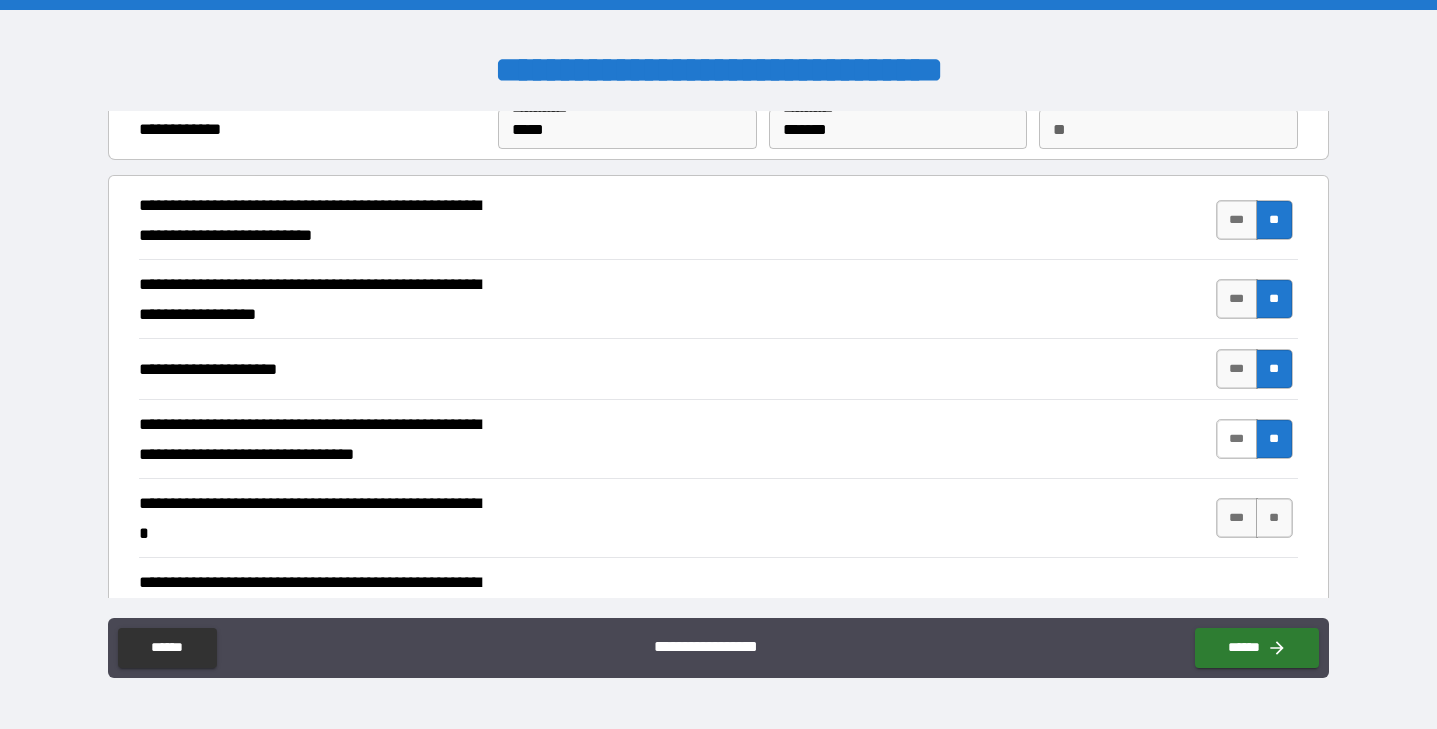 click on "***" at bounding box center [1237, 439] 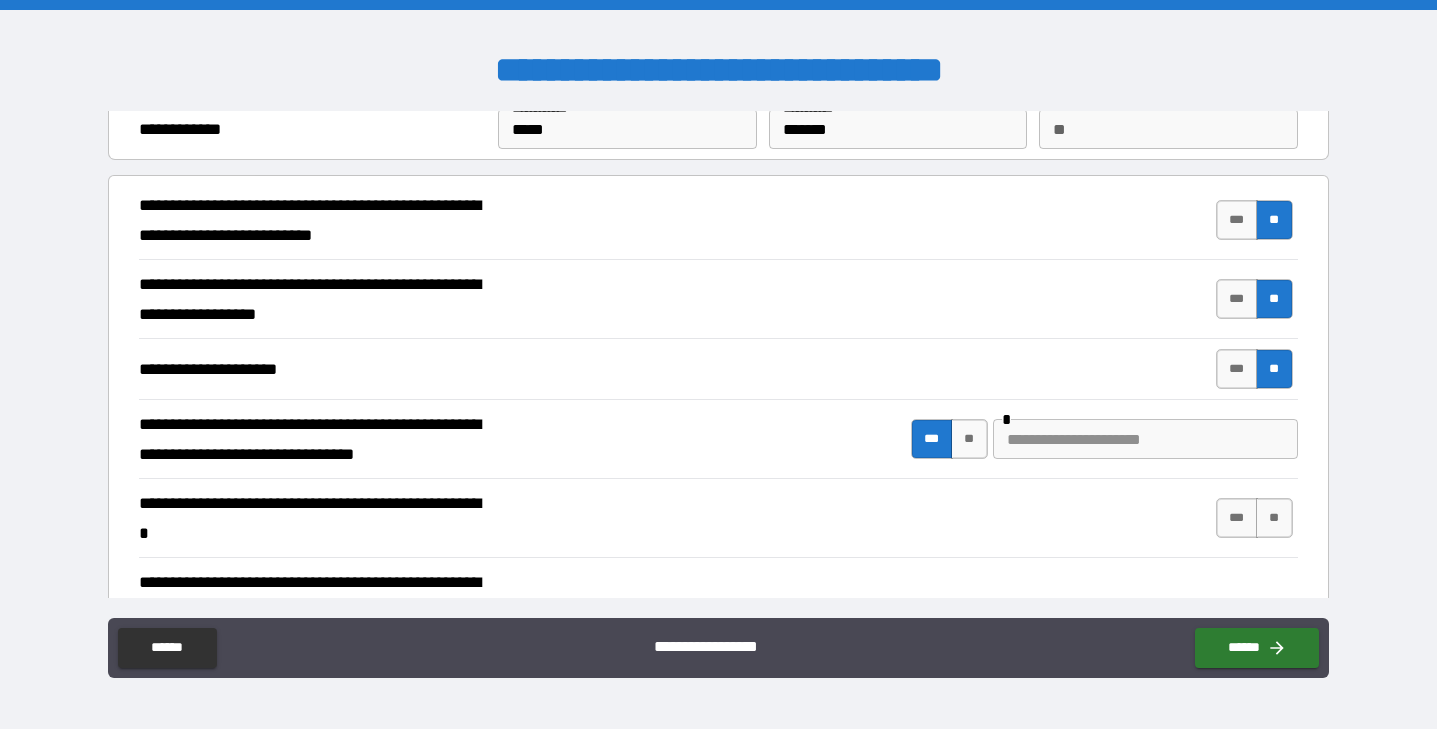 click at bounding box center [1145, 439] 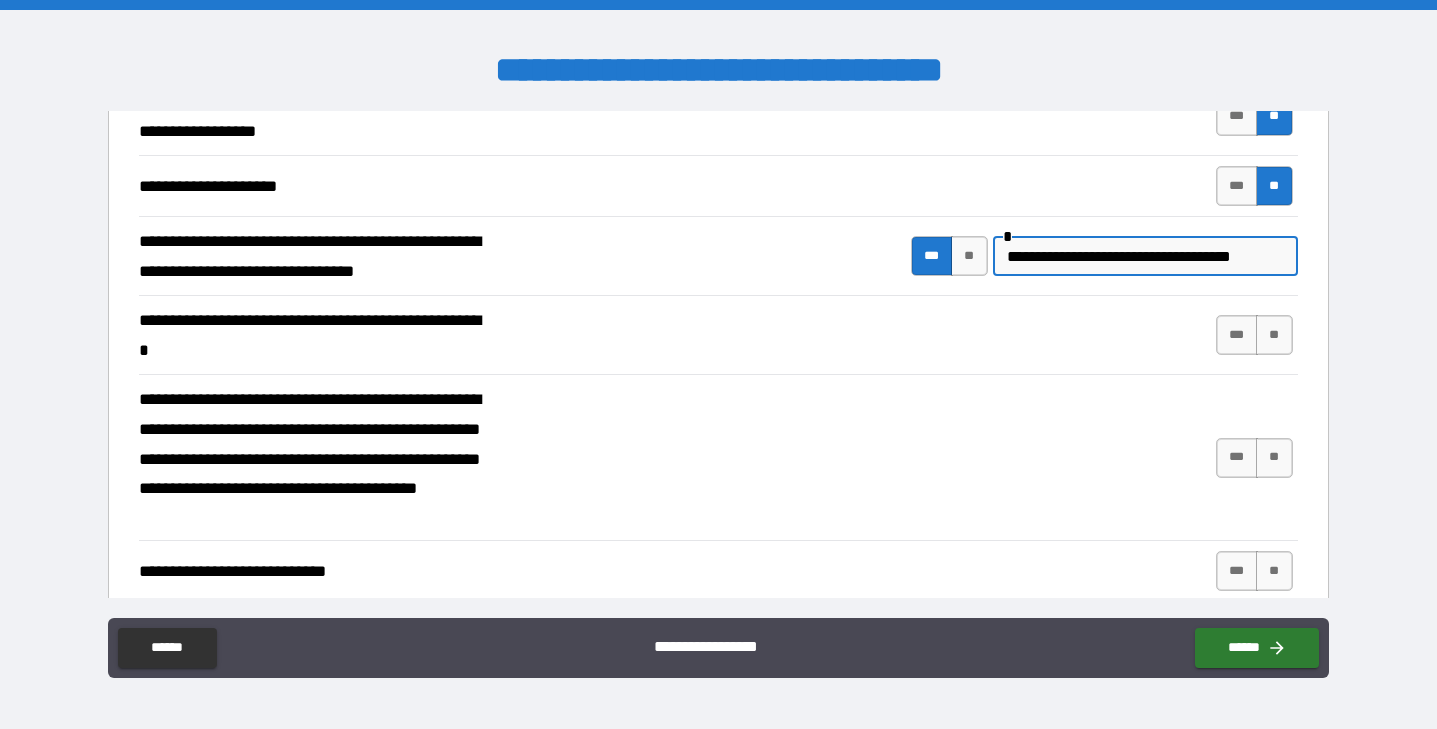 scroll, scrollTop: 260, scrollLeft: 0, axis: vertical 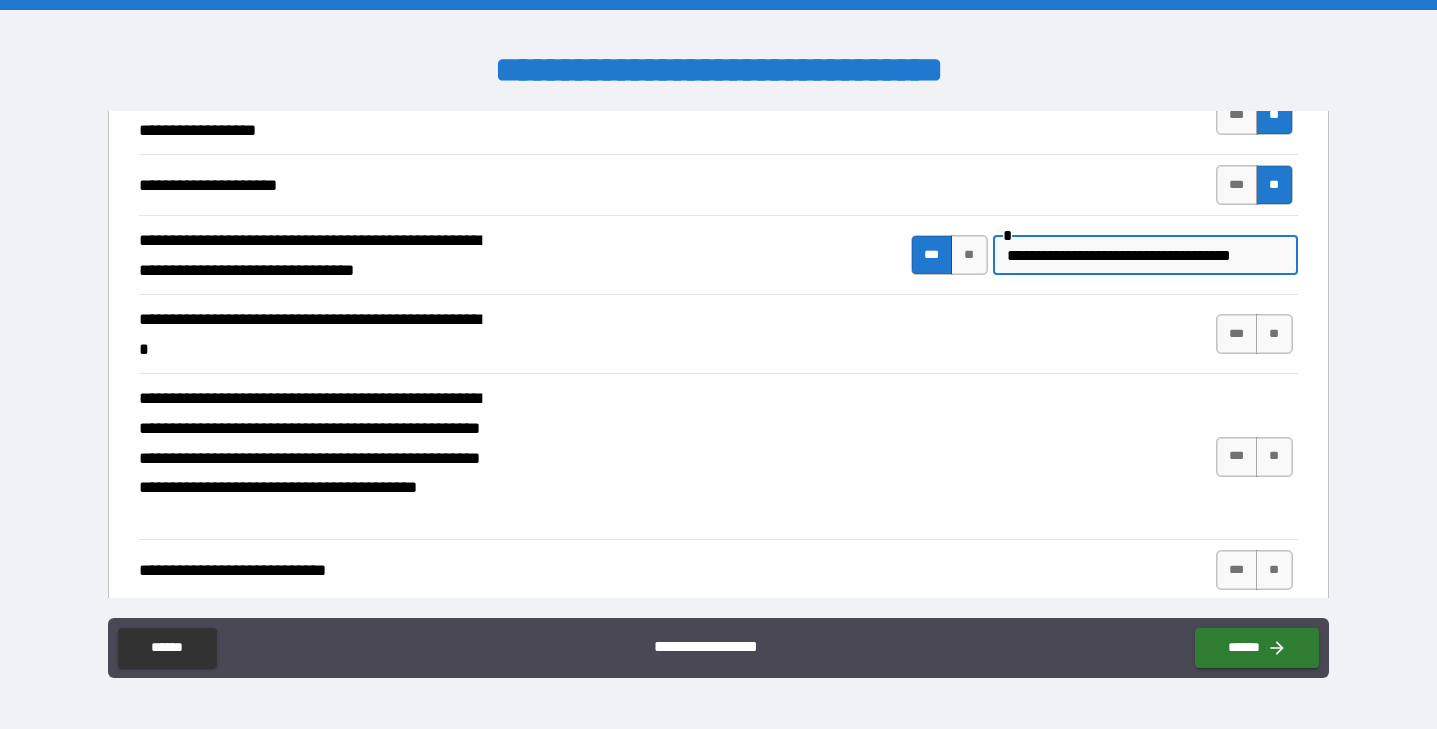 type on "**********" 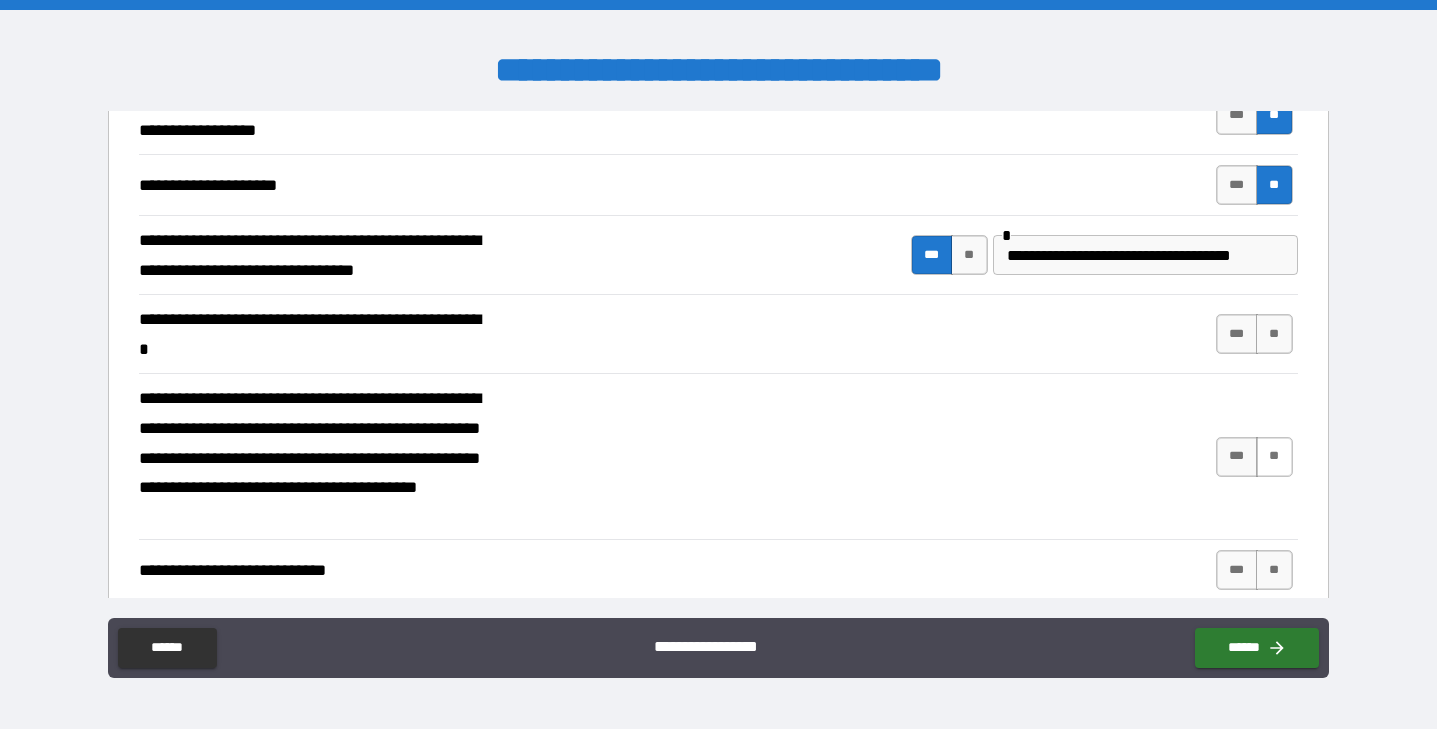 click on "**" at bounding box center [1274, 457] 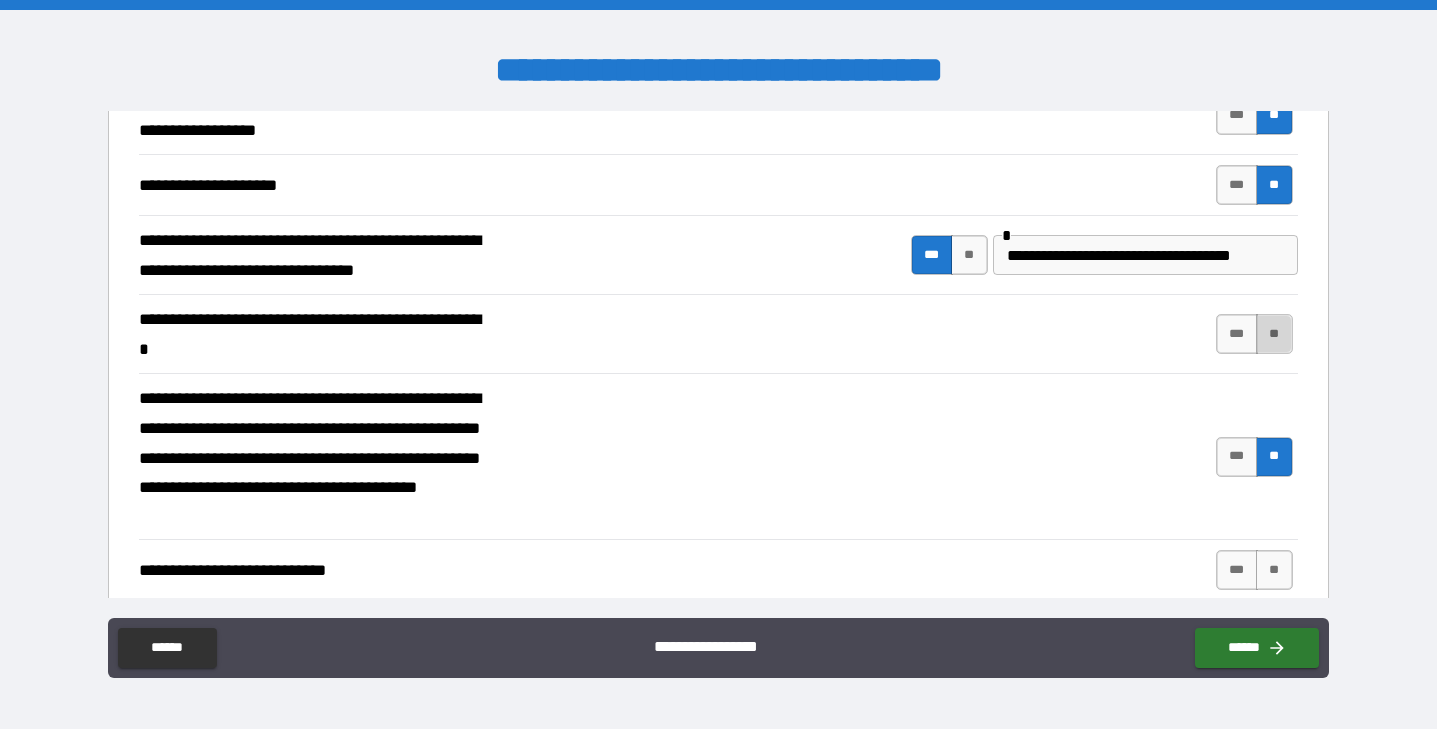 click on "**" at bounding box center (1274, 334) 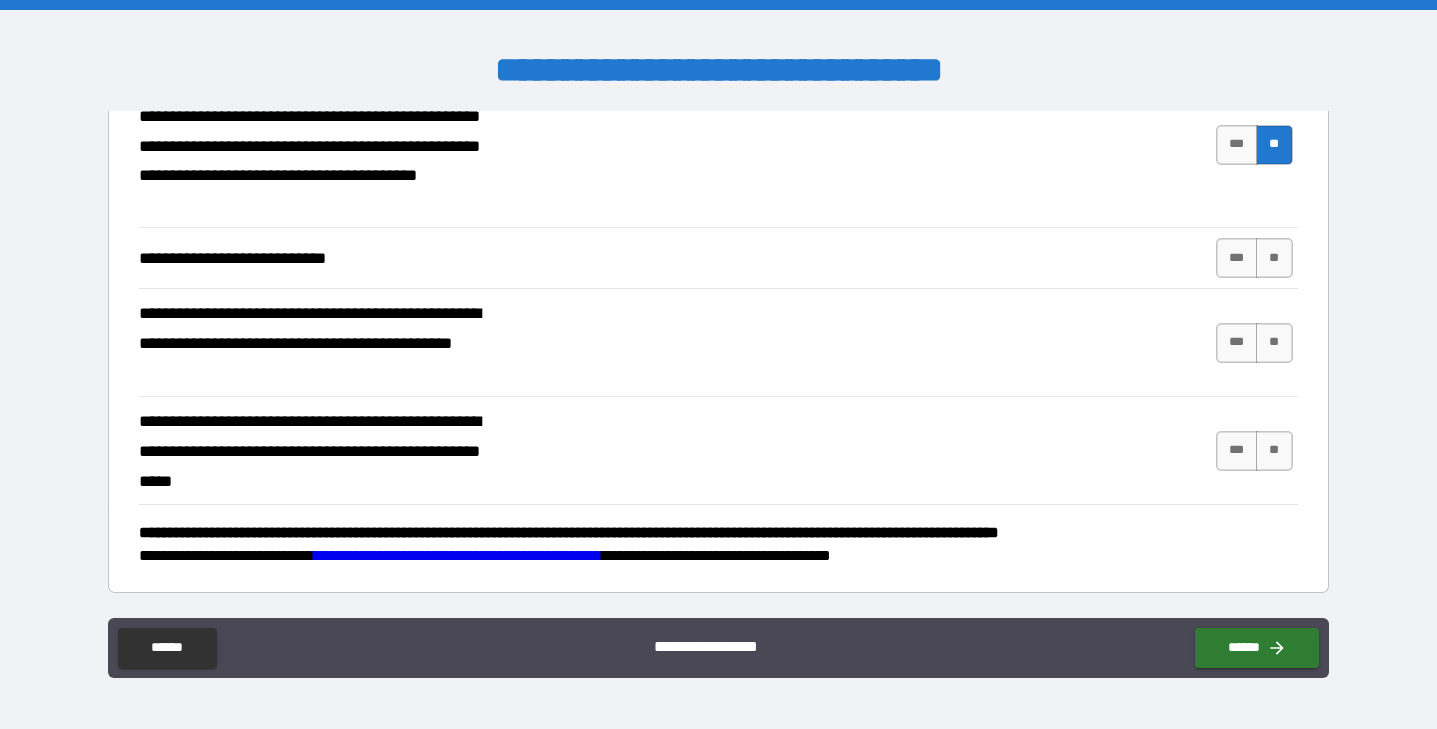scroll, scrollTop: 571, scrollLeft: 0, axis: vertical 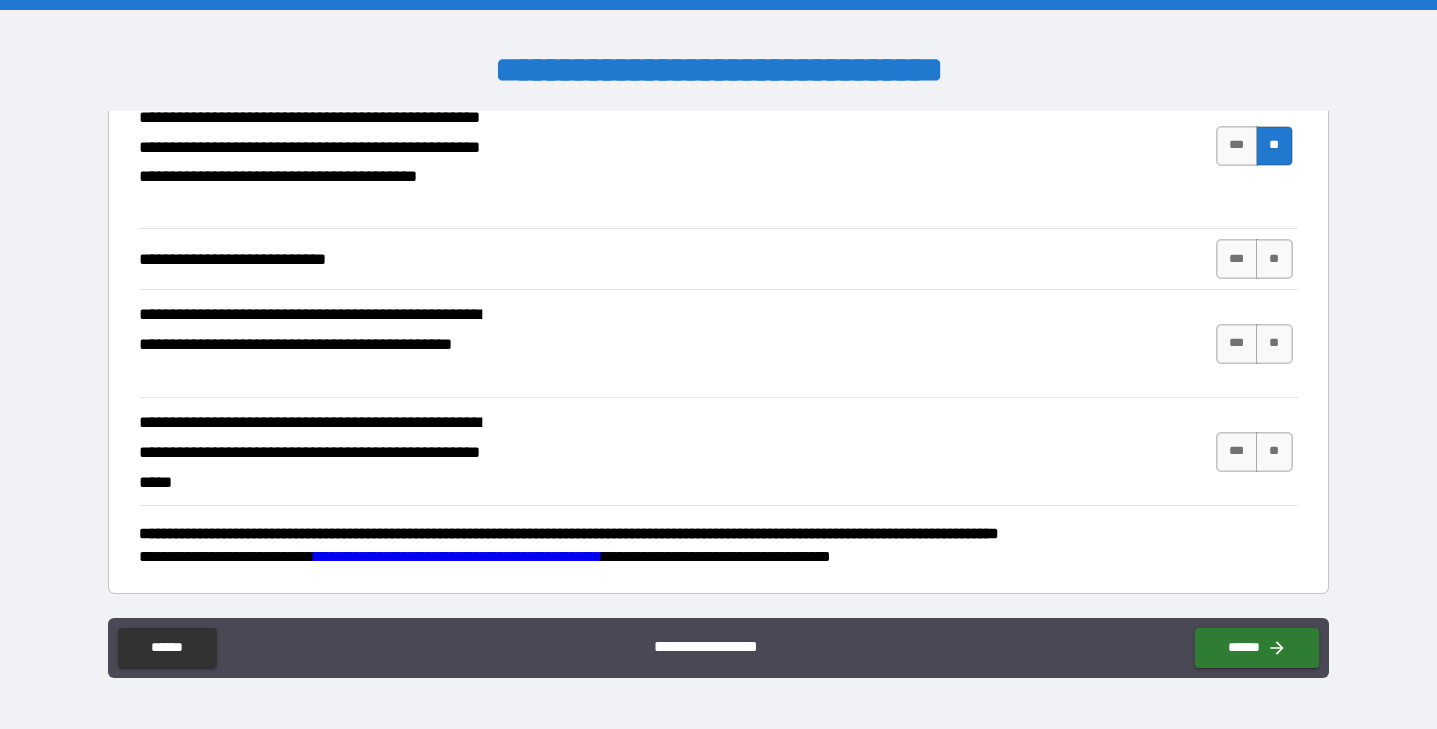 click on "**********" at bounding box center (718, 258) 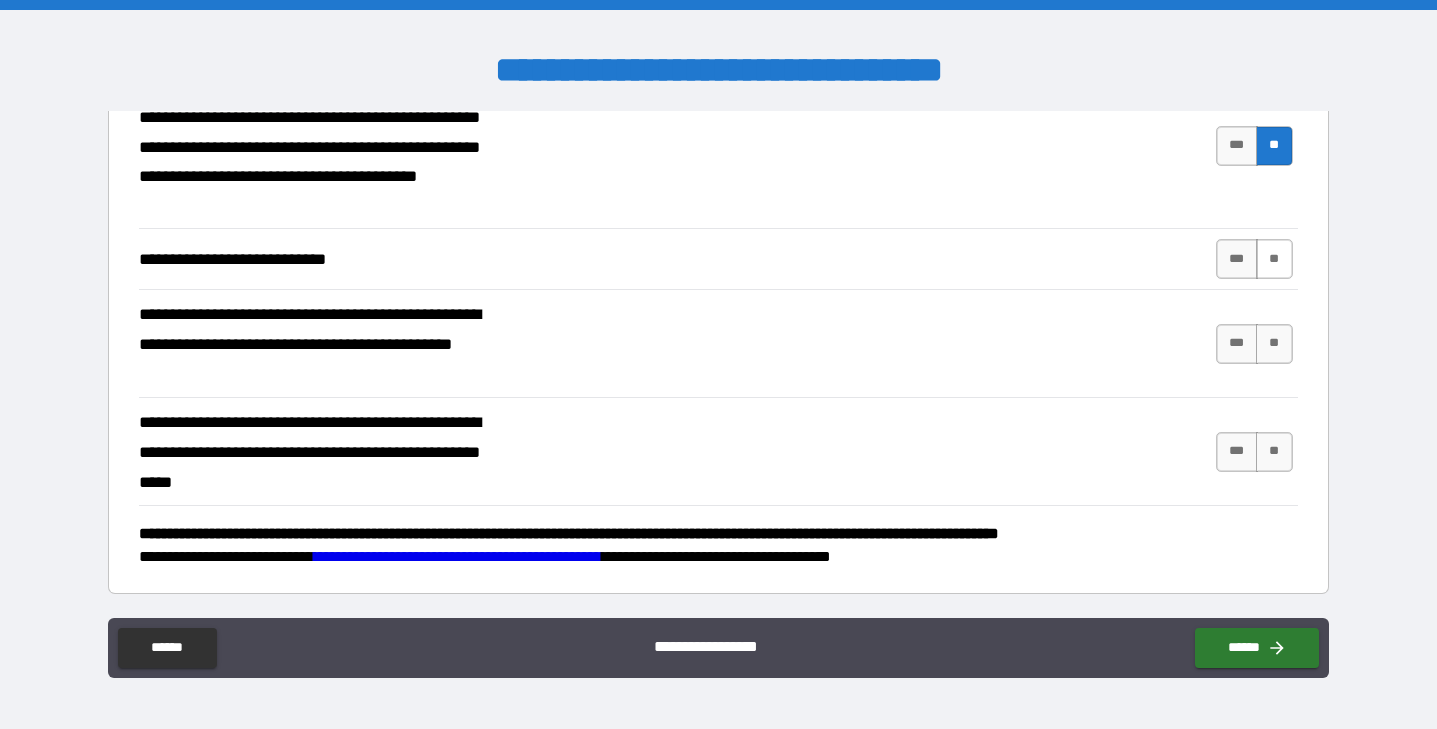 click on "**" at bounding box center [1274, 259] 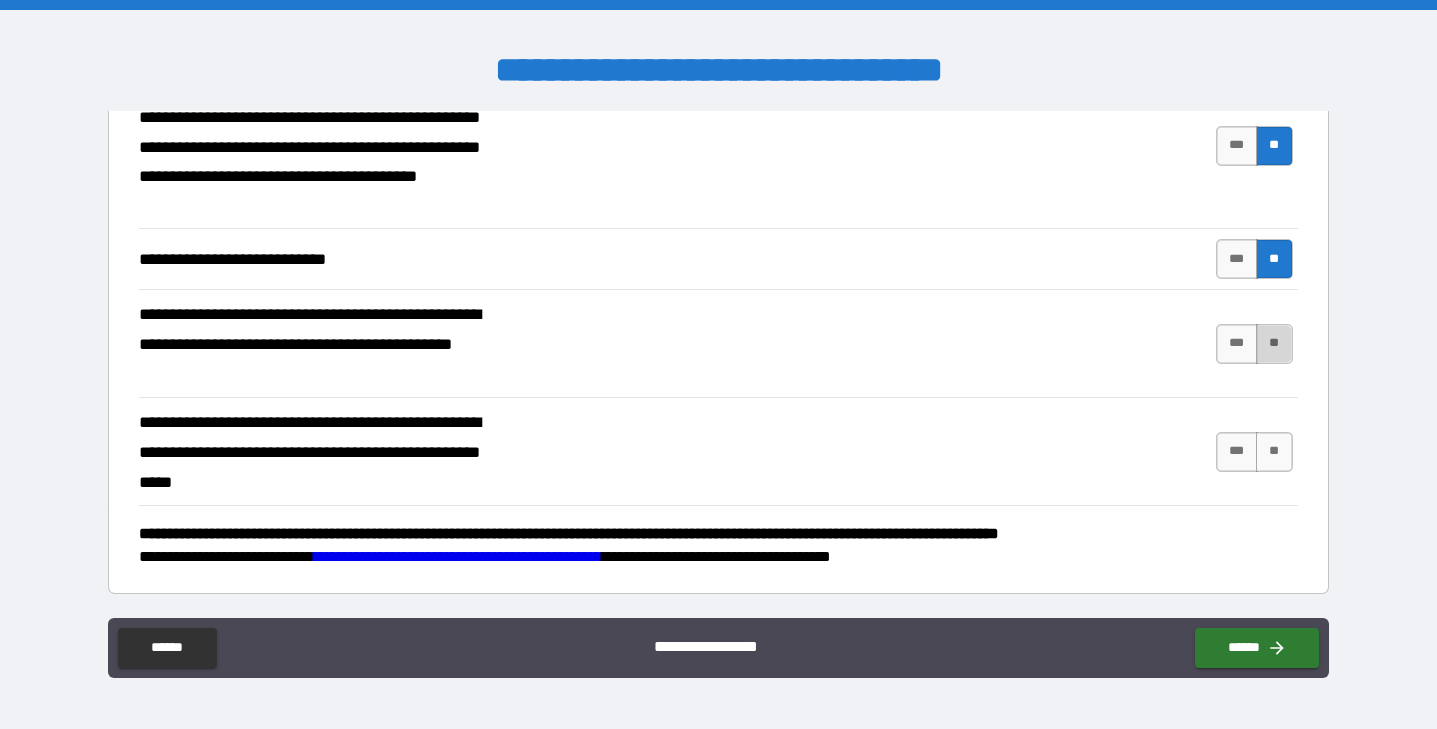 click on "**" at bounding box center (1274, 344) 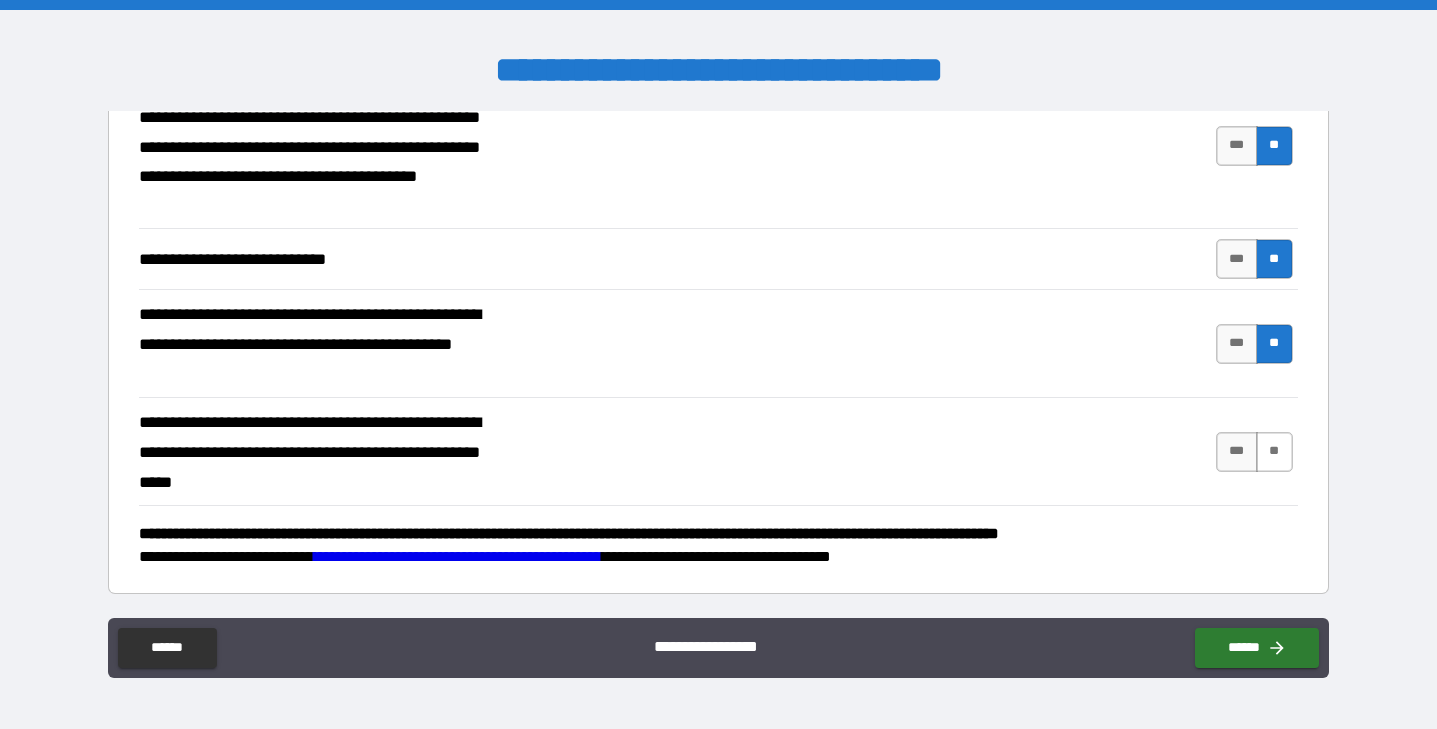 click on "**" at bounding box center (1274, 452) 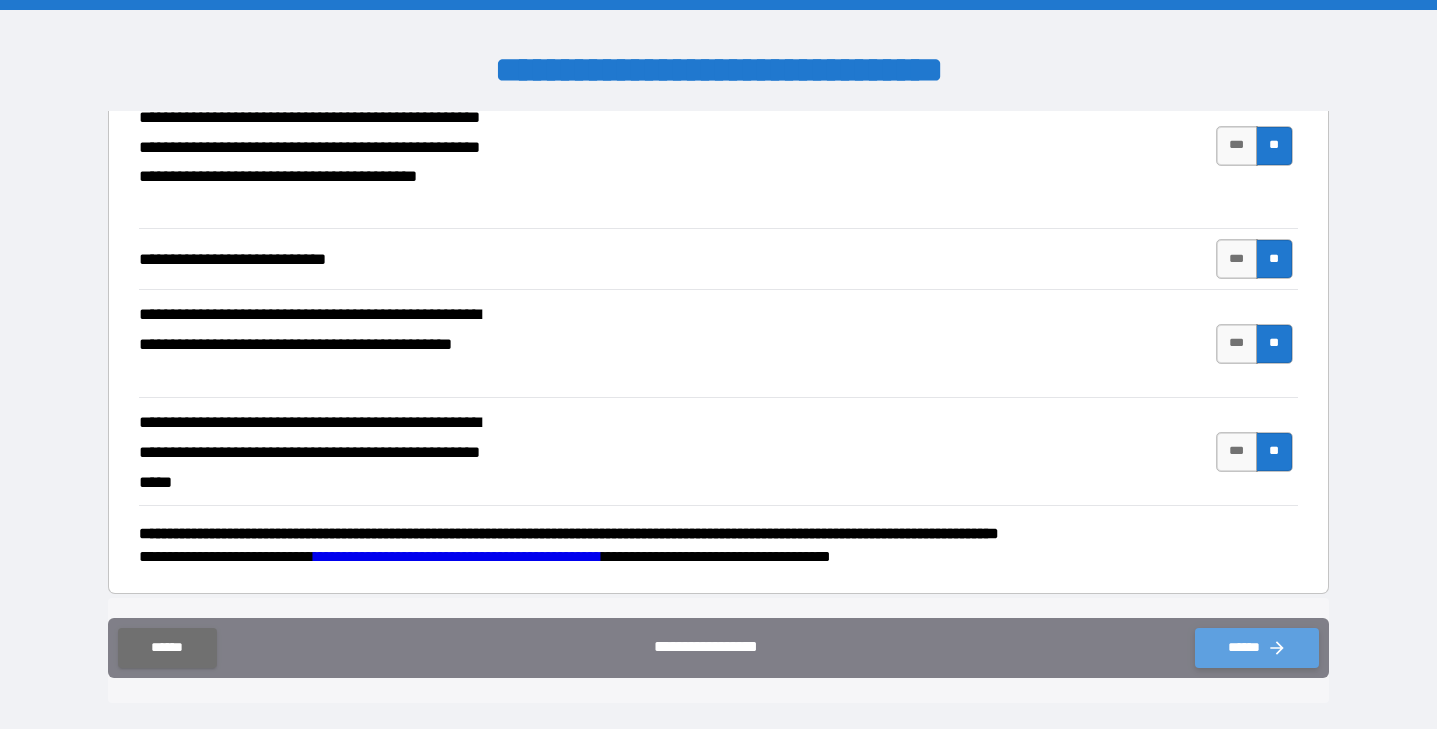 click 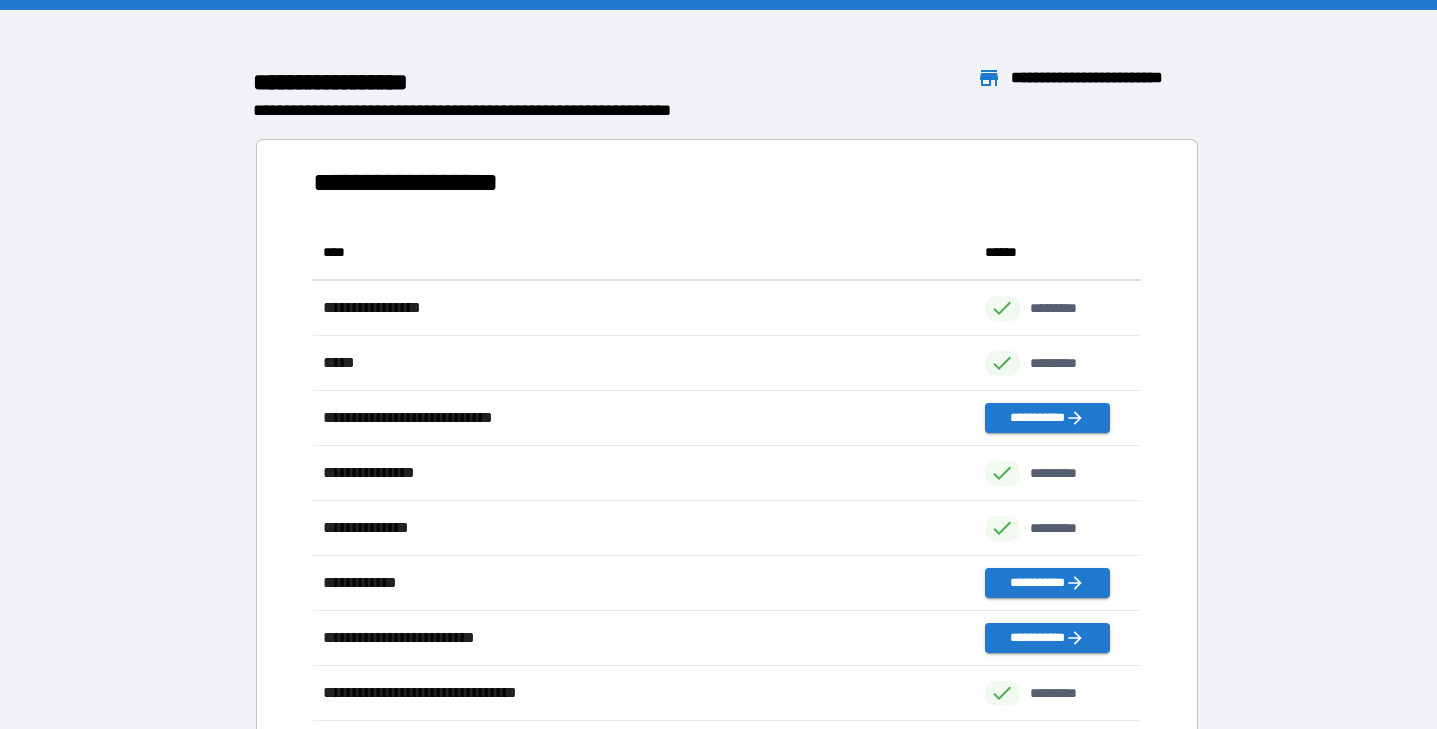 scroll, scrollTop: 1, scrollLeft: 1, axis: both 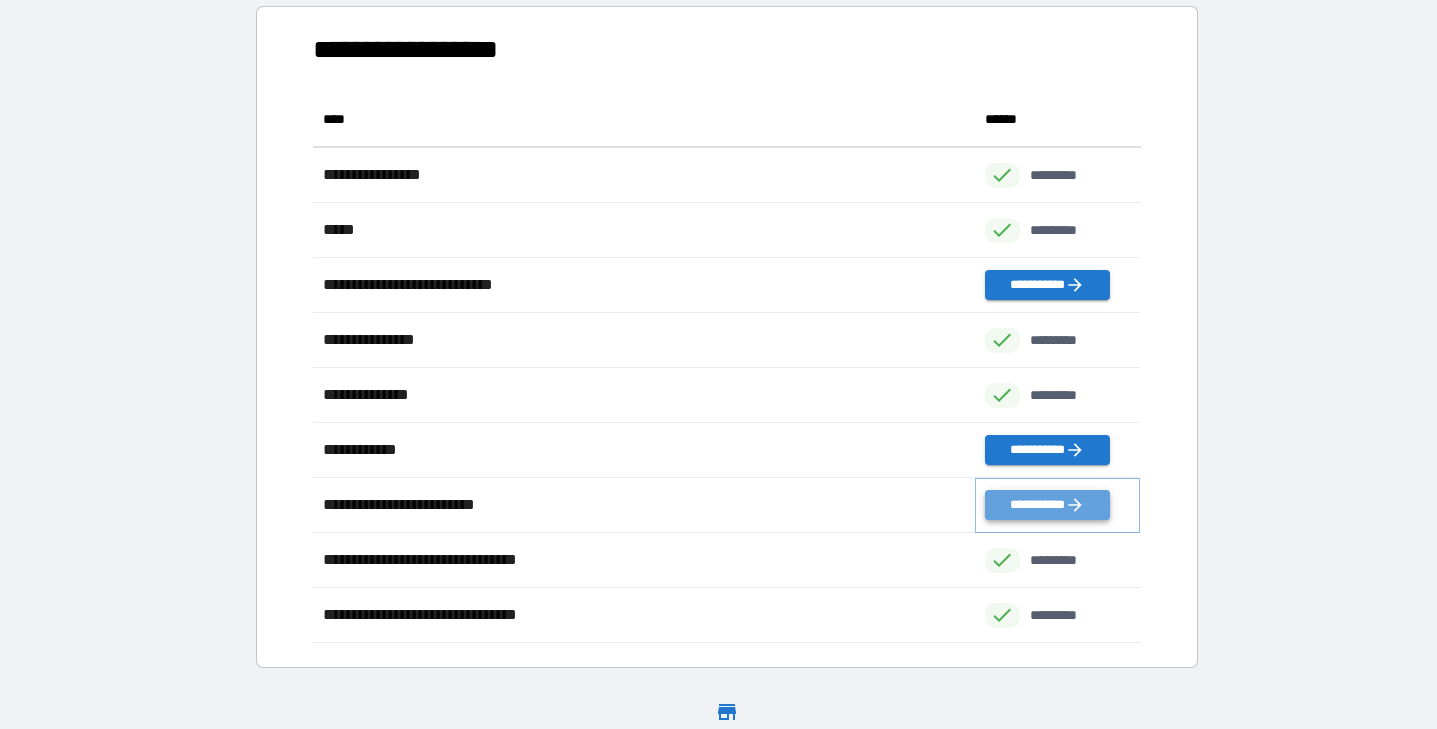 click on "**********" at bounding box center (1047, 505) 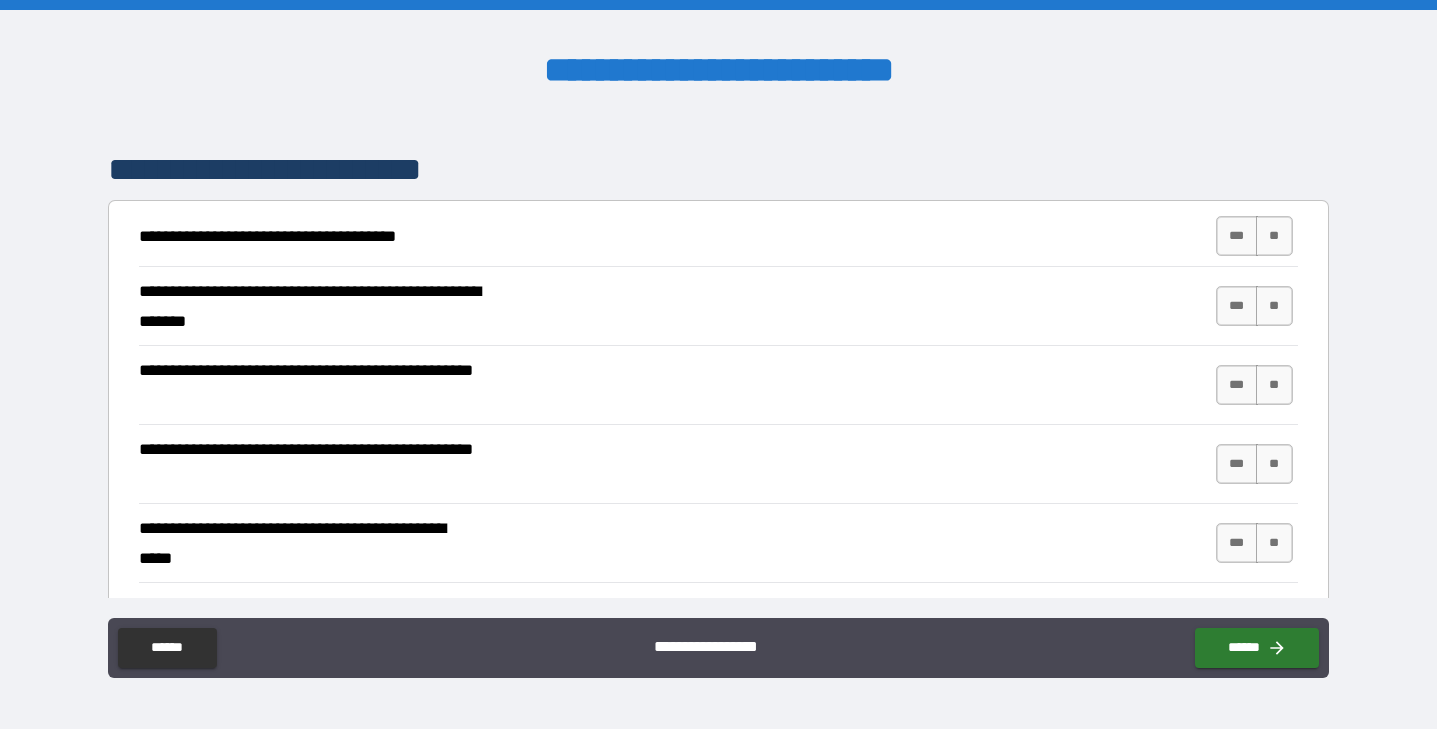 scroll, scrollTop: 305, scrollLeft: 0, axis: vertical 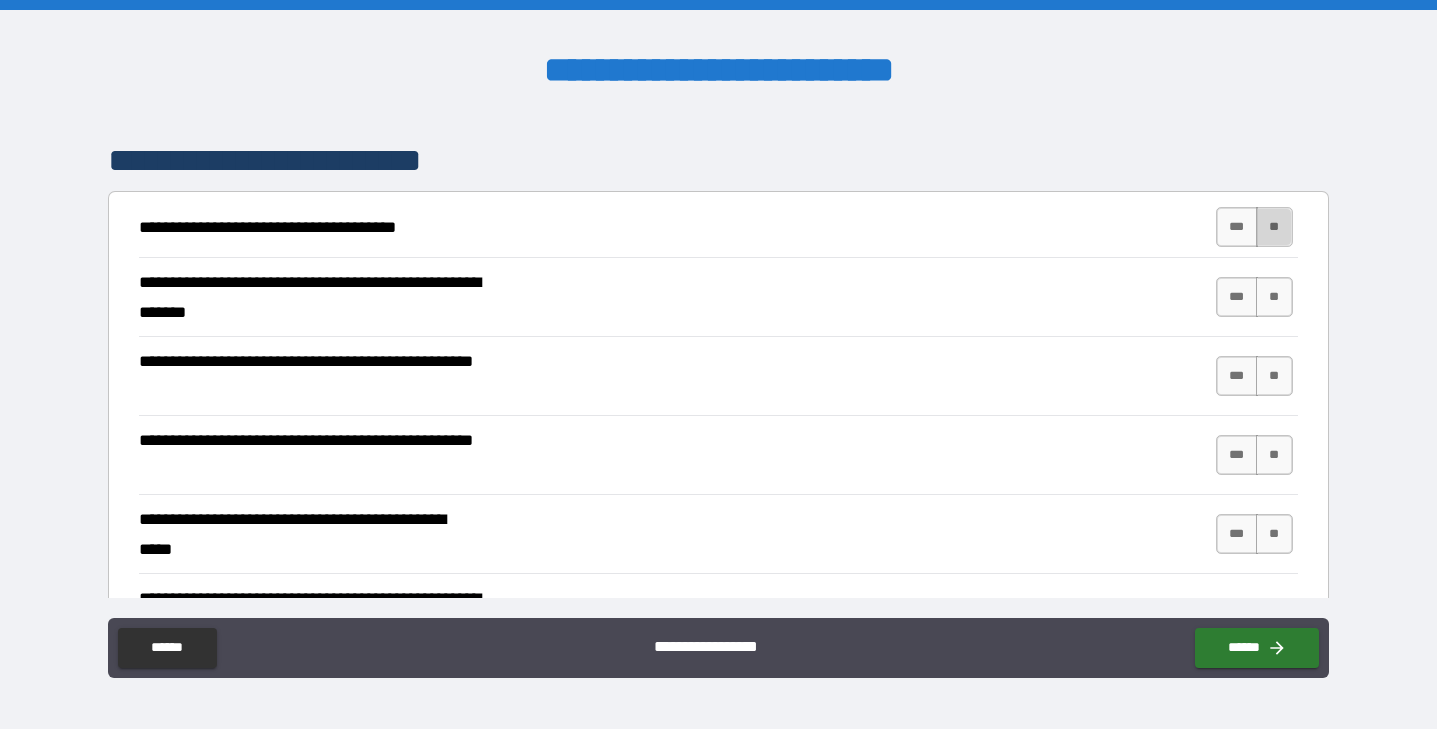 click on "**" at bounding box center (1274, 227) 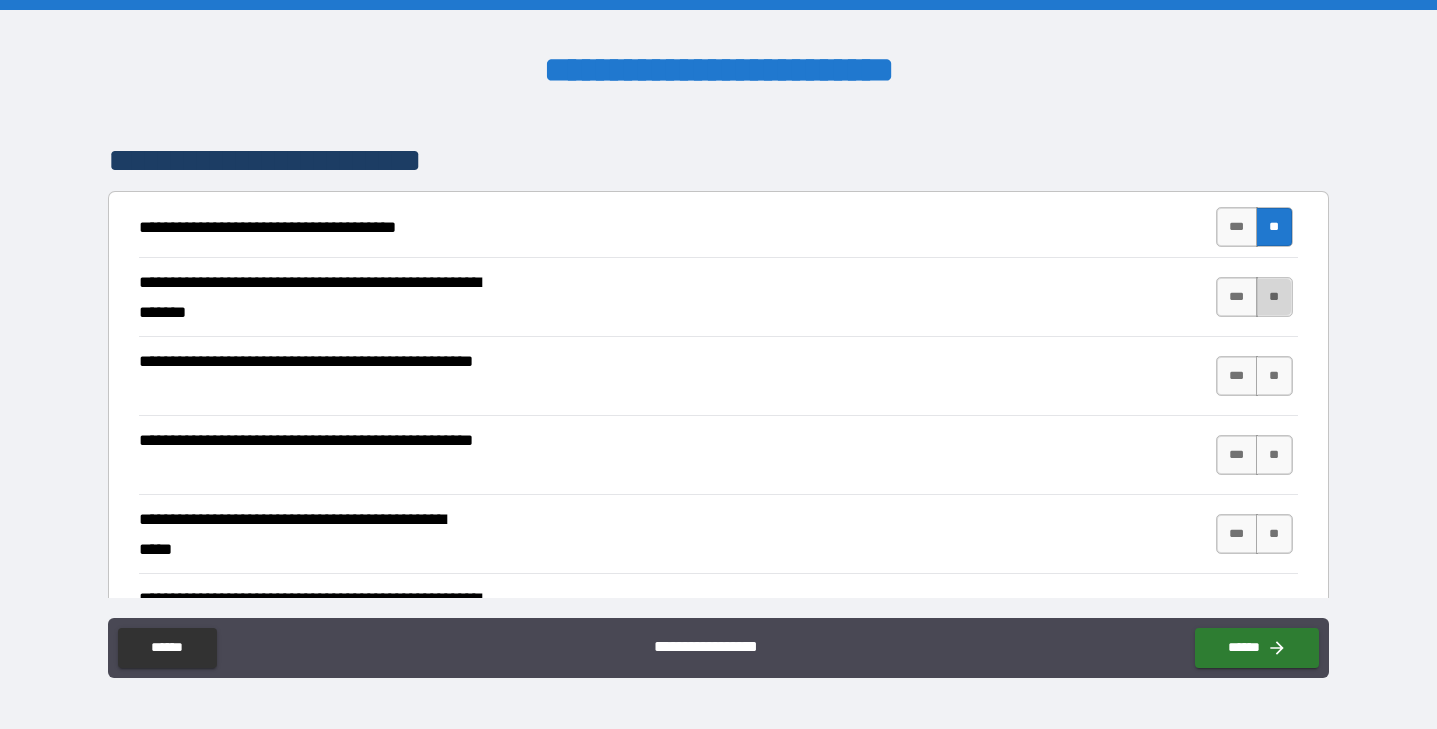 click on "**" at bounding box center [1274, 297] 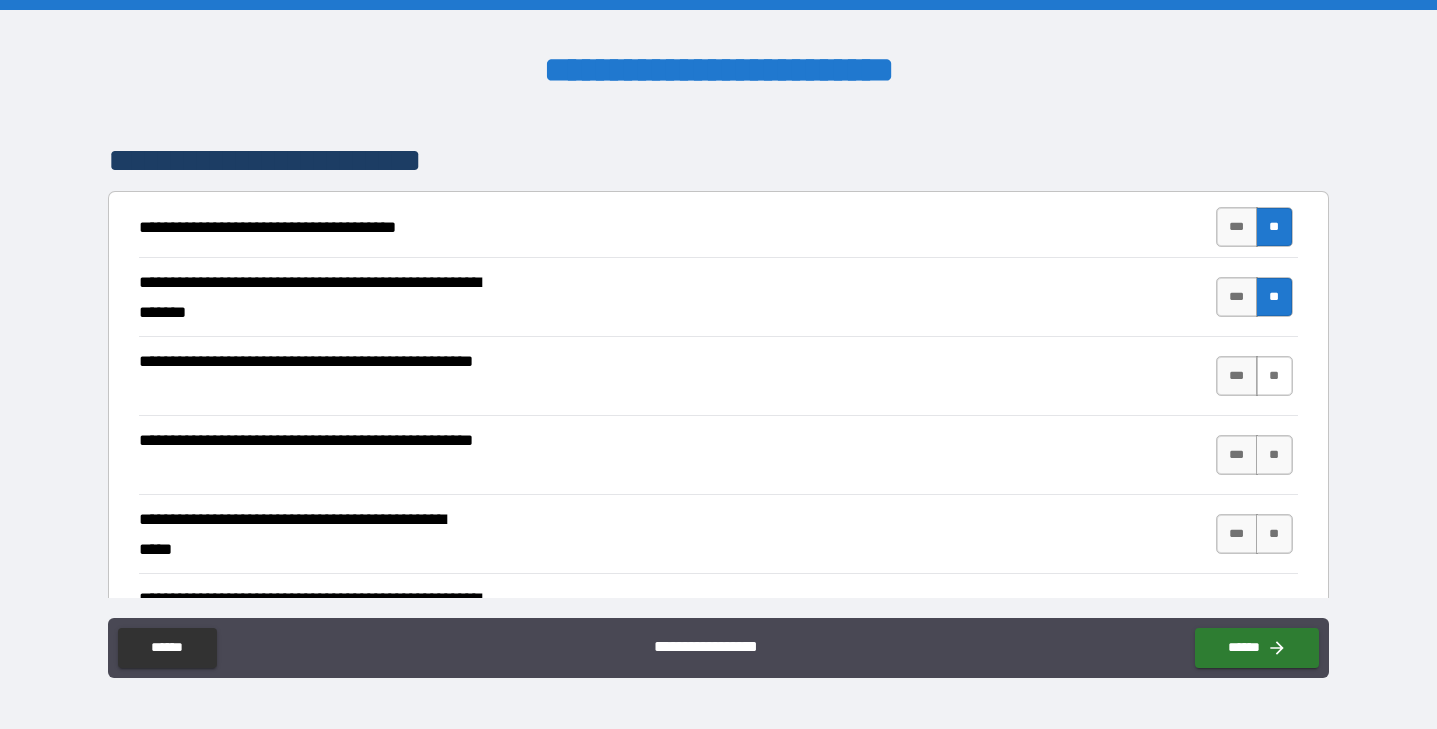 click on "**" at bounding box center [1274, 376] 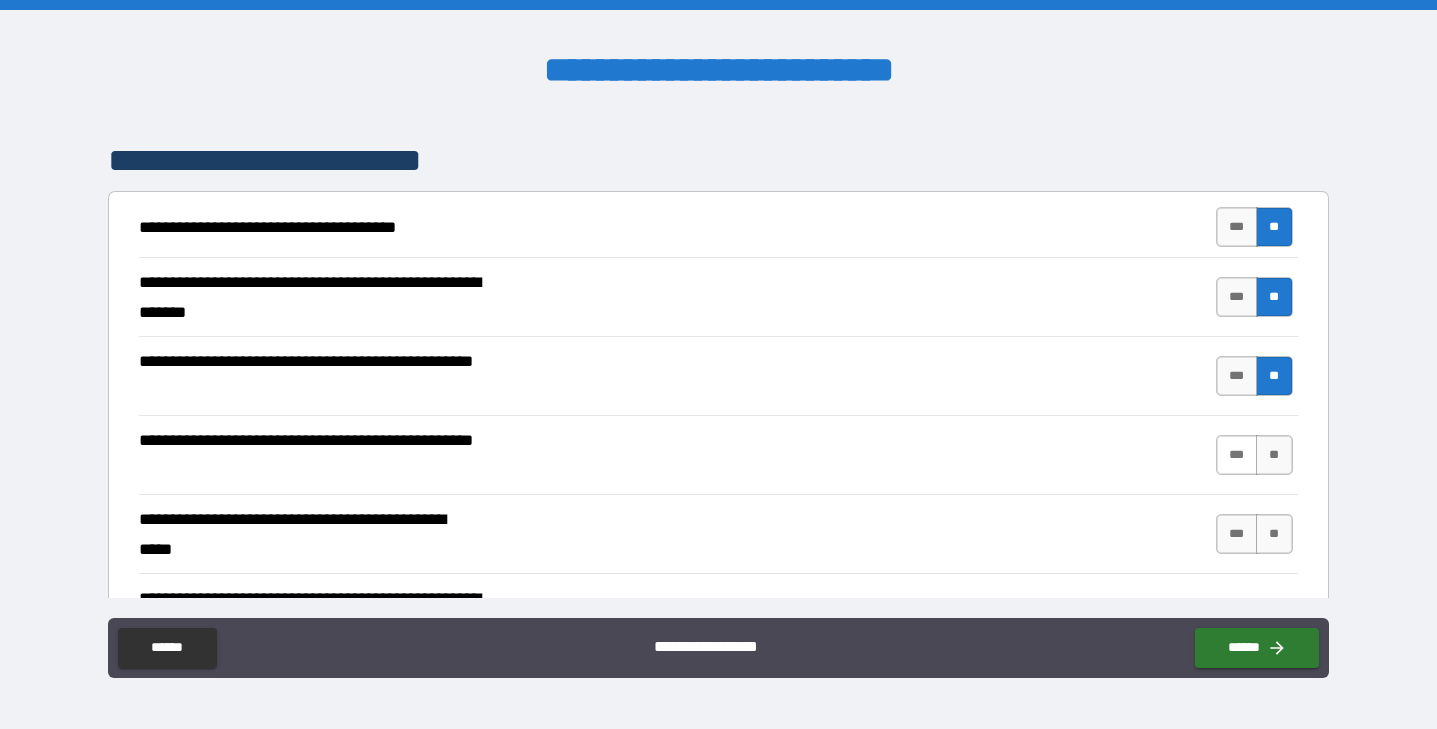 click on "***" at bounding box center [1237, 455] 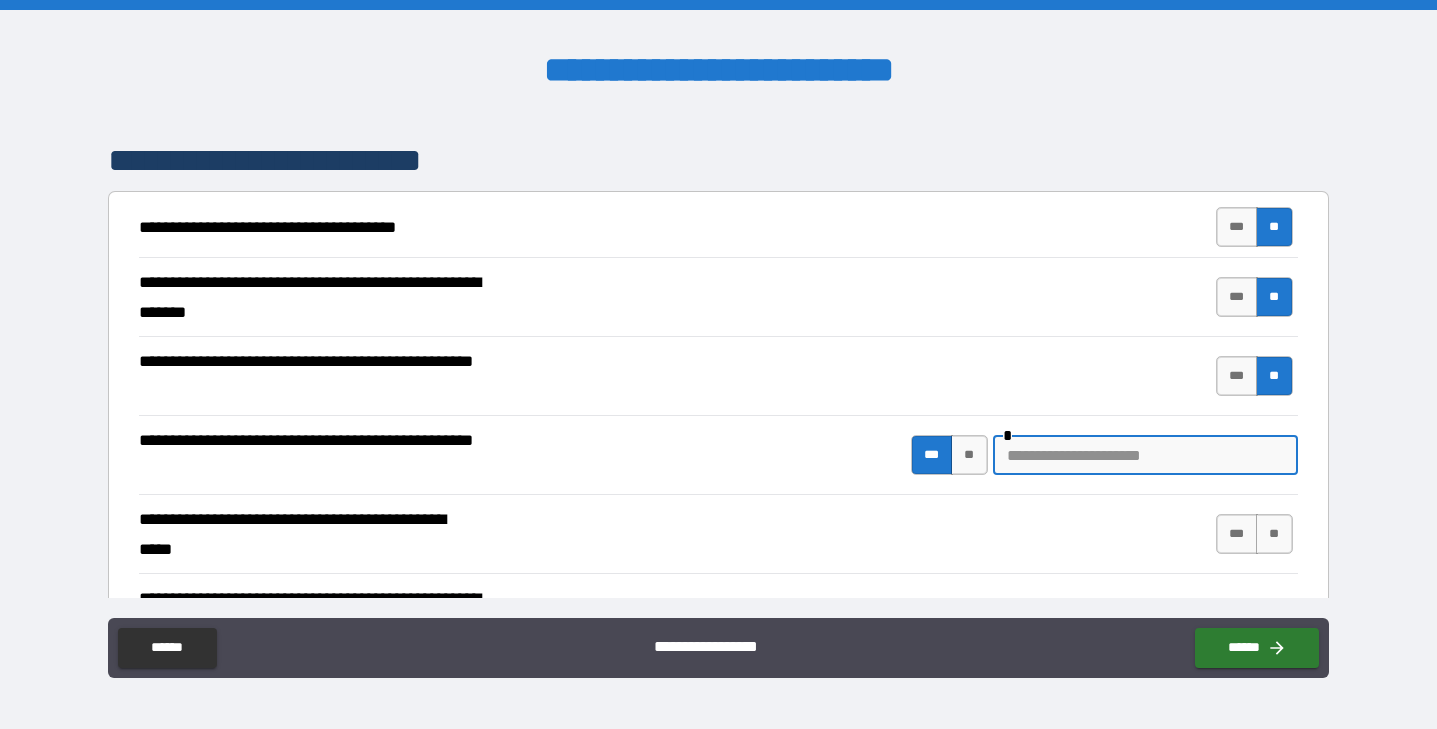 click at bounding box center [1145, 455] 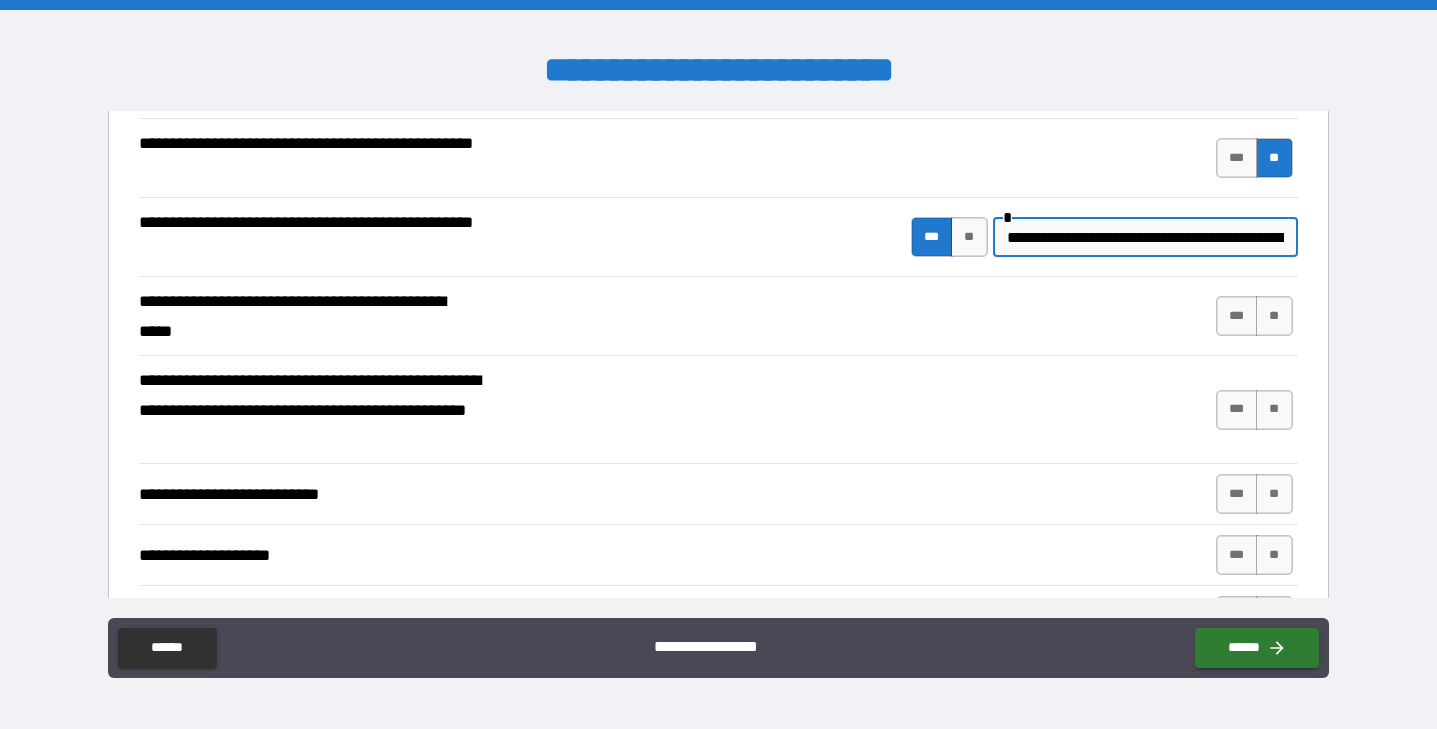 scroll, scrollTop: 527, scrollLeft: 0, axis: vertical 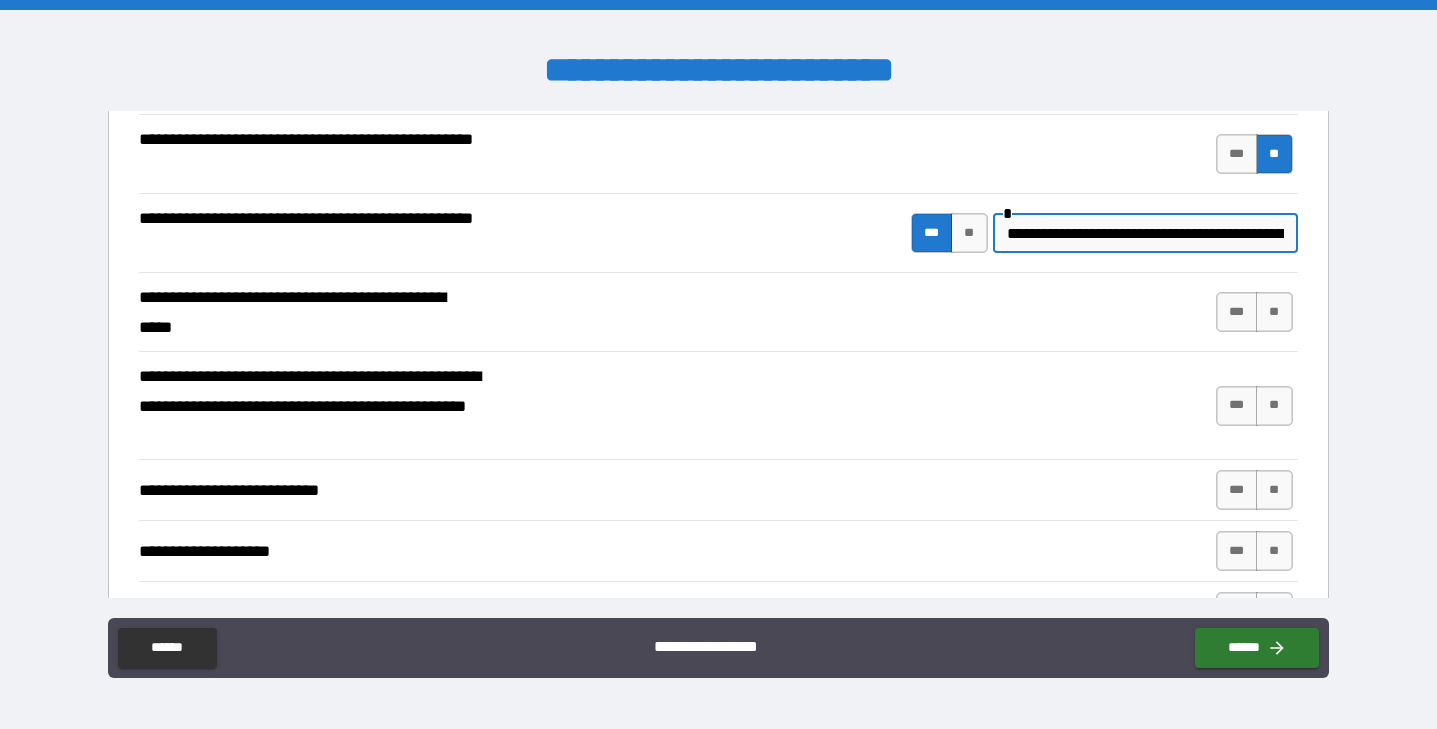 click on "**********" at bounding box center (1145, 233) 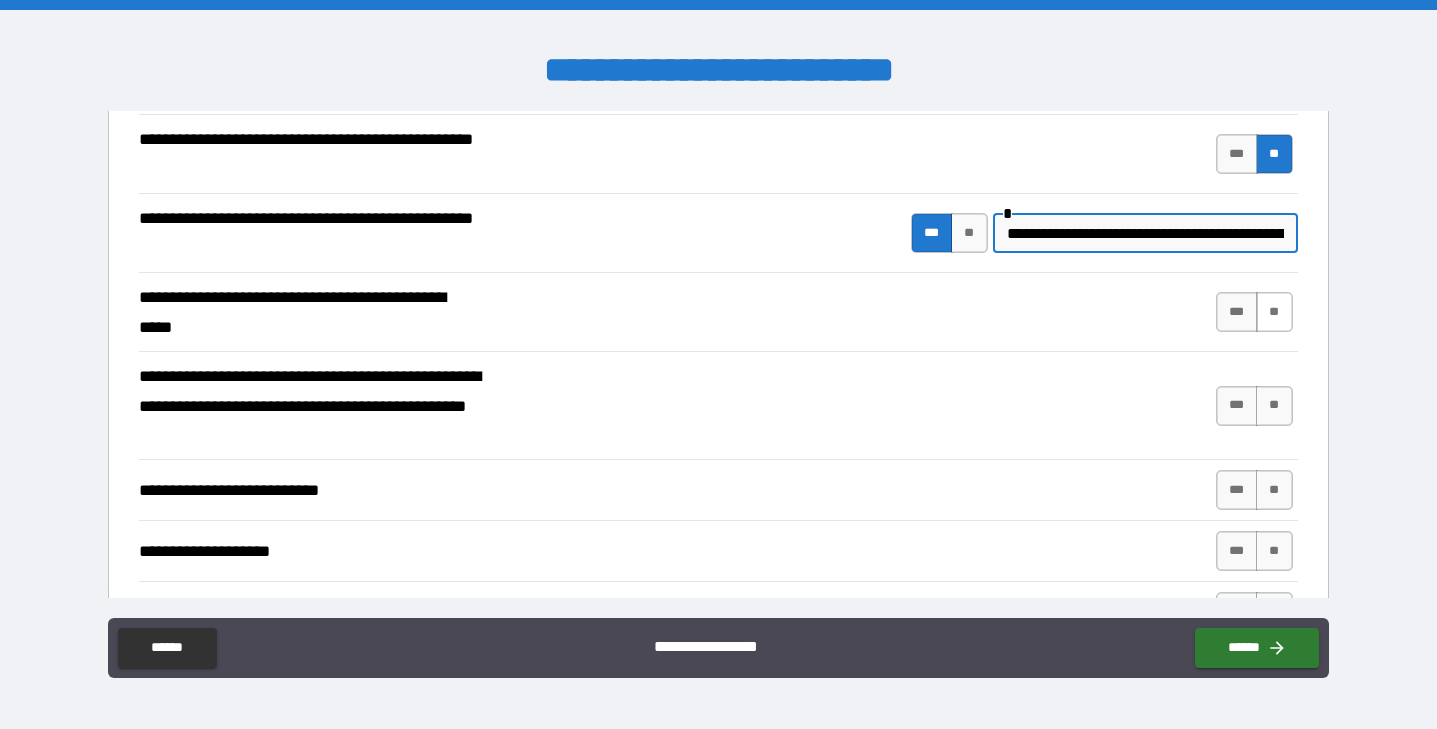 type on "**********" 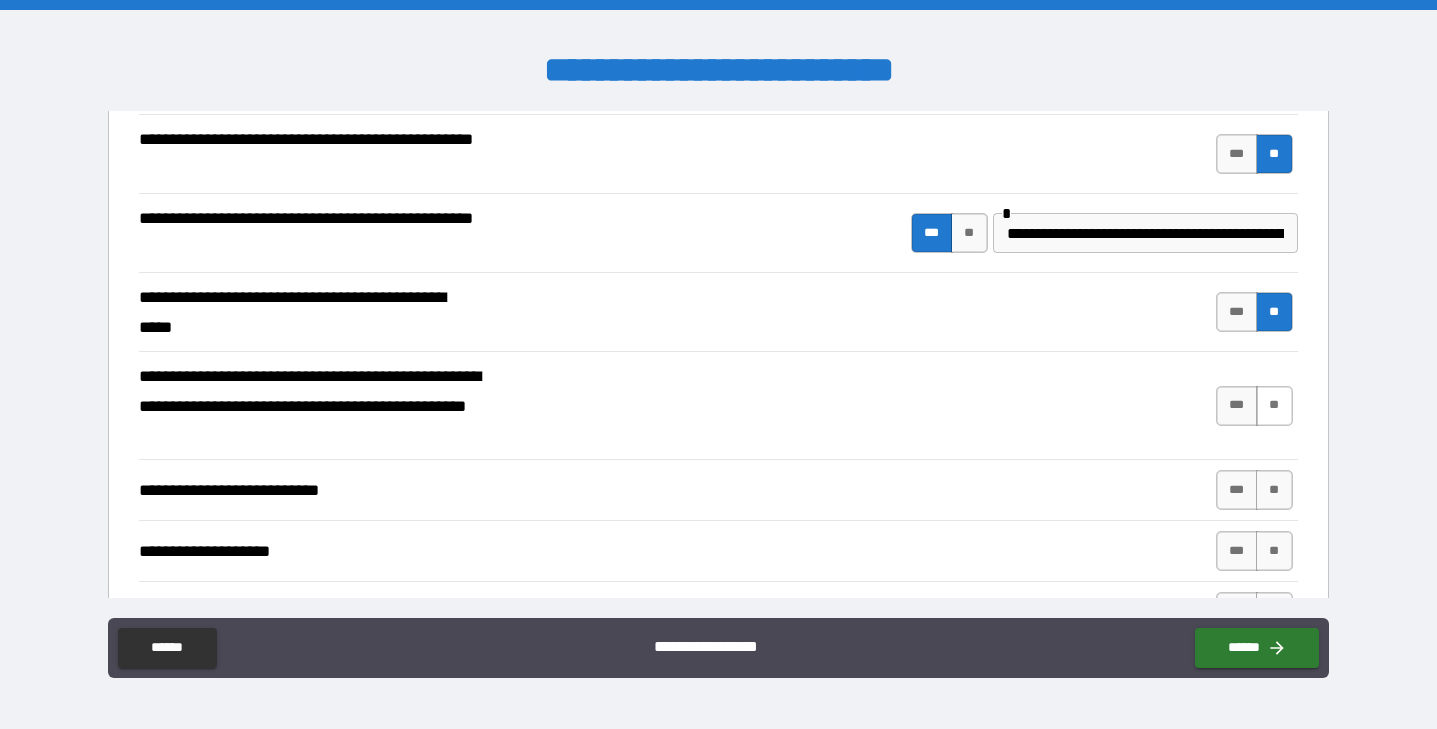 click on "**" at bounding box center [1274, 406] 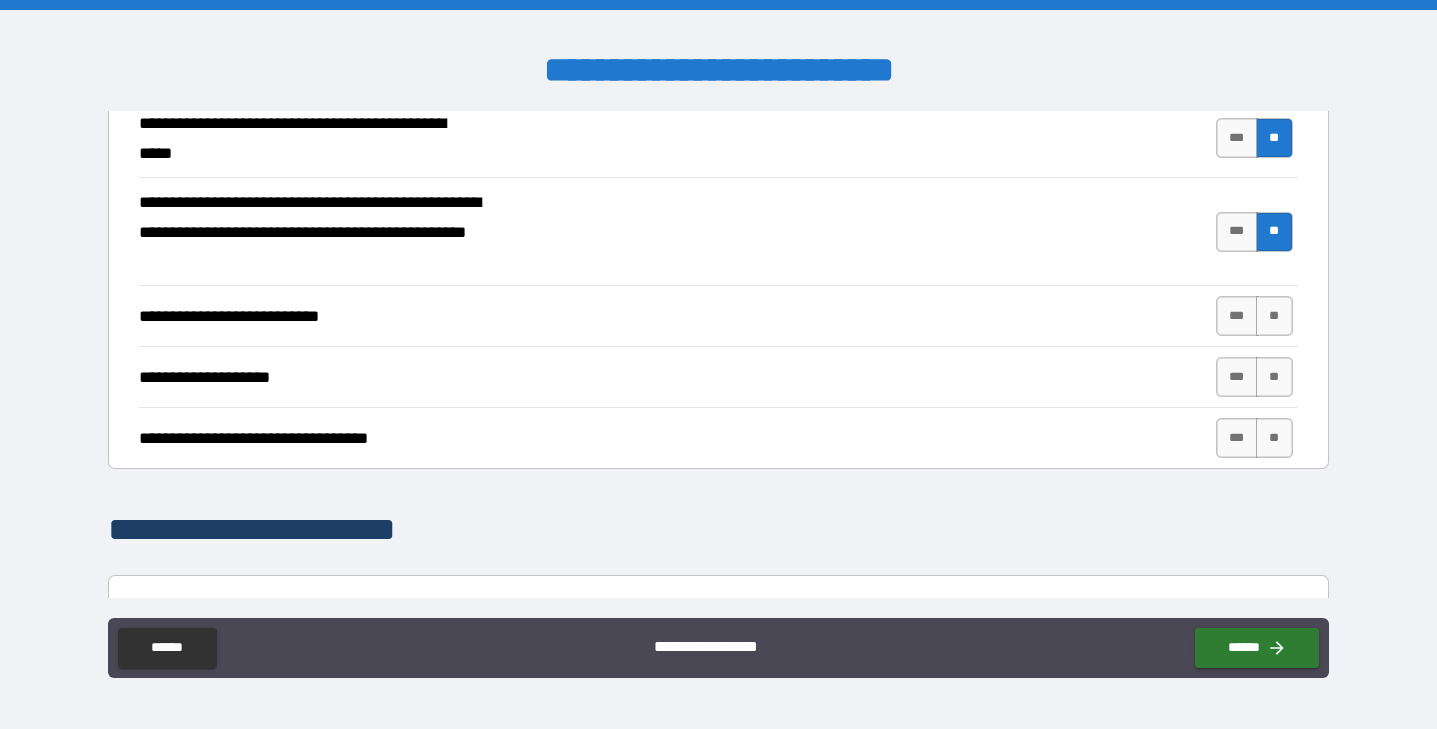 scroll, scrollTop: 756, scrollLeft: 0, axis: vertical 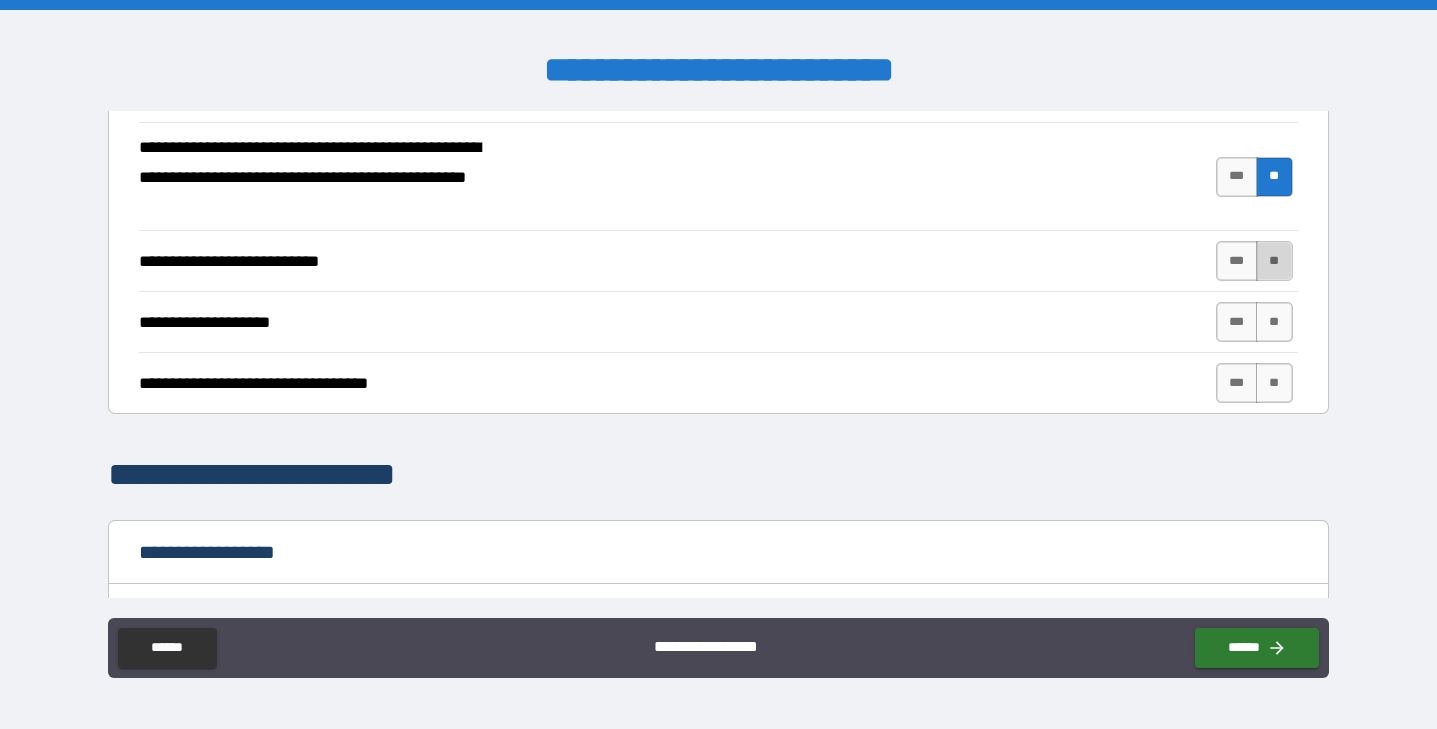 click on "**" at bounding box center (1274, 261) 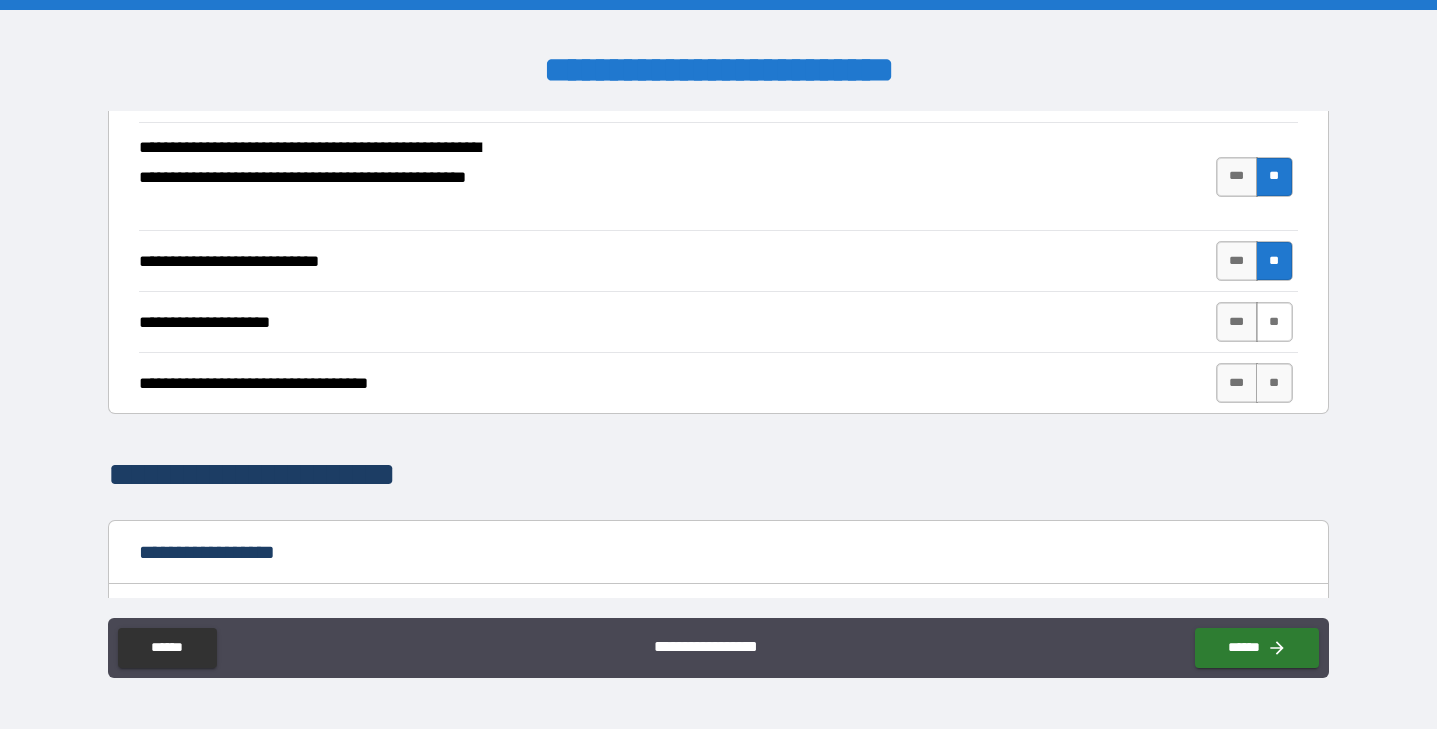 click on "**" at bounding box center (1274, 322) 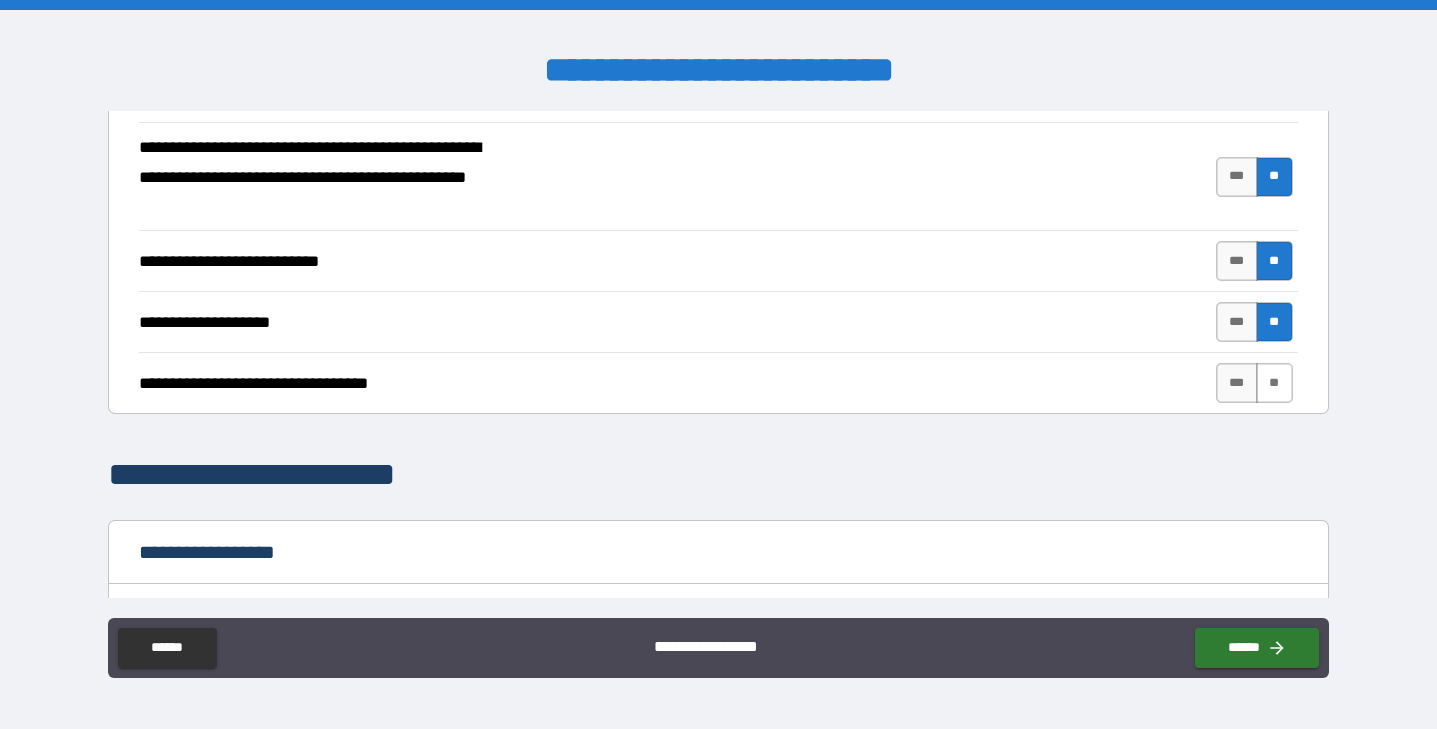 click on "**" at bounding box center [1274, 383] 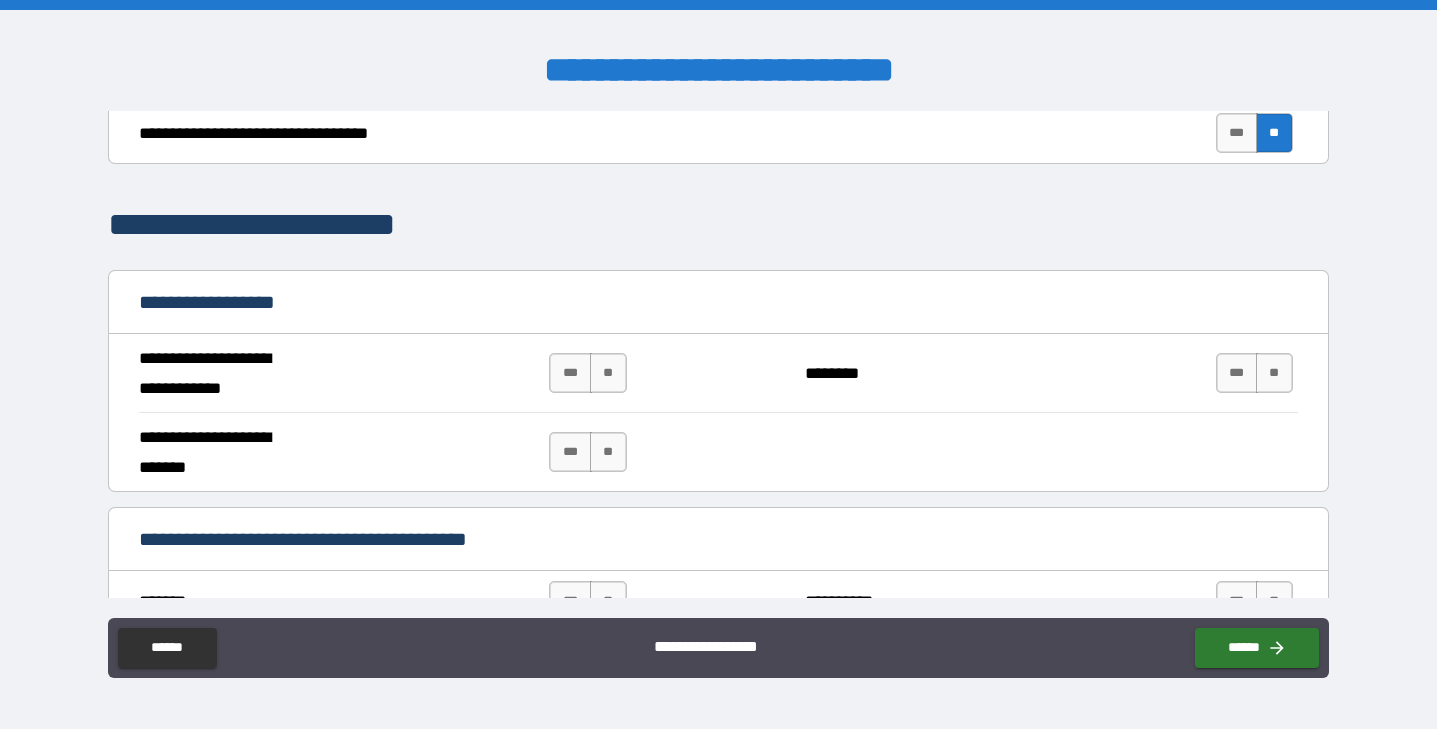 scroll, scrollTop: 1024, scrollLeft: 0, axis: vertical 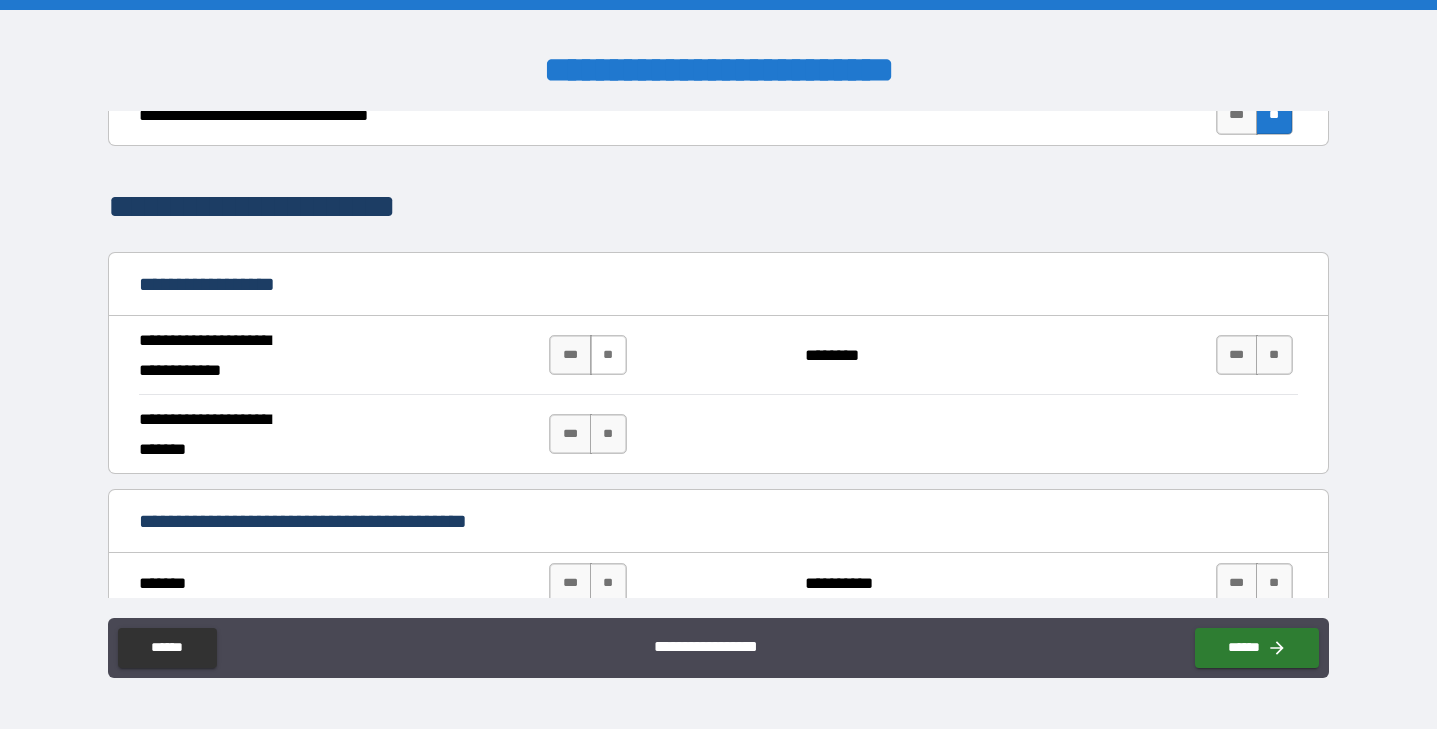 click on "**" at bounding box center [608, 355] 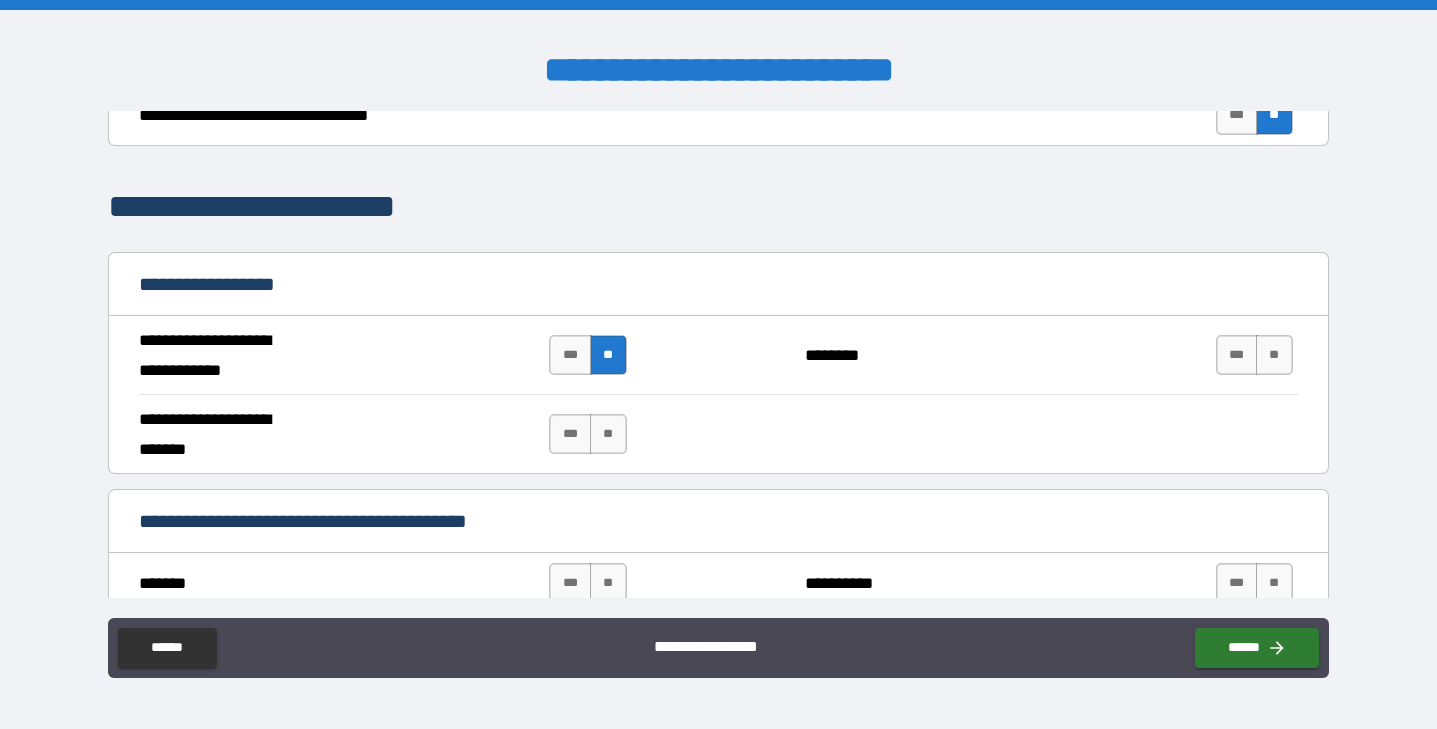 click on "*** **" at bounding box center (590, 434) 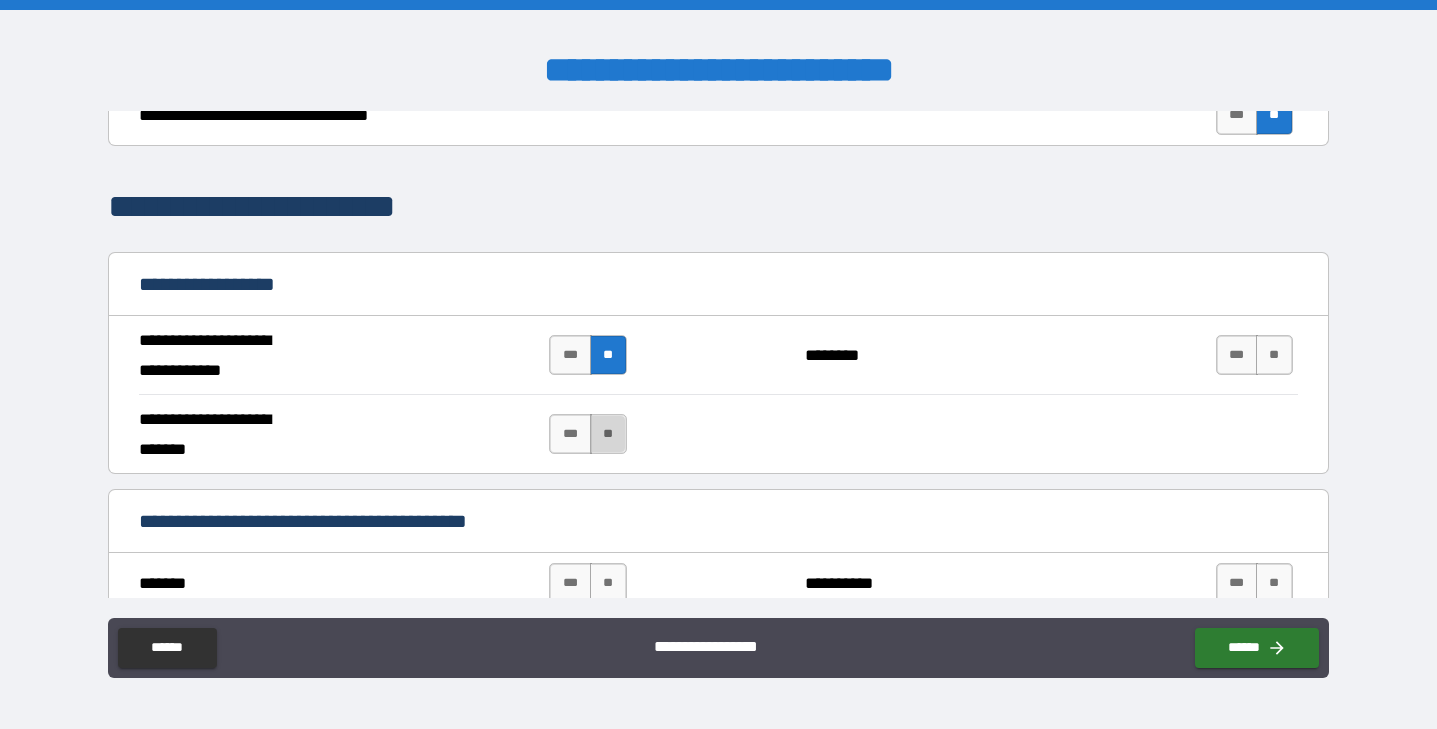 click on "**" at bounding box center (608, 434) 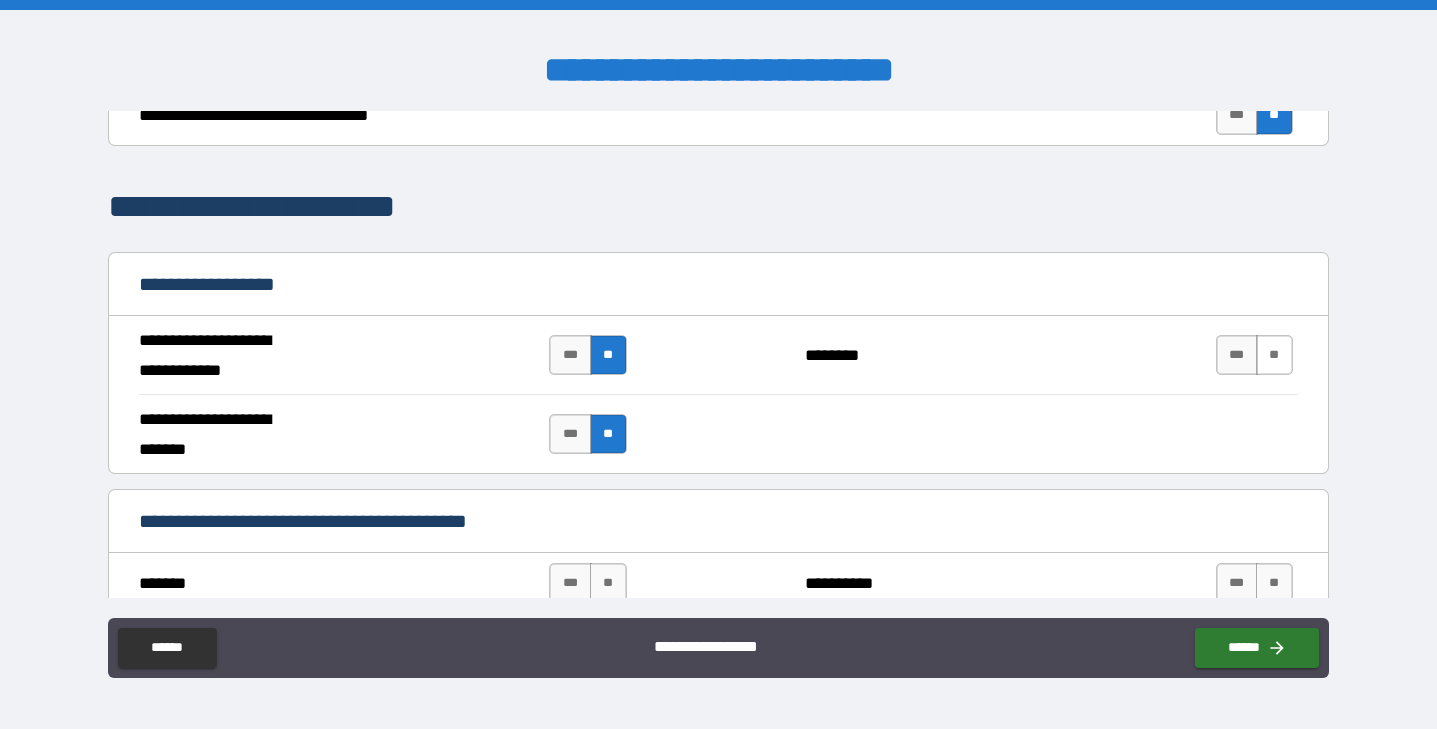click on "**" at bounding box center [1274, 355] 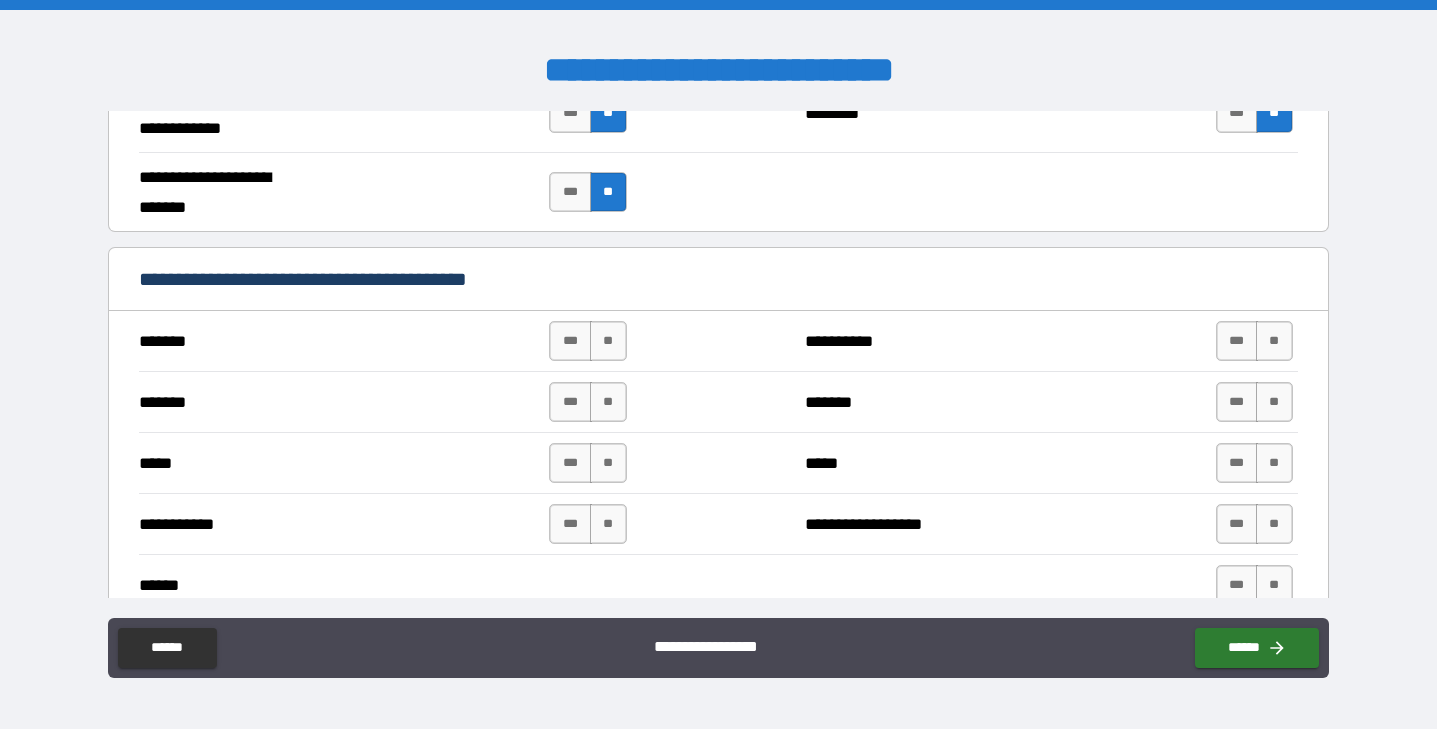 scroll, scrollTop: 1307, scrollLeft: 0, axis: vertical 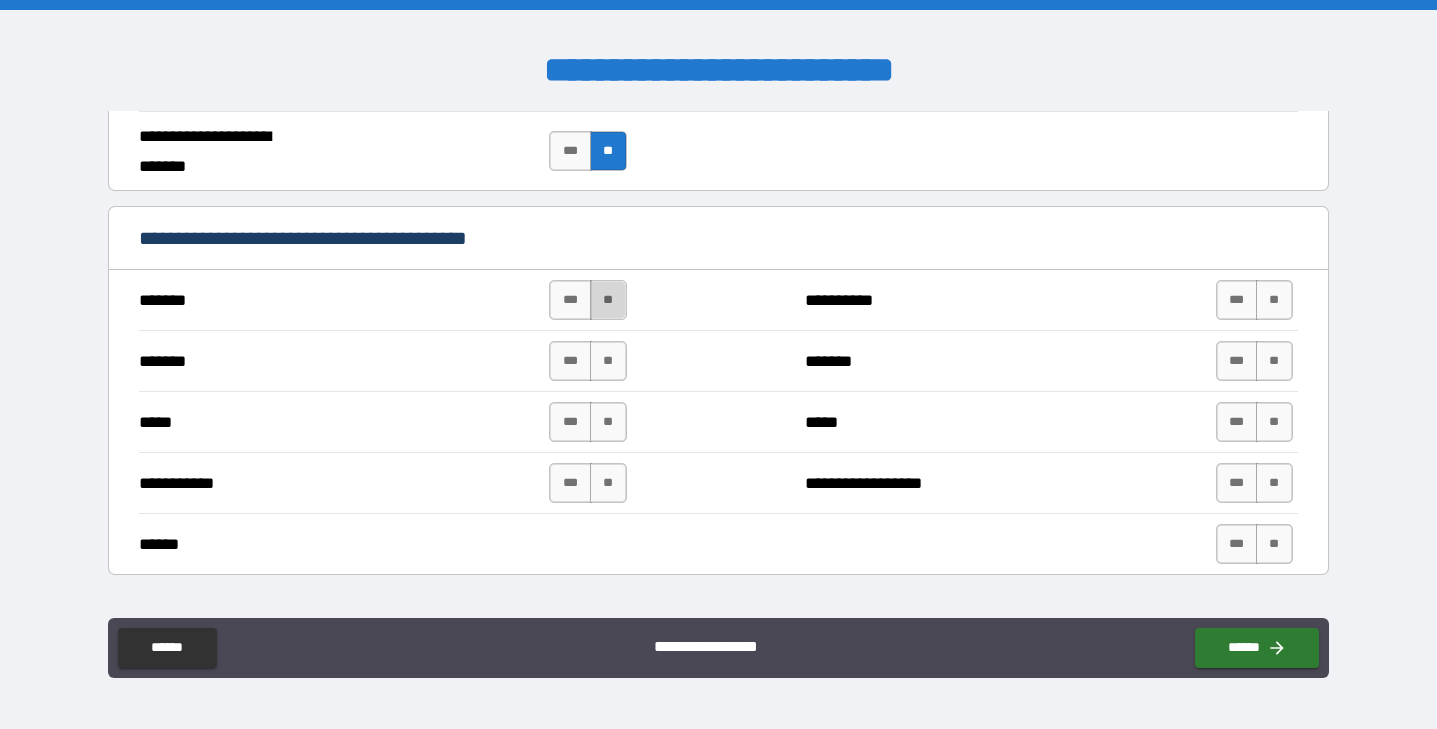 click on "**" at bounding box center (608, 300) 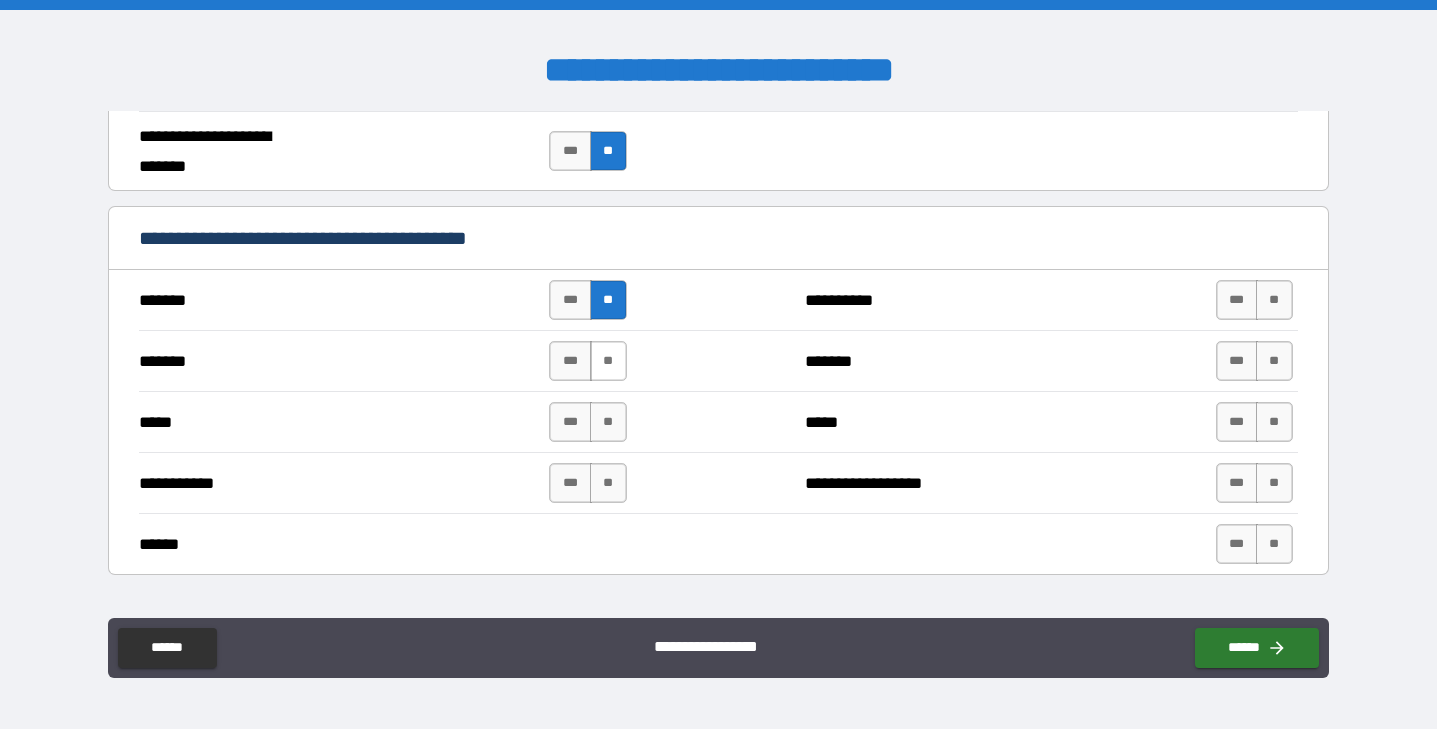 click on "**" at bounding box center (608, 361) 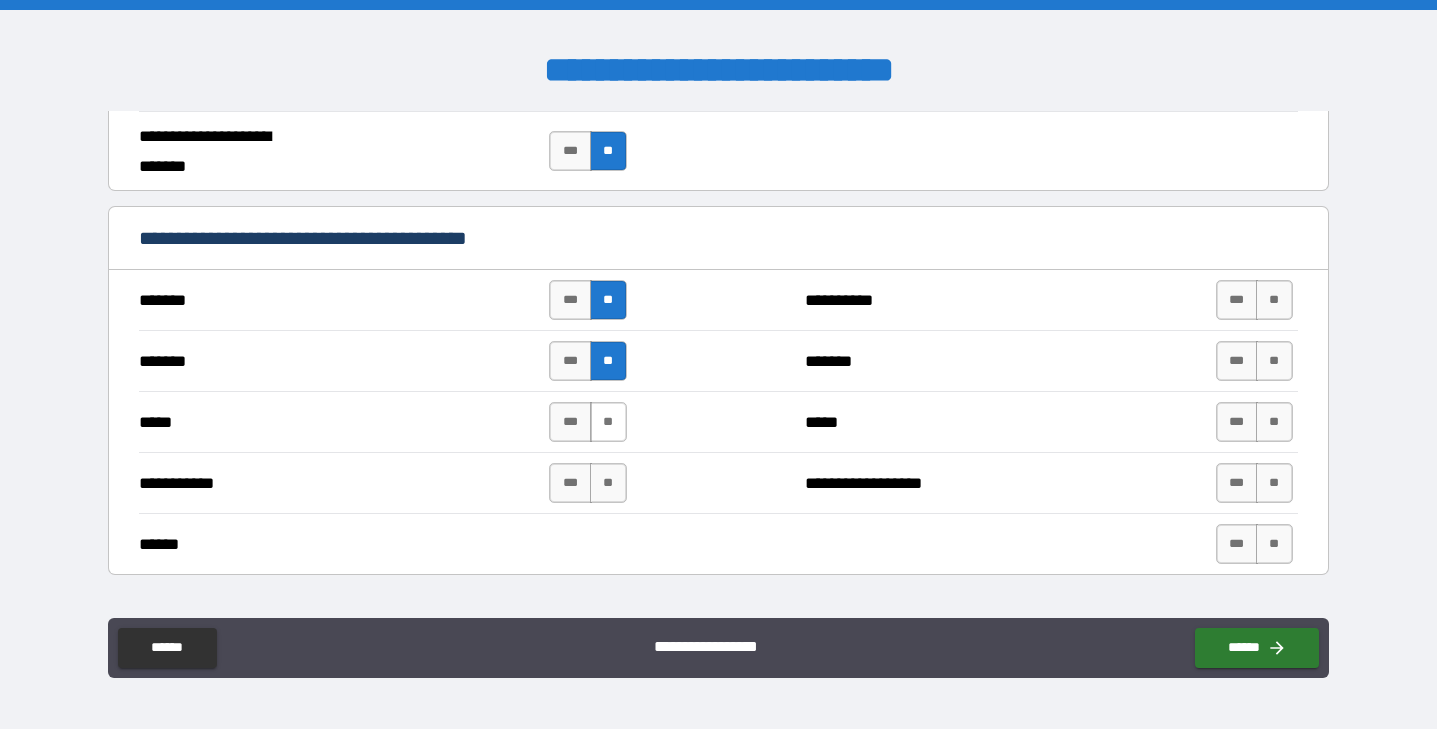 click on "**" at bounding box center [608, 422] 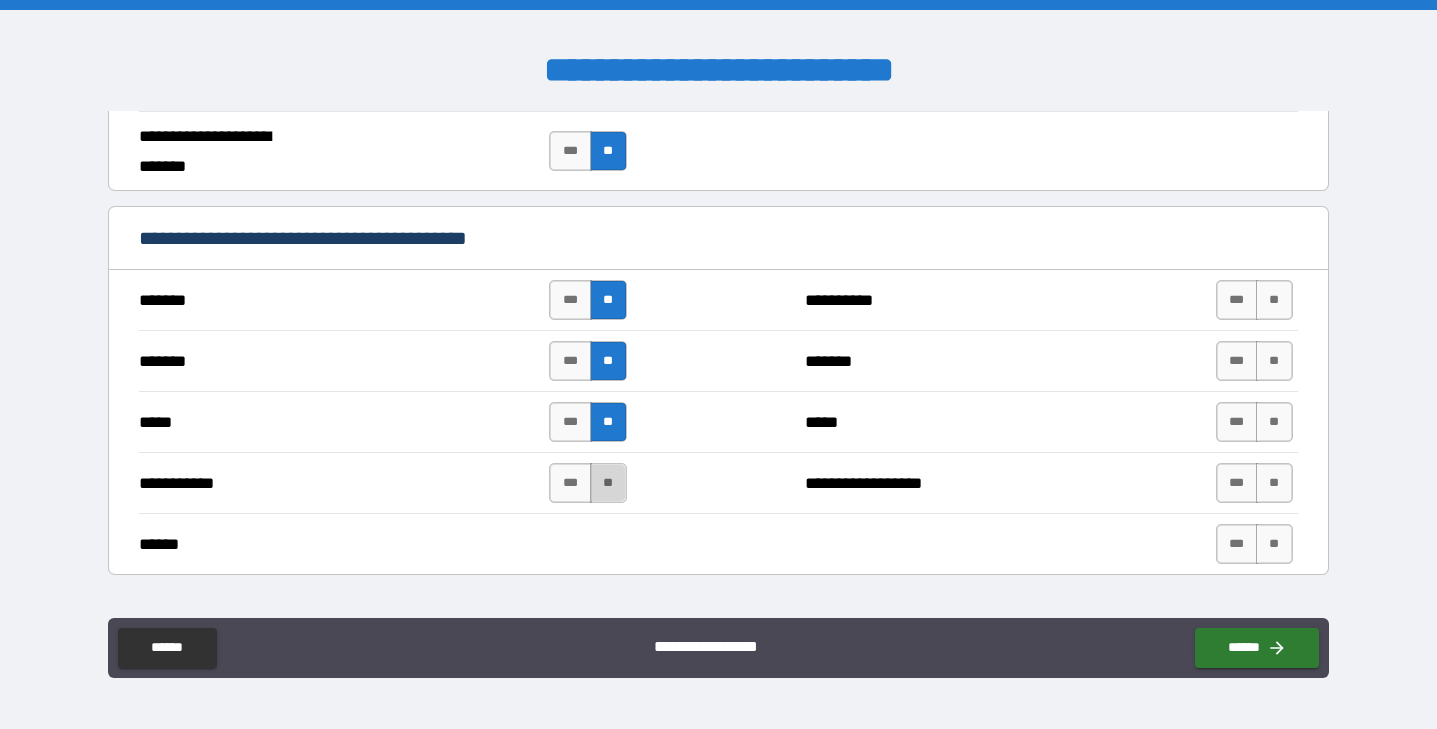 click on "**" at bounding box center [608, 483] 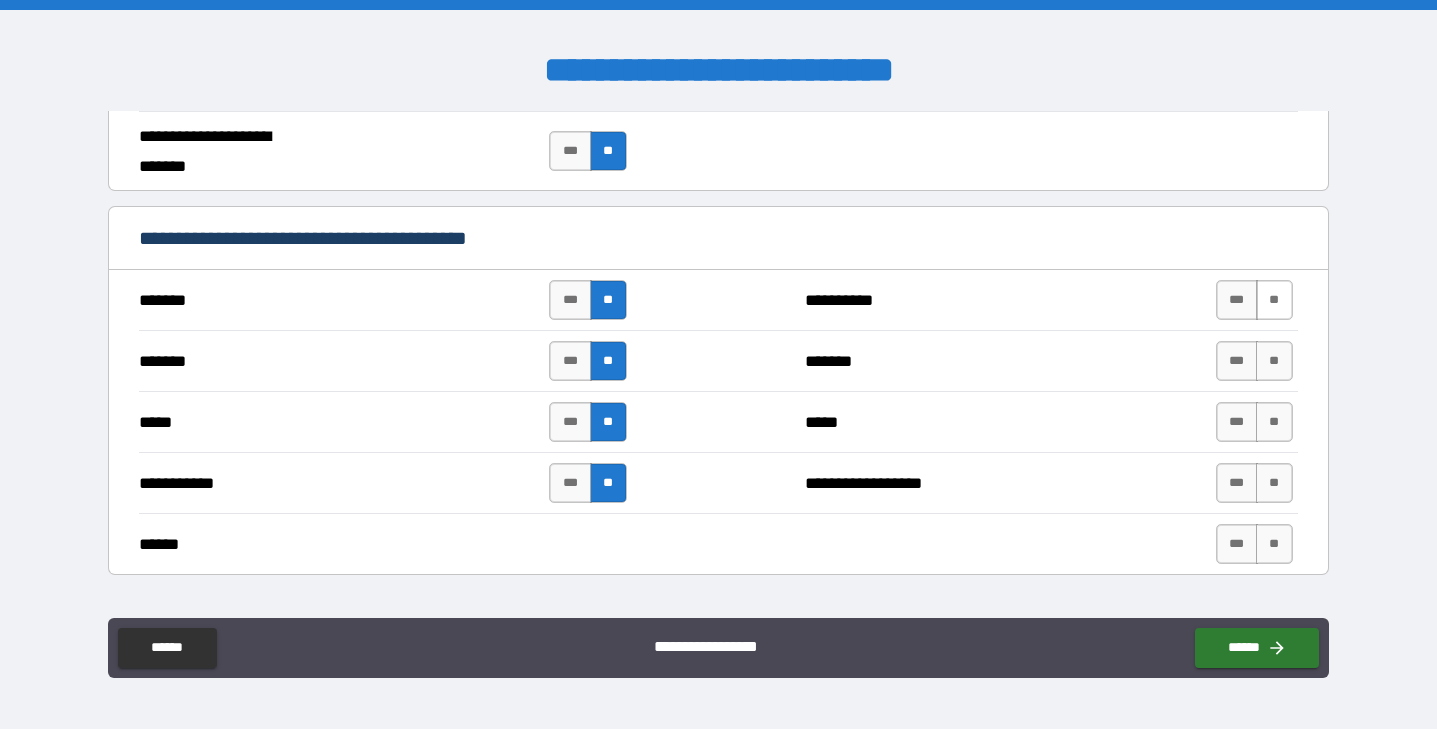 click on "**" at bounding box center (1274, 300) 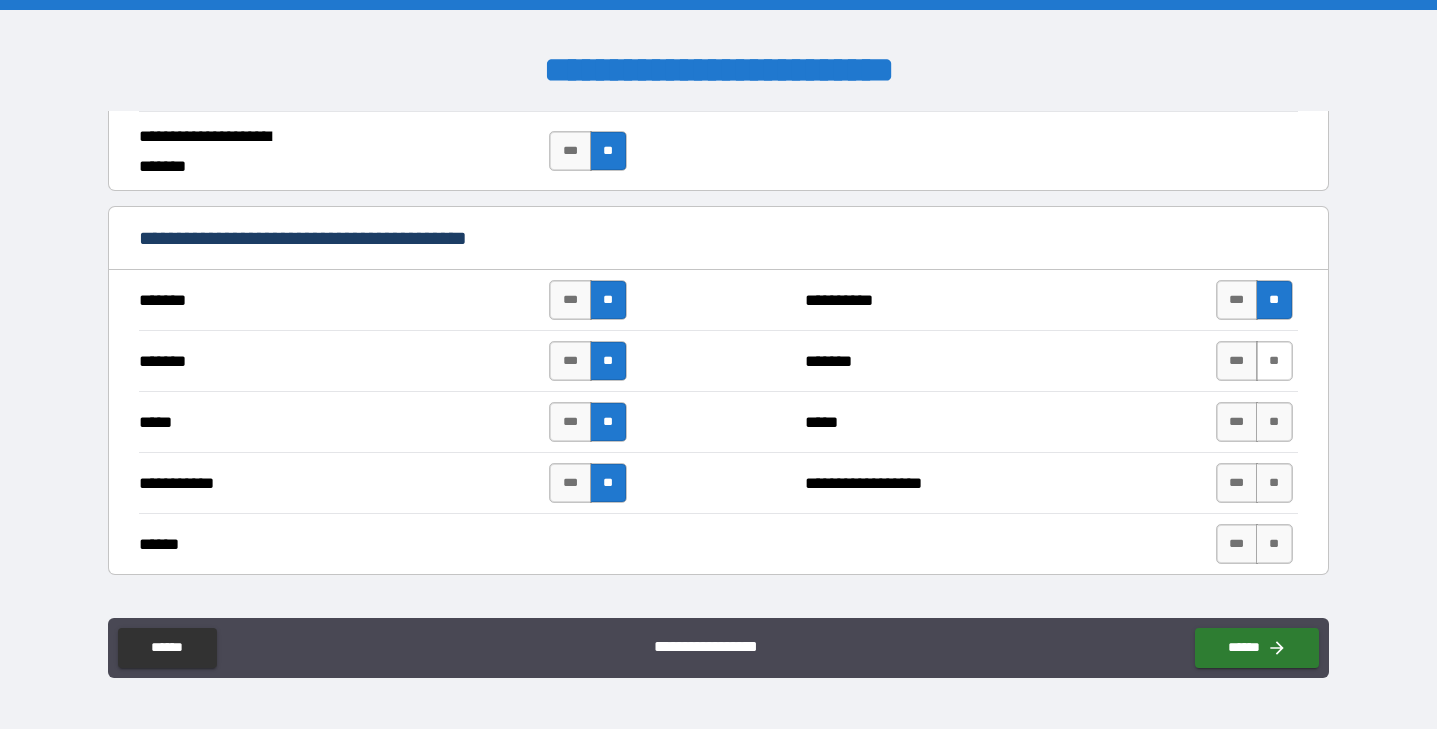 click on "**" at bounding box center (1274, 361) 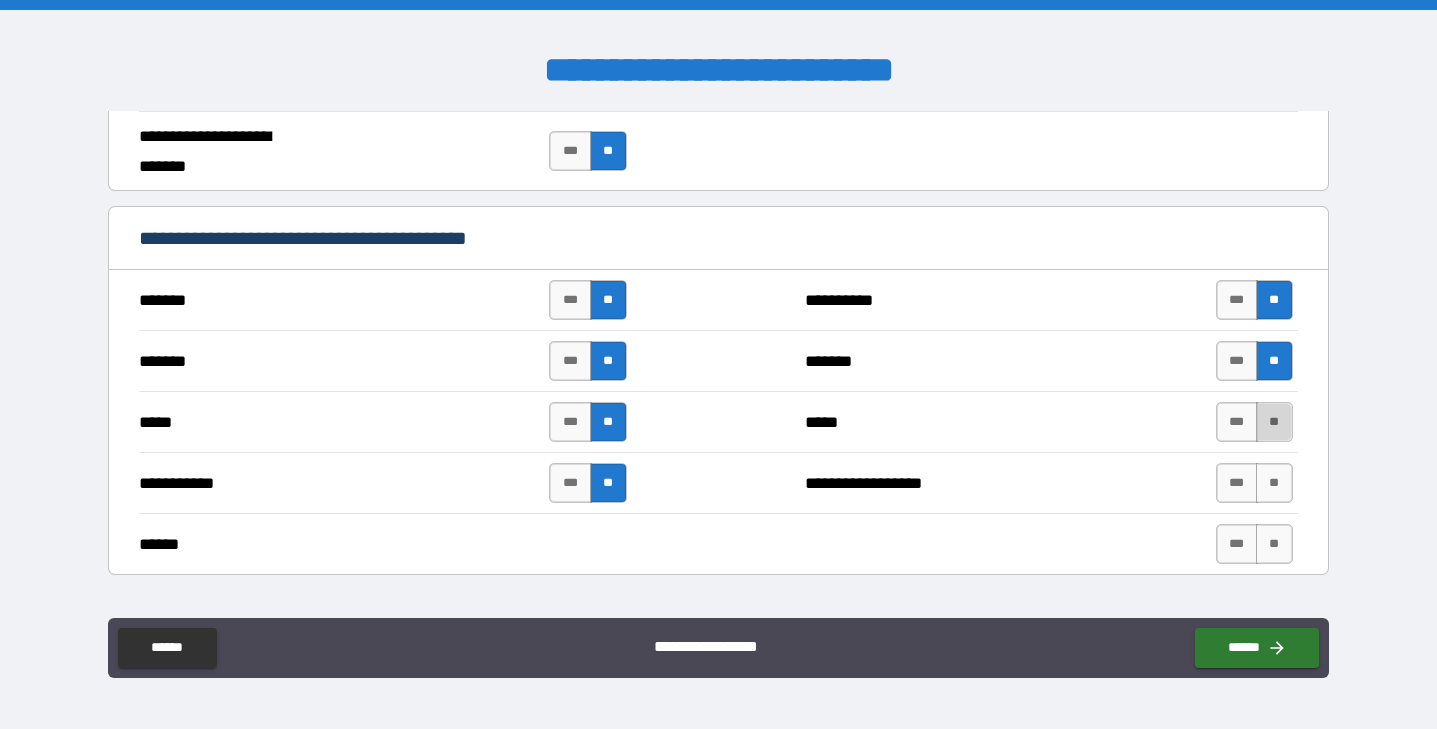 click on "**" at bounding box center [1274, 422] 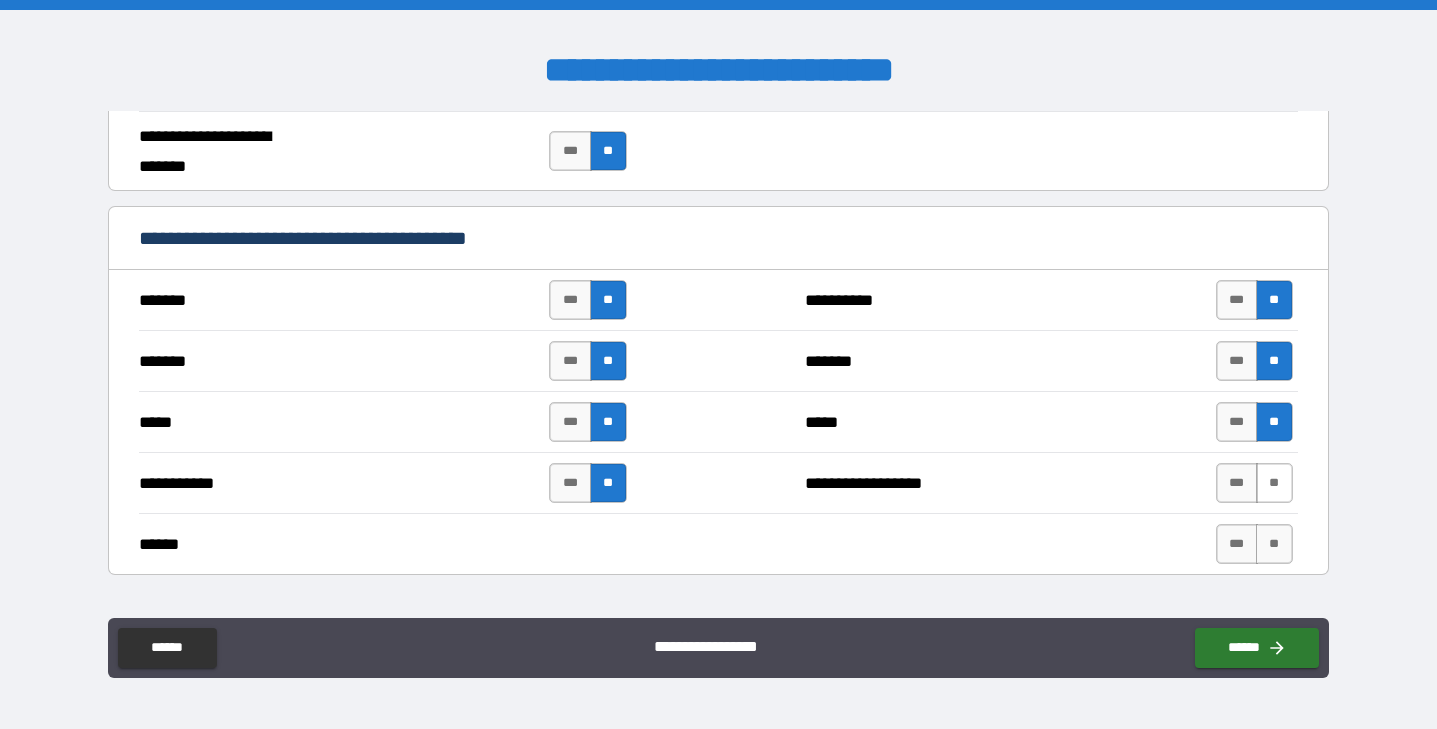 click on "**" at bounding box center [1274, 483] 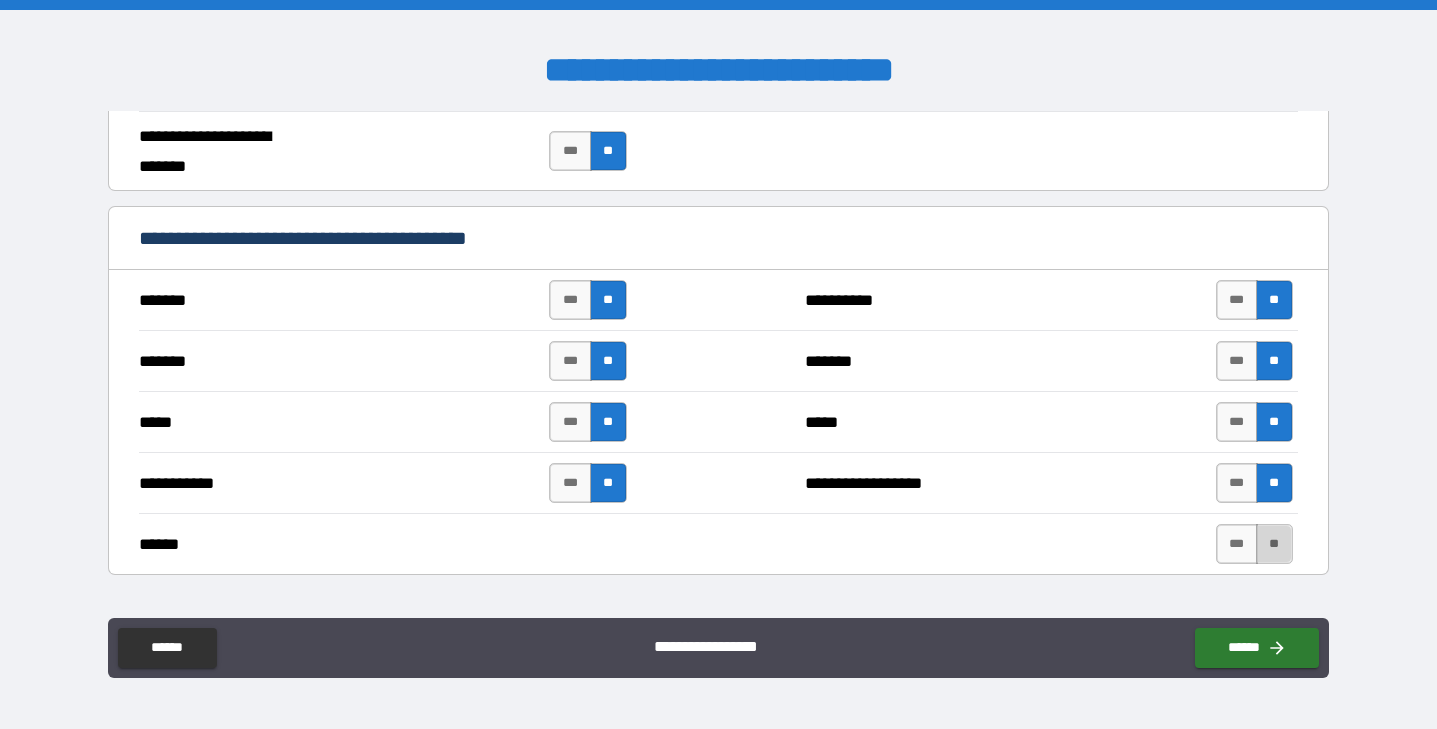 click on "**" at bounding box center [1274, 544] 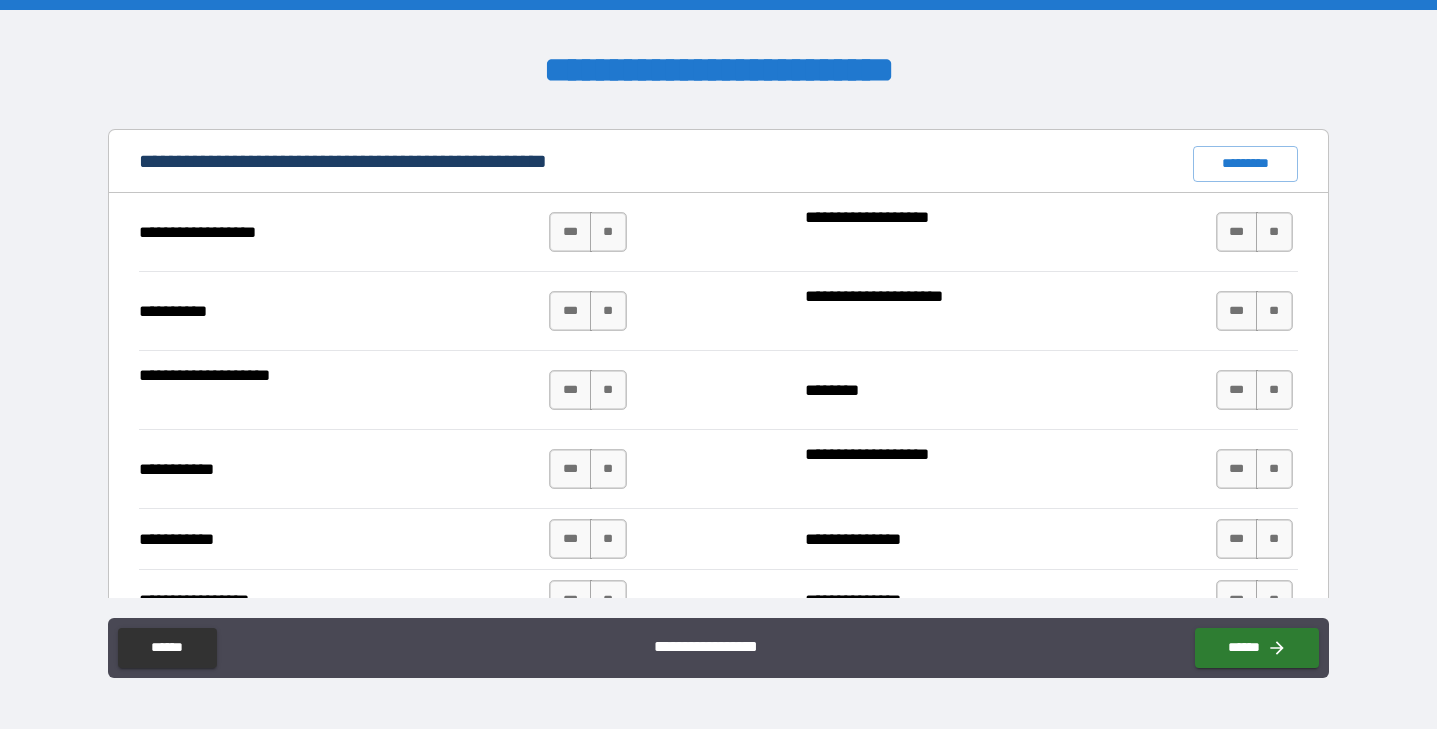scroll, scrollTop: 1868, scrollLeft: 0, axis: vertical 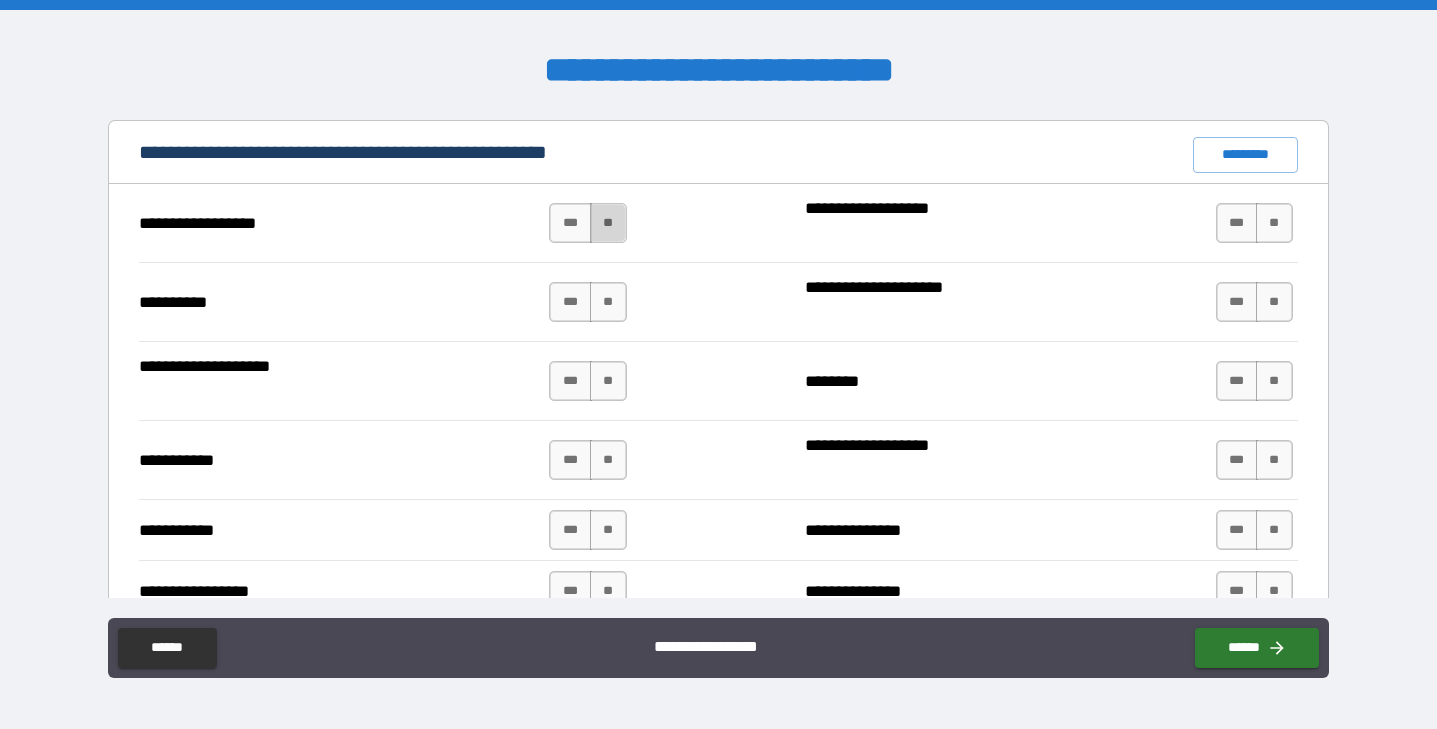 click on "**" at bounding box center (608, 223) 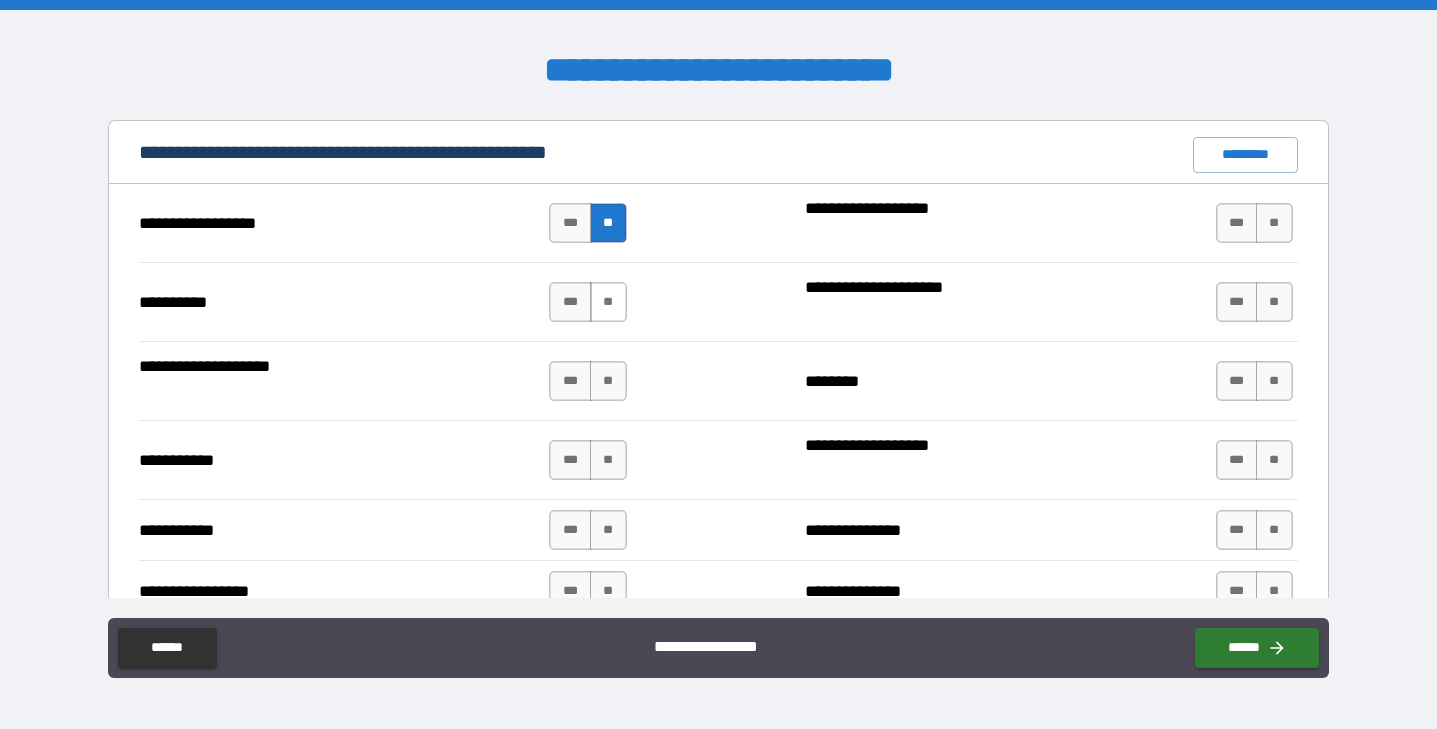 click on "**" at bounding box center [608, 302] 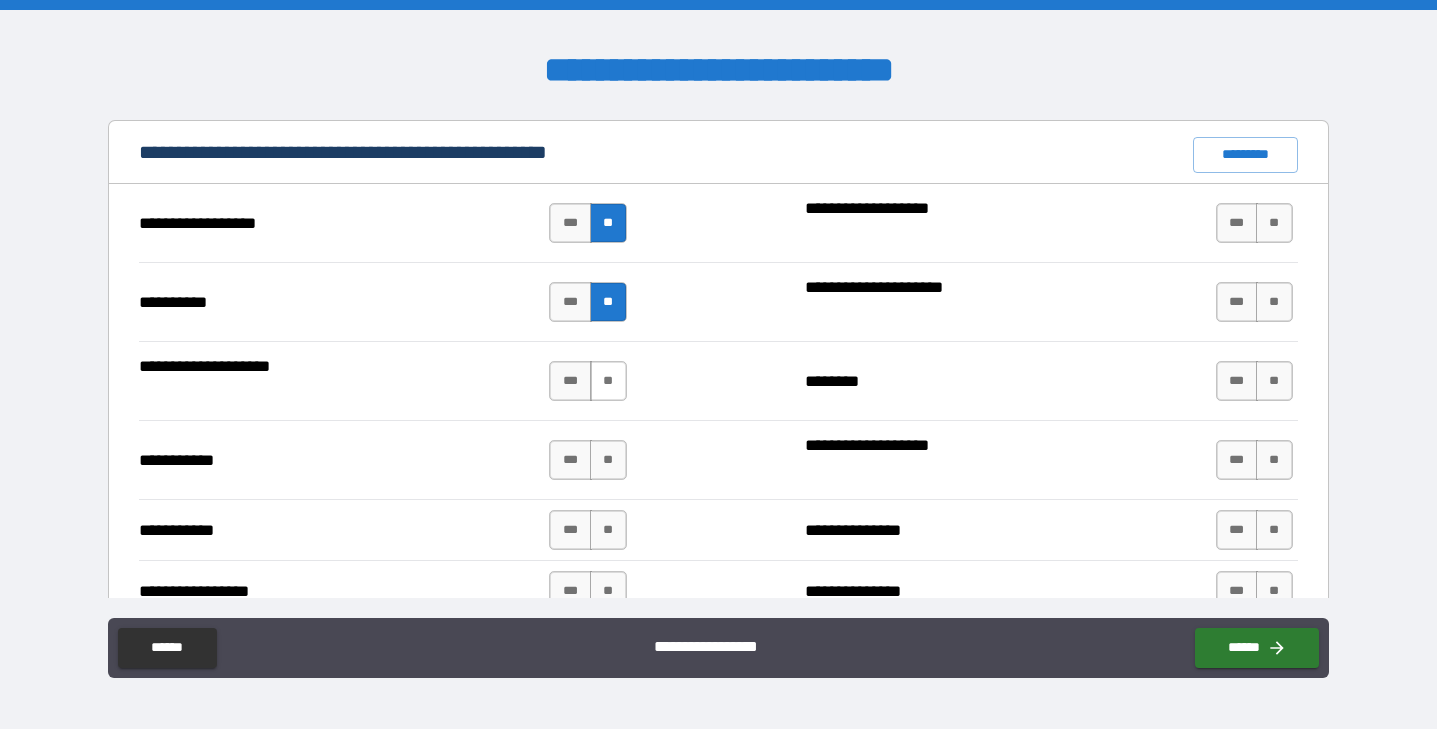 click on "**" at bounding box center [608, 381] 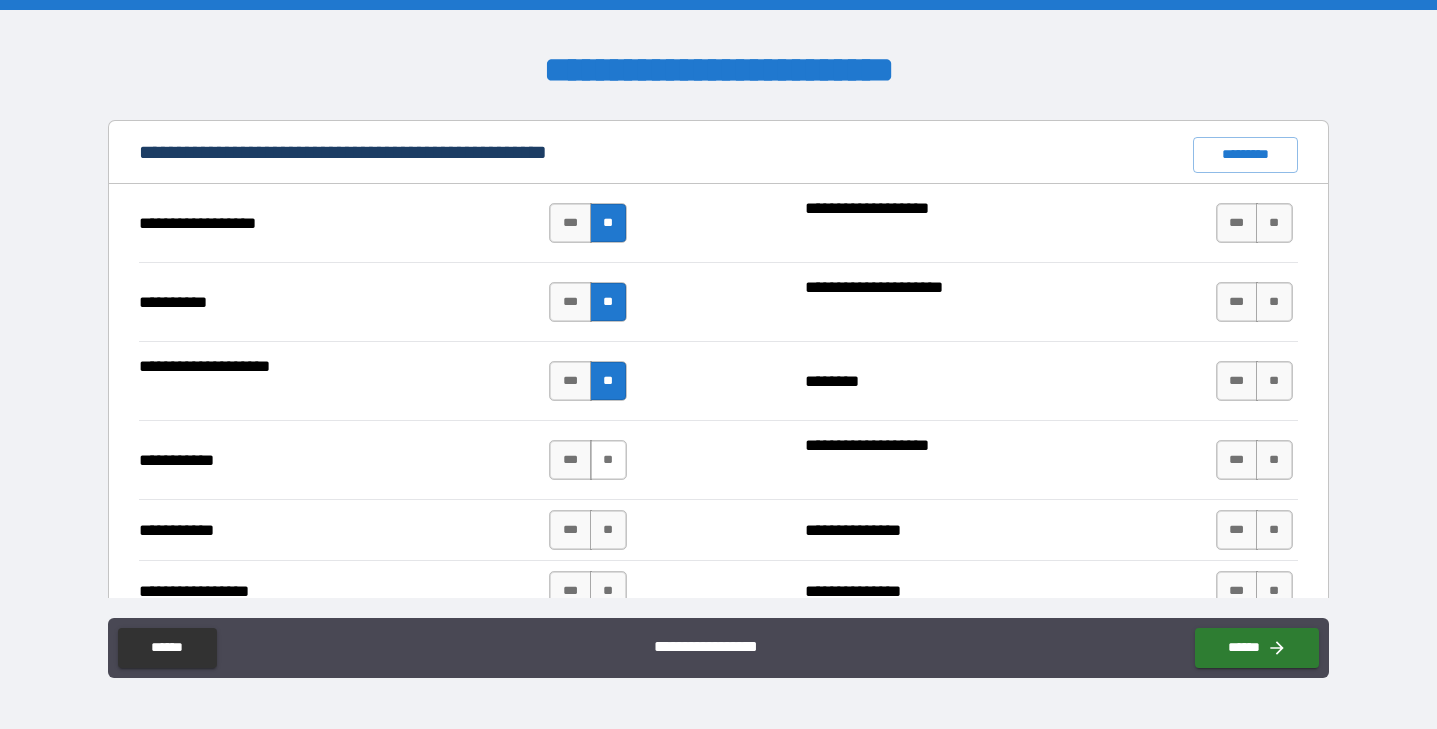 click on "**" at bounding box center (608, 460) 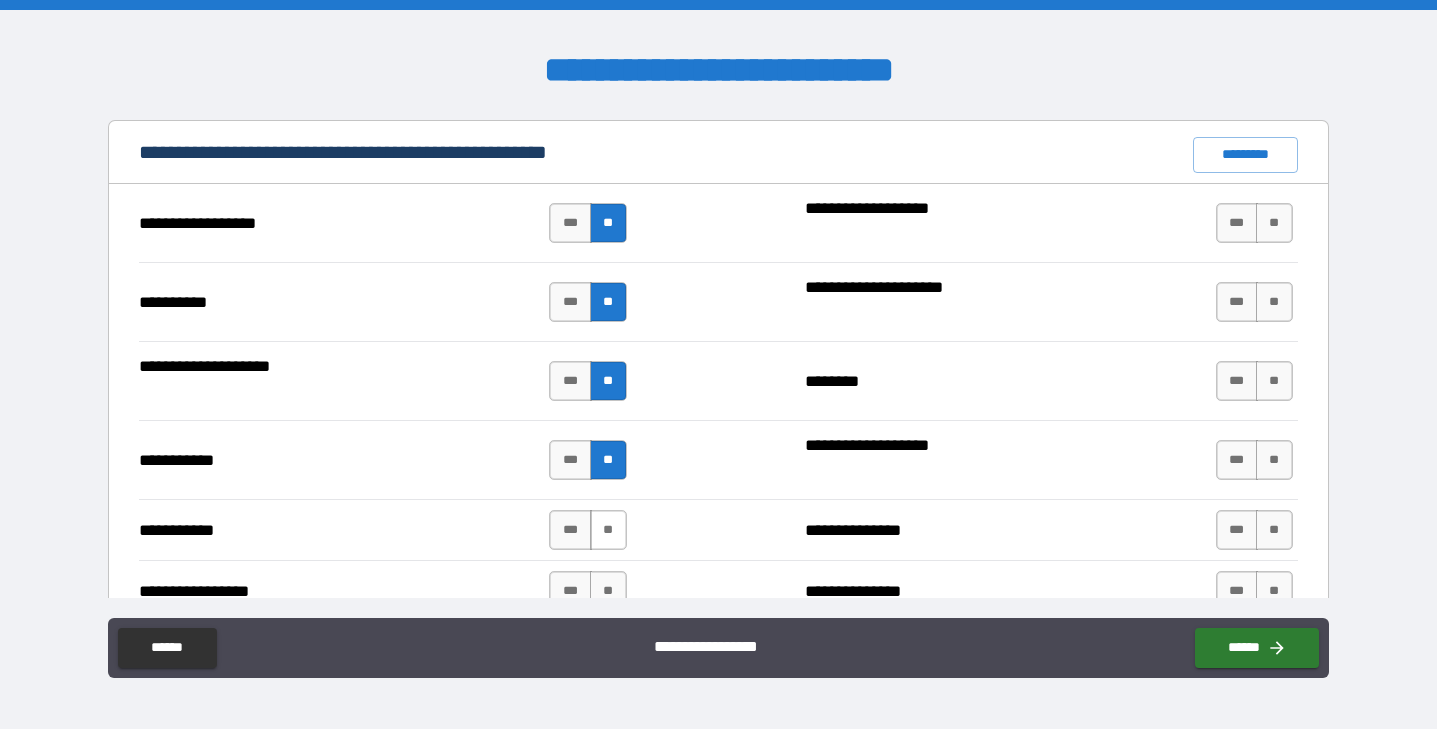 click on "**" at bounding box center [608, 530] 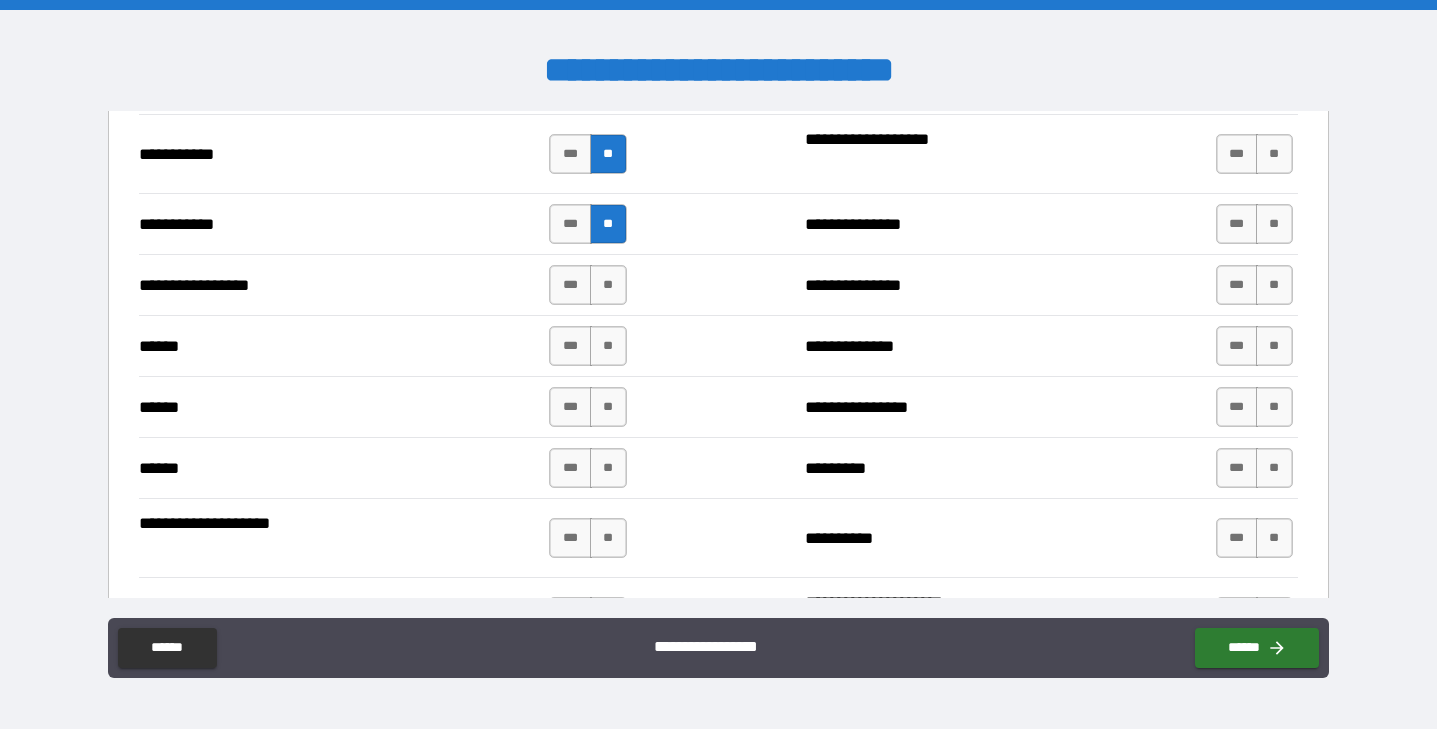 scroll, scrollTop: 2182, scrollLeft: 0, axis: vertical 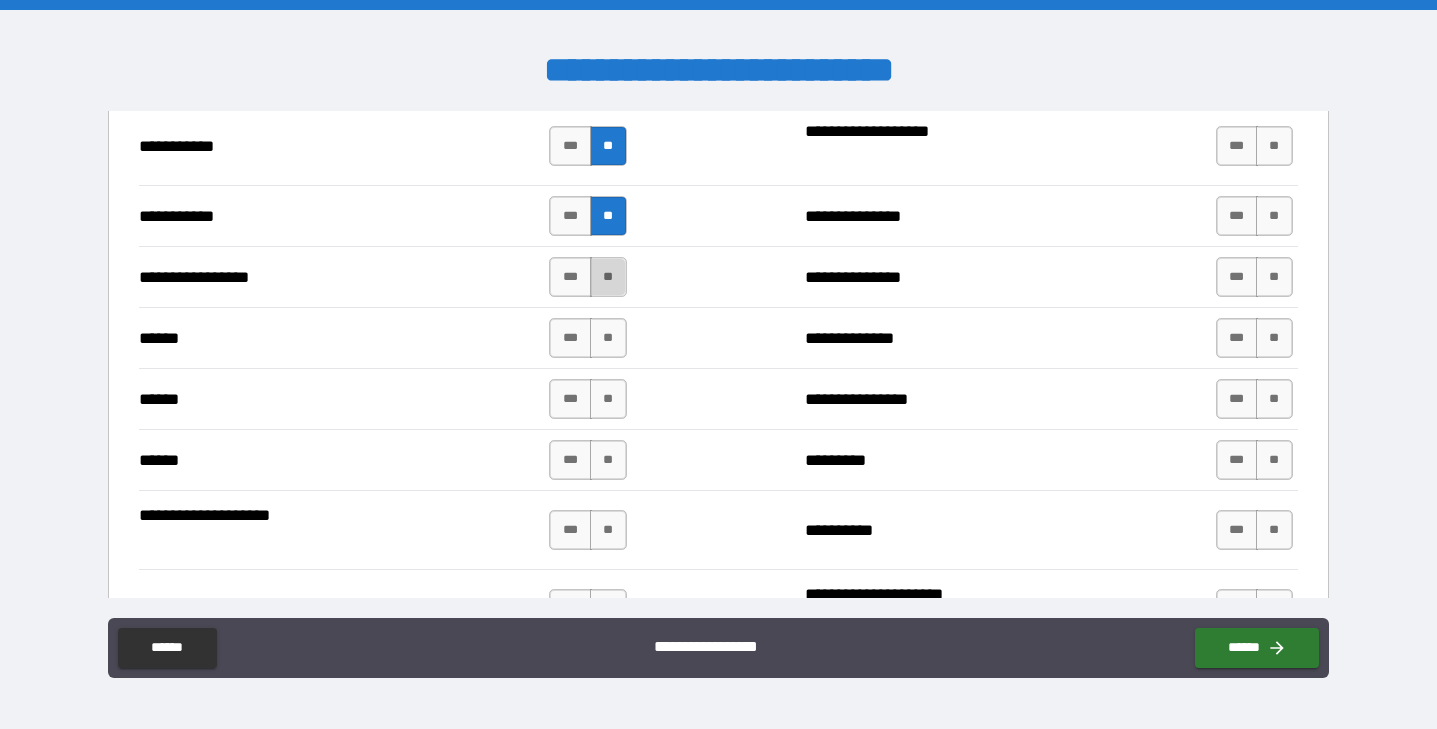click on "**" at bounding box center [608, 277] 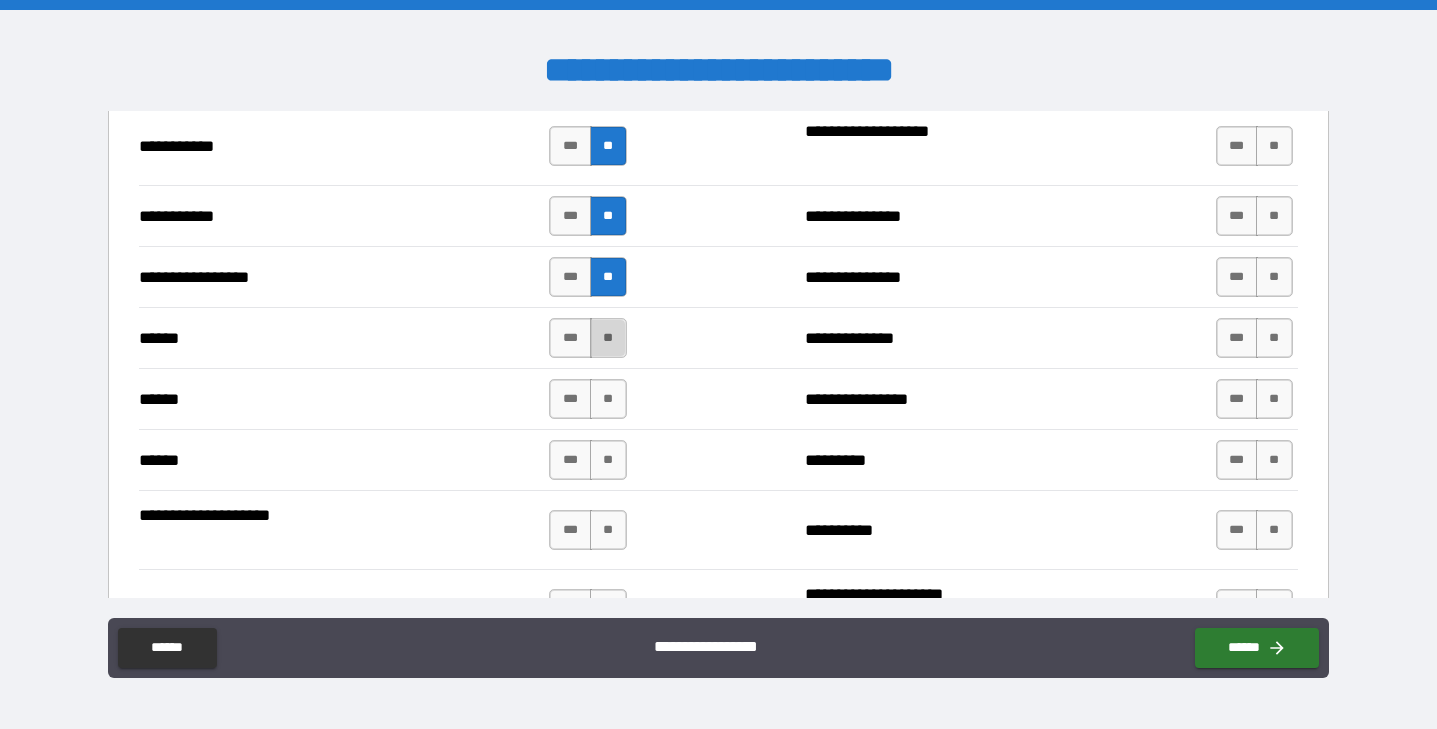 click on "**" at bounding box center [608, 338] 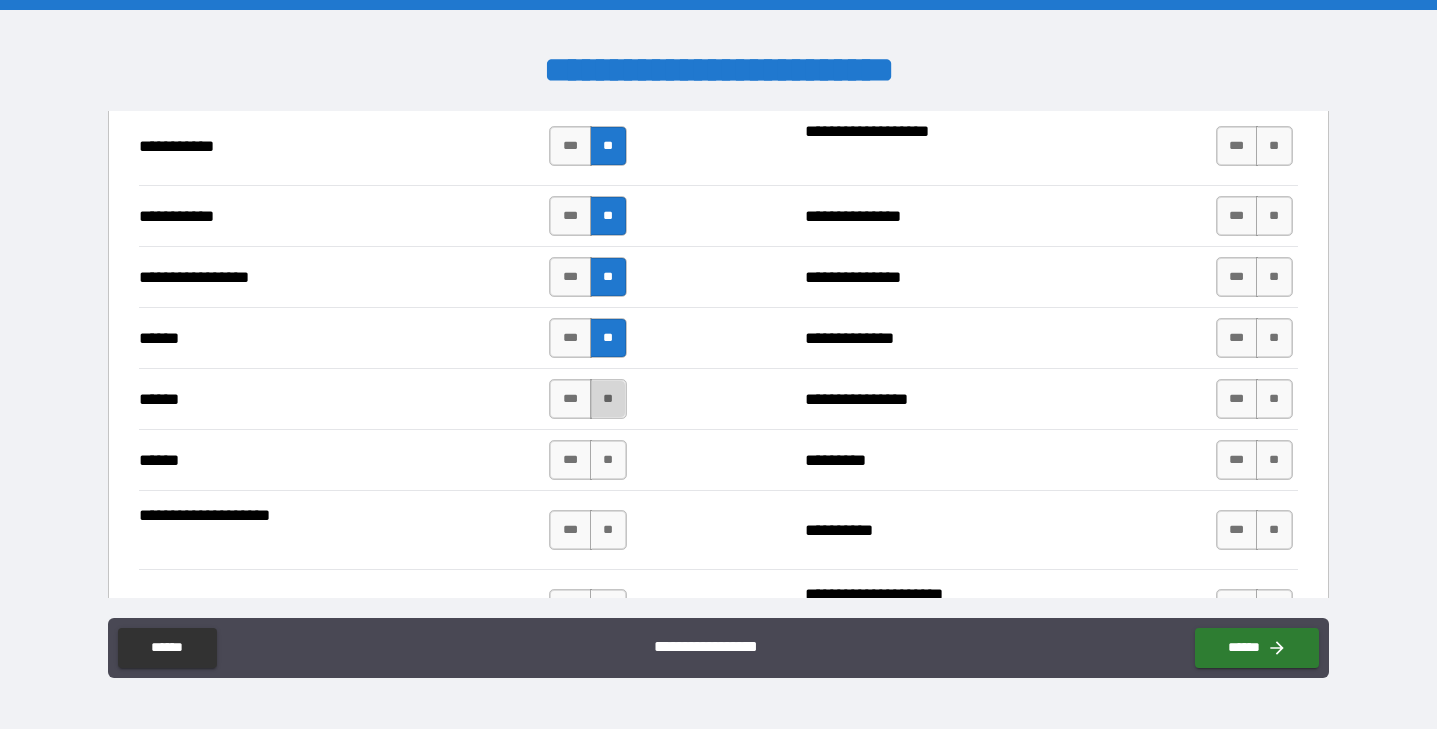 click on "**" at bounding box center [608, 399] 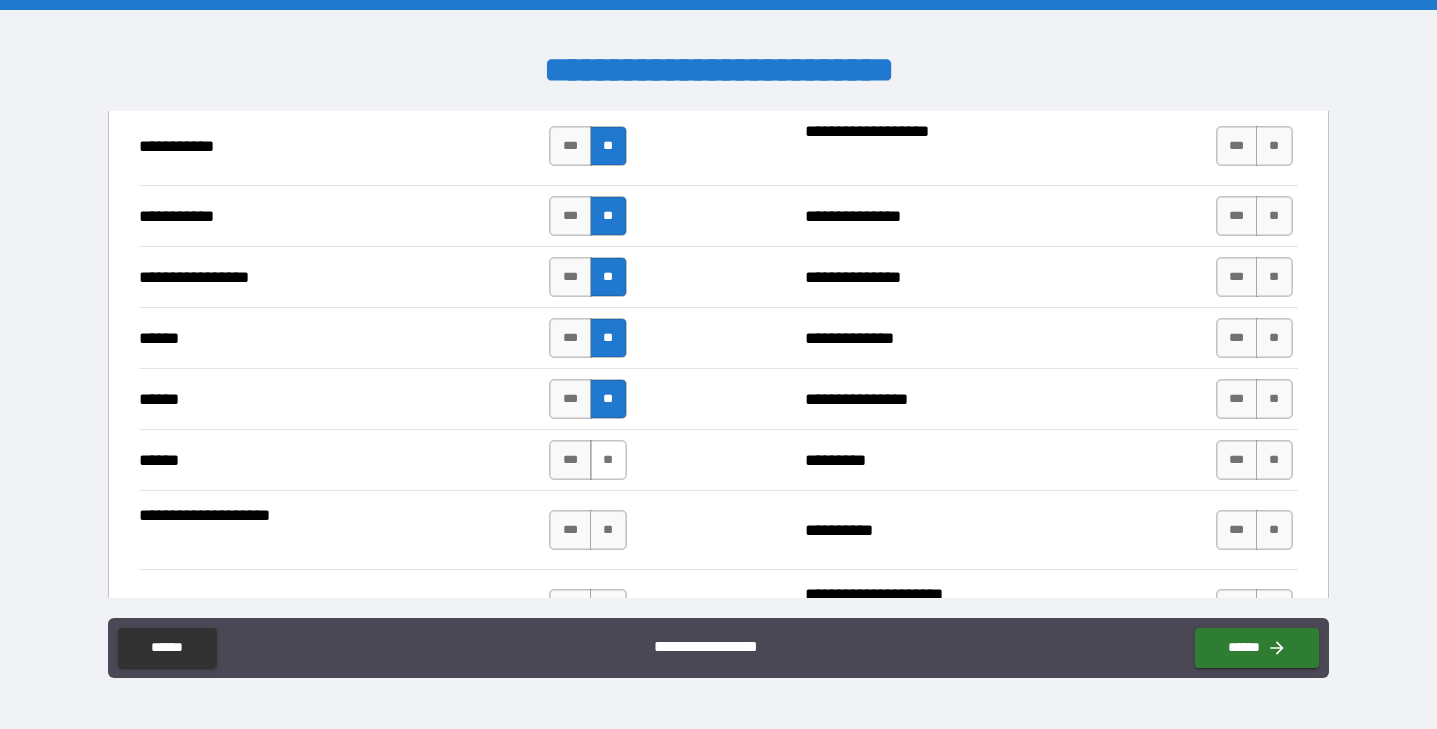 click on "**" at bounding box center (608, 460) 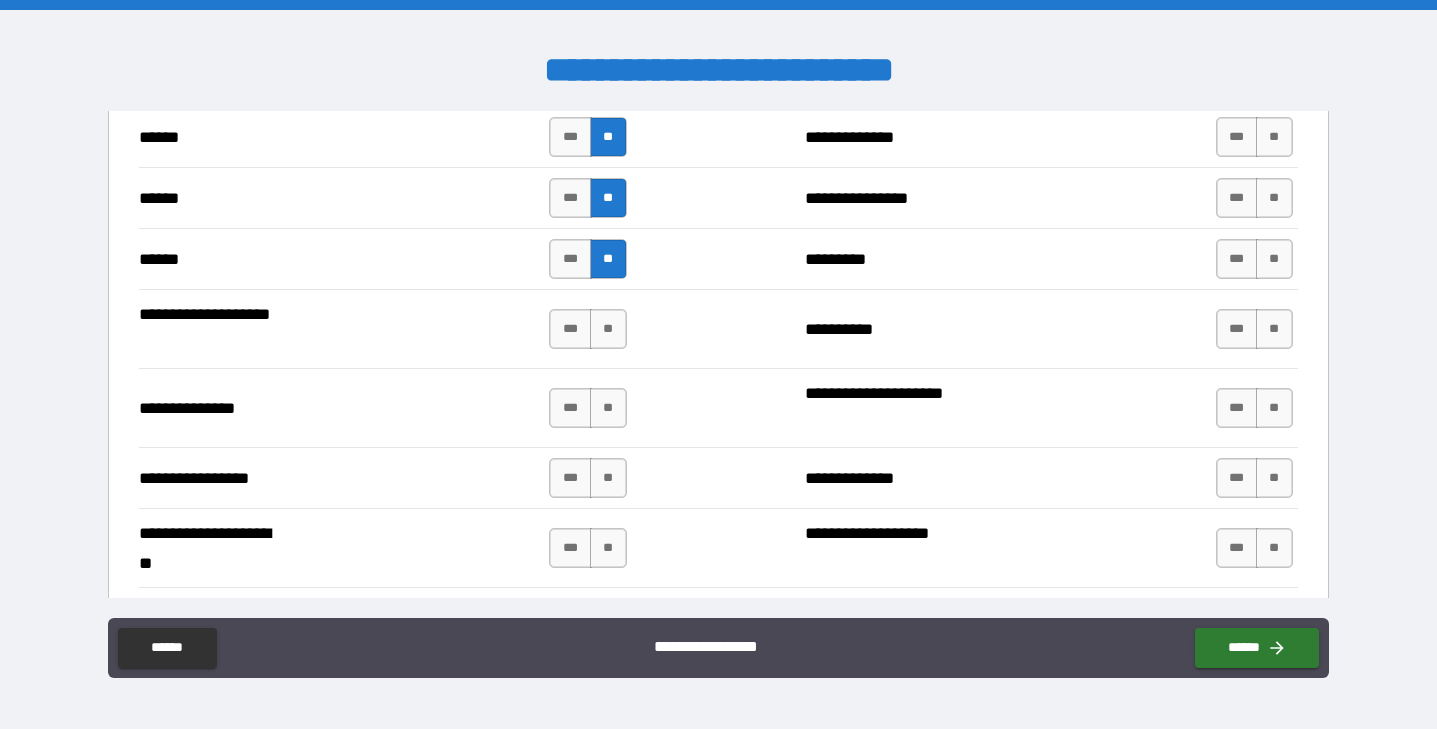 scroll, scrollTop: 2394, scrollLeft: 0, axis: vertical 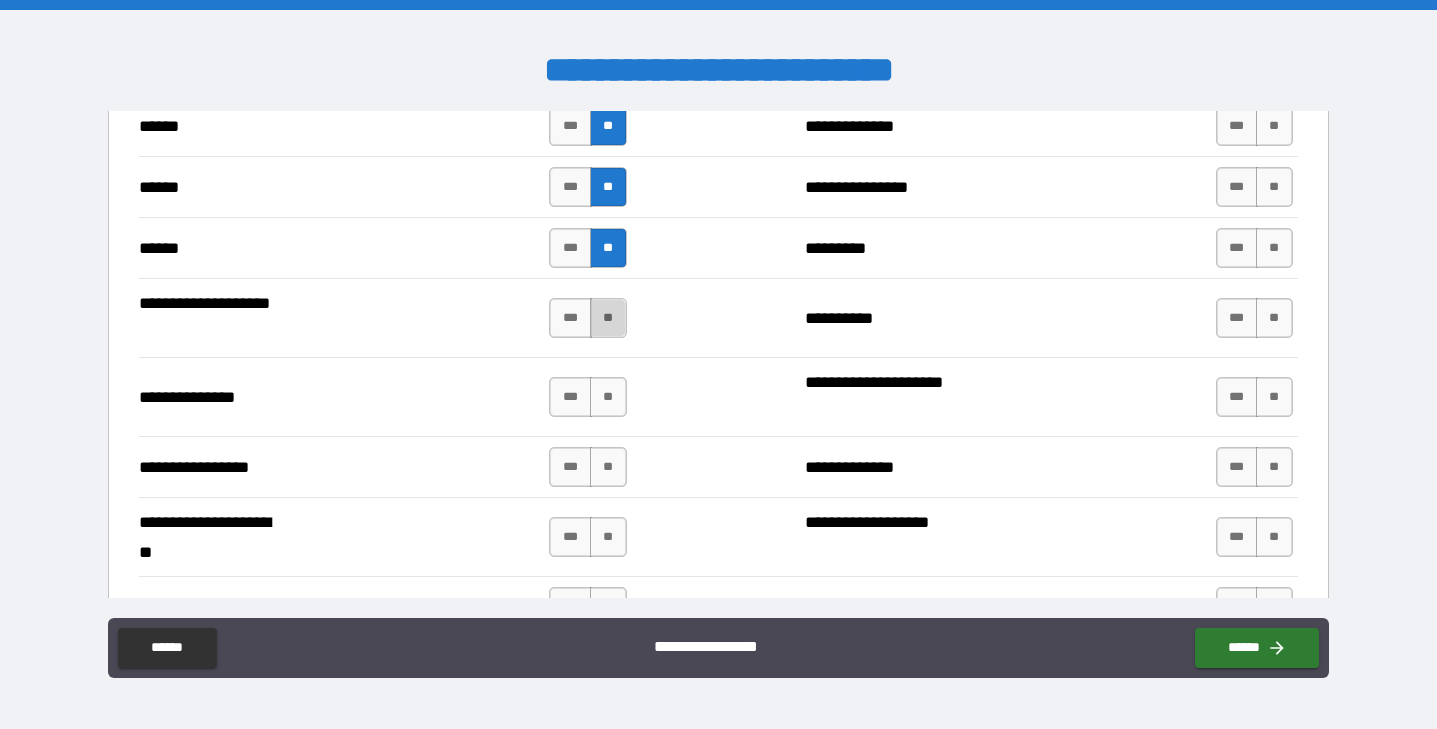click on "**" at bounding box center [608, 318] 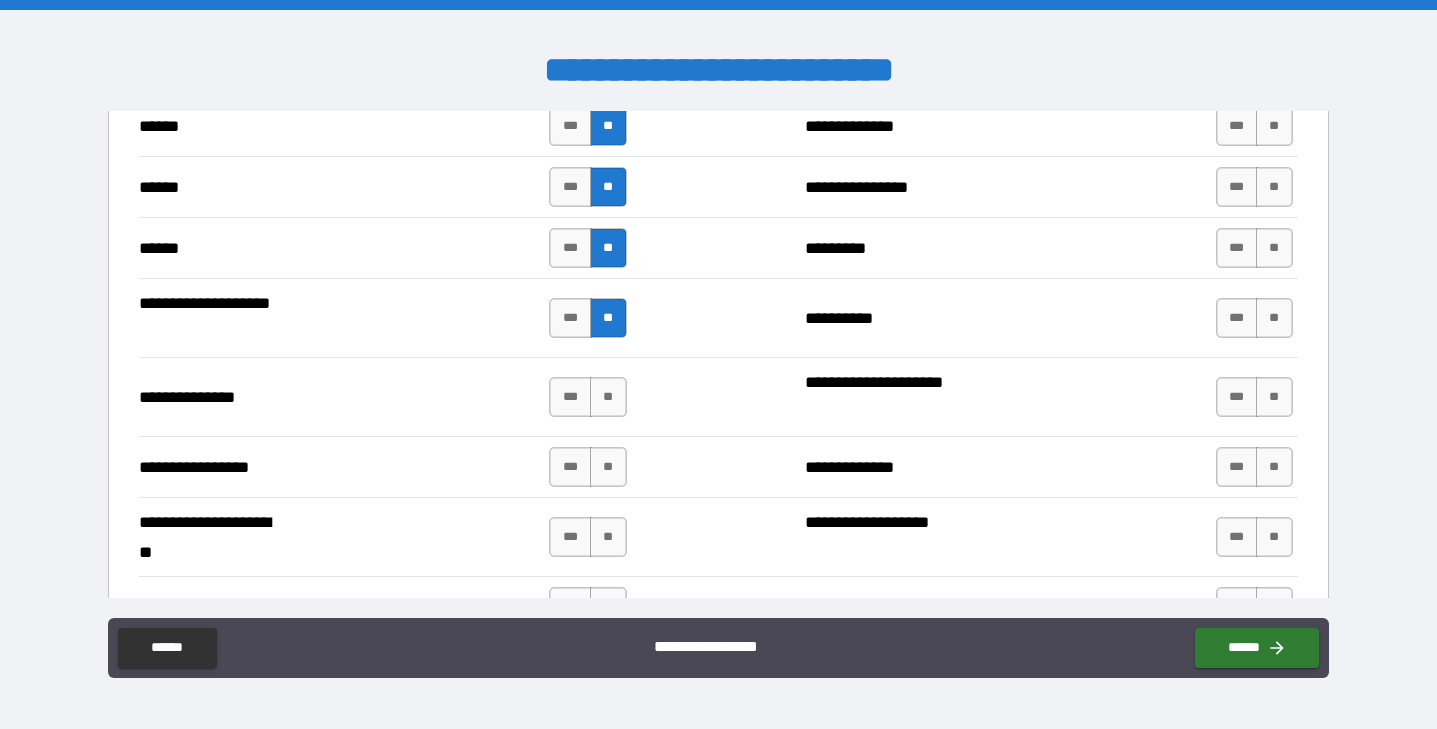 click on "**********" at bounding box center [718, 396] 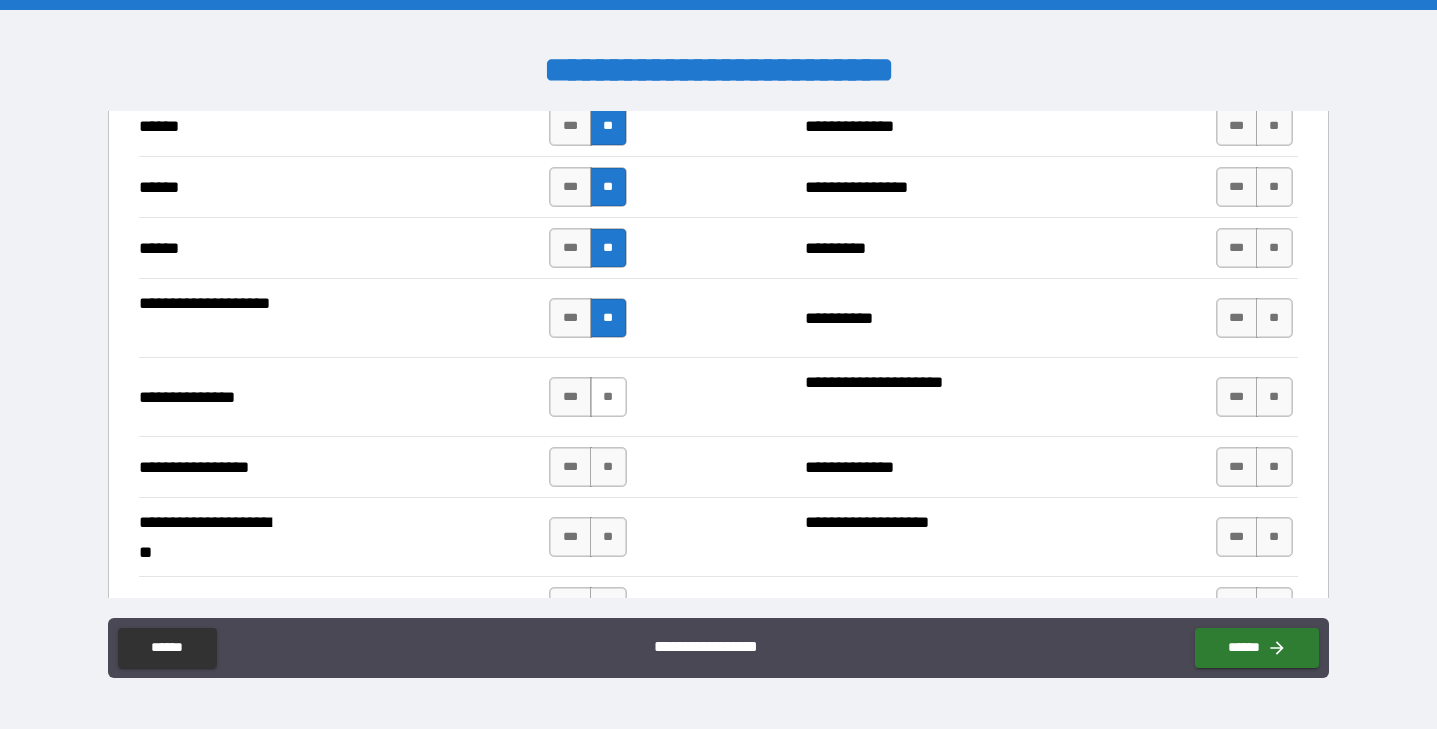 click on "**" at bounding box center (608, 397) 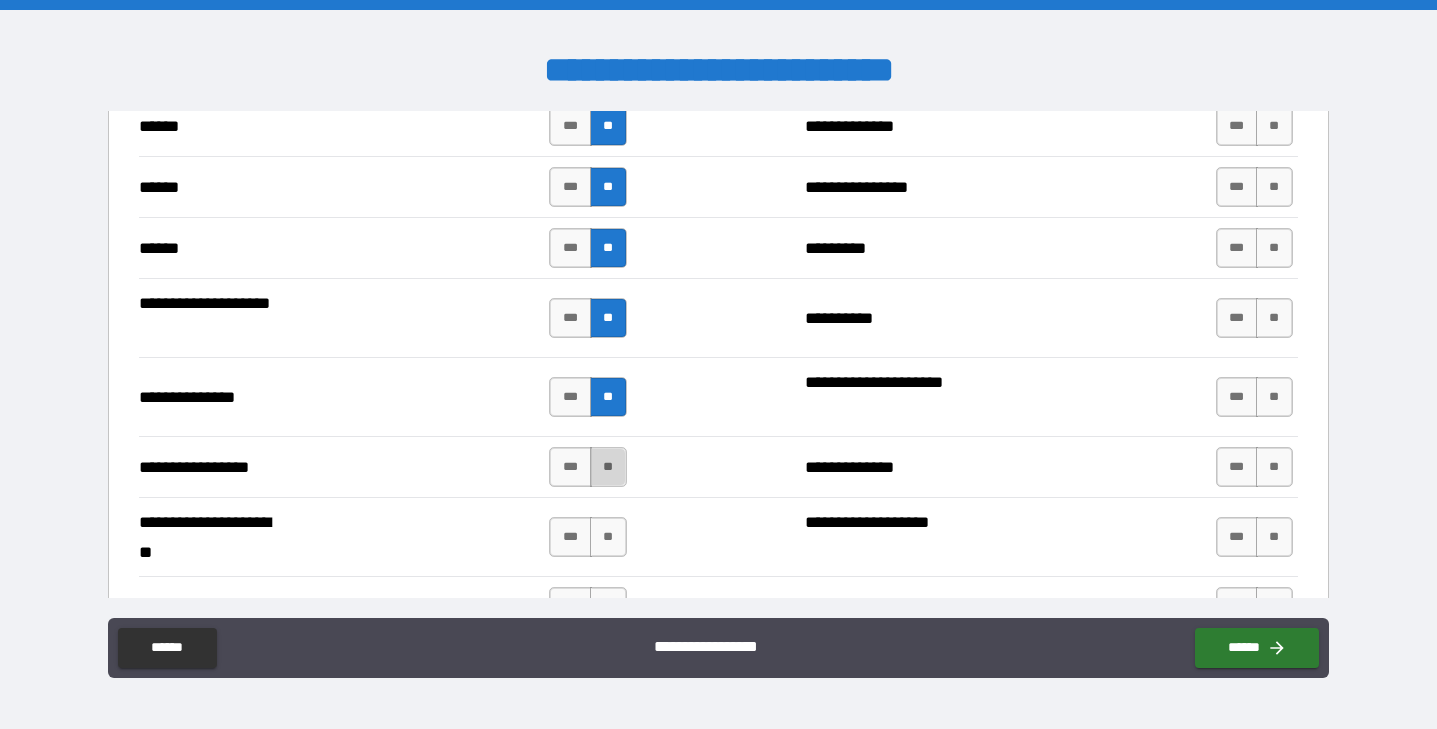 click on "**" at bounding box center [608, 467] 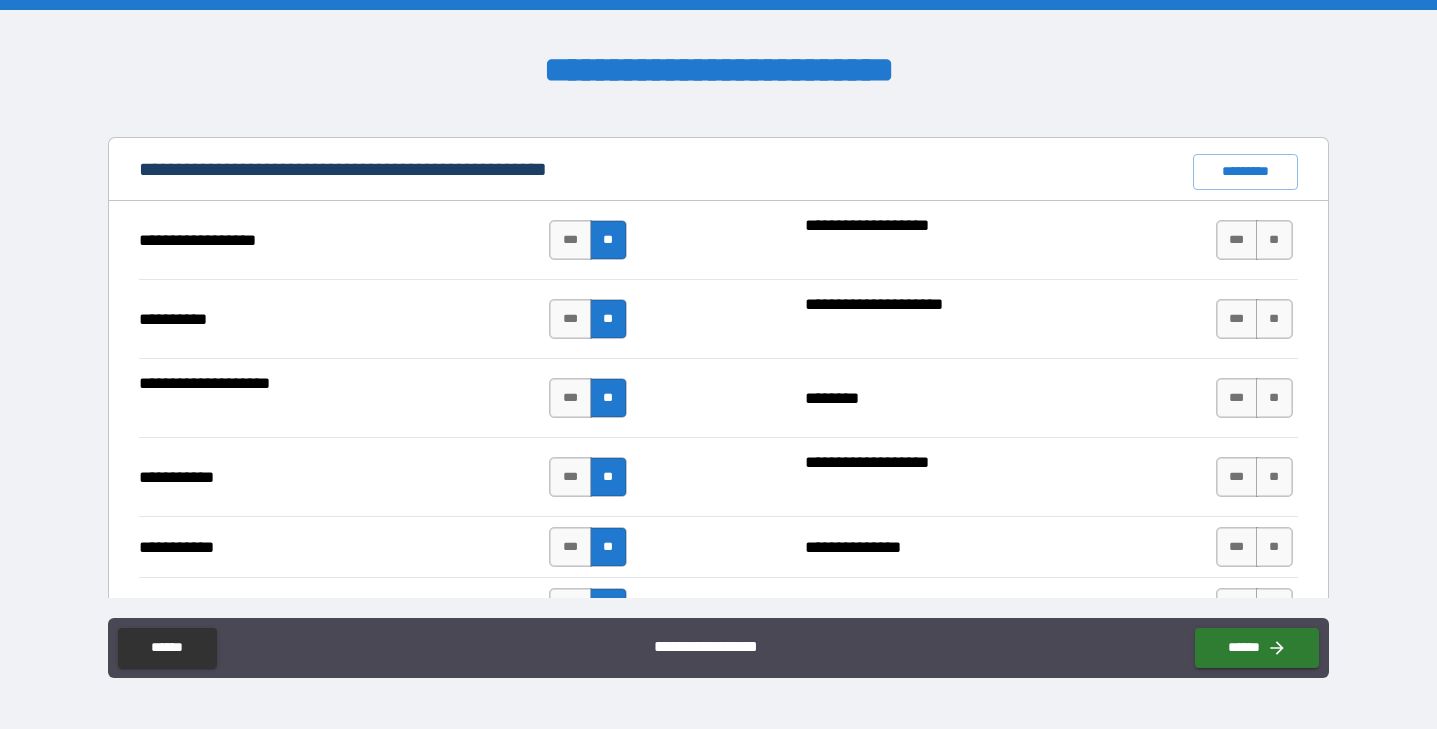 scroll, scrollTop: 1850, scrollLeft: 0, axis: vertical 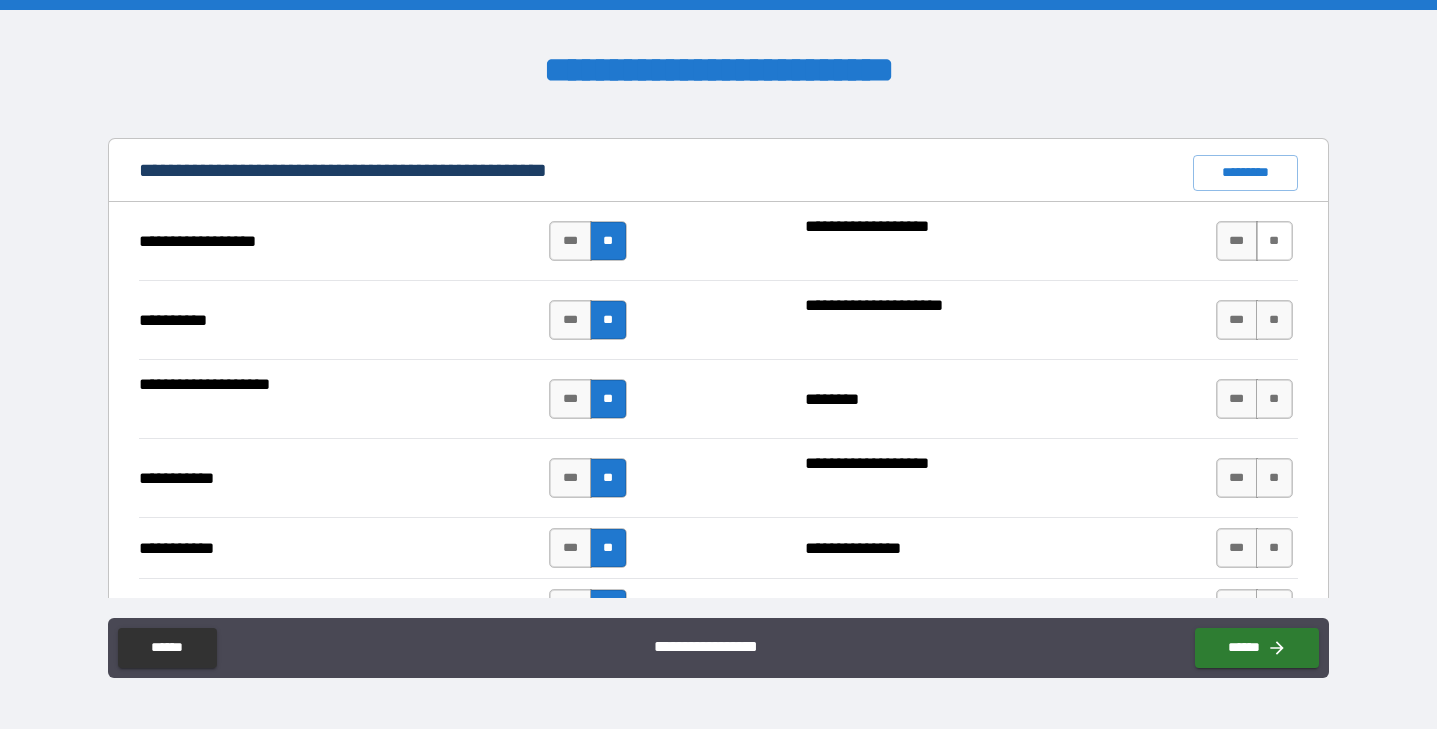 click on "**" at bounding box center (1274, 241) 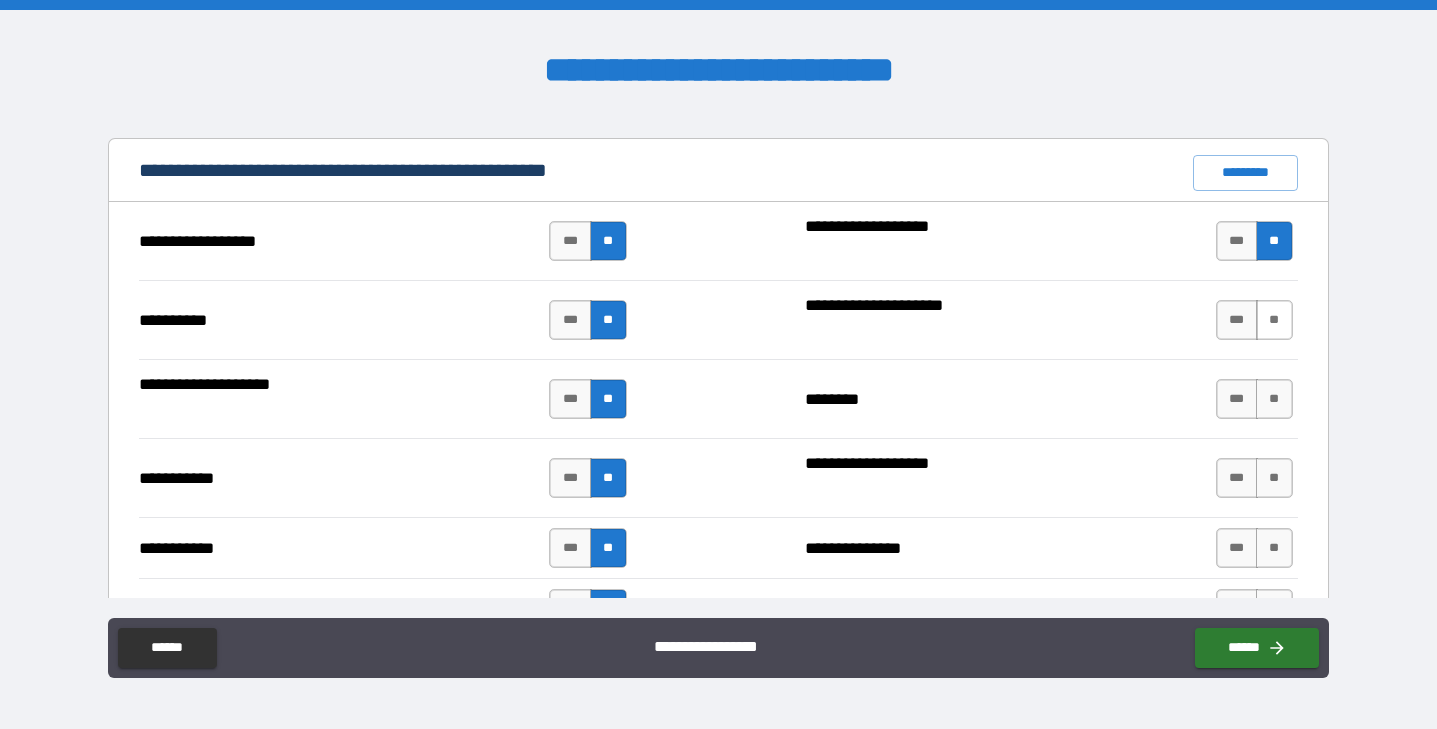 click on "**" at bounding box center (1274, 320) 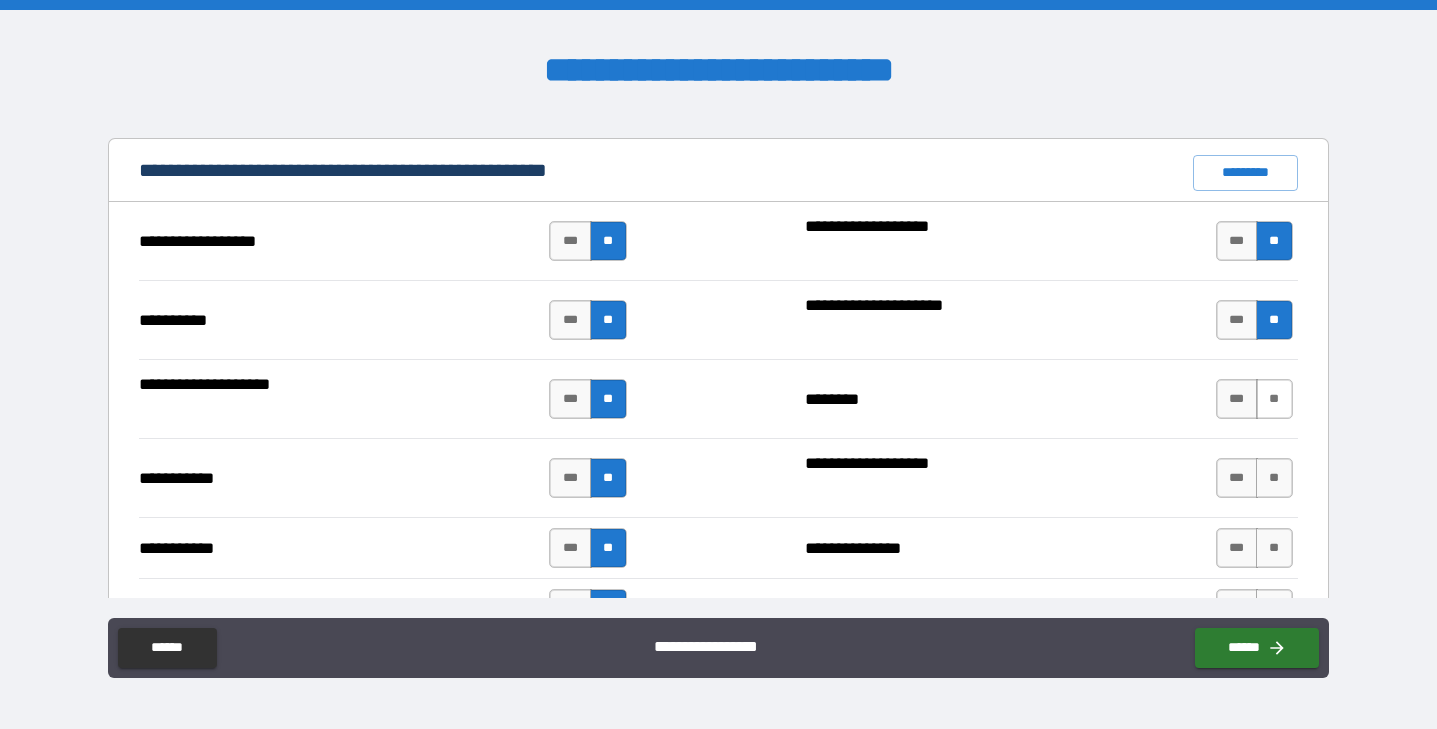 click on "**" at bounding box center (1274, 399) 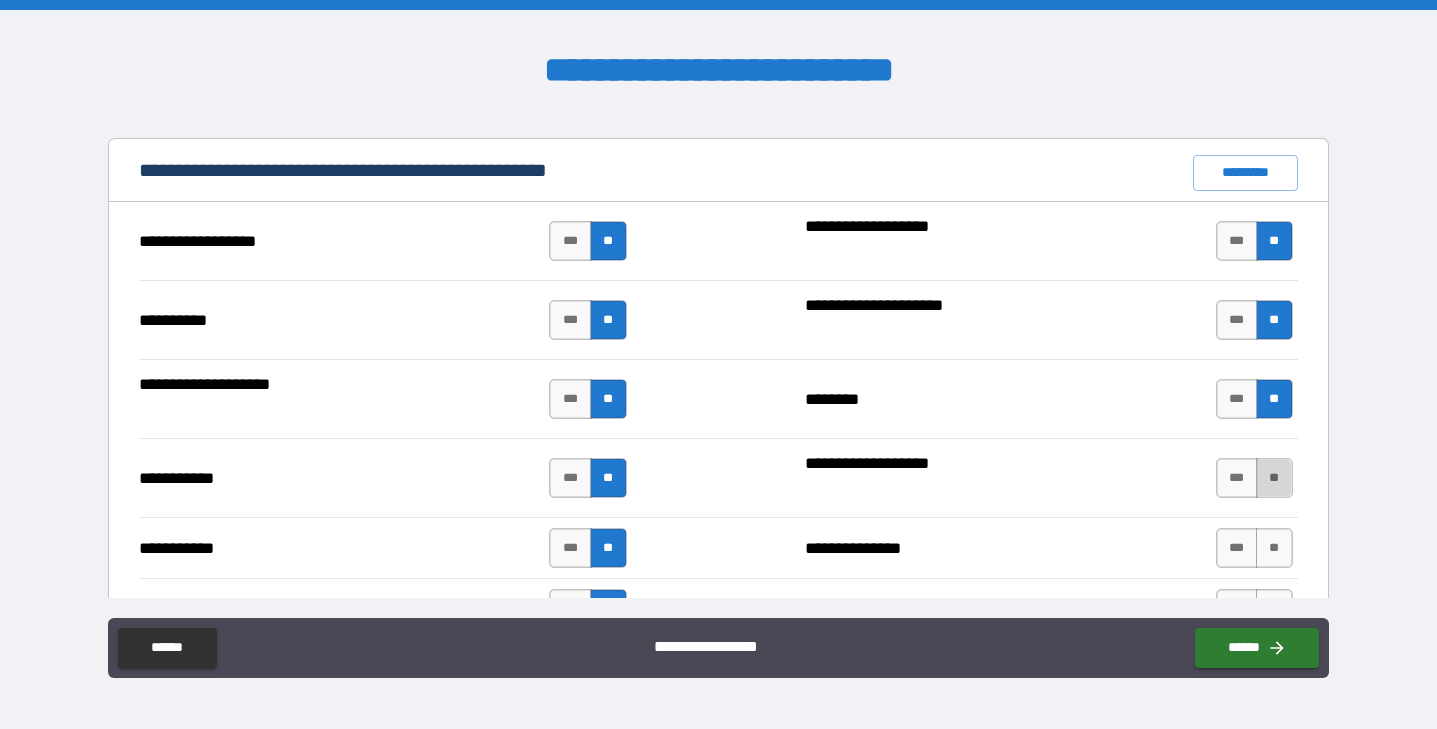 click on "**" at bounding box center (1274, 478) 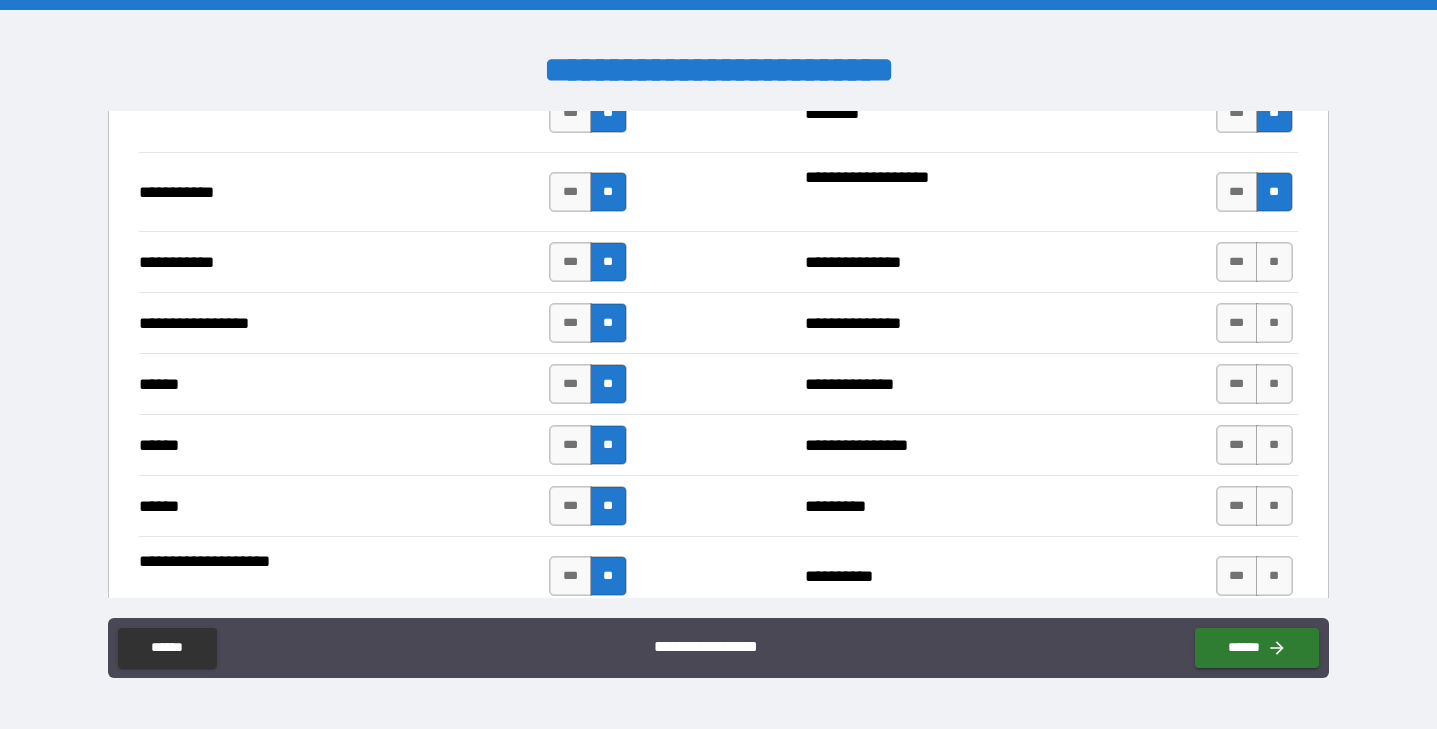 scroll, scrollTop: 2158, scrollLeft: 0, axis: vertical 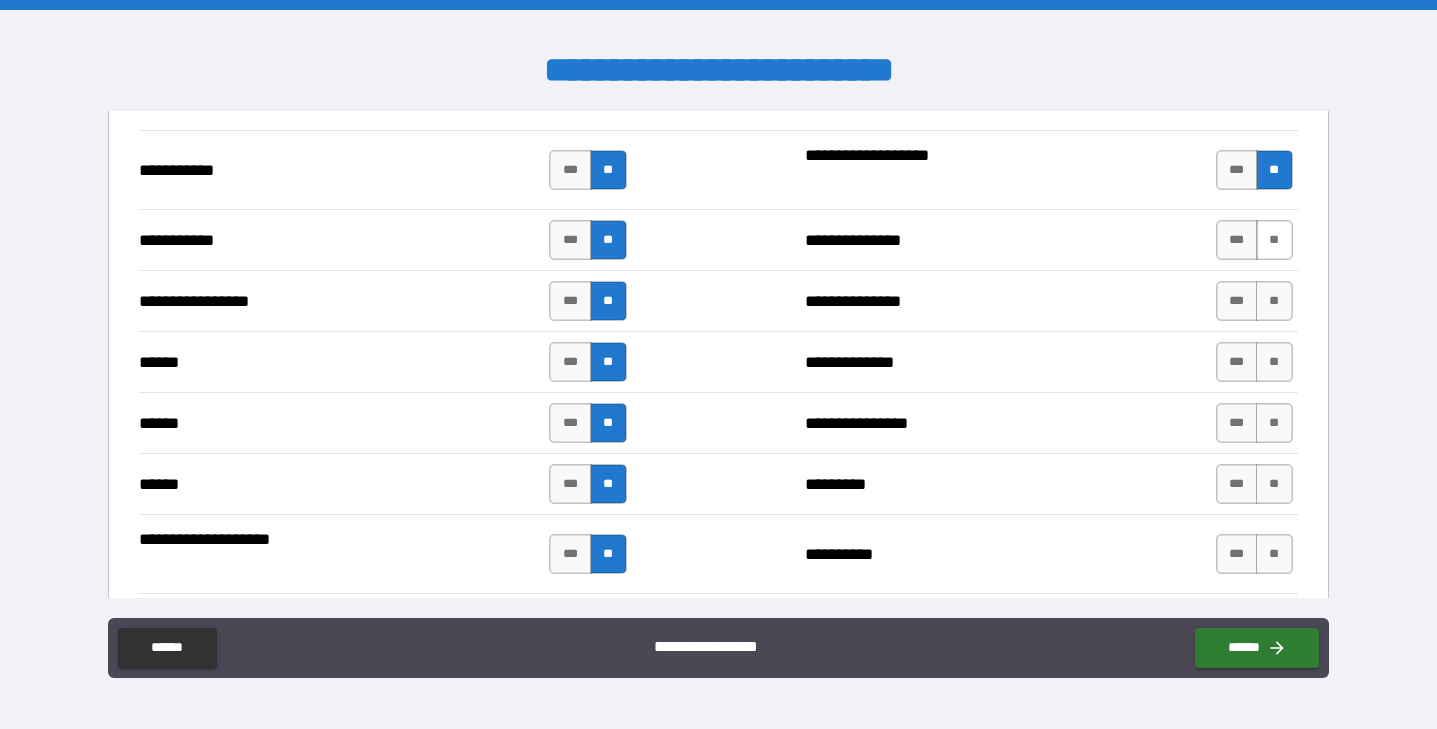 click on "**" at bounding box center (1274, 240) 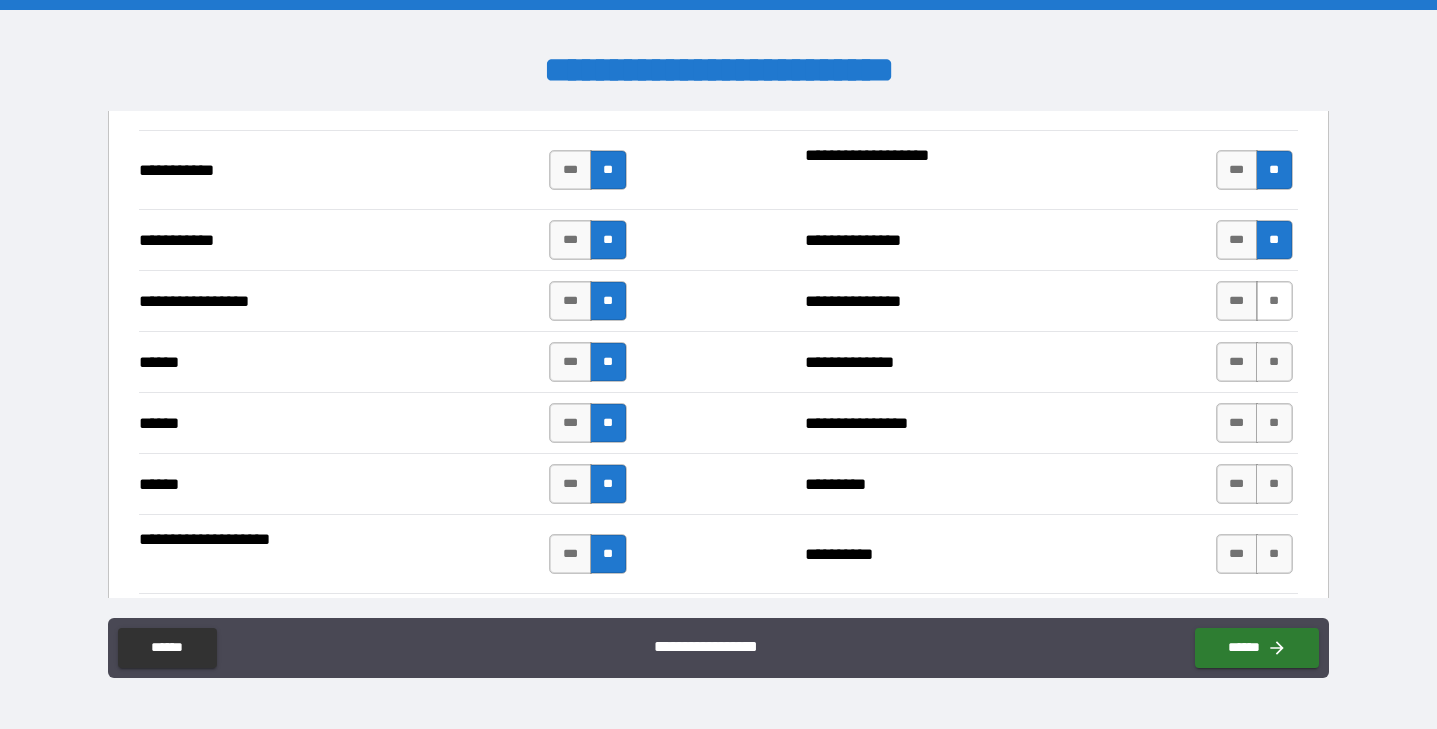 click on "**" at bounding box center [1274, 301] 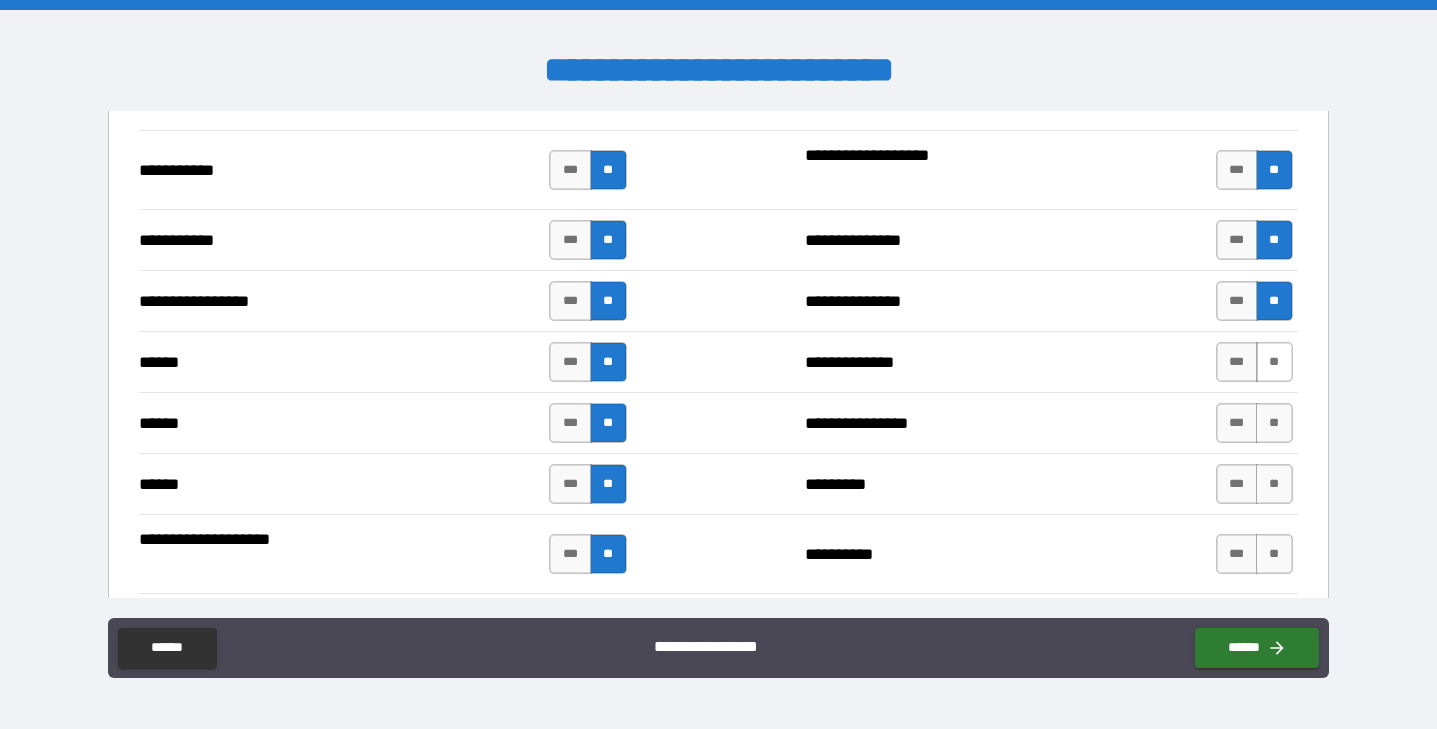 click on "**" at bounding box center (1274, 362) 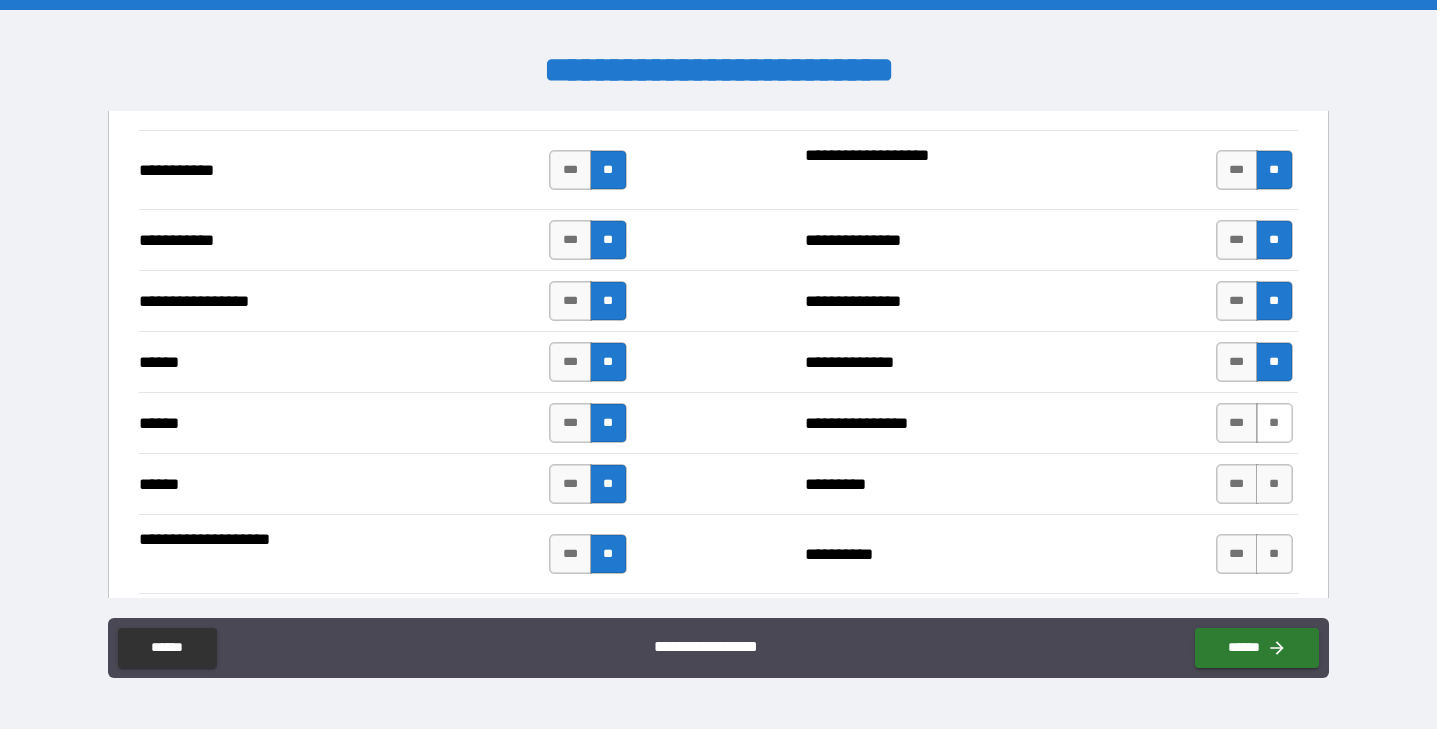 click on "**" at bounding box center (1274, 423) 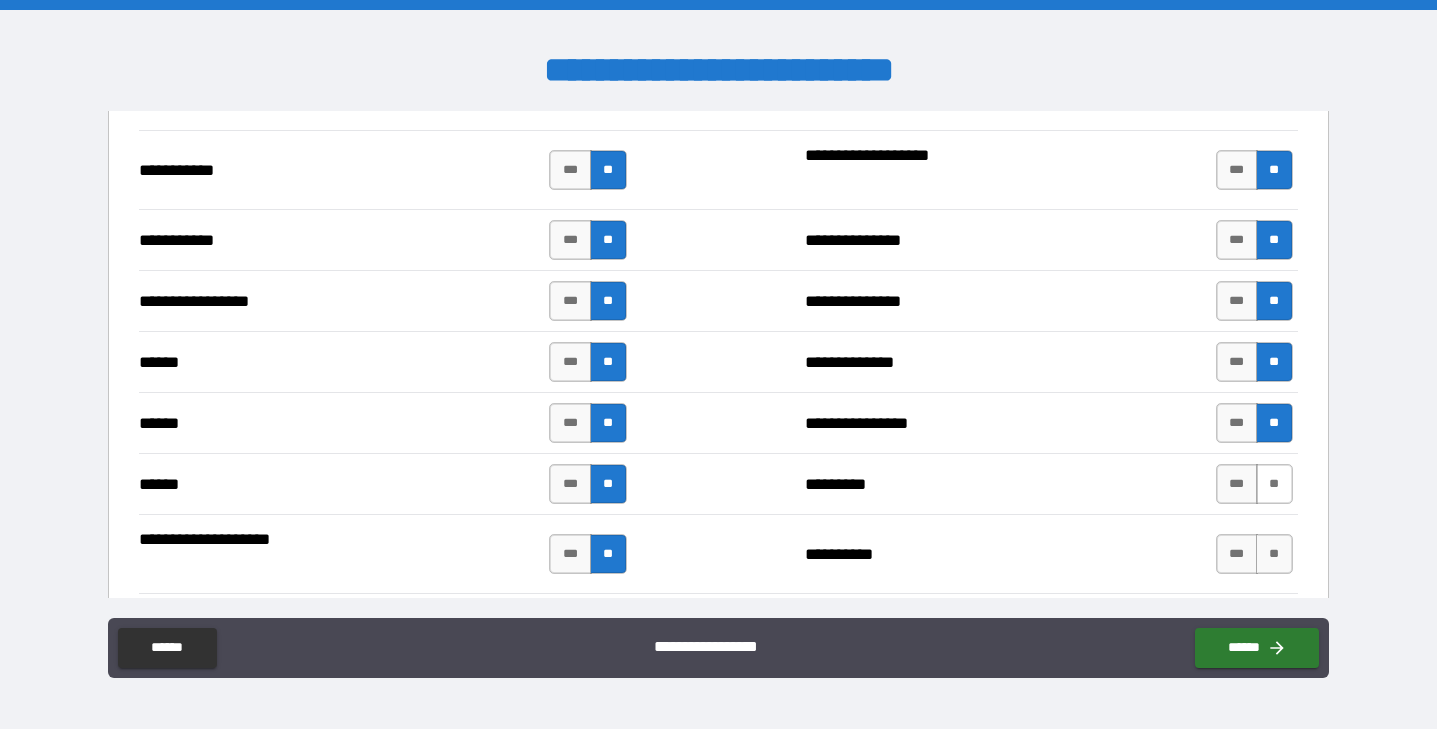 click on "**" at bounding box center [1274, 484] 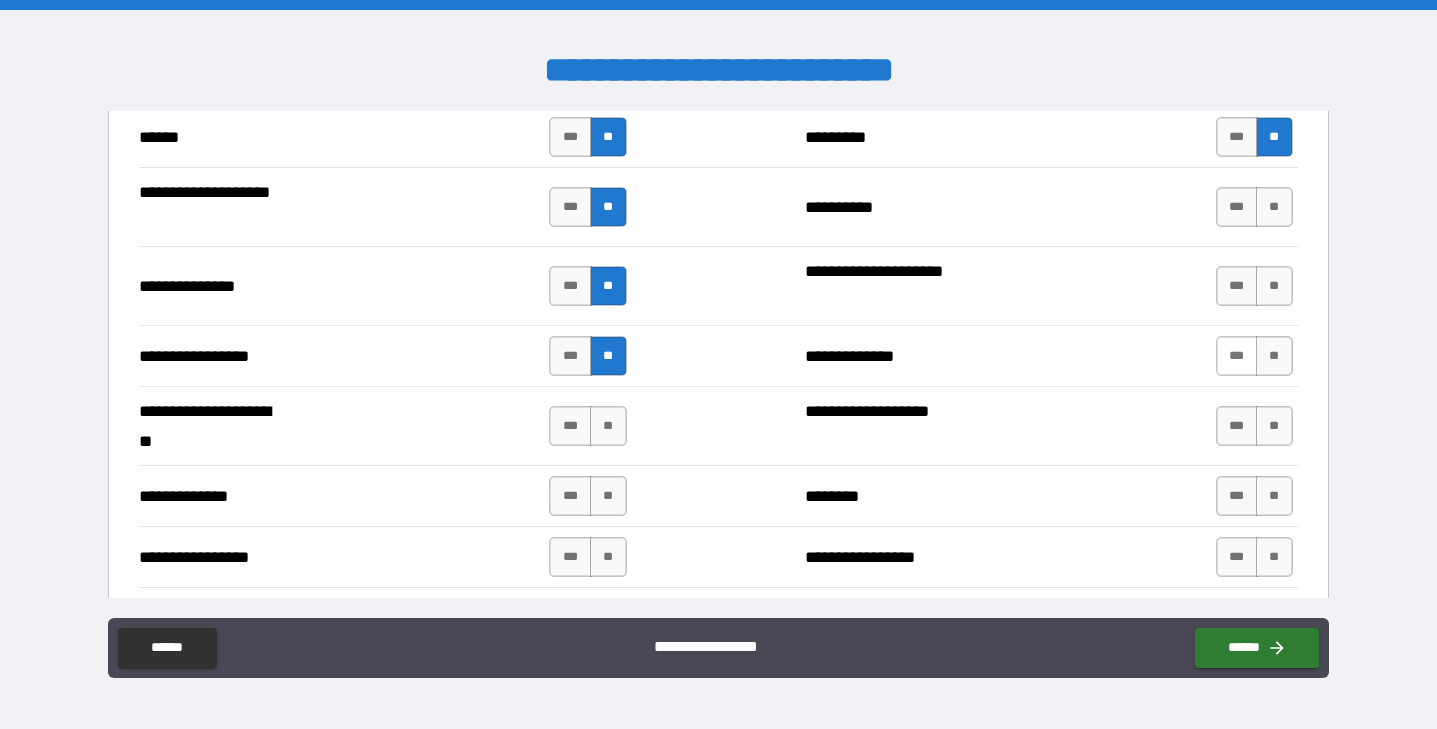 scroll, scrollTop: 2497, scrollLeft: 0, axis: vertical 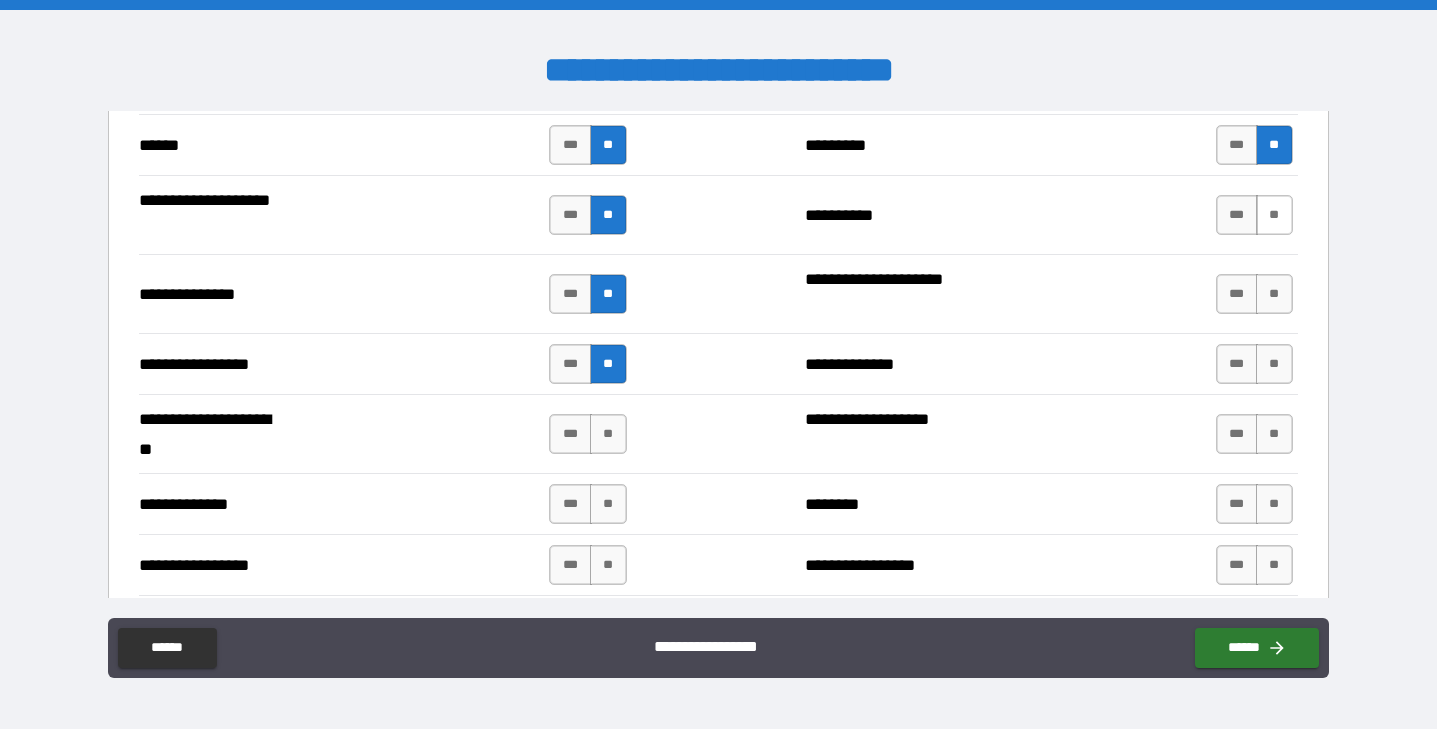 click on "**" at bounding box center (1274, 215) 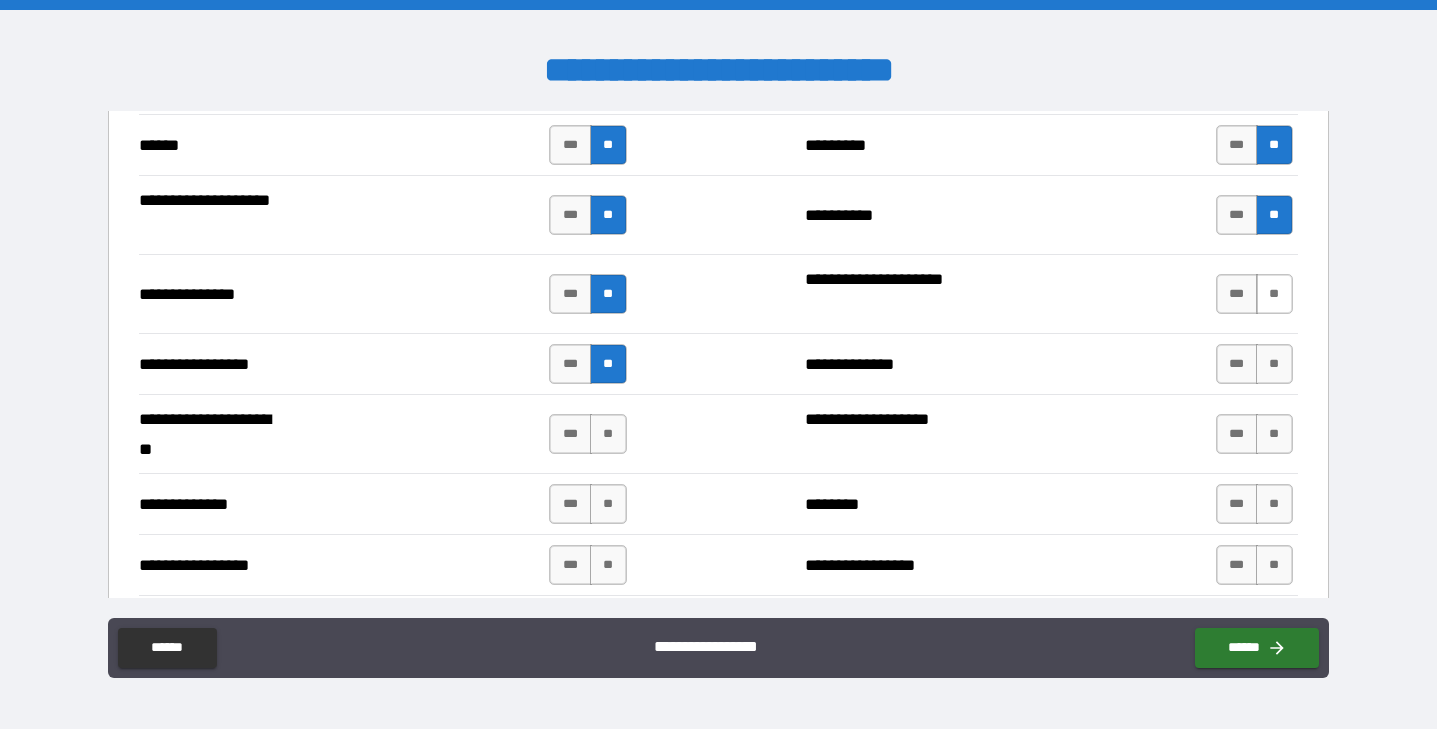 click on "**" at bounding box center [1274, 294] 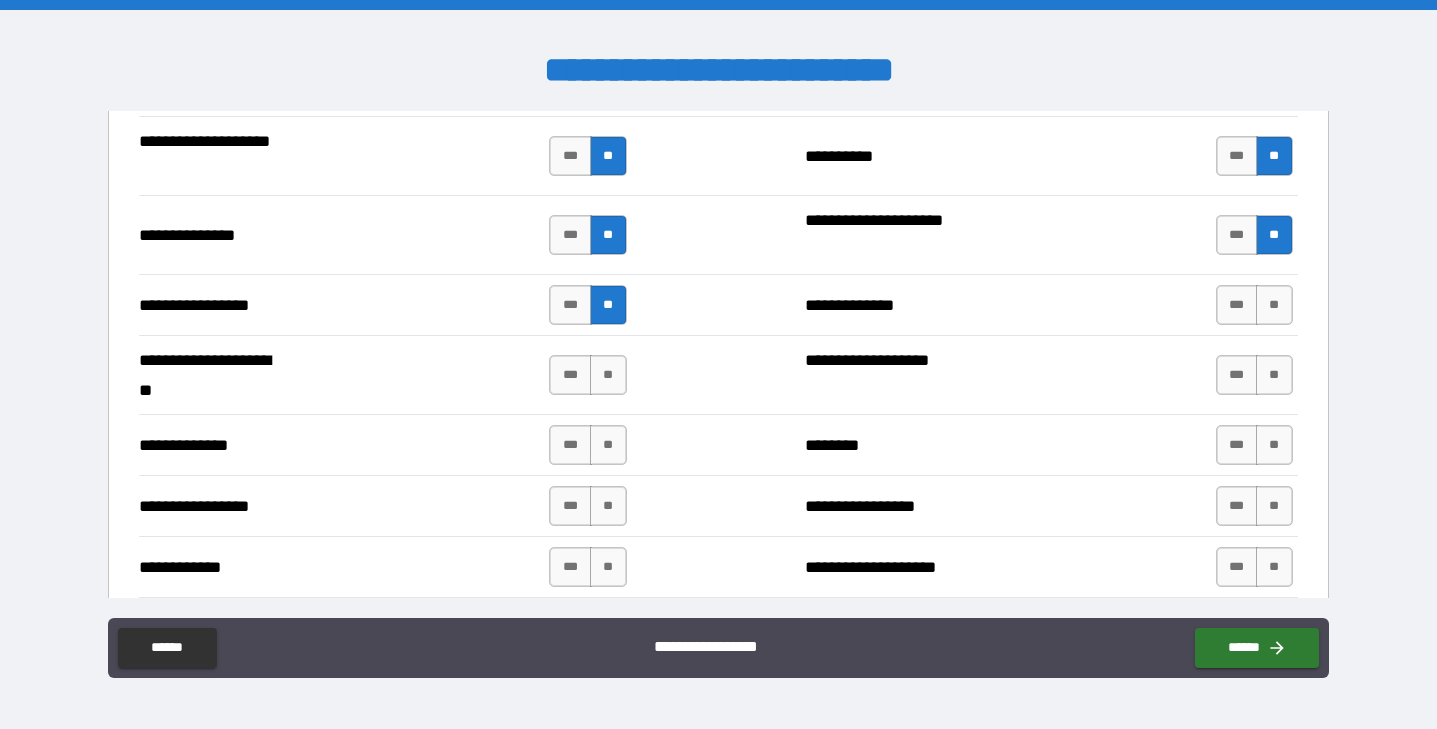 scroll, scrollTop: 2597, scrollLeft: 0, axis: vertical 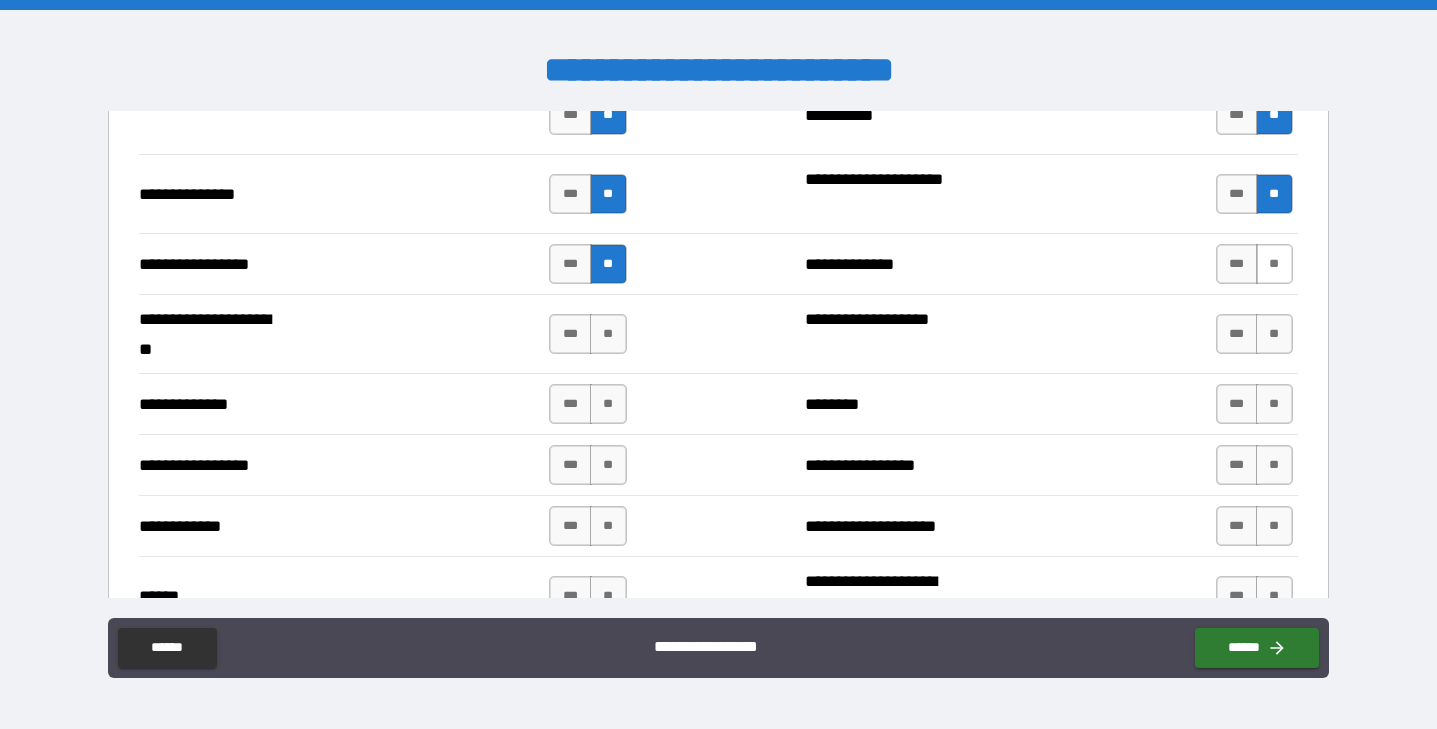 click on "**" at bounding box center (1274, 264) 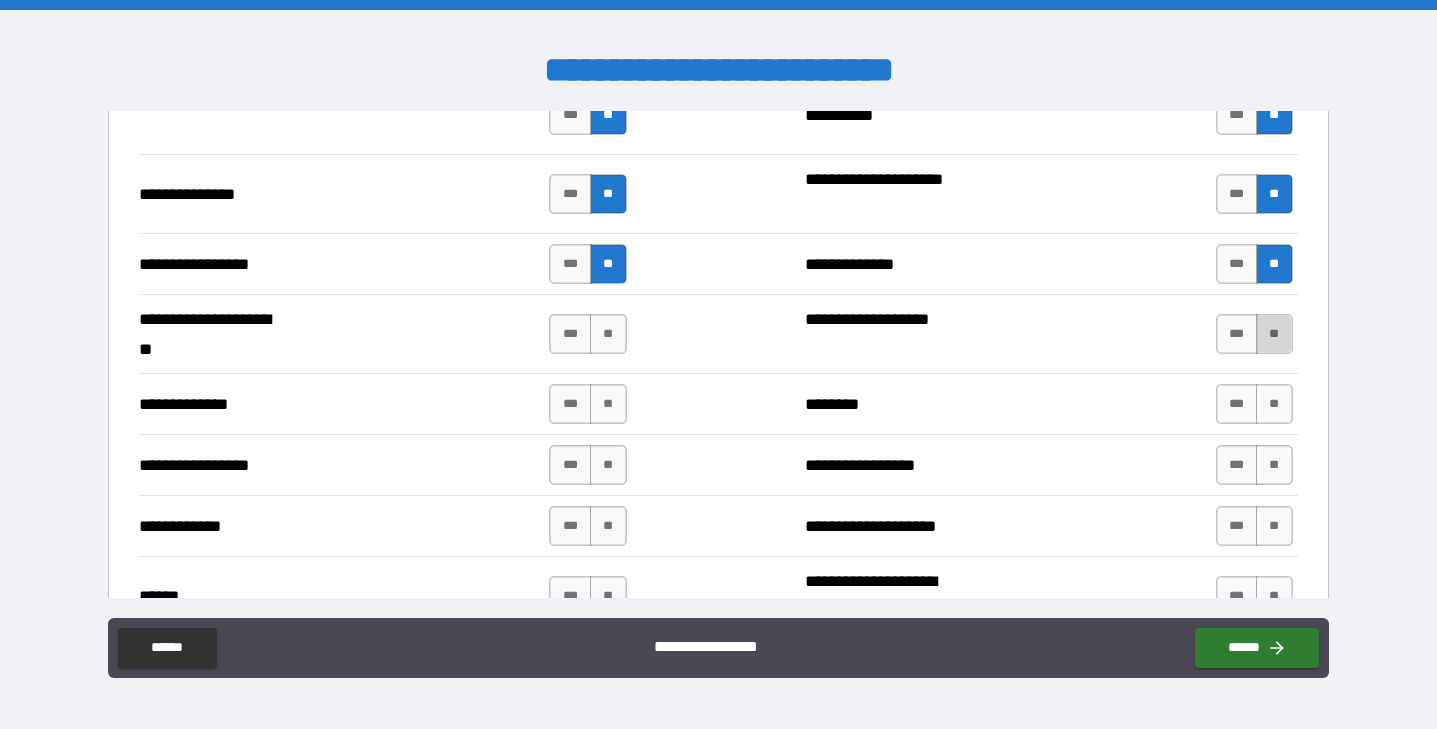 click on "**" at bounding box center [1274, 334] 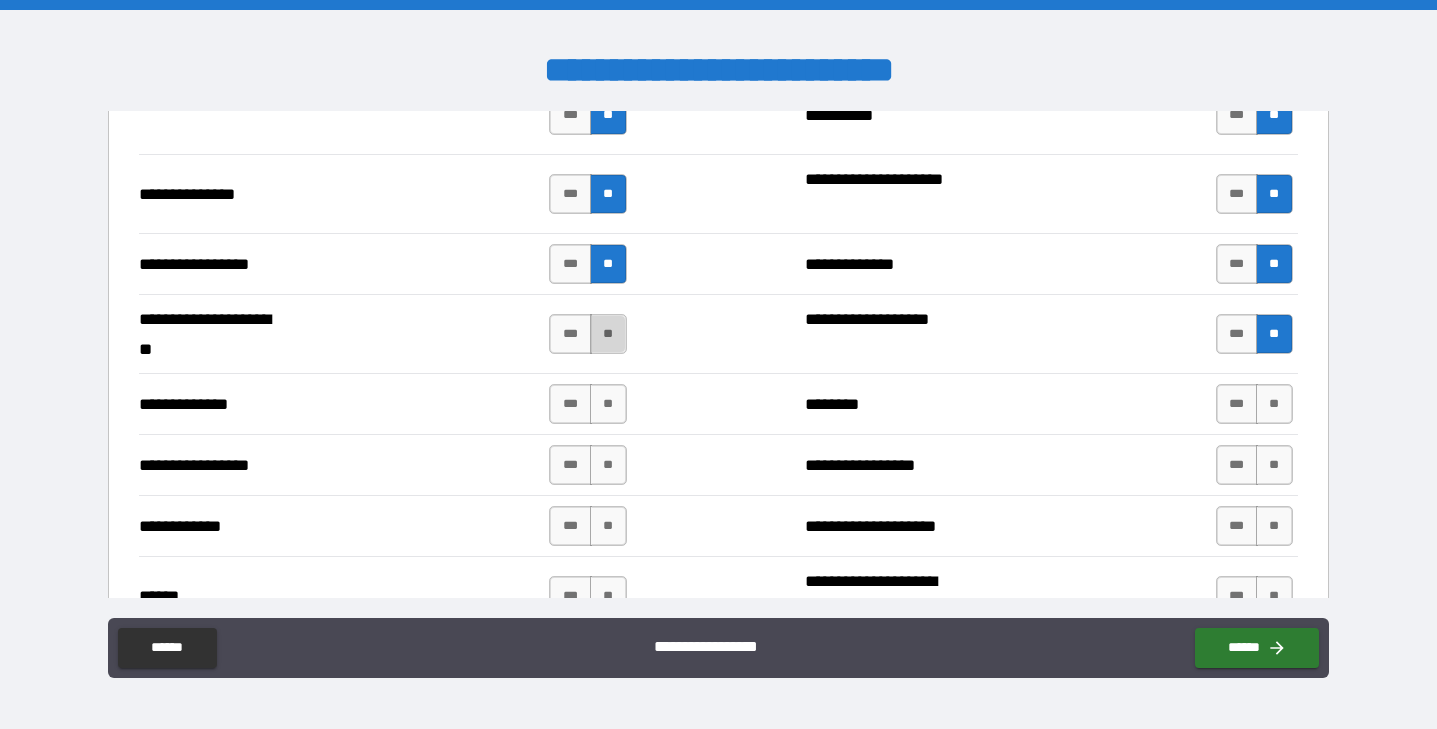 click on "**" at bounding box center (608, 334) 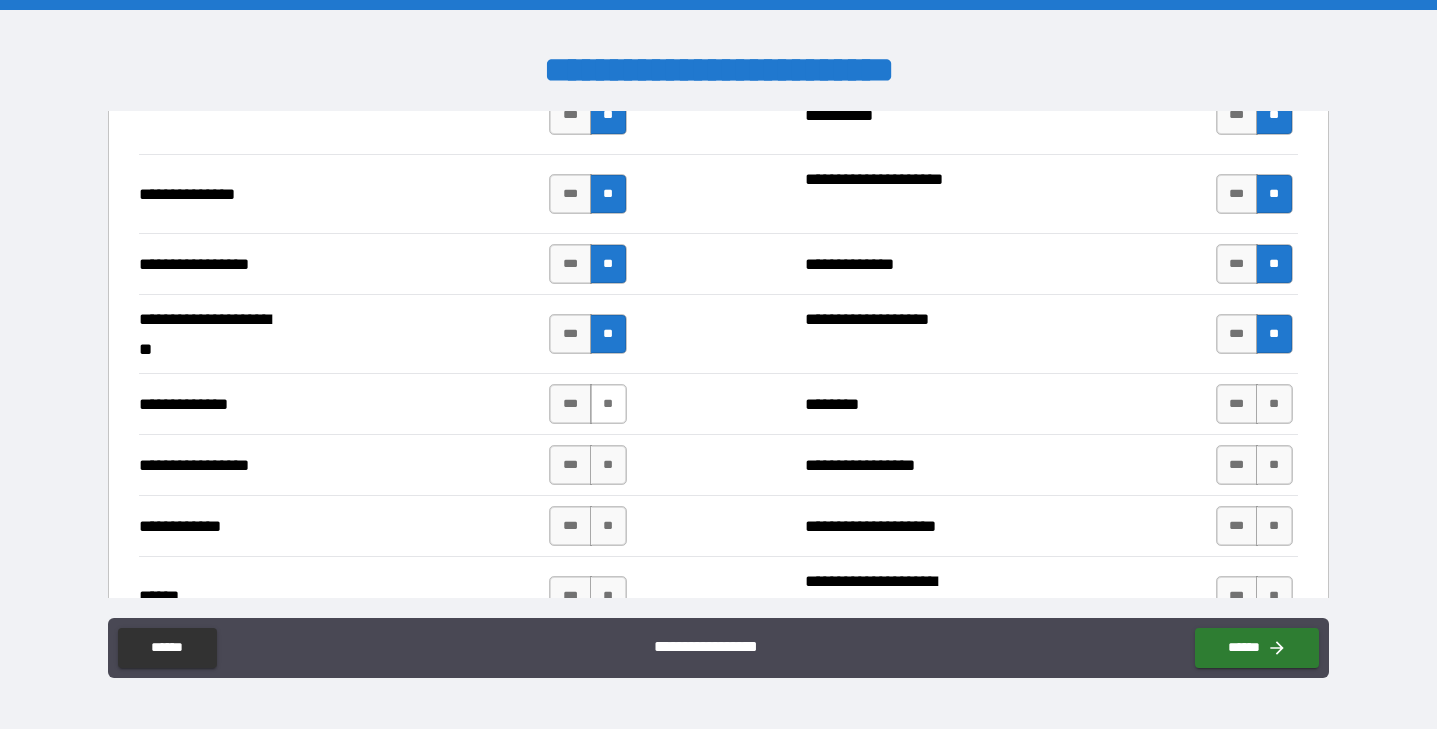 click on "**" at bounding box center [608, 404] 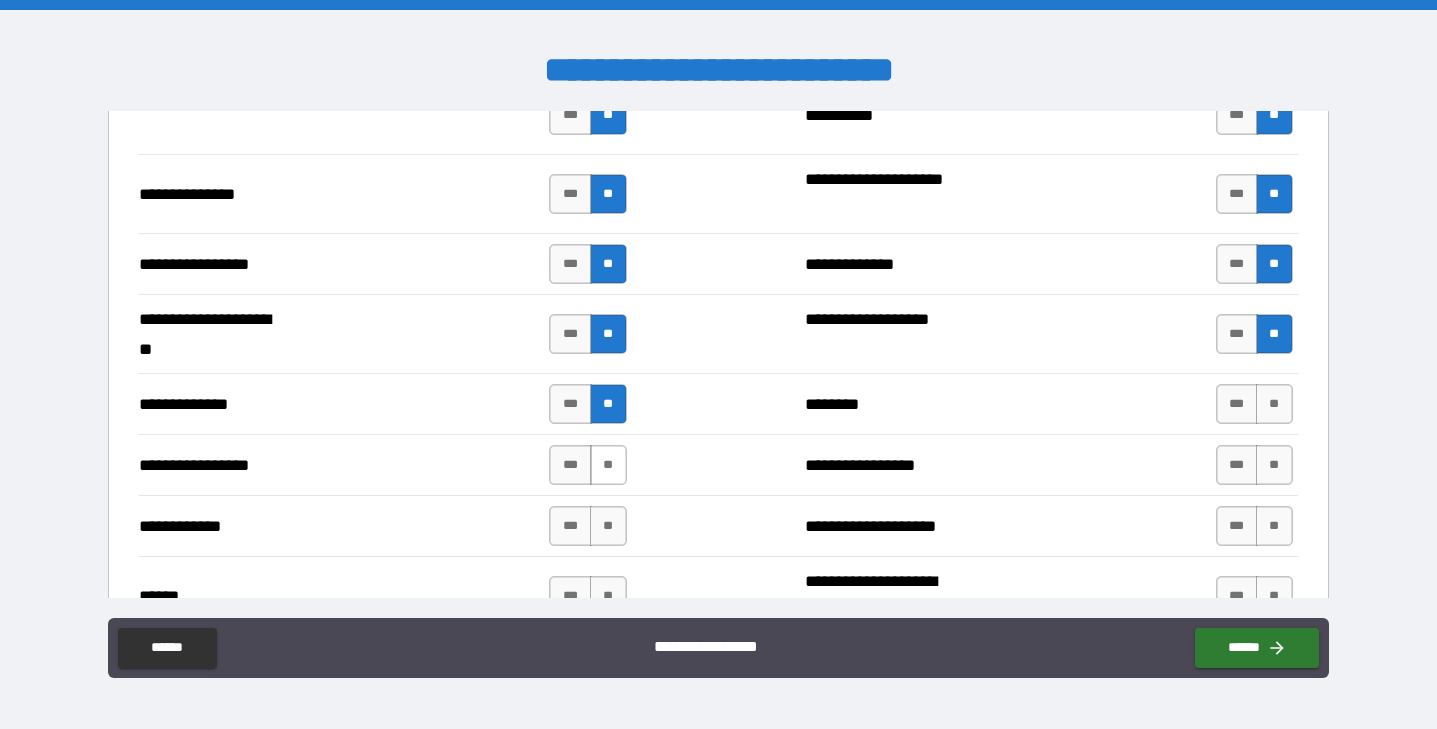 click on "**" at bounding box center (608, 465) 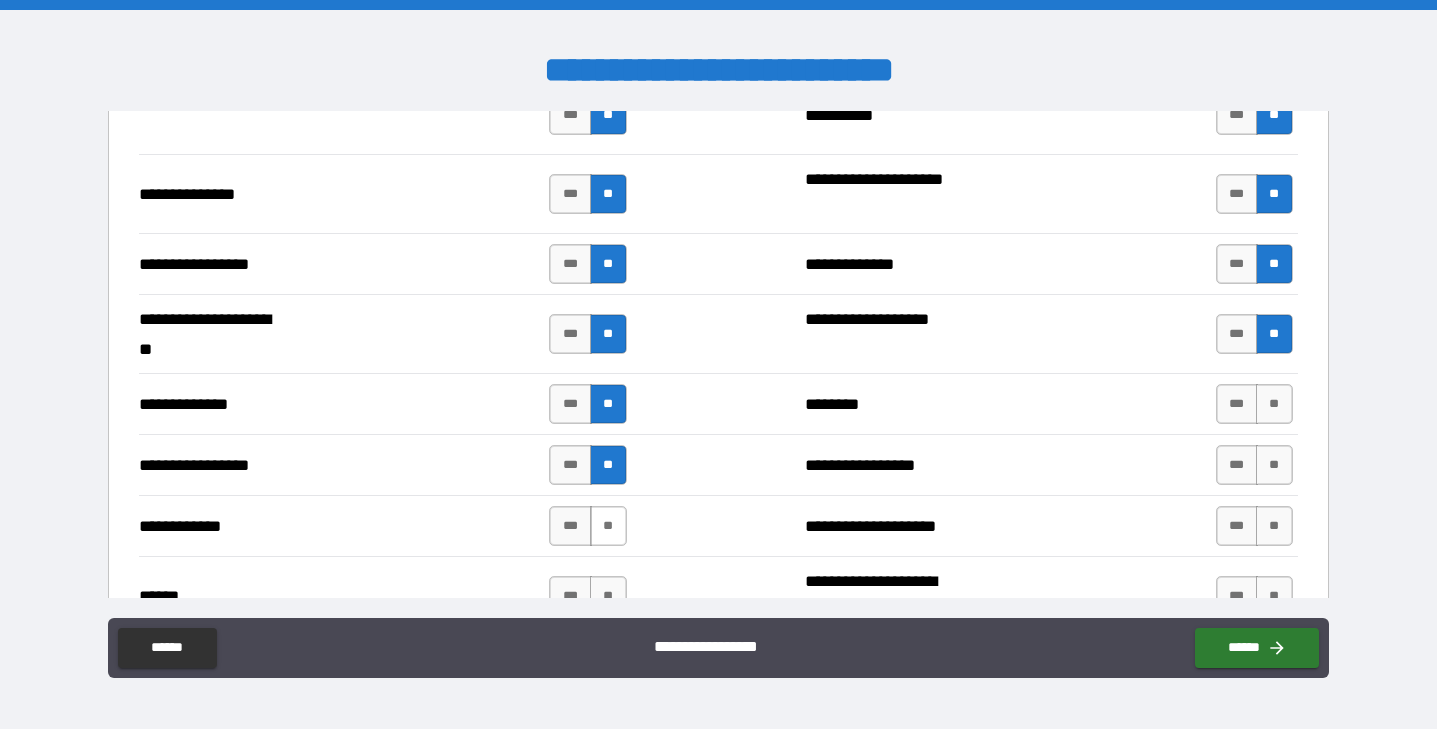 click on "**" at bounding box center (608, 526) 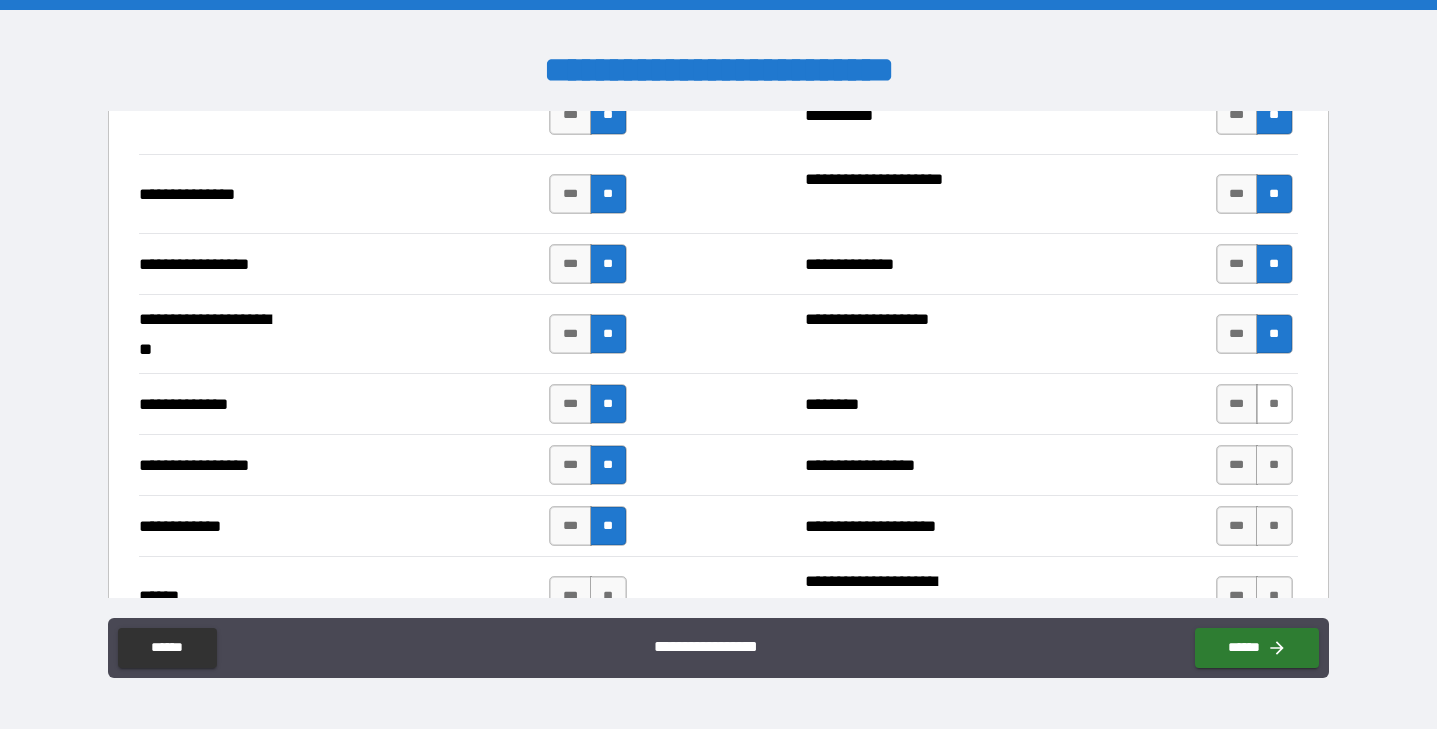 click on "**" at bounding box center [1274, 404] 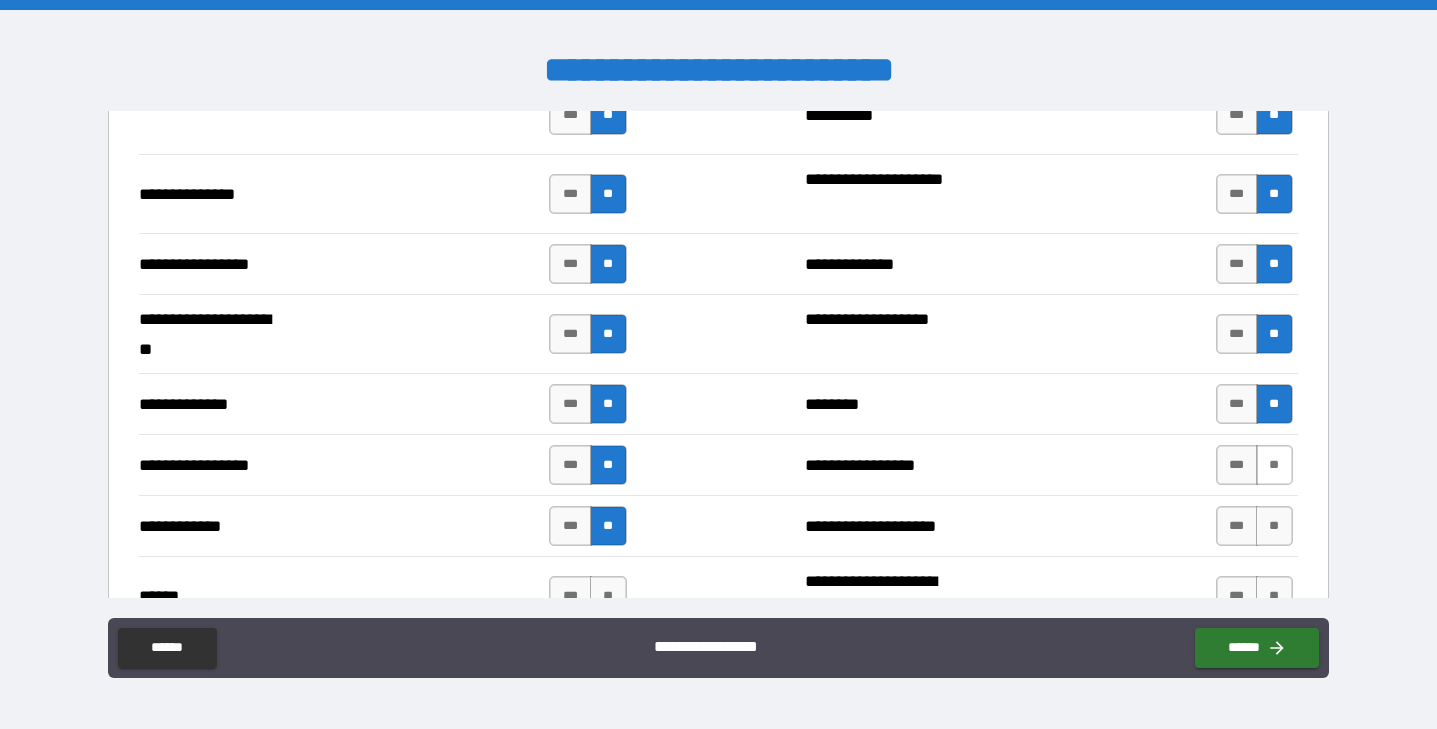 click on "**" at bounding box center (1274, 465) 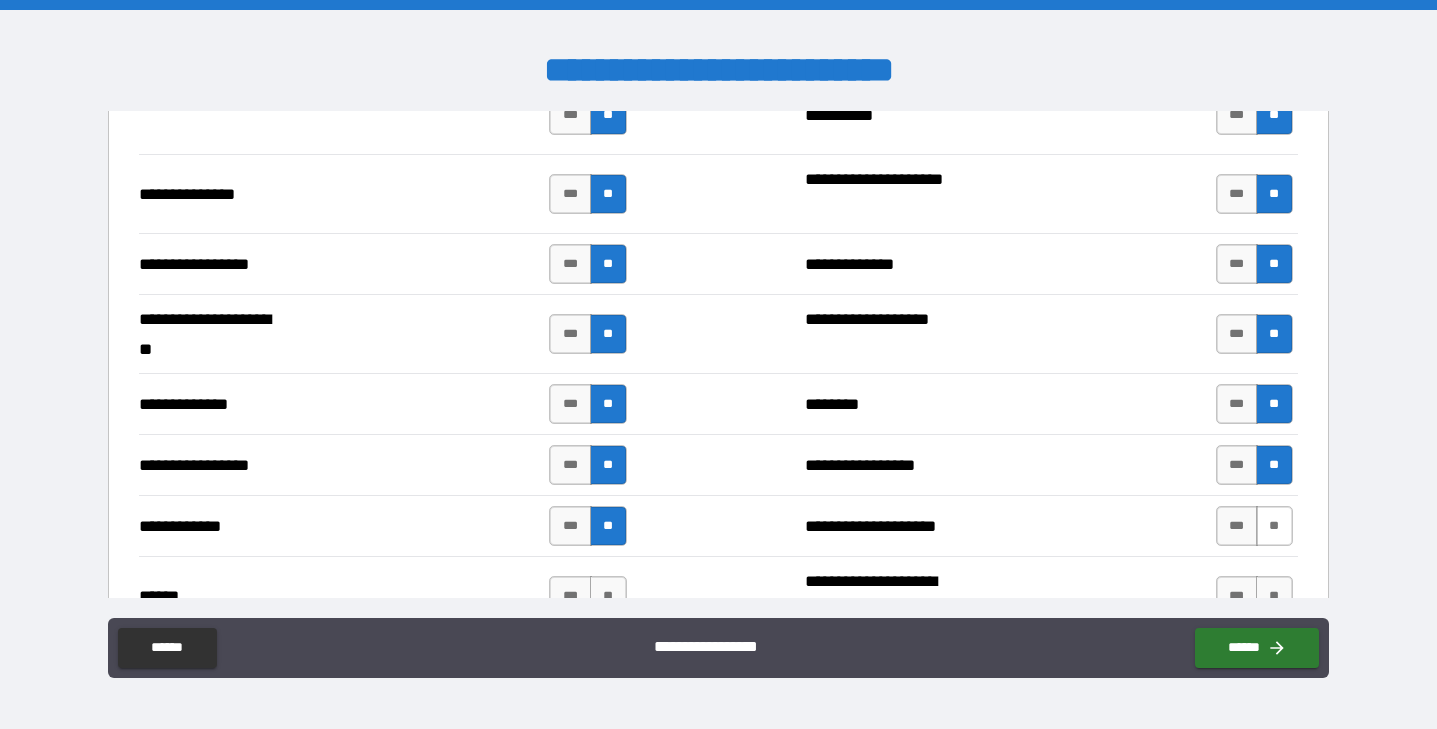 click on "**" at bounding box center (1274, 526) 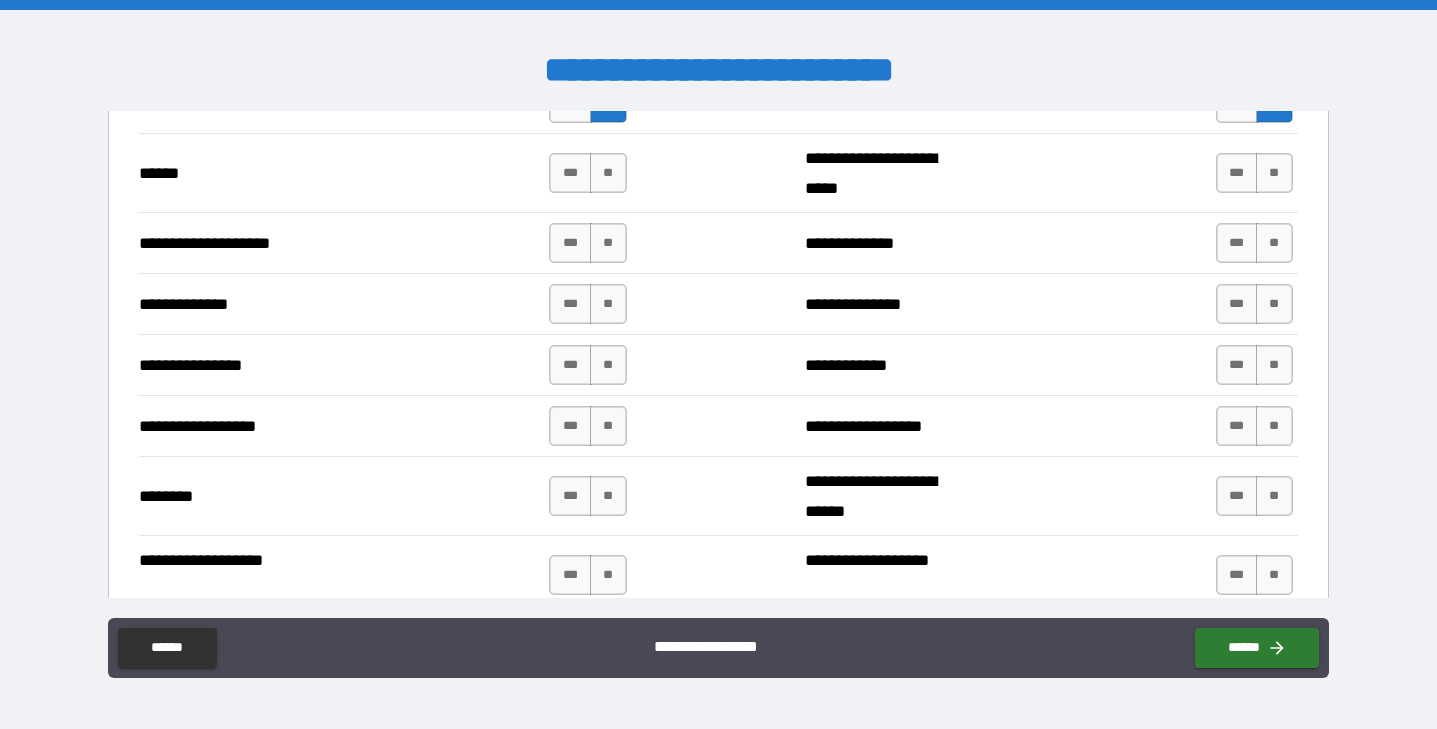 scroll, scrollTop: 3022, scrollLeft: 0, axis: vertical 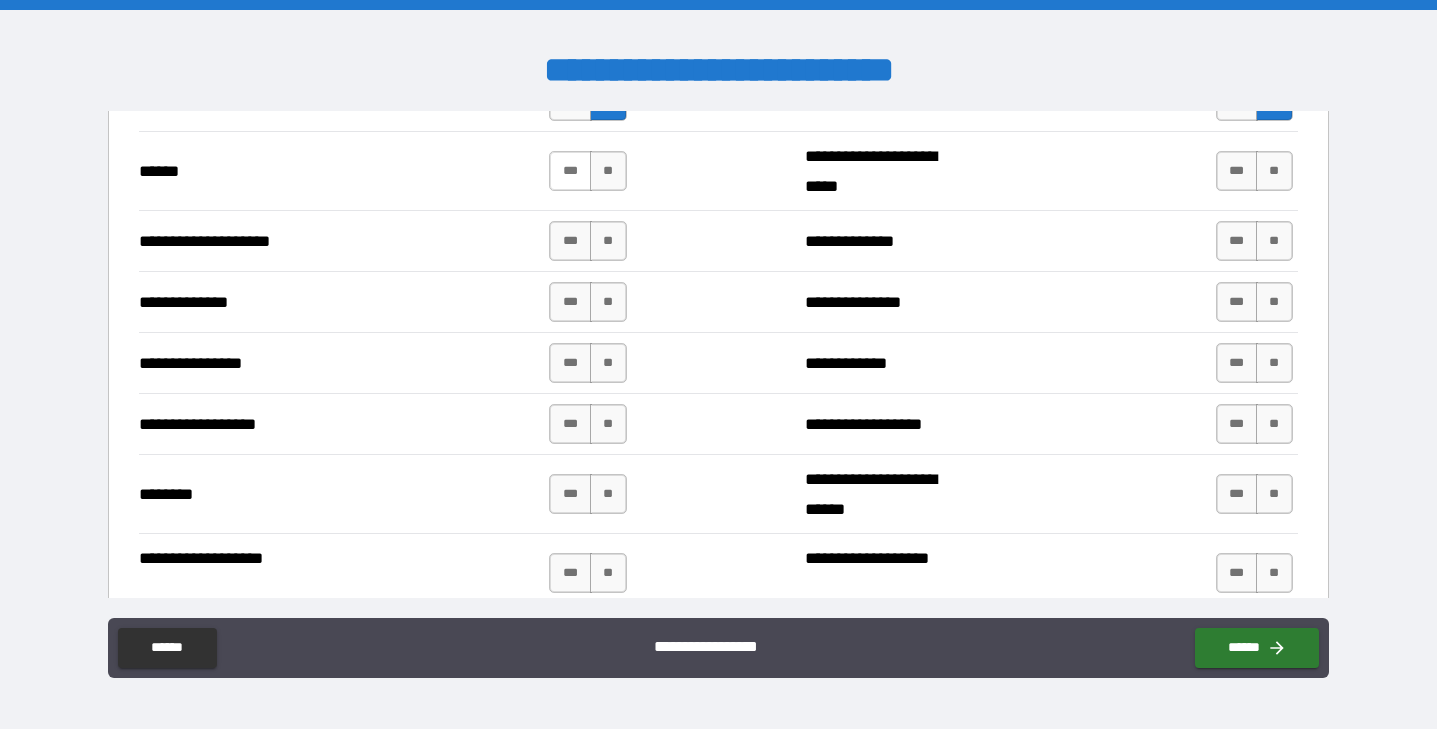click on "***" at bounding box center [570, 171] 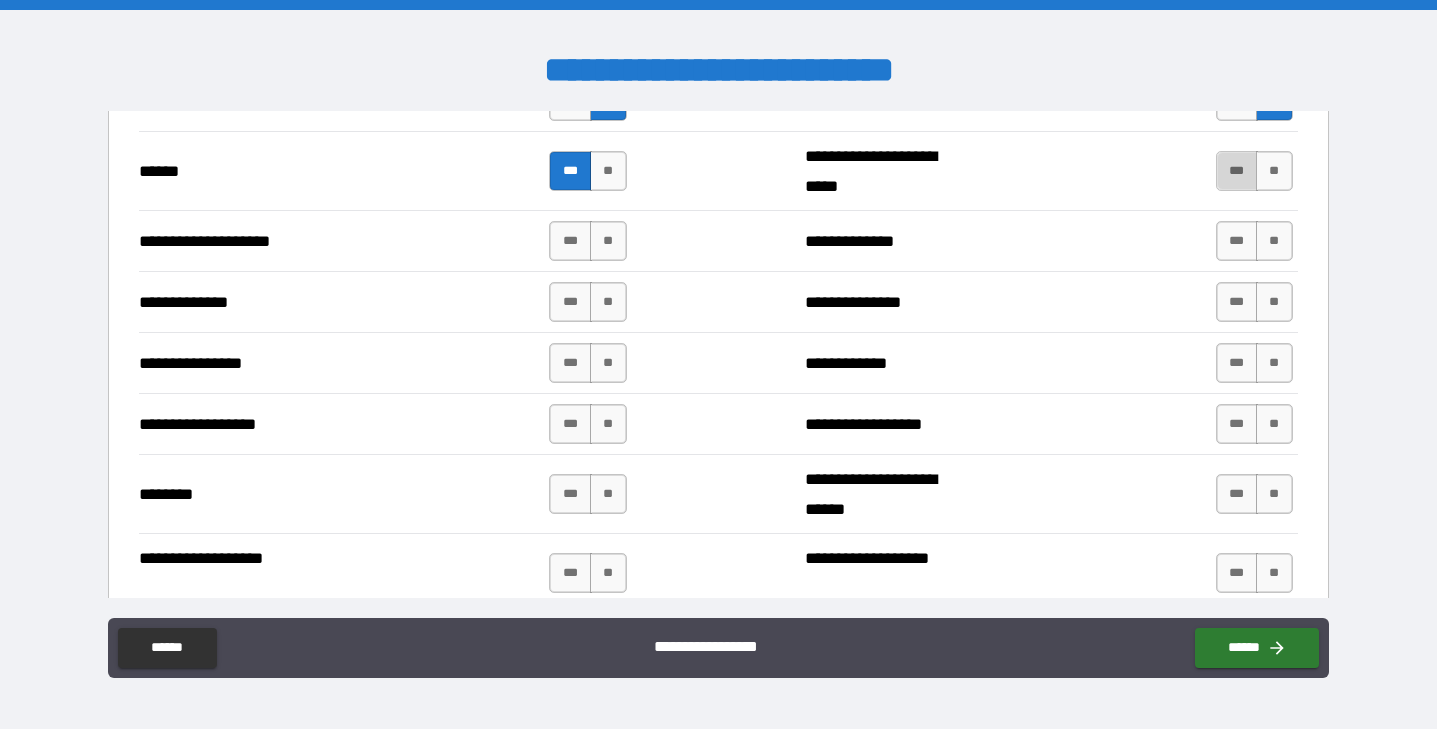 click on "***" at bounding box center [1237, 171] 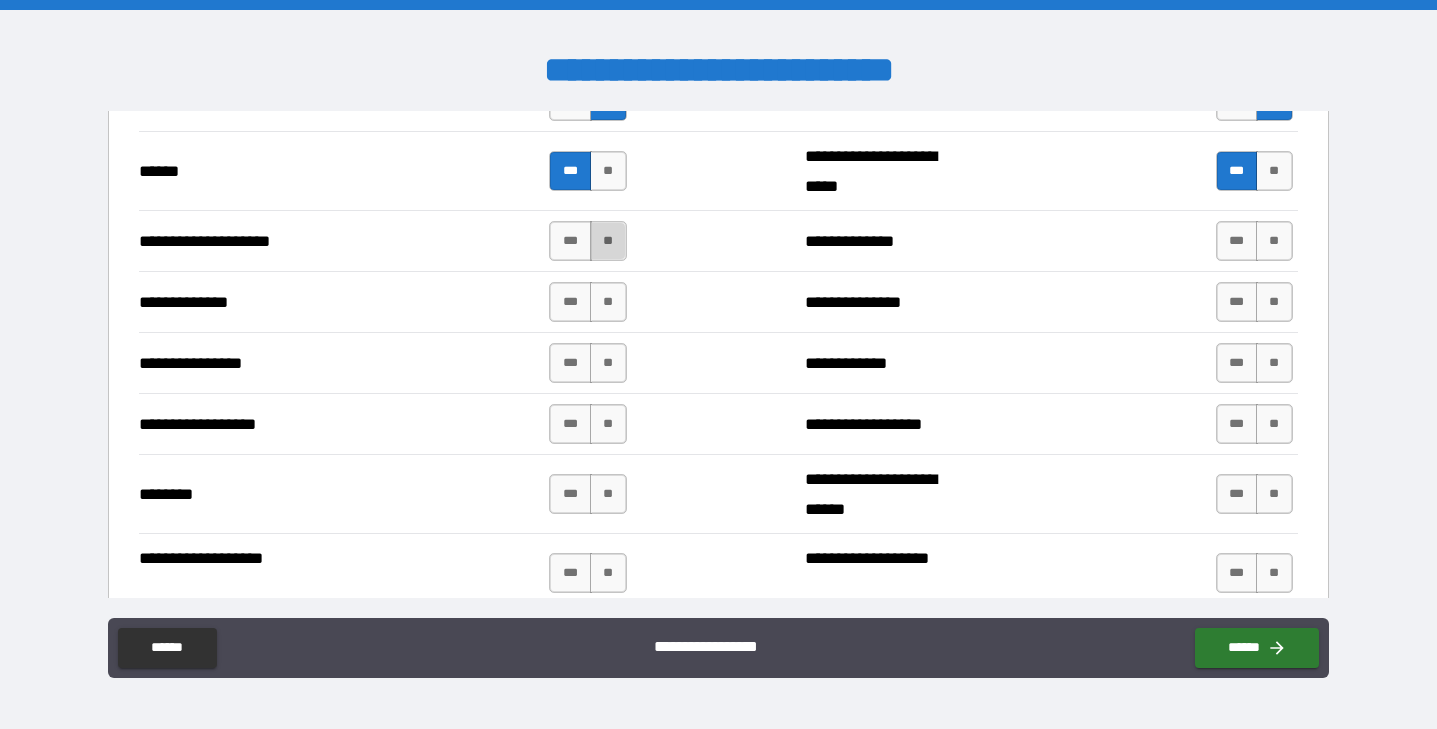 click on "**" at bounding box center (608, 241) 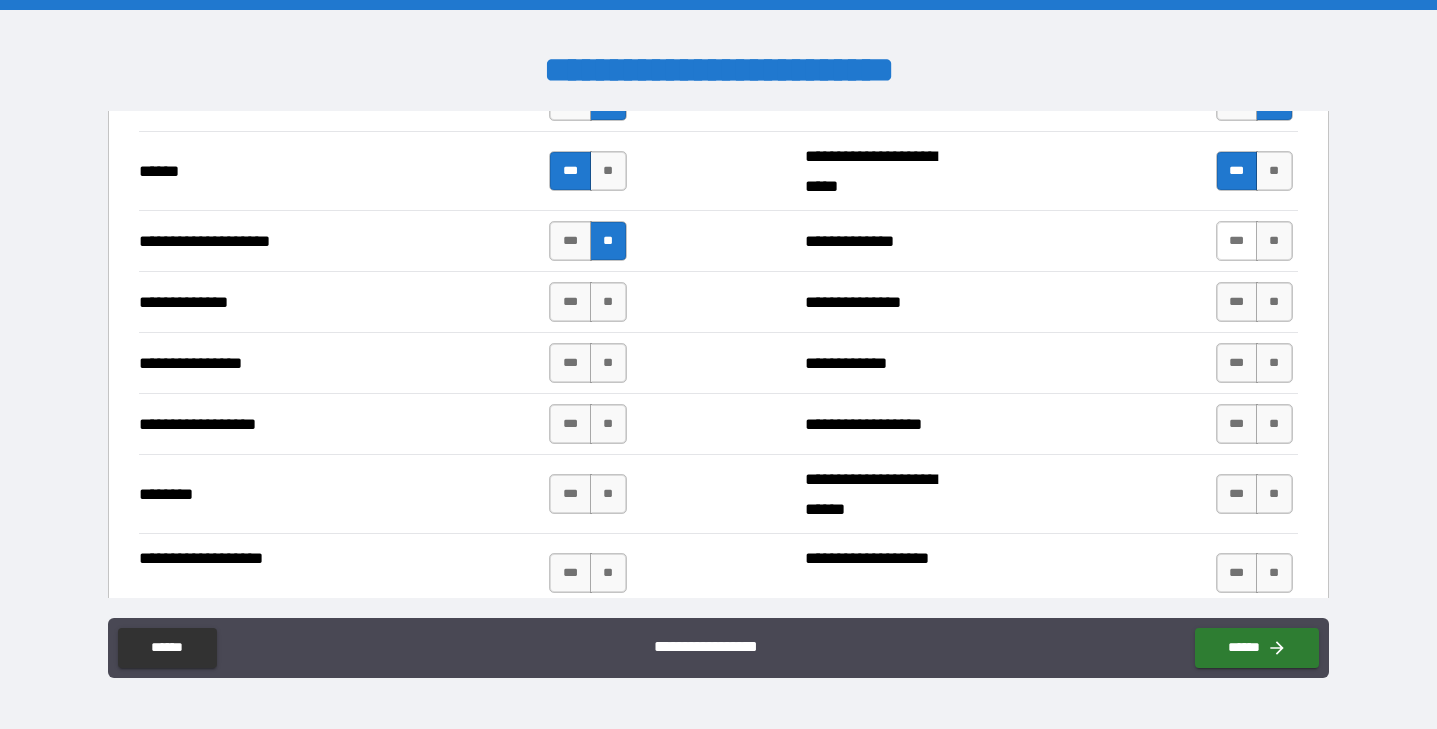click on "***" at bounding box center [1237, 241] 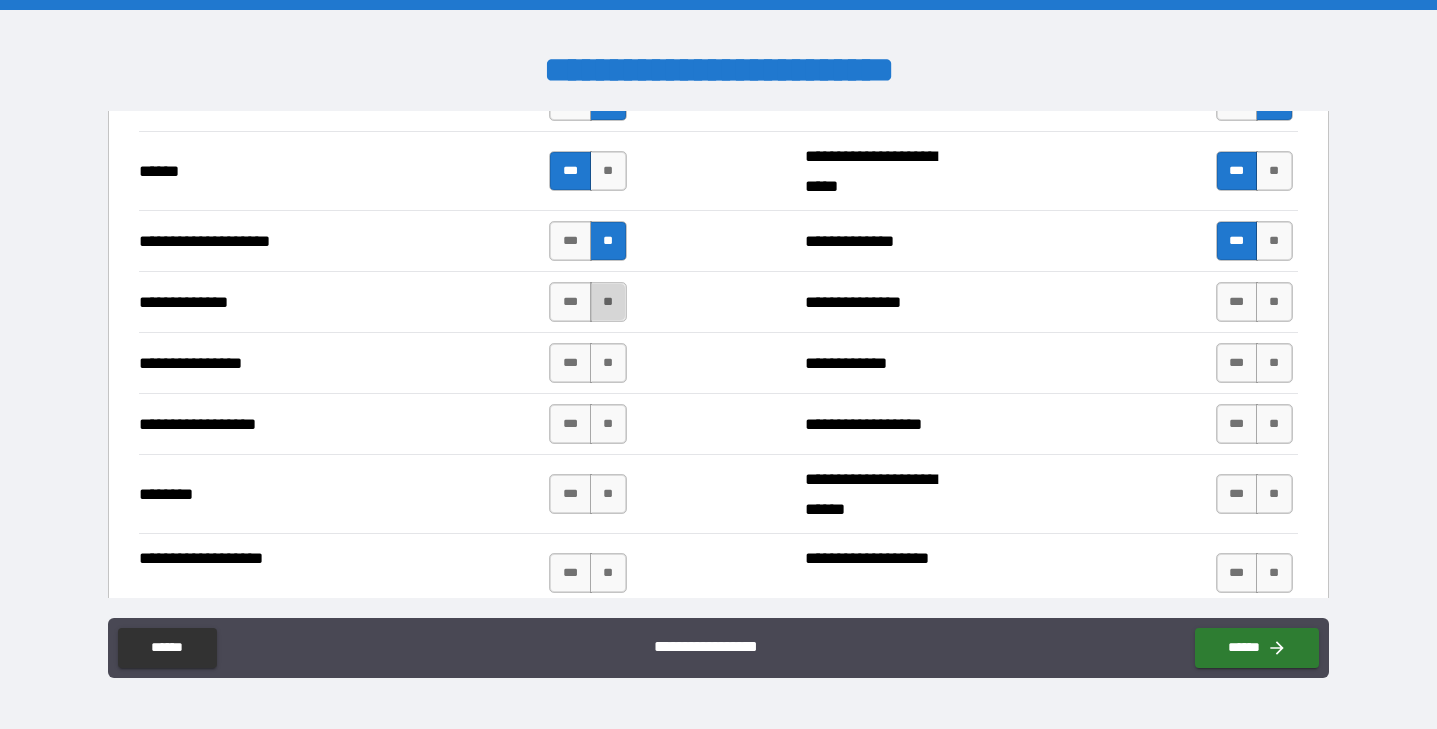 click on "**" at bounding box center (608, 302) 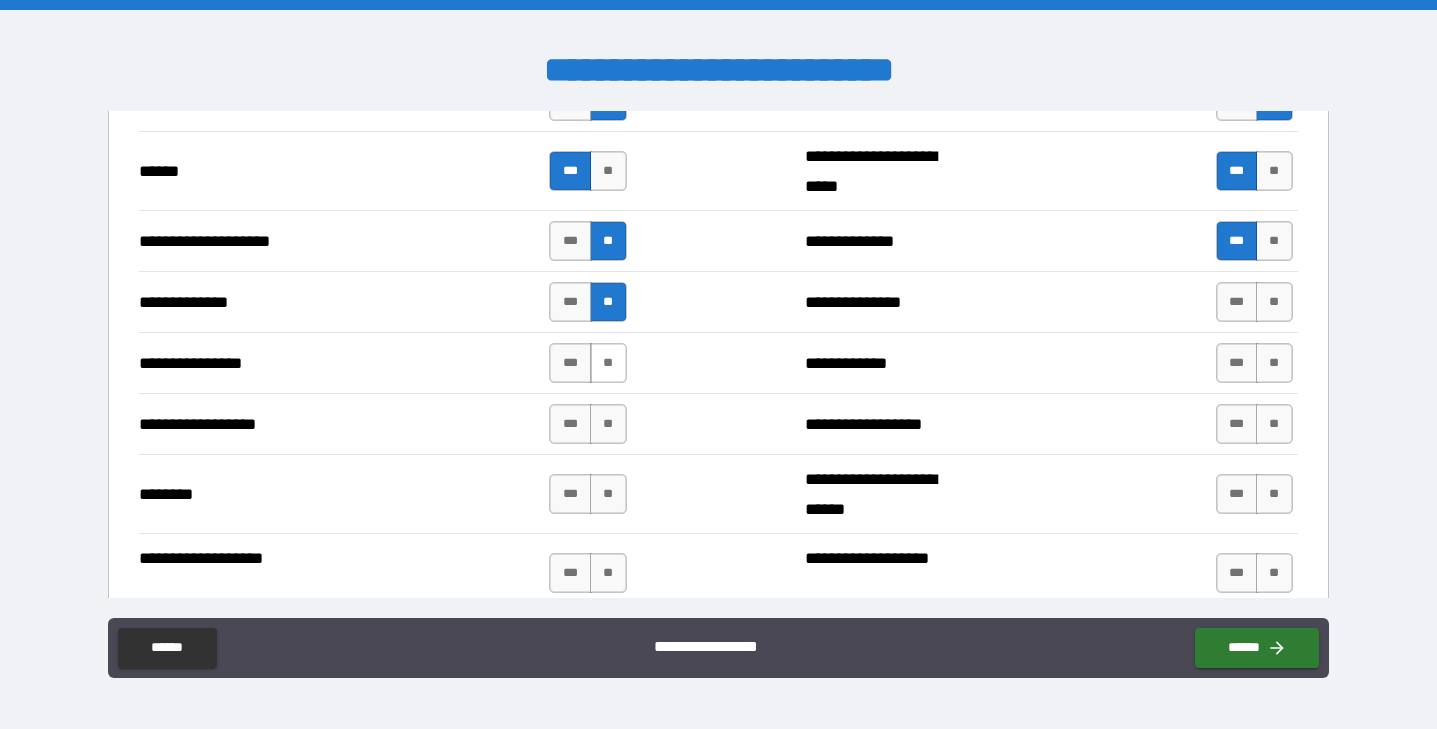 click on "**" at bounding box center (608, 363) 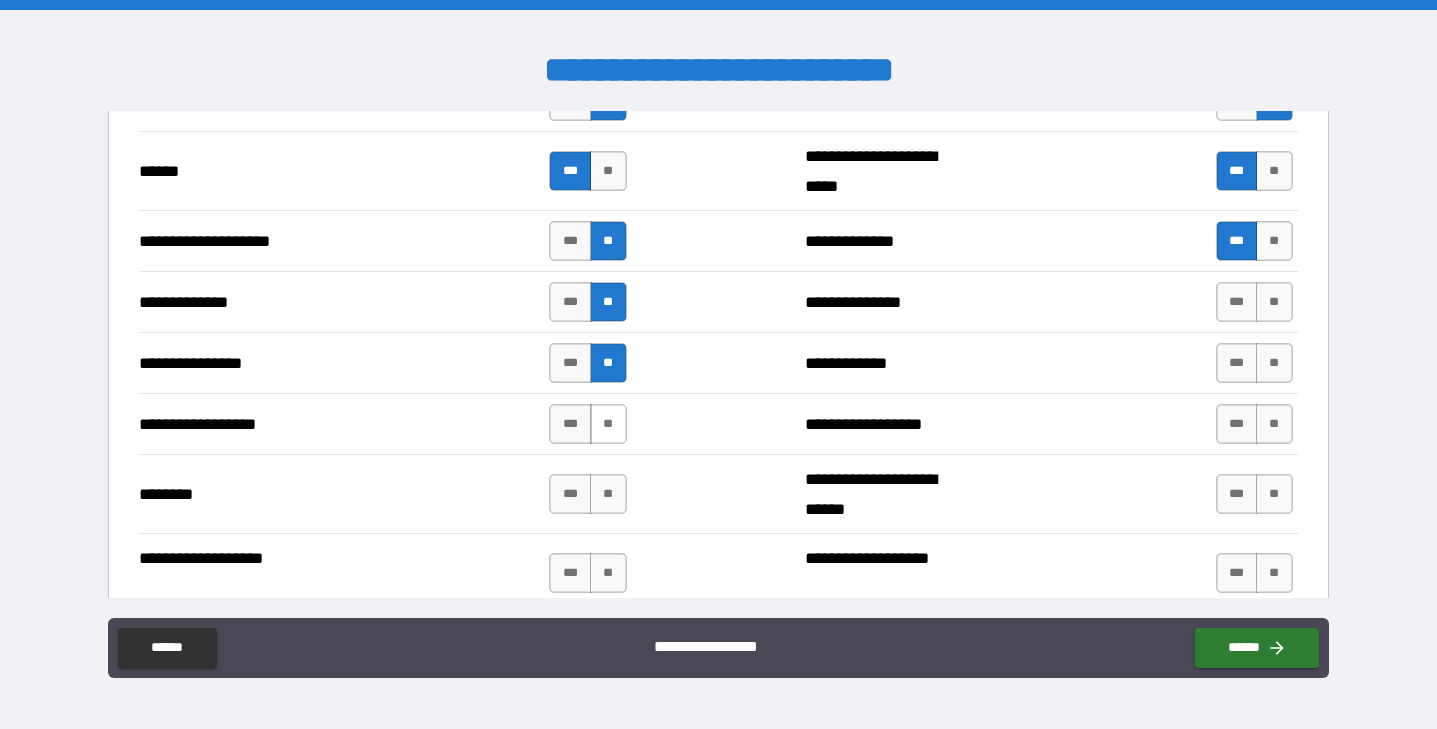 click on "**" at bounding box center [608, 424] 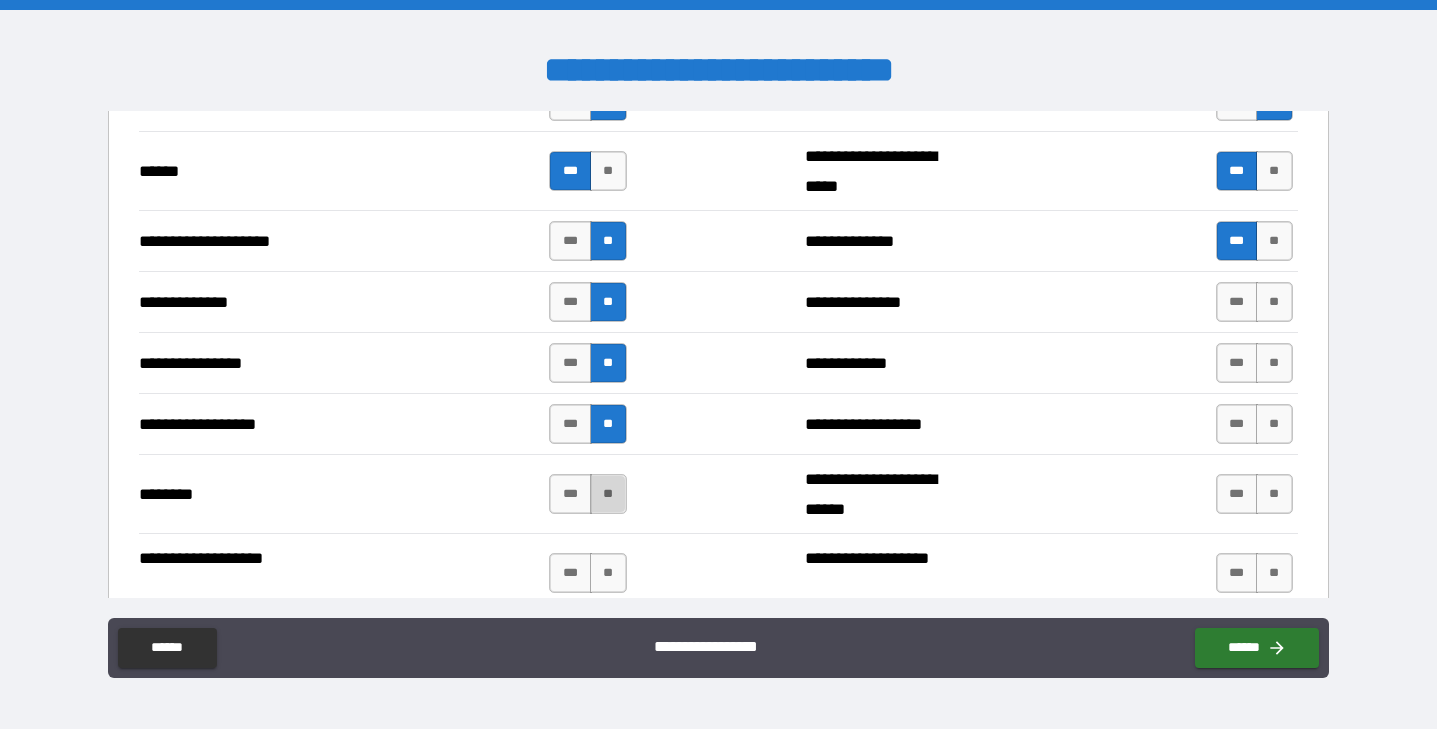 click on "**" at bounding box center [608, 494] 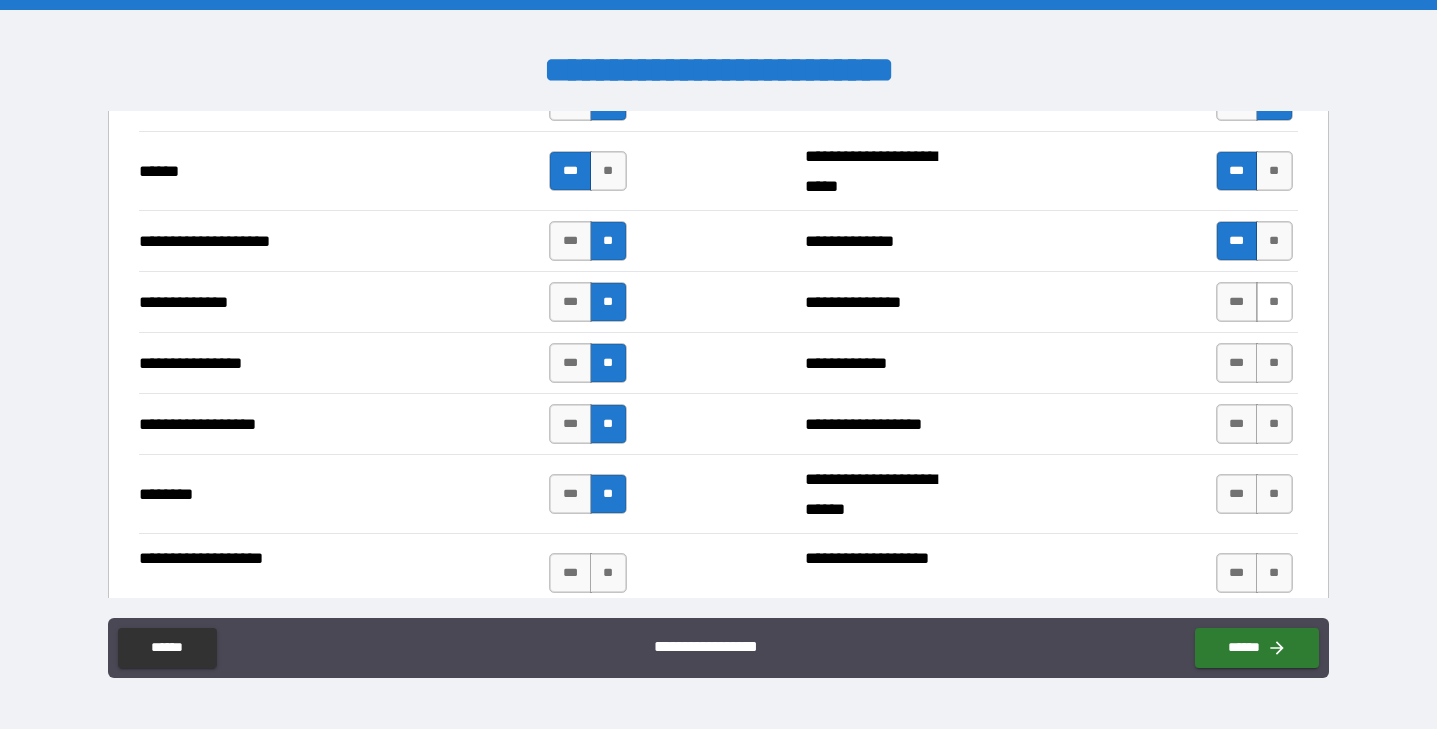 click on "**" at bounding box center [1274, 302] 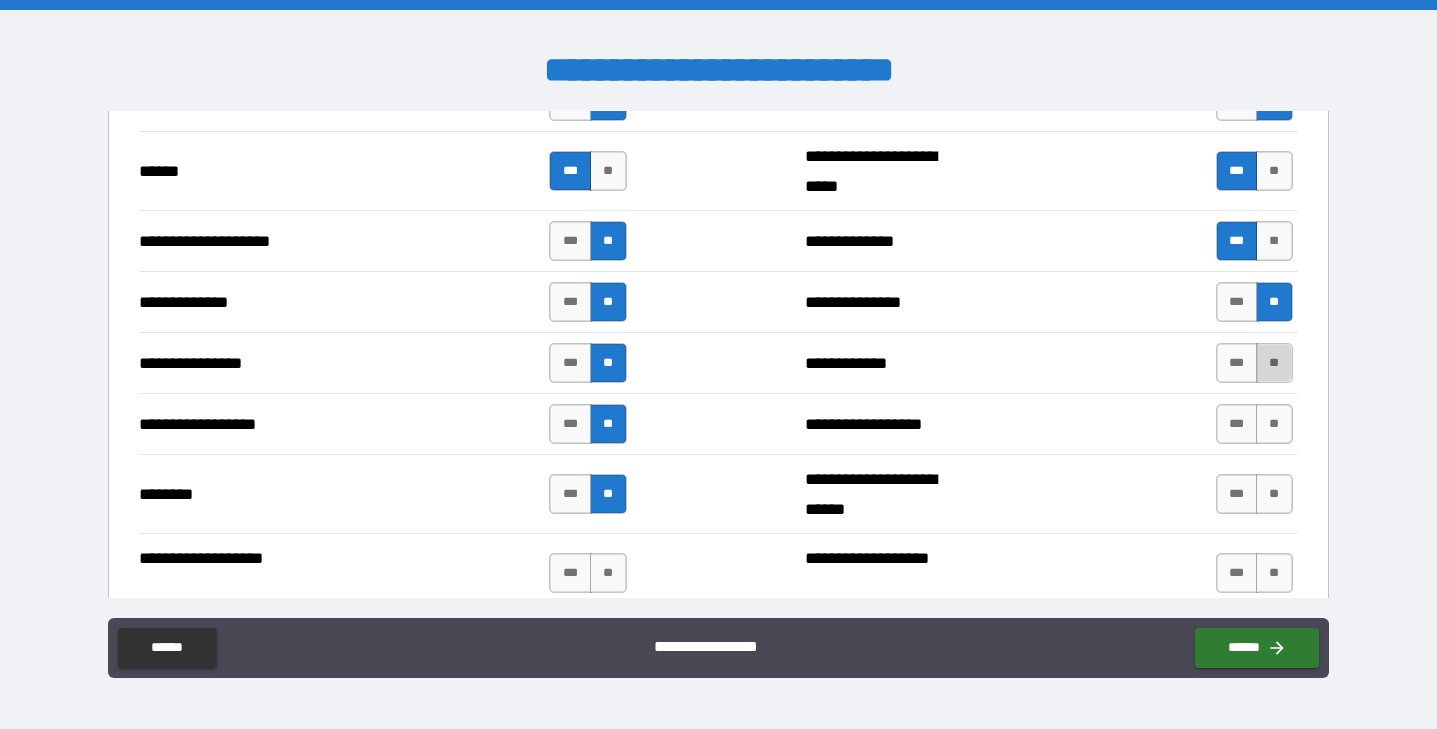 click on "**" at bounding box center (1274, 363) 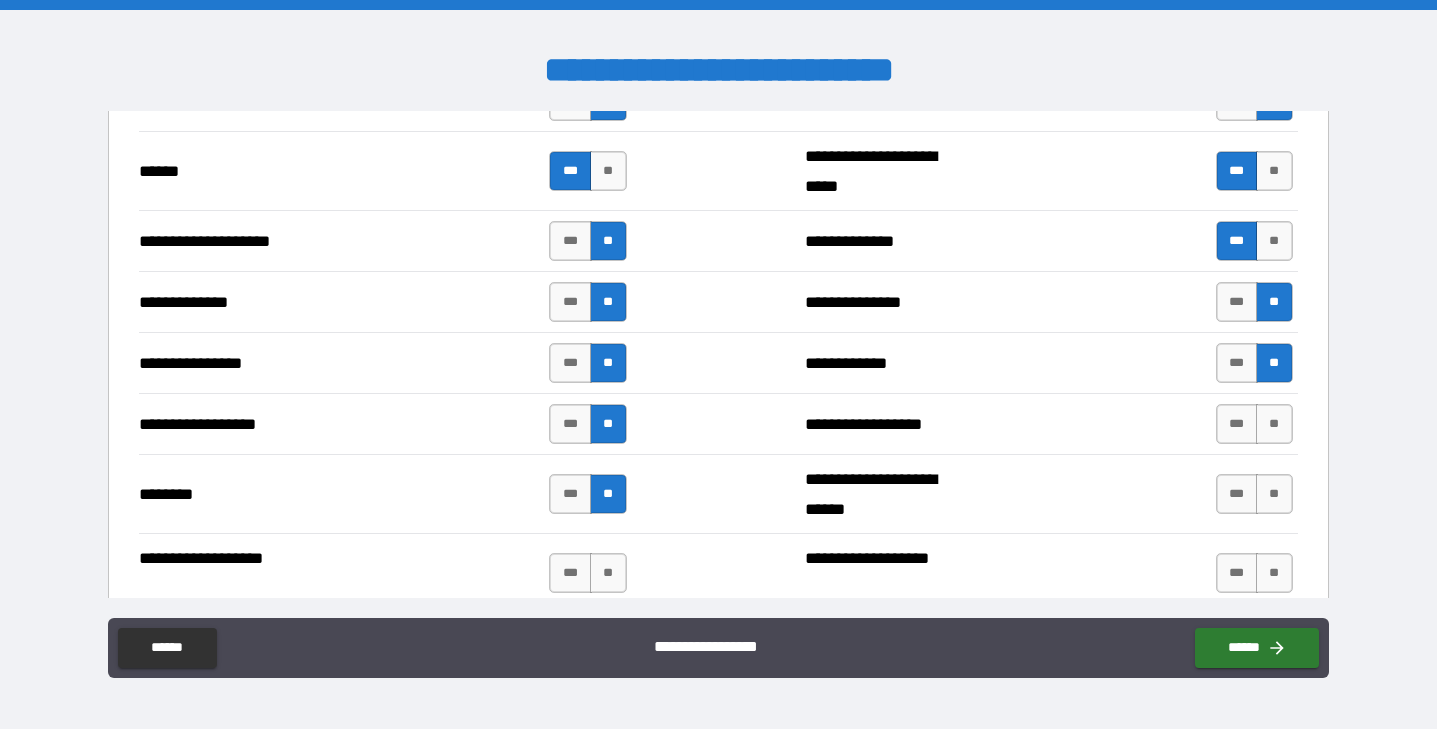 click on "**********" at bounding box center (718, 423) 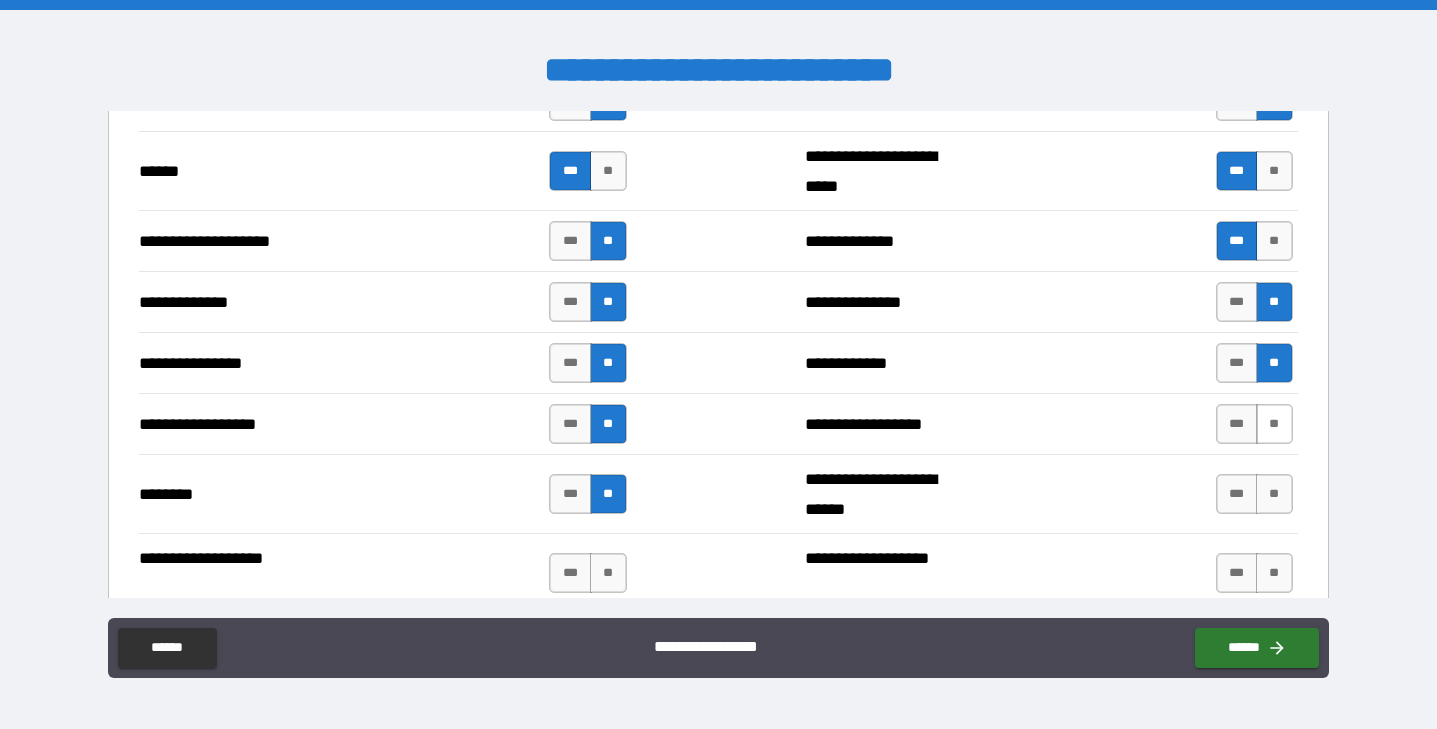 click on "**" at bounding box center [1274, 424] 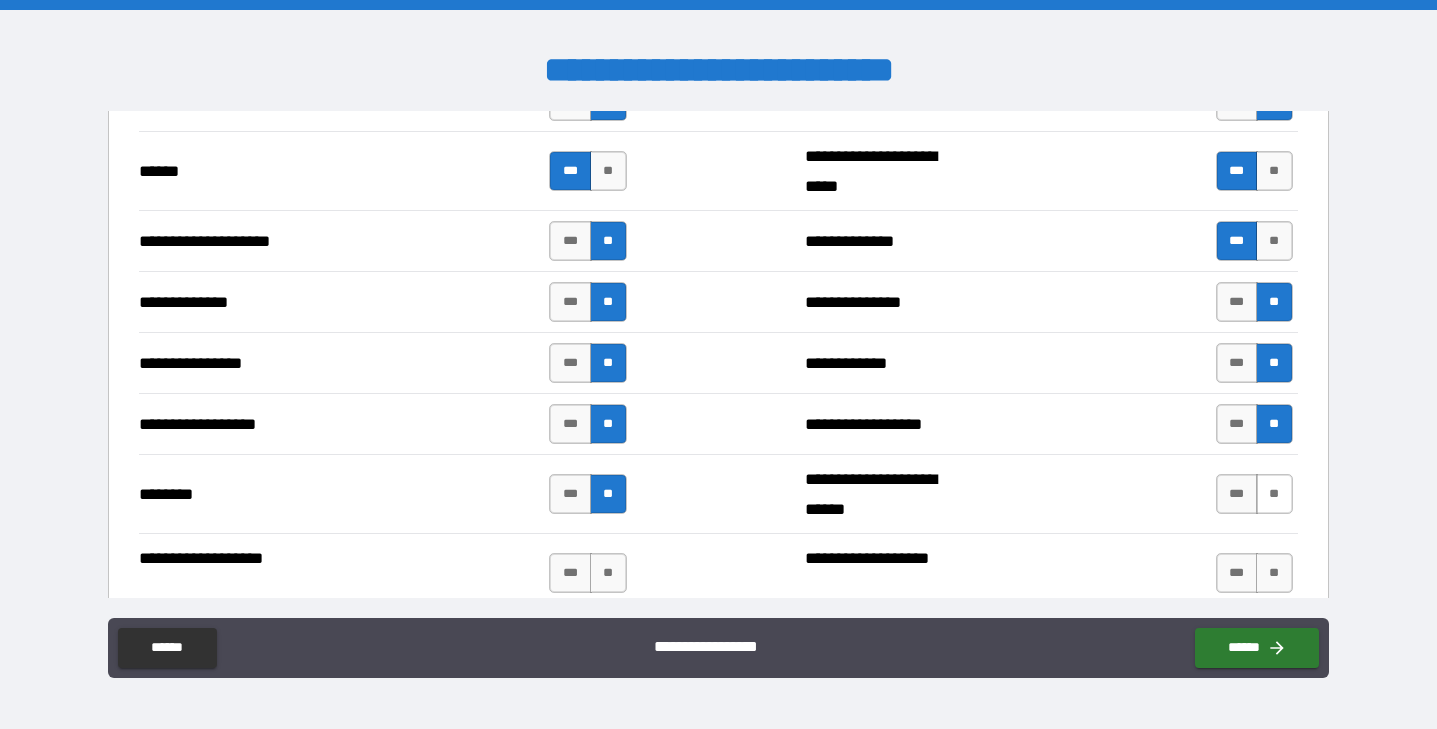 click on "**" at bounding box center (1274, 494) 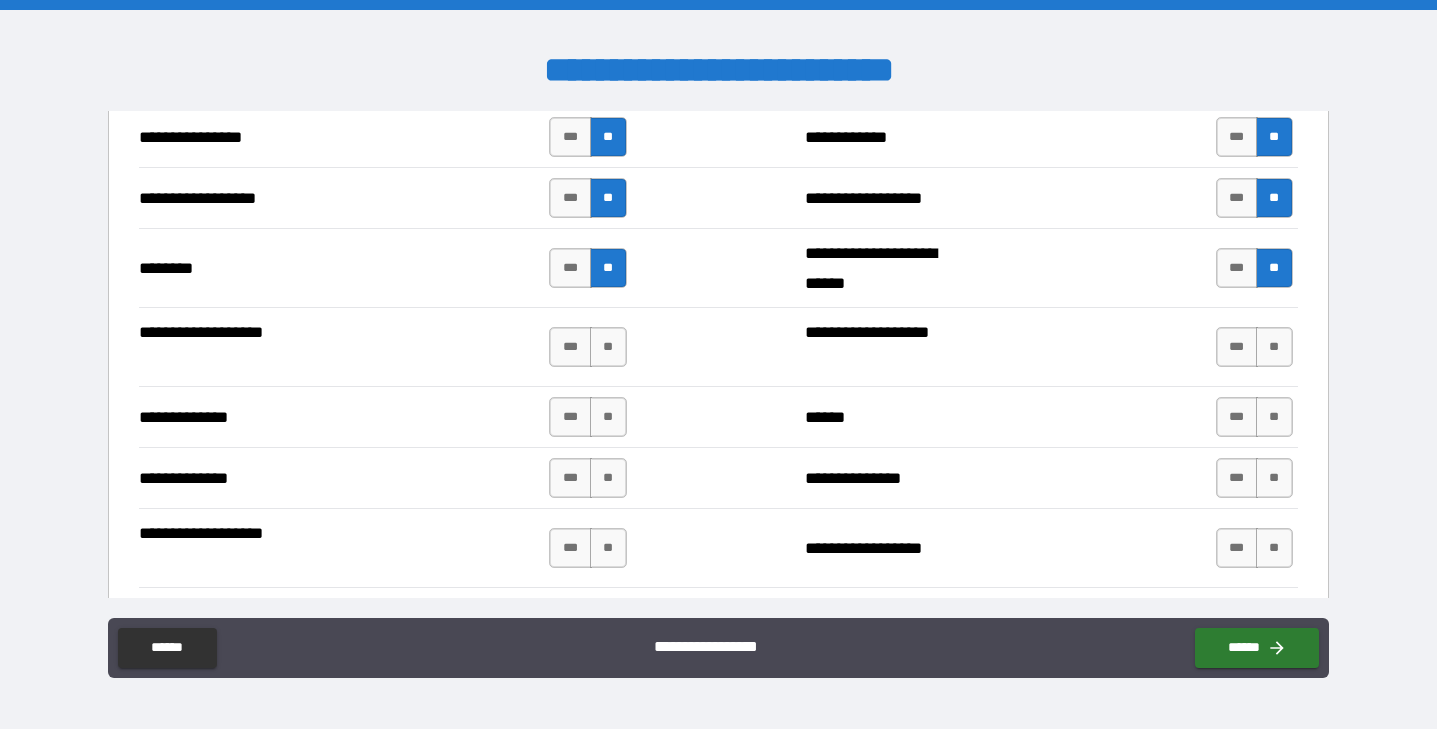 scroll, scrollTop: 3251, scrollLeft: 0, axis: vertical 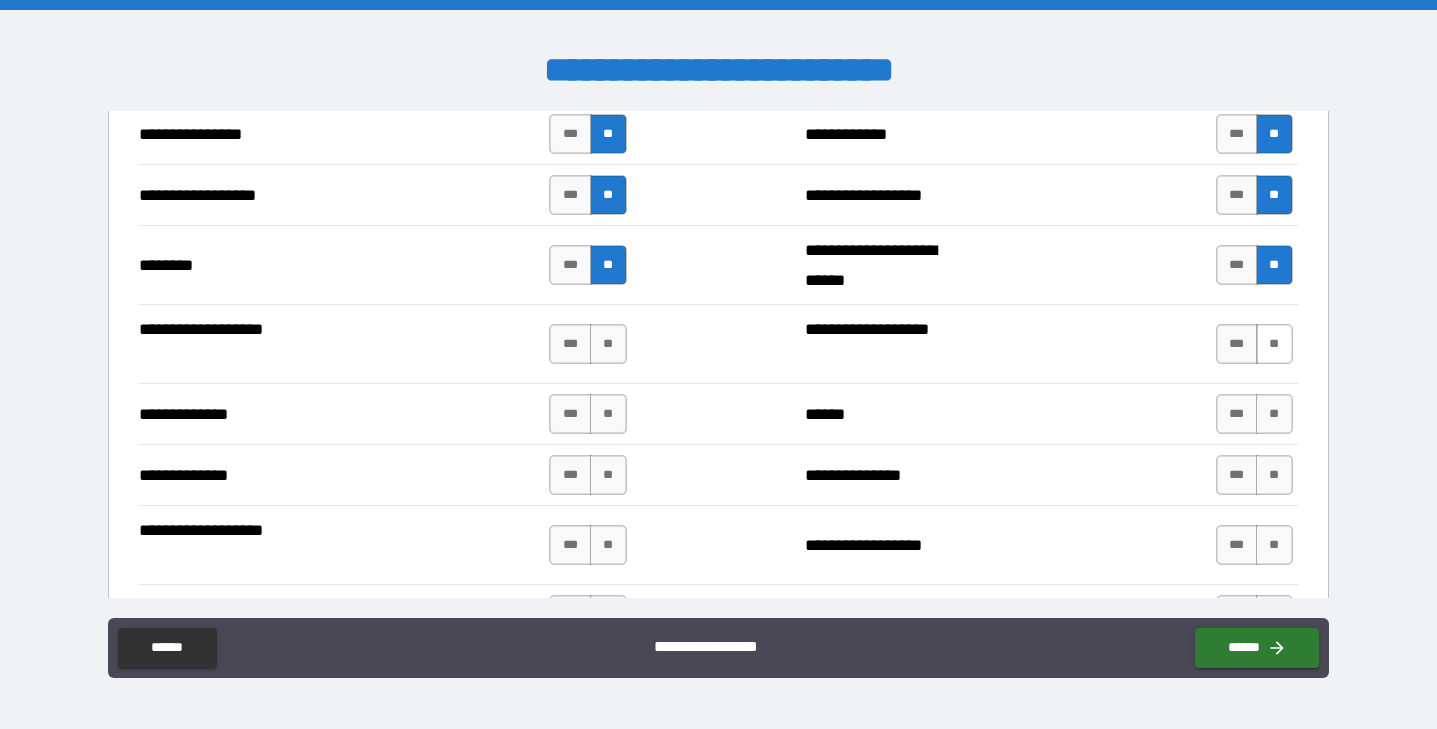 click on "**" at bounding box center [1274, 344] 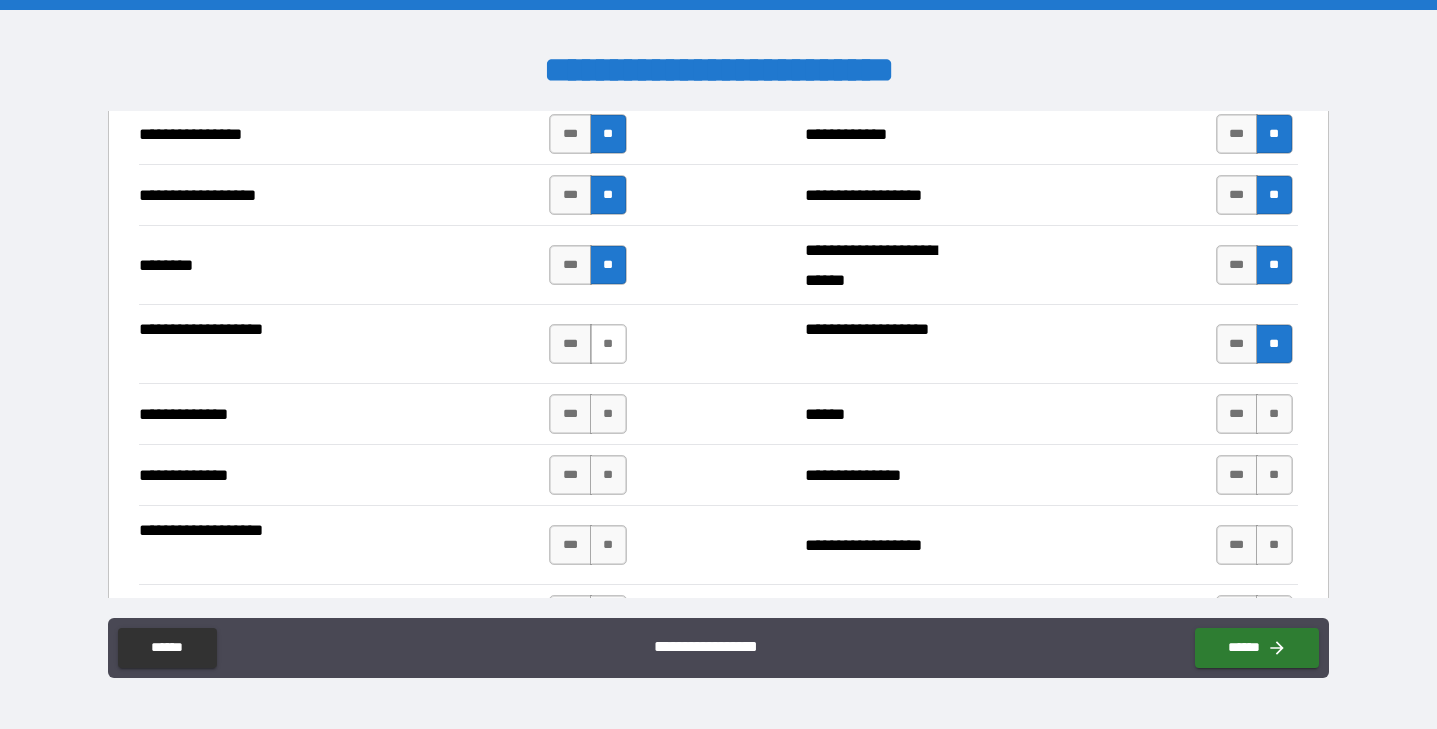 click on "**" at bounding box center (608, 344) 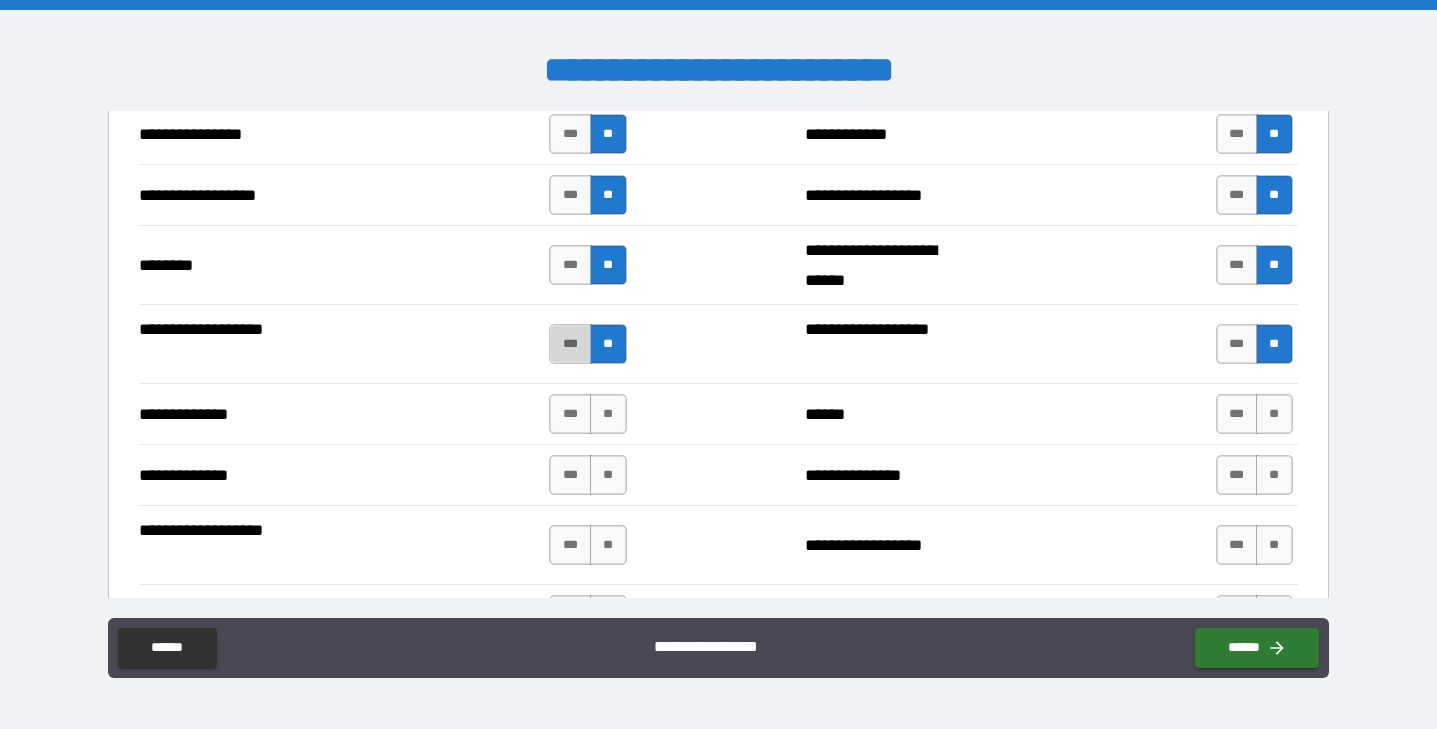 click on "***" at bounding box center [570, 344] 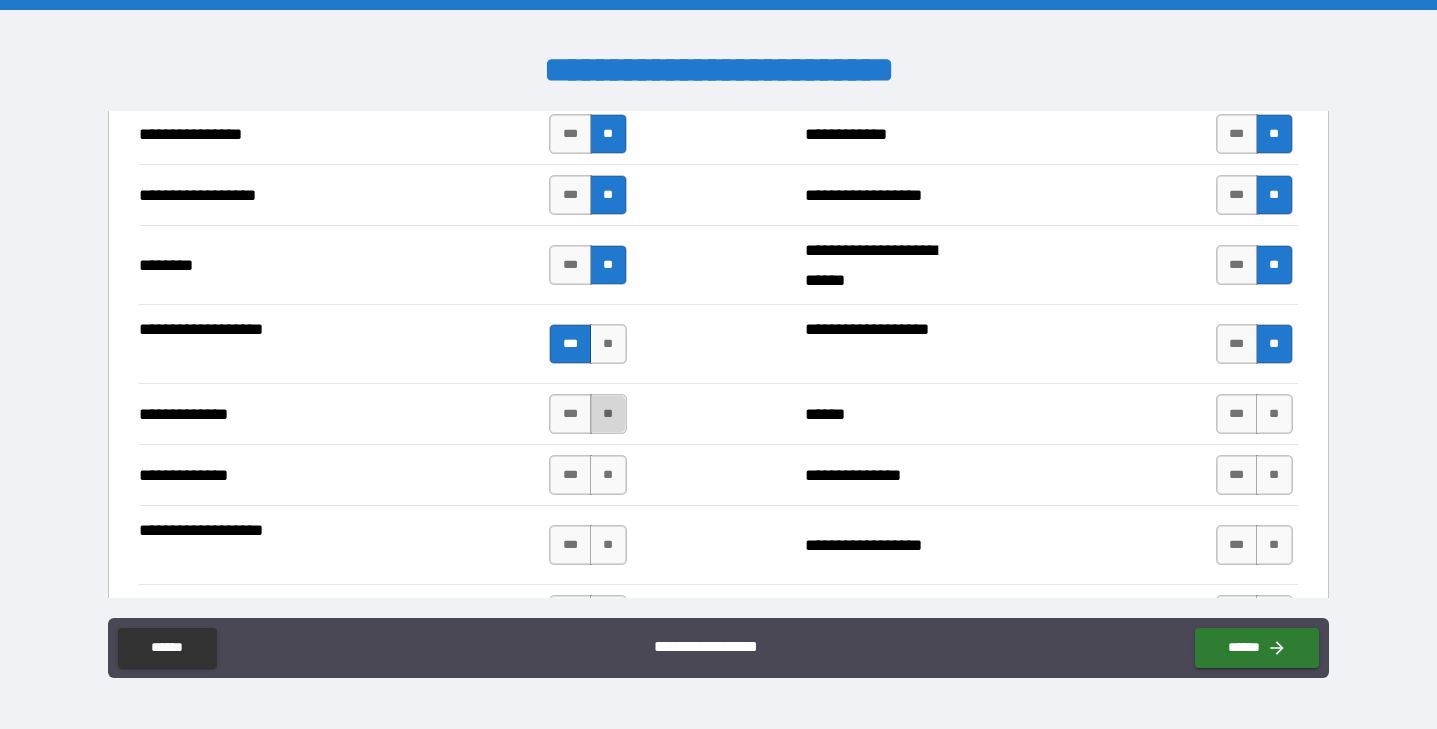 click on "**" at bounding box center (608, 414) 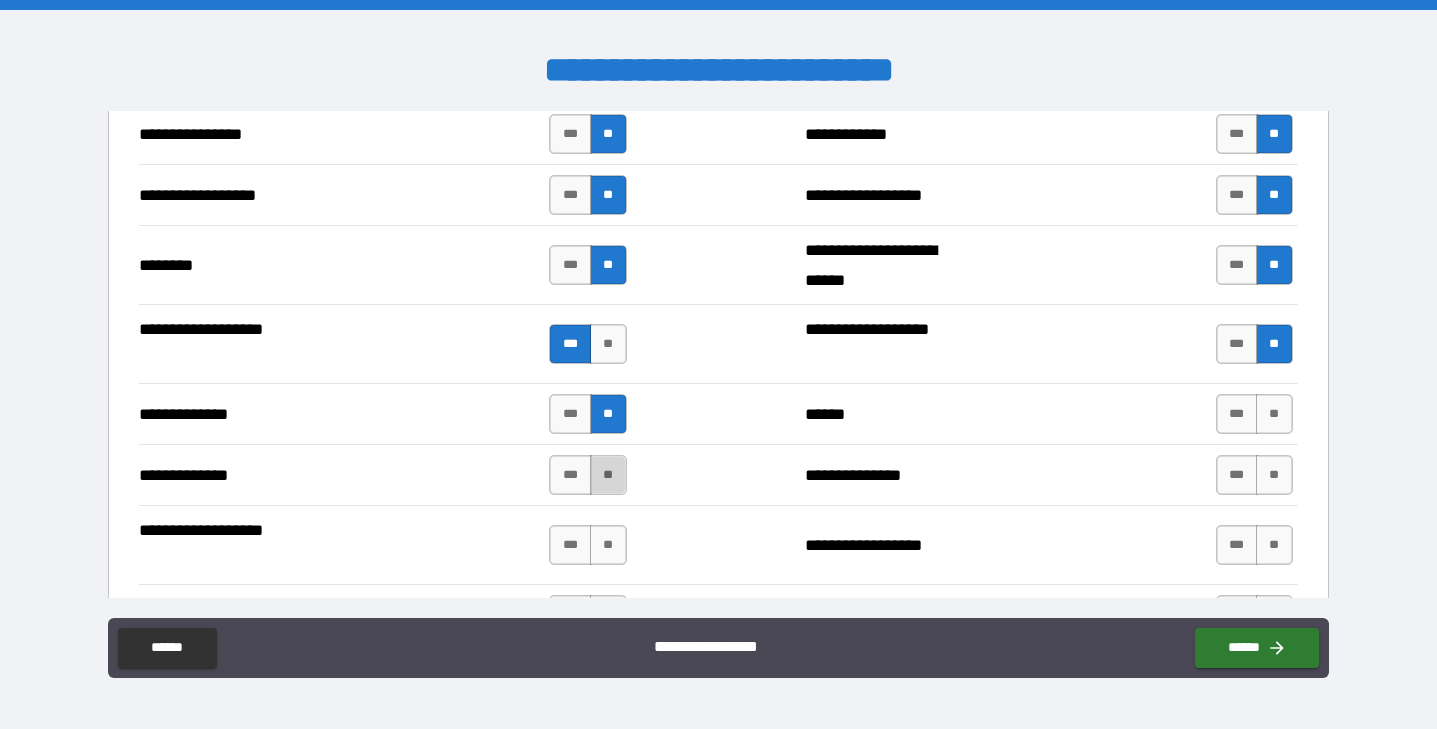 click on "**" at bounding box center (608, 475) 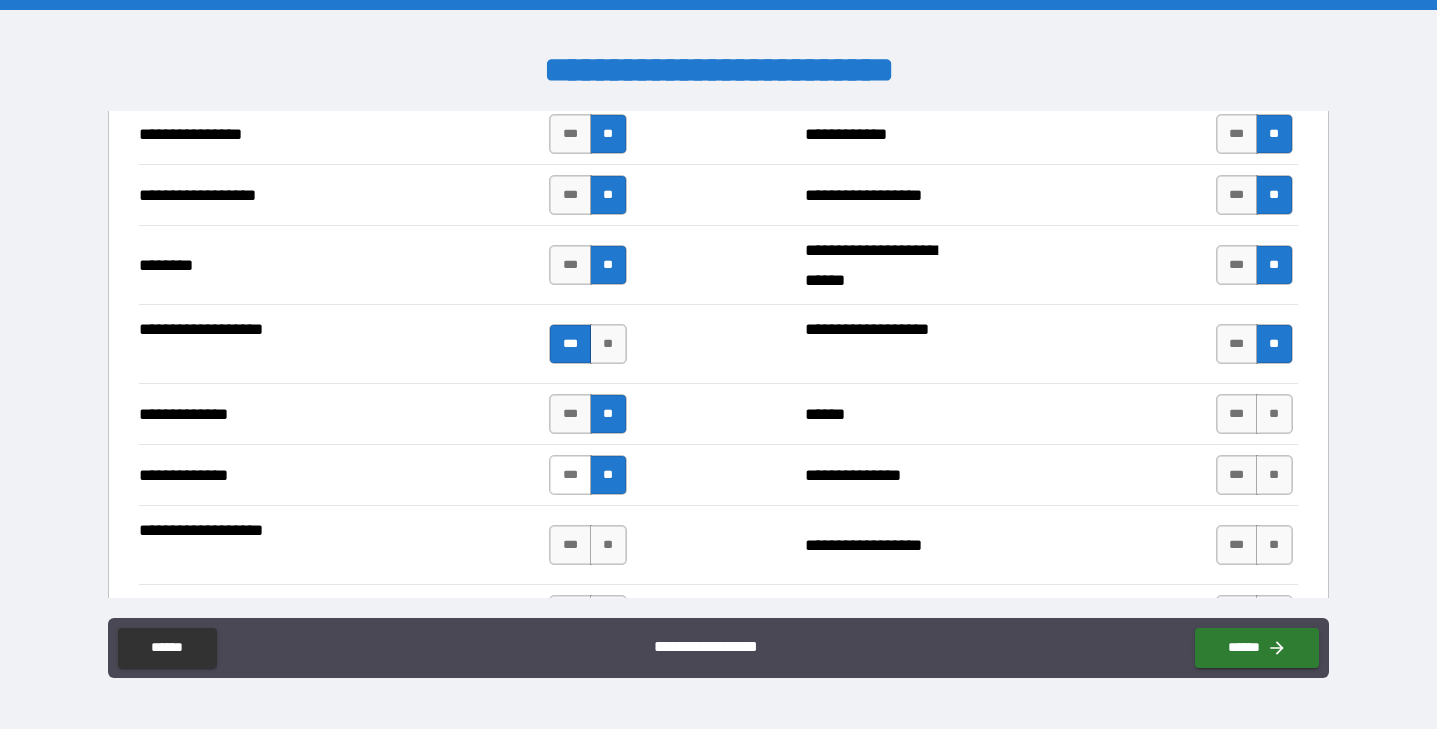 click on "***" at bounding box center [570, 475] 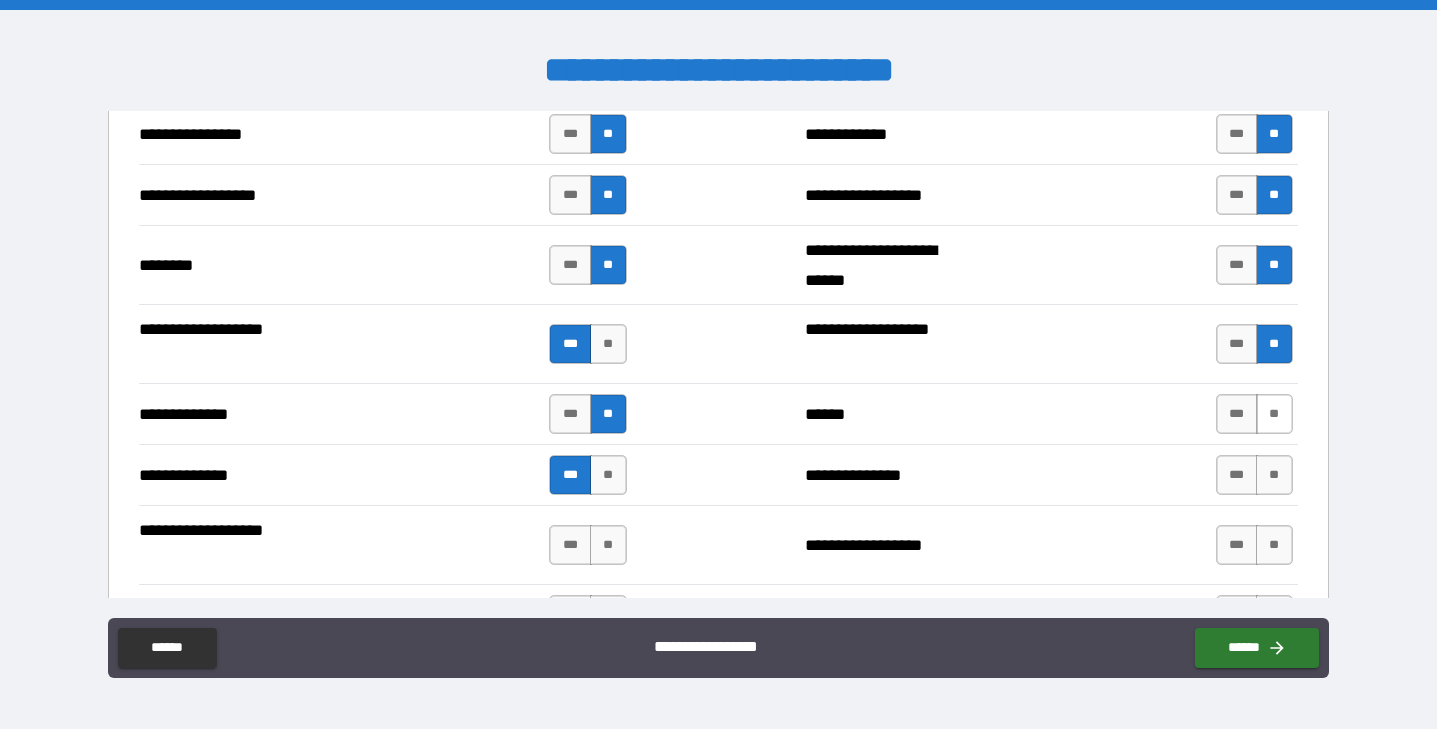 click on "**" at bounding box center [1274, 414] 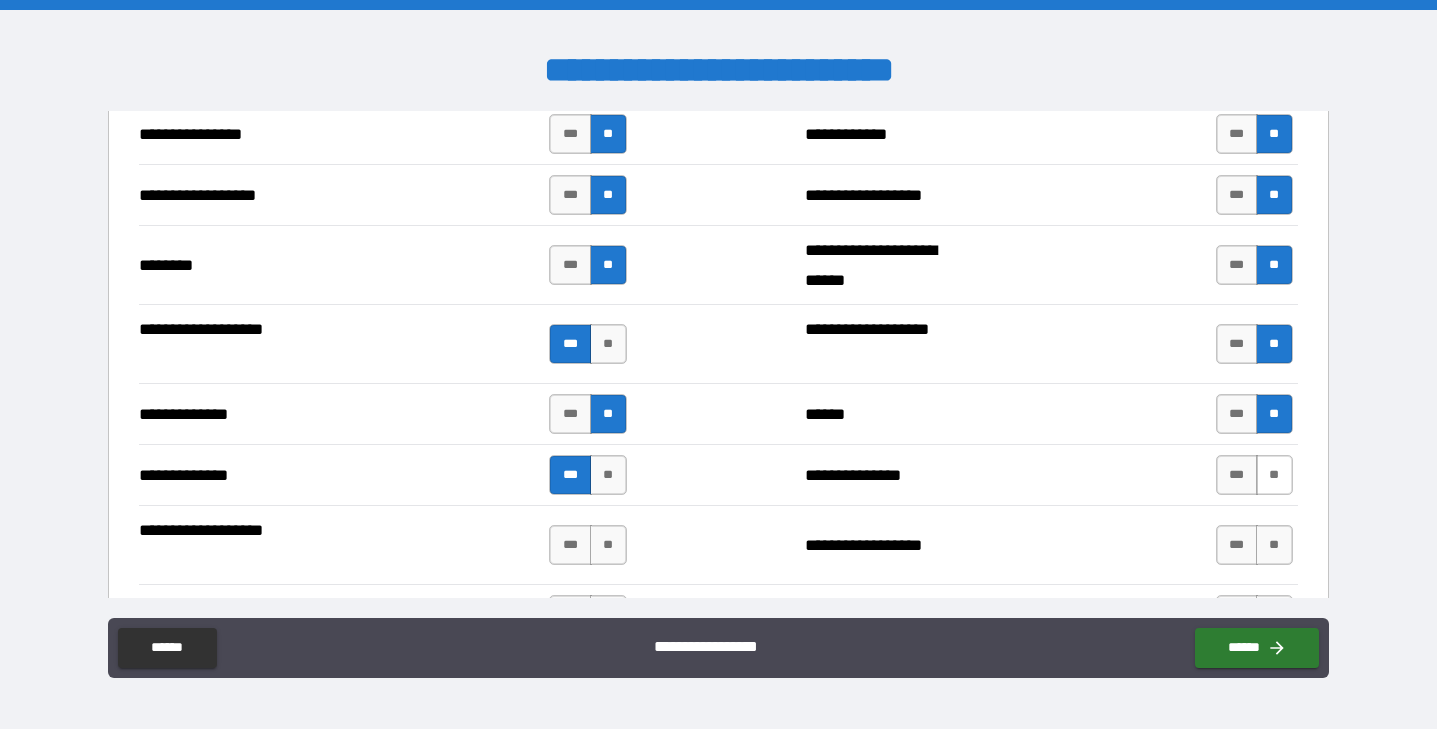 click on "**" at bounding box center (1274, 475) 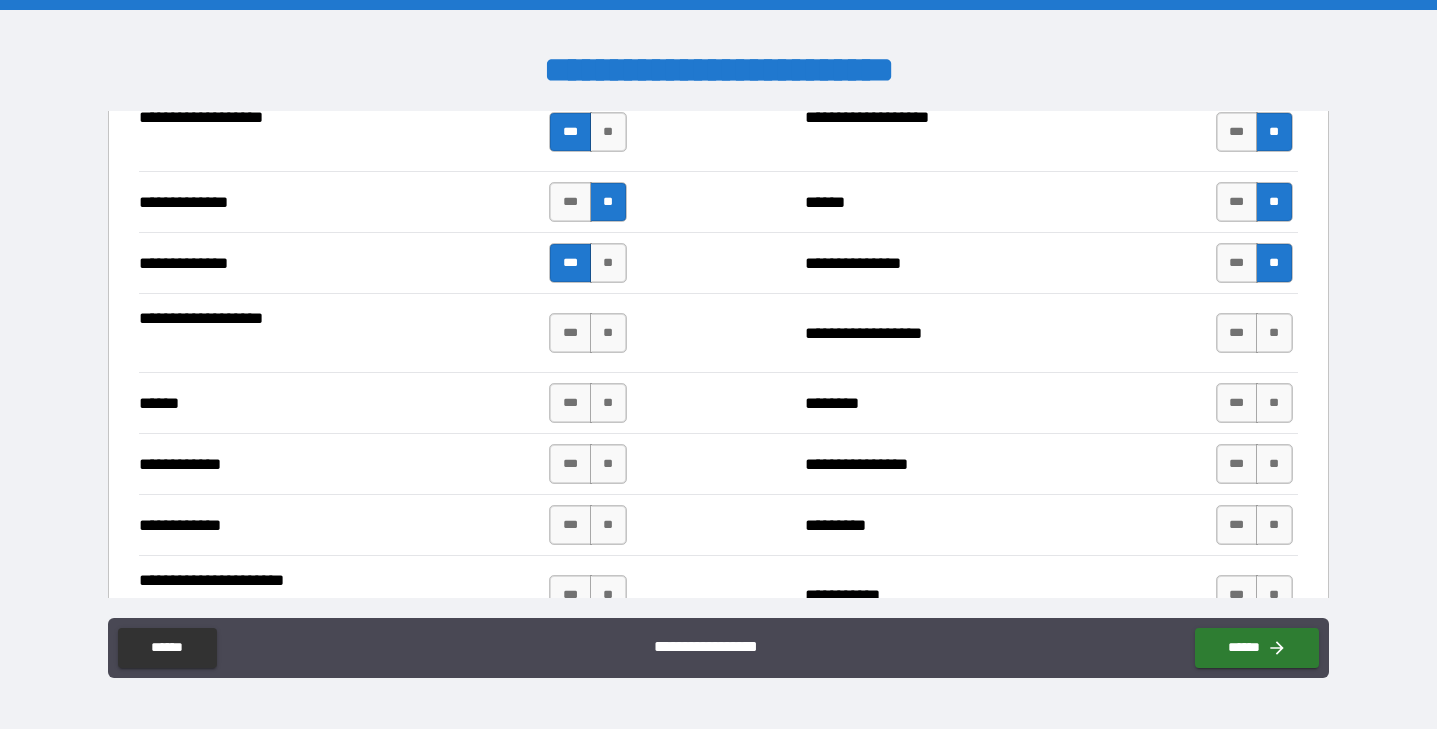 scroll, scrollTop: 3531, scrollLeft: 0, axis: vertical 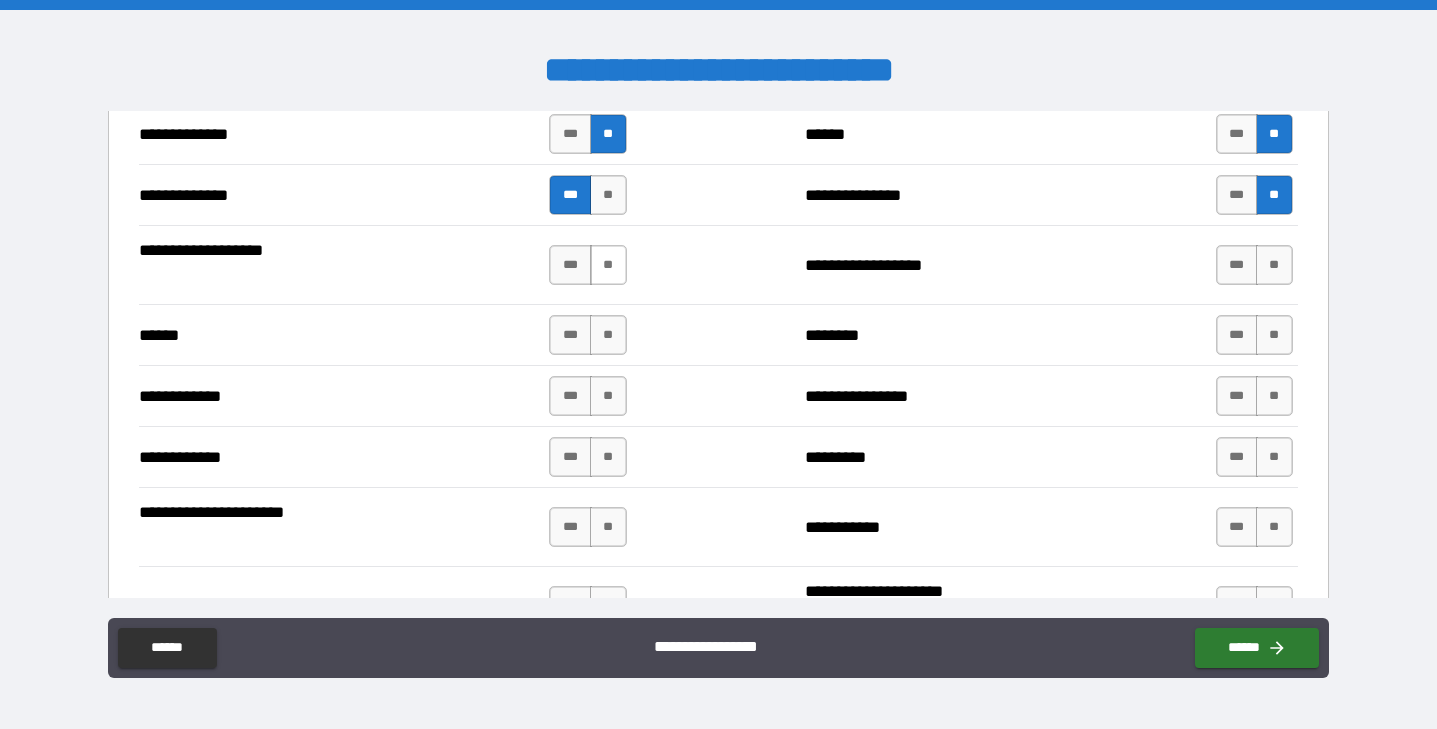 click on "**" at bounding box center (608, 265) 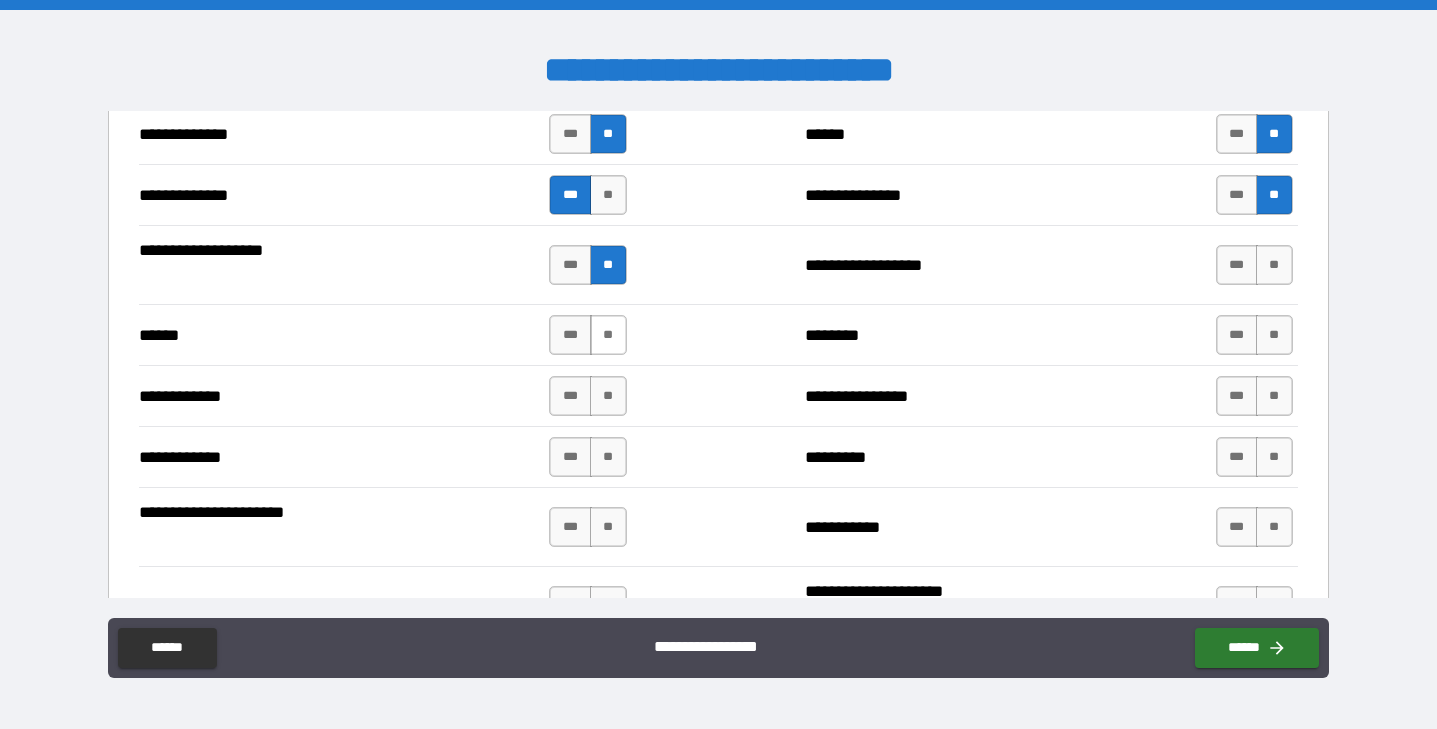 click on "**" at bounding box center (608, 335) 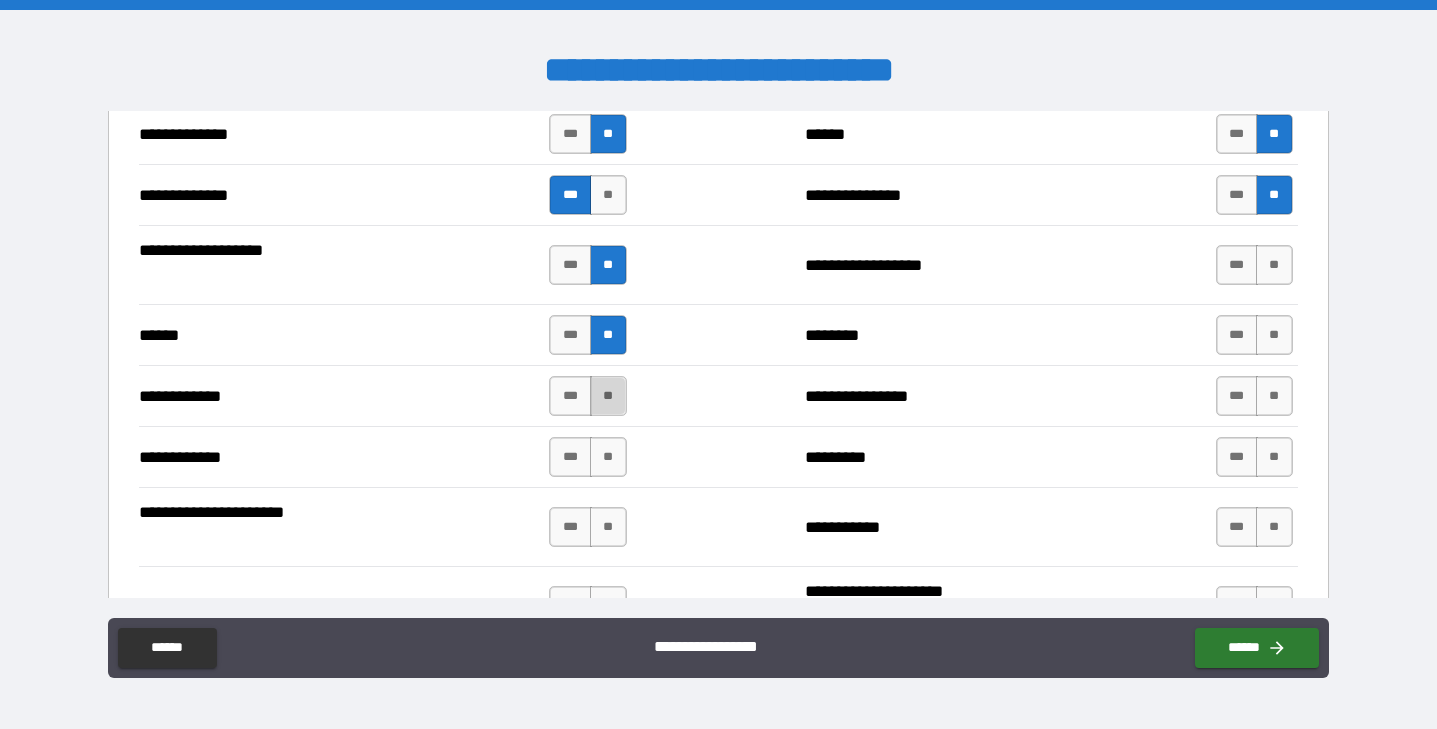 click on "**" at bounding box center [608, 396] 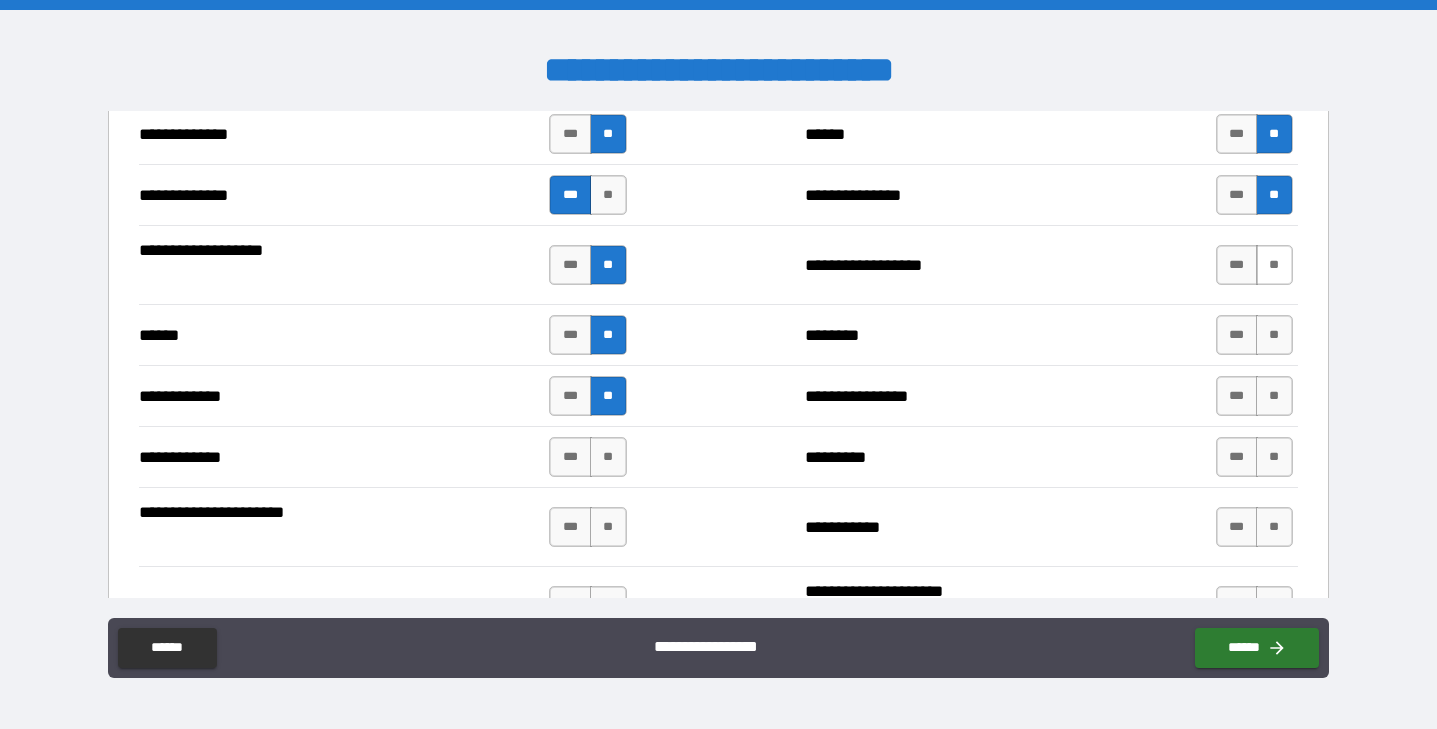 click on "**" at bounding box center (1274, 265) 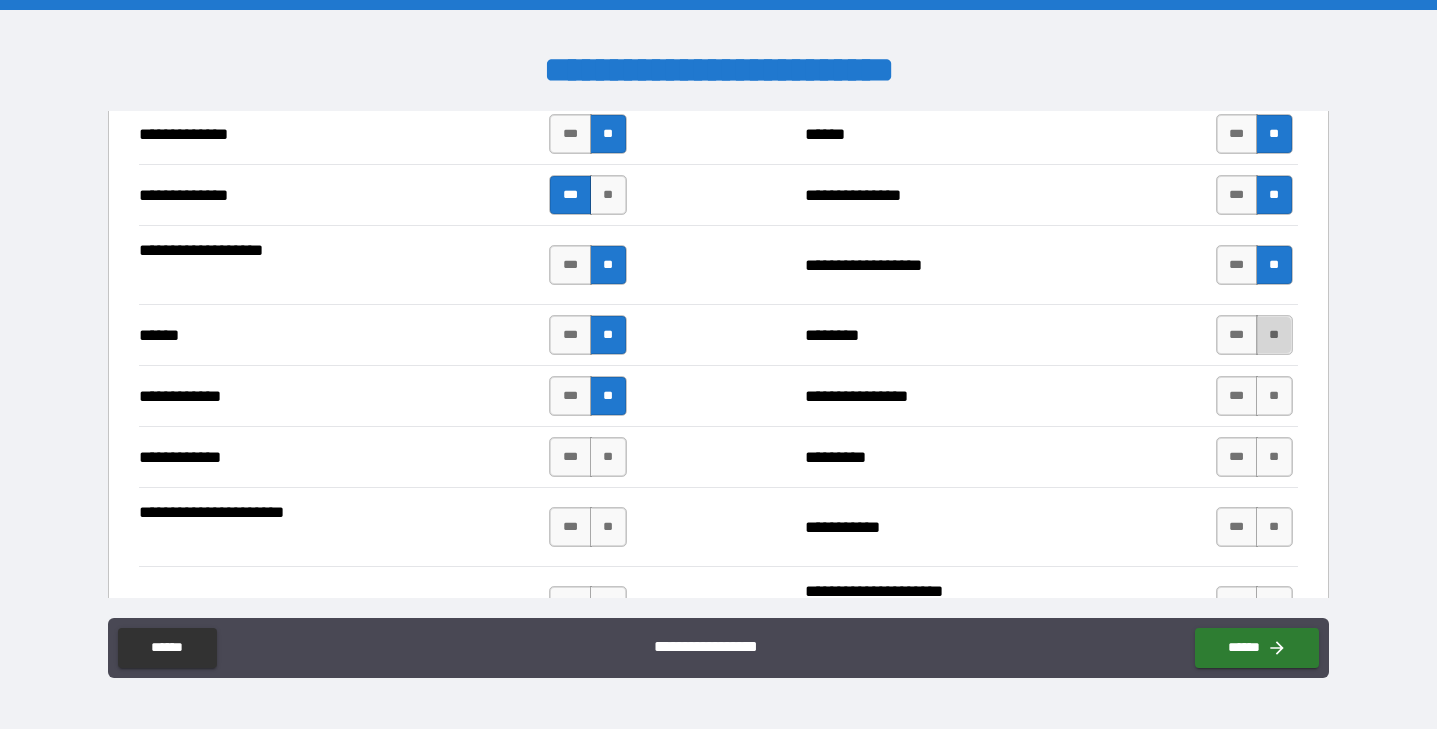 click on "**" at bounding box center [1274, 335] 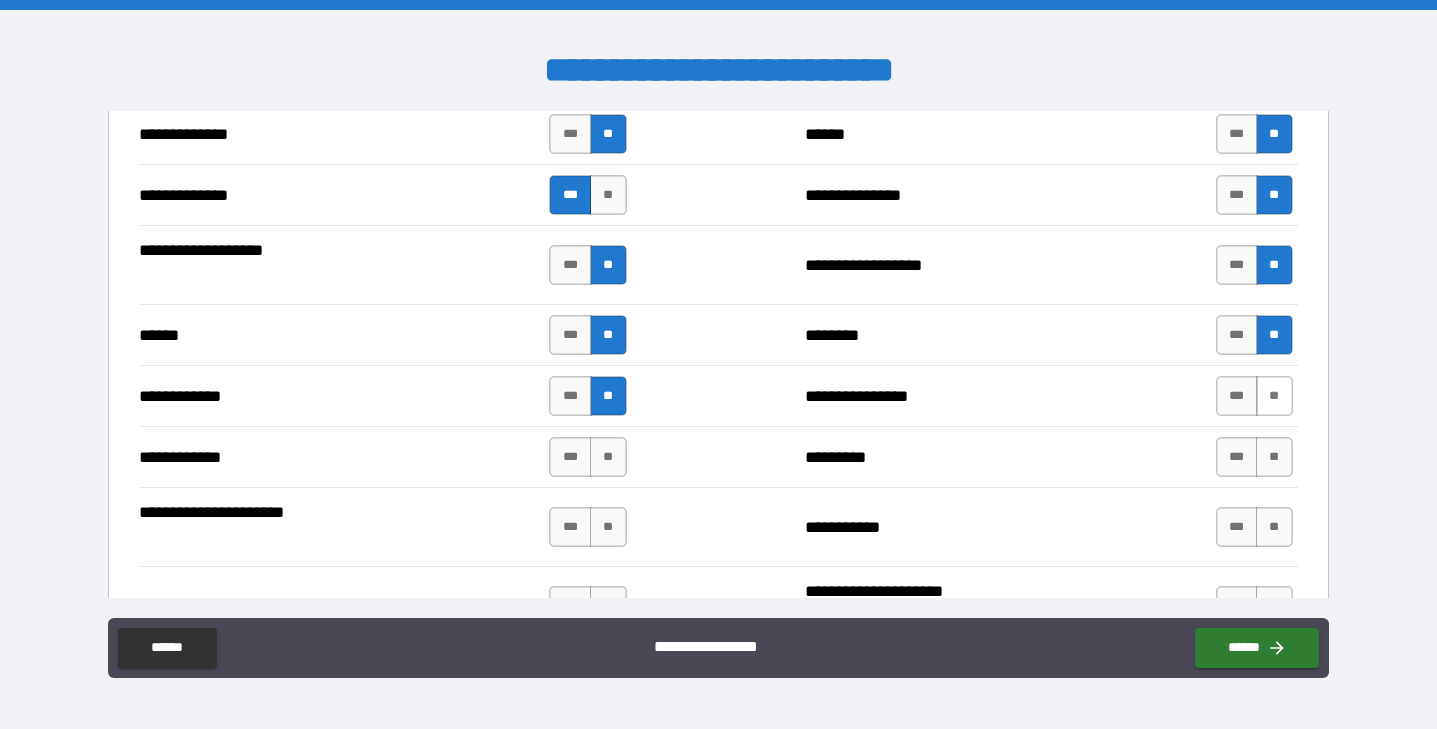 click on "**" at bounding box center (1274, 396) 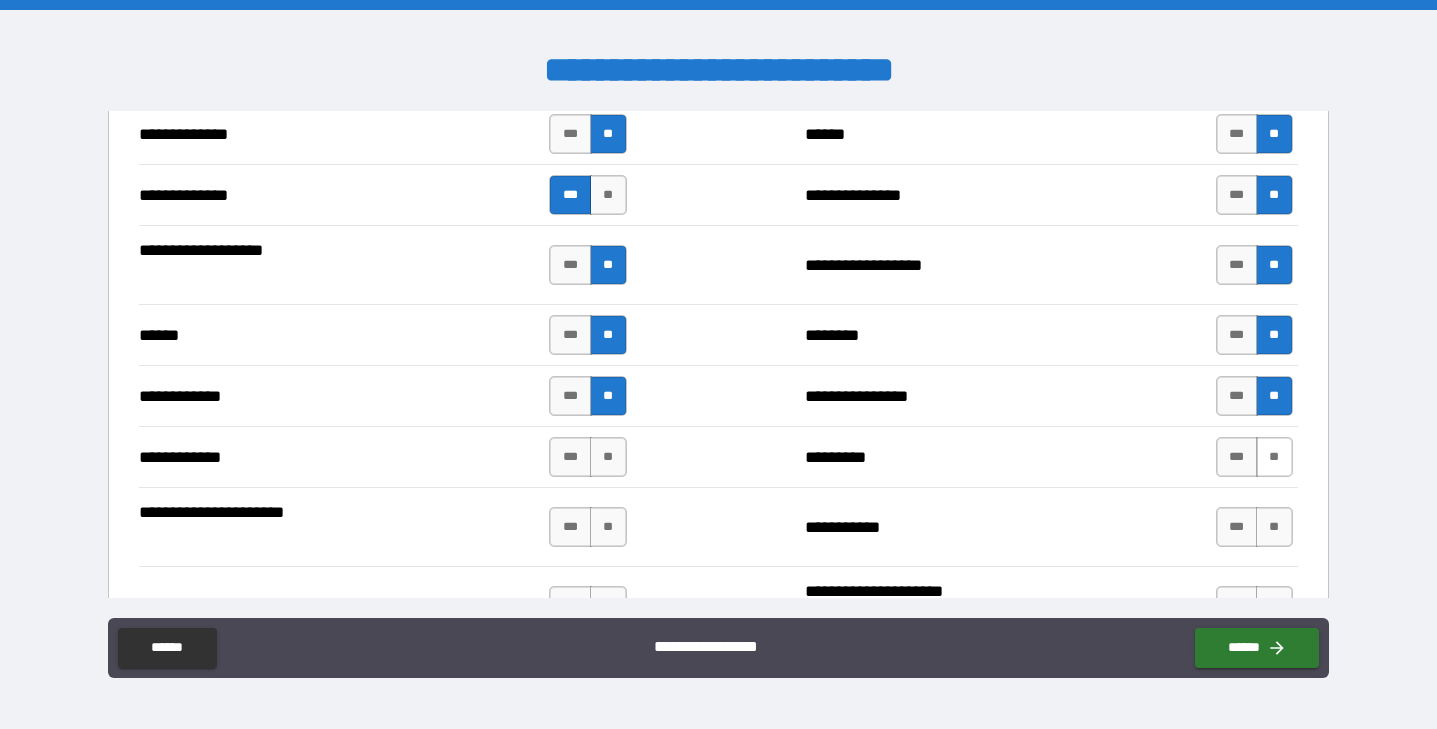 click on "**" at bounding box center [1274, 457] 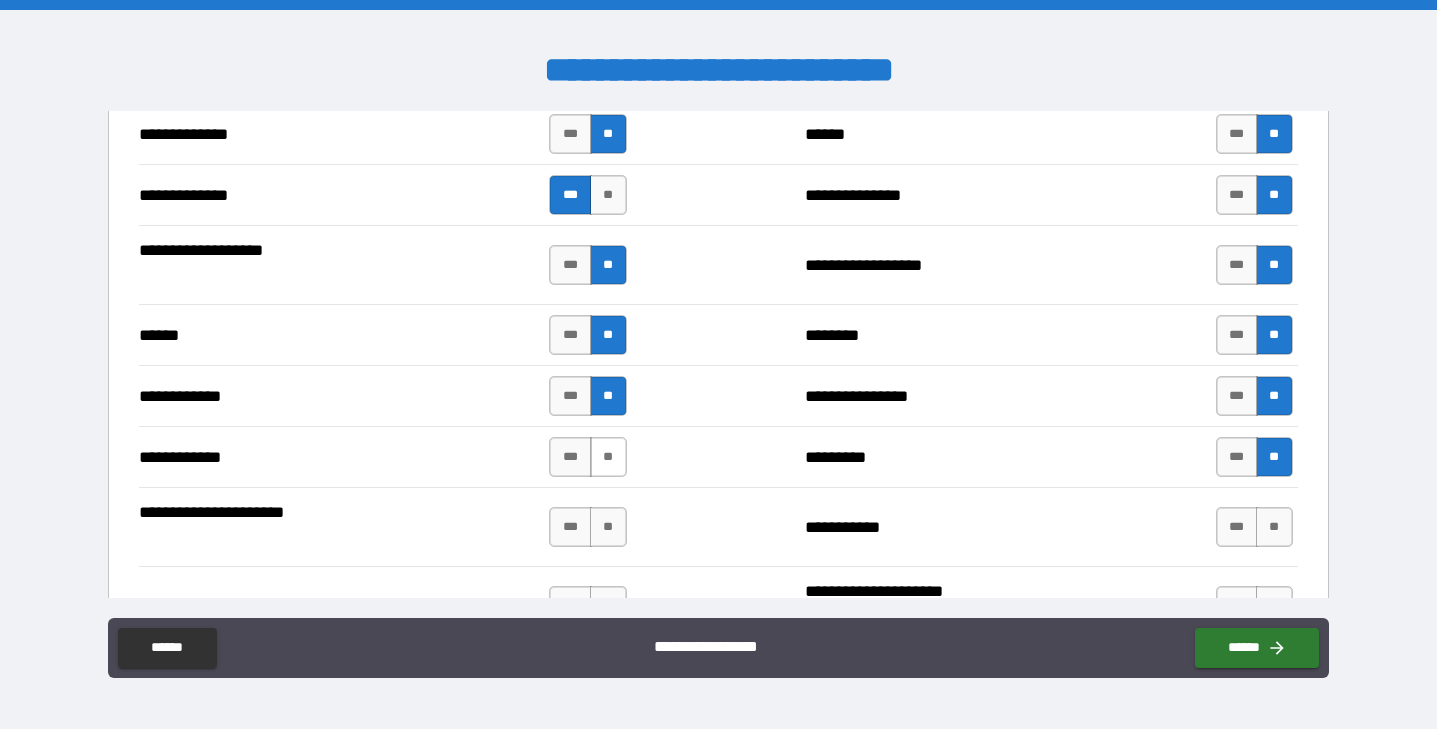 click on "**" at bounding box center (608, 457) 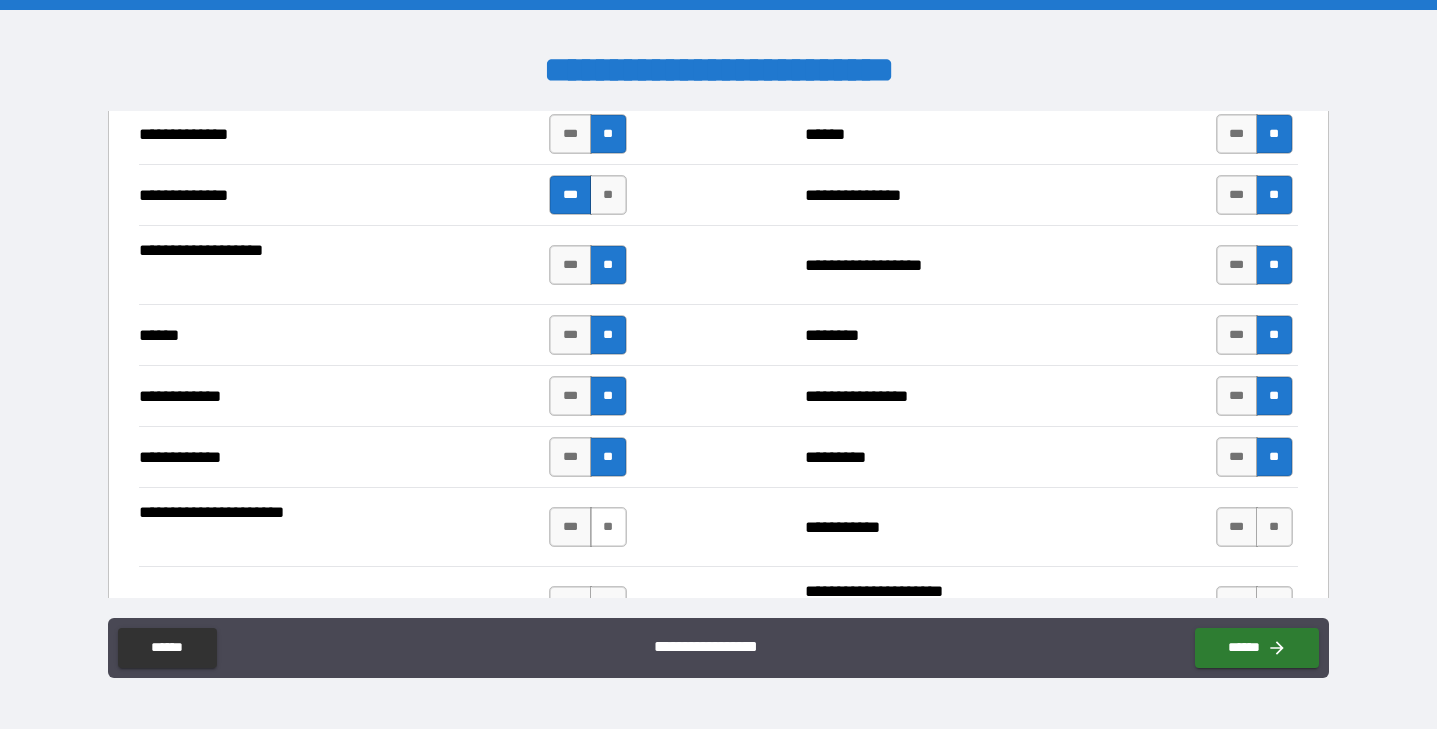 click on "**" at bounding box center [608, 527] 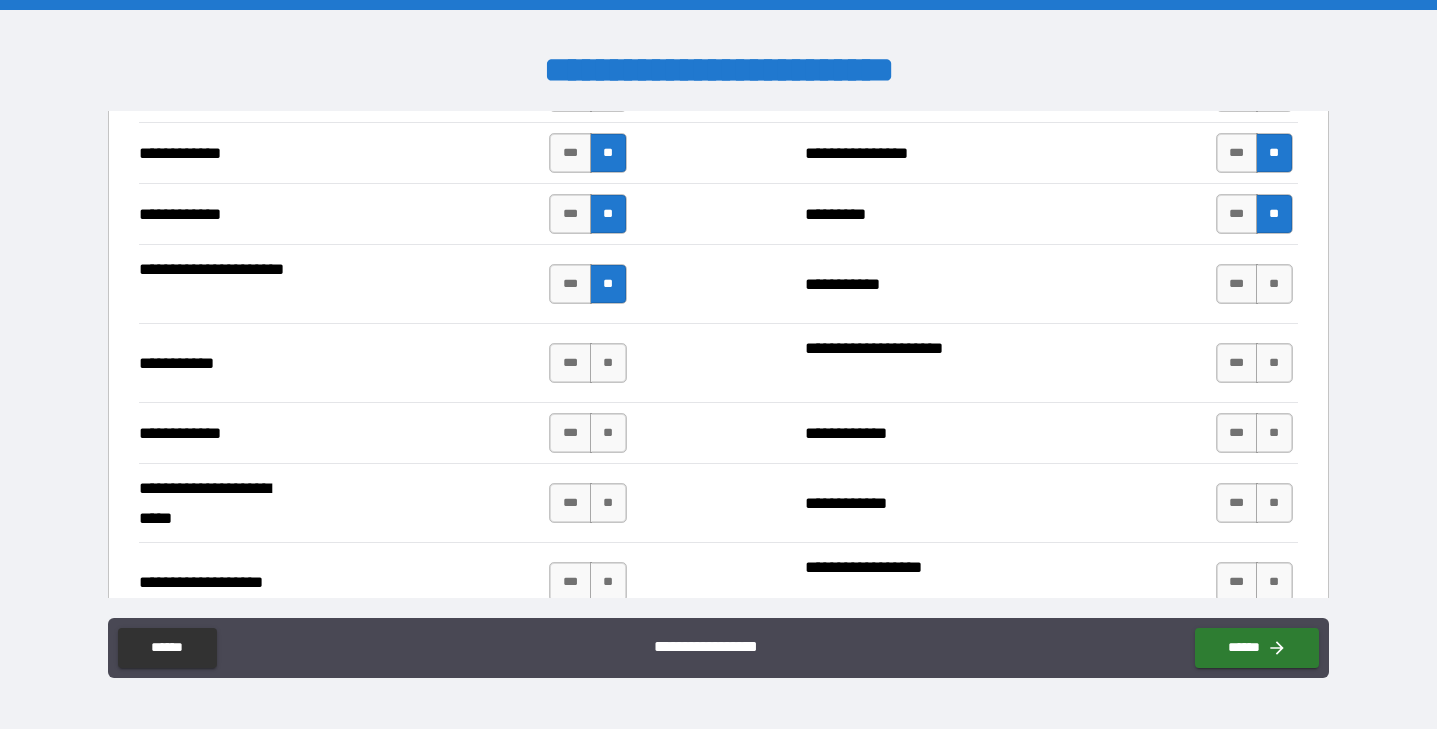 scroll, scrollTop: 3775, scrollLeft: 0, axis: vertical 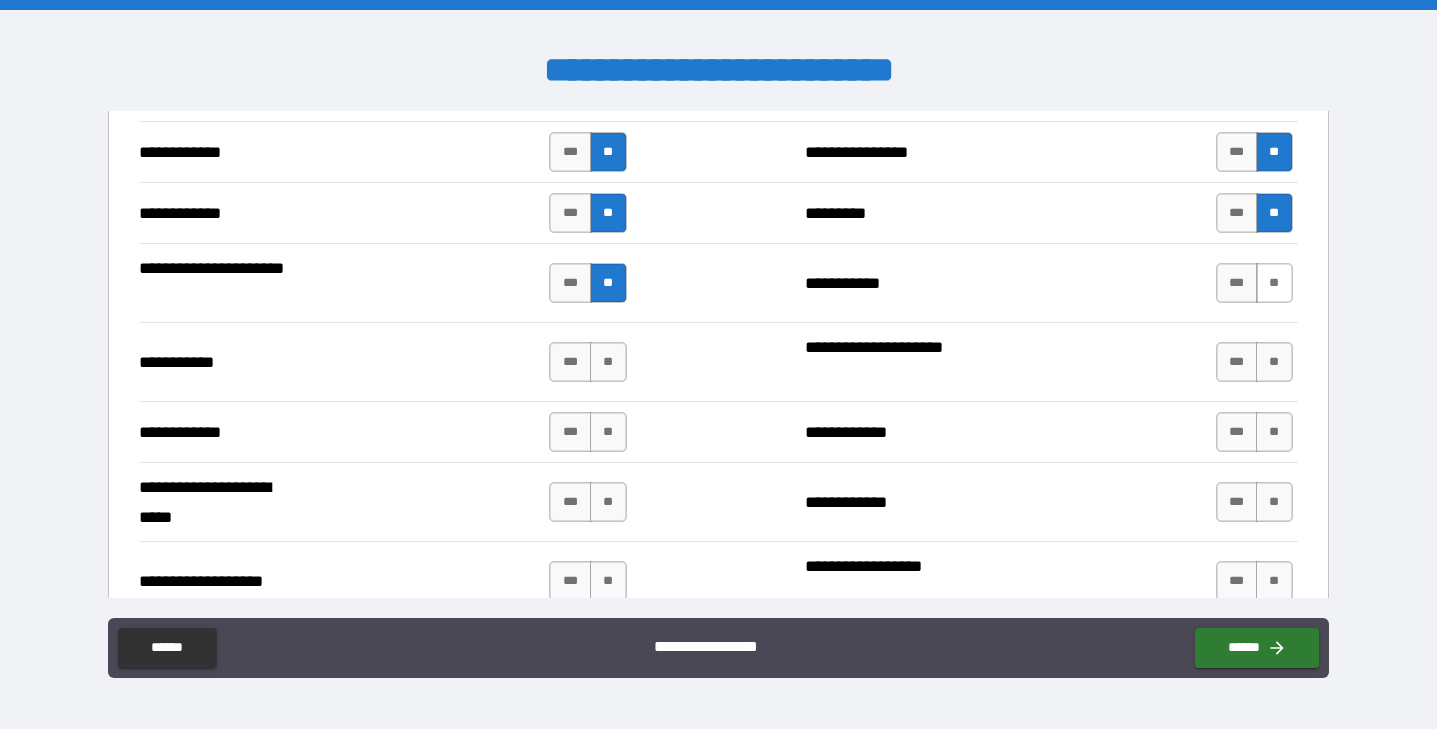 click on "**" at bounding box center [1274, 283] 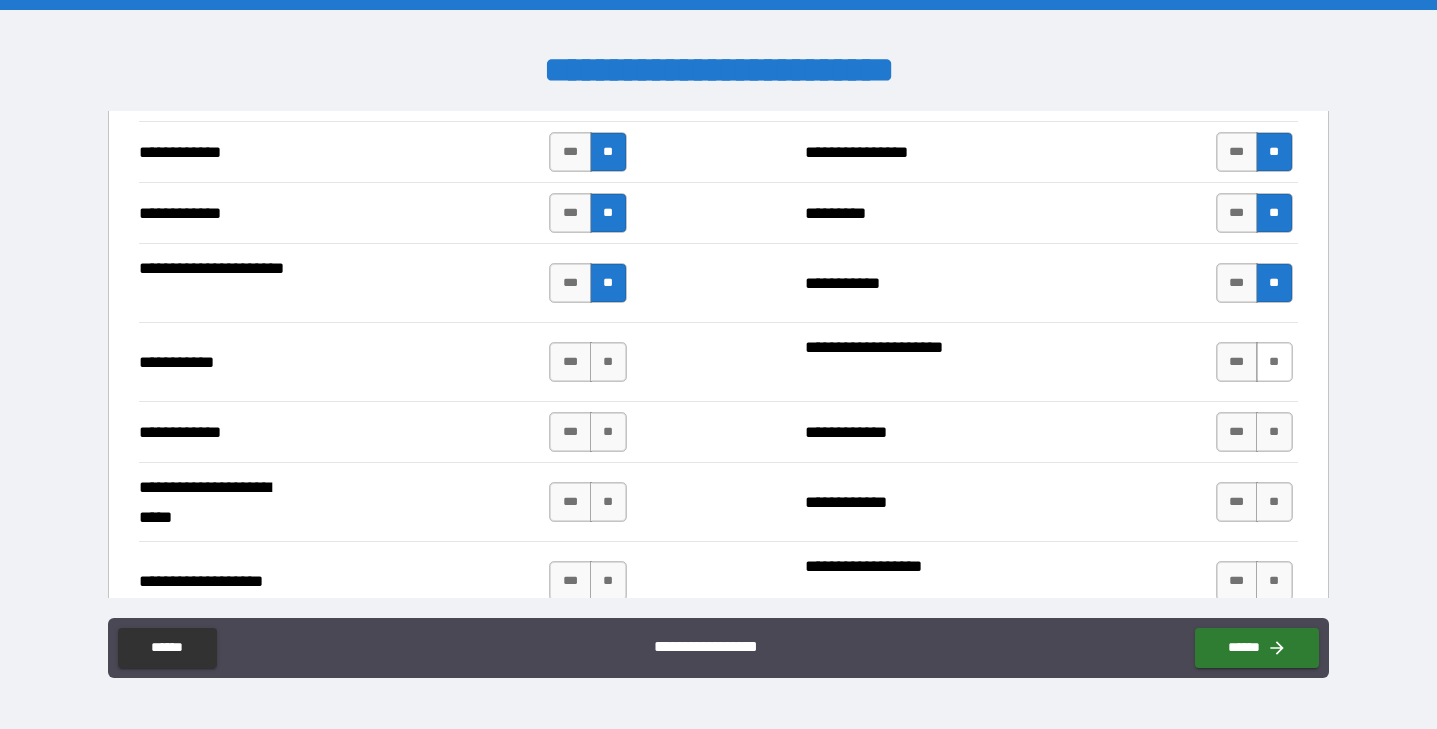 click on "**" at bounding box center (1274, 362) 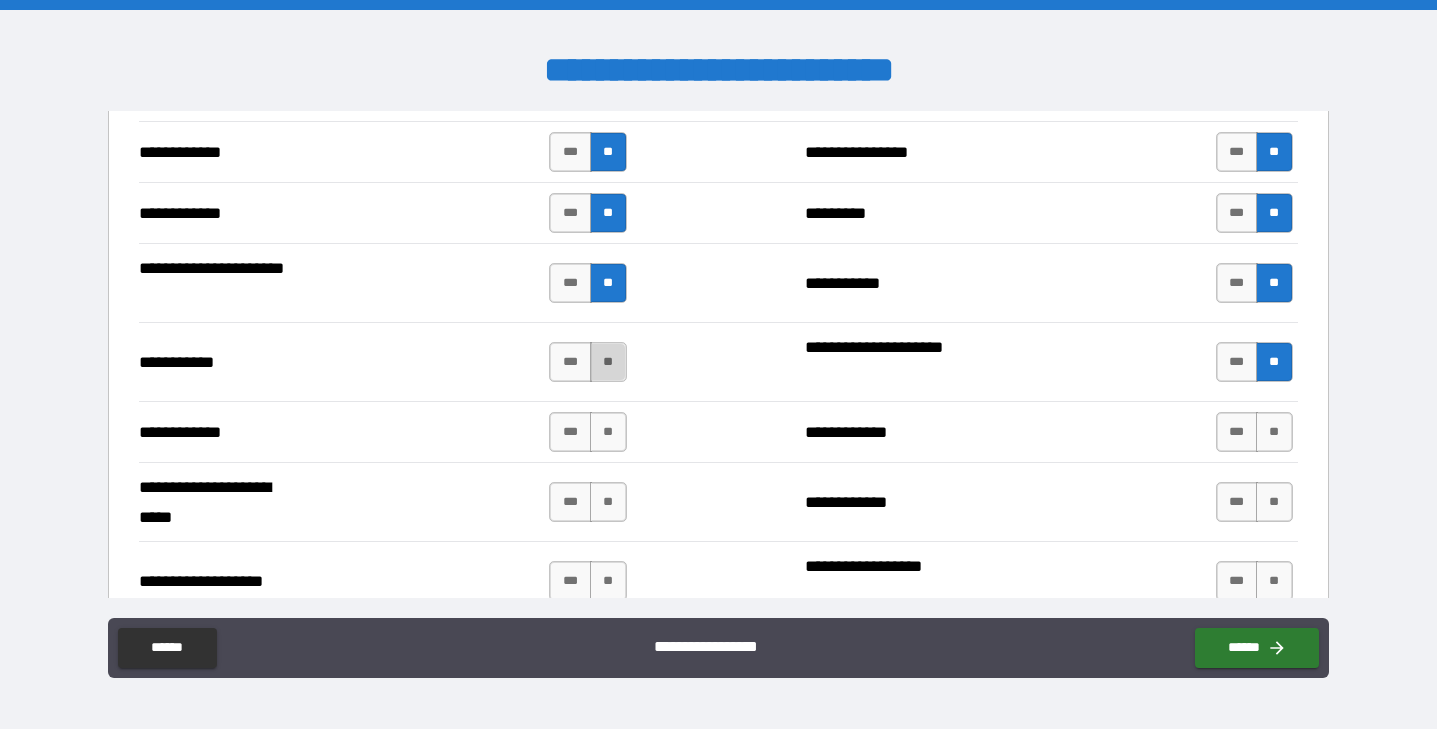 click on "**" at bounding box center [608, 362] 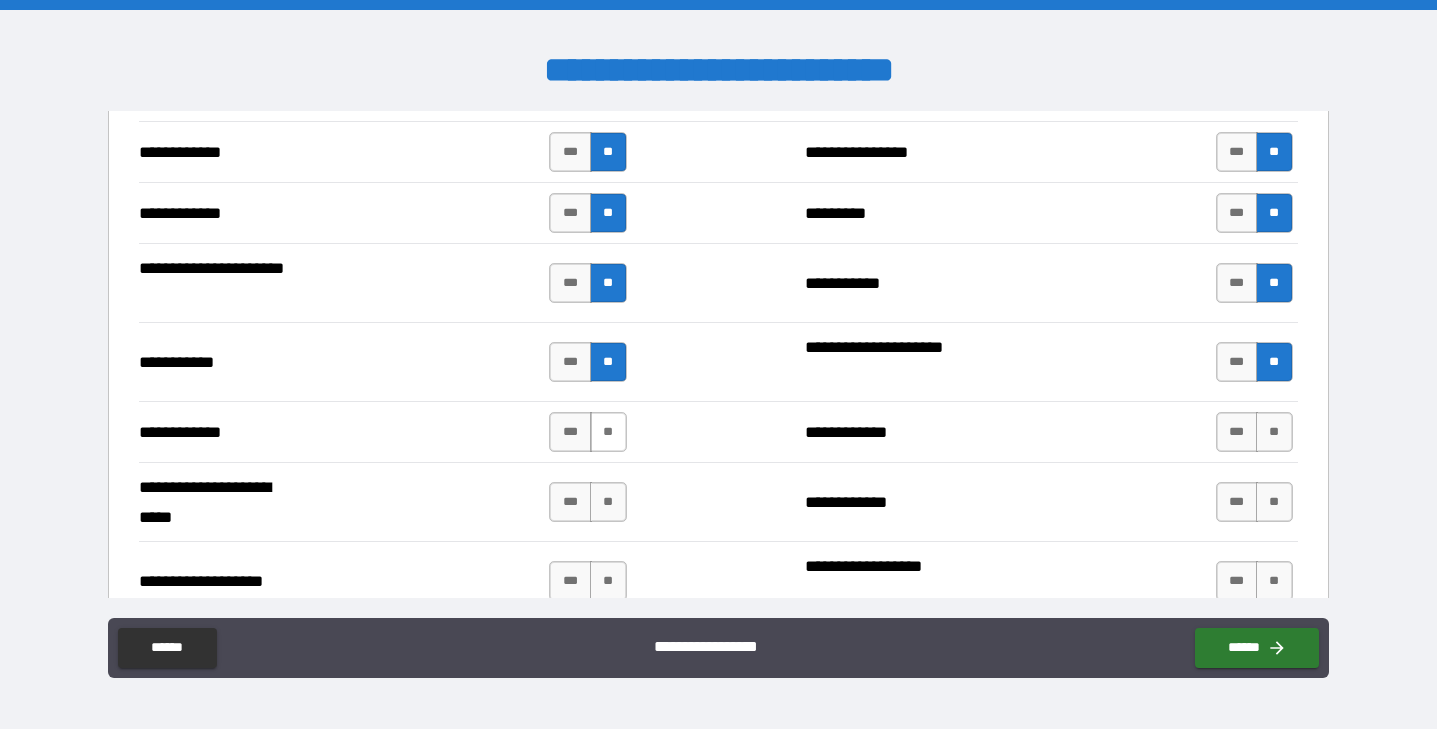 click on "**" at bounding box center (608, 432) 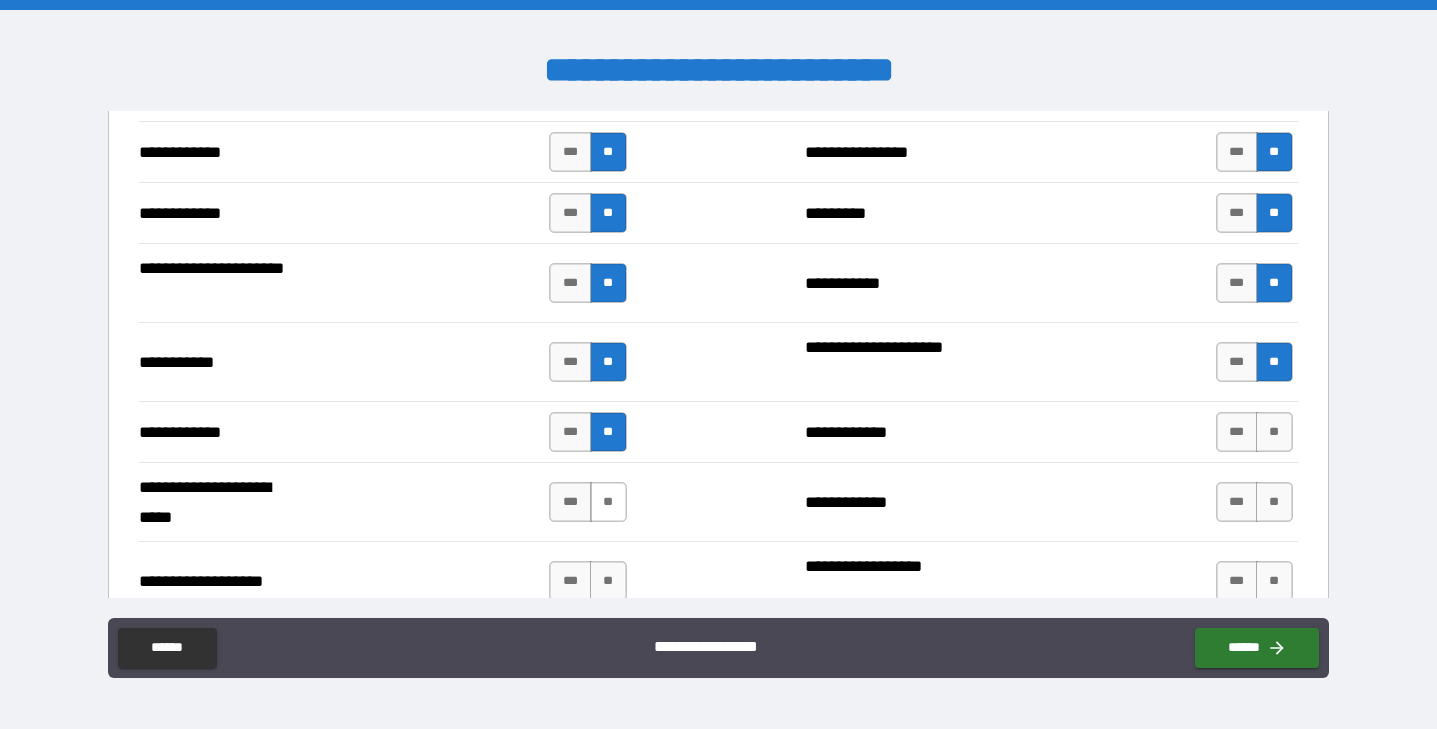 click on "**" at bounding box center [608, 502] 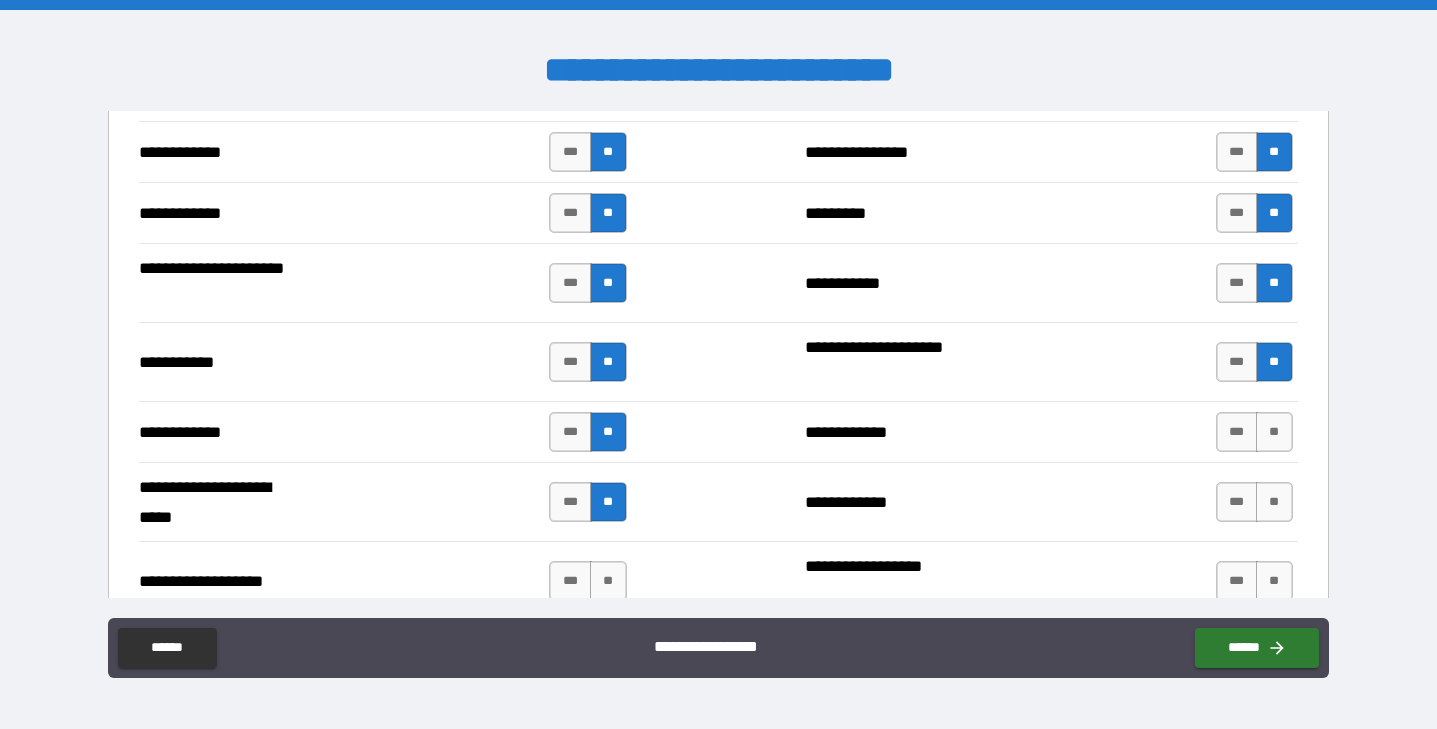 click on "**********" at bounding box center (718, 431) 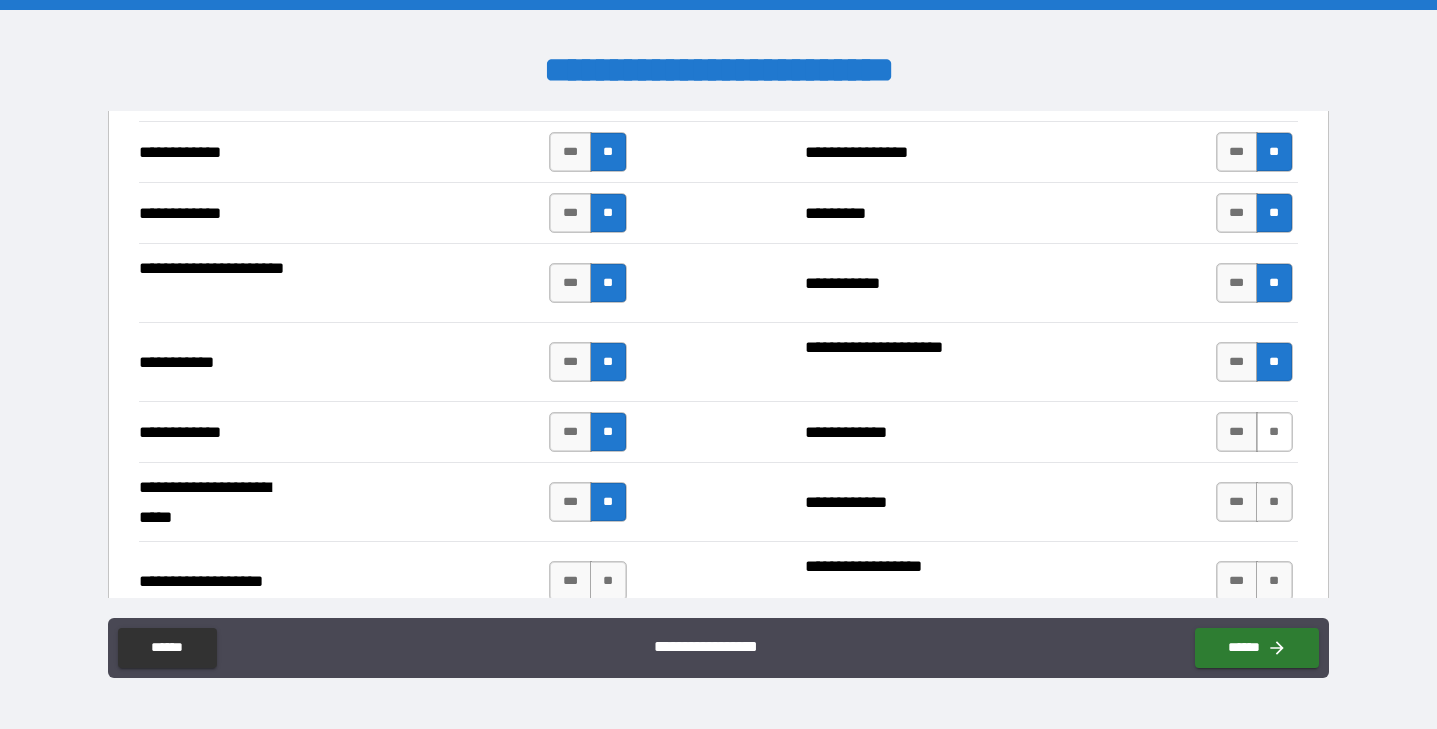 click on "**" at bounding box center [1274, 432] 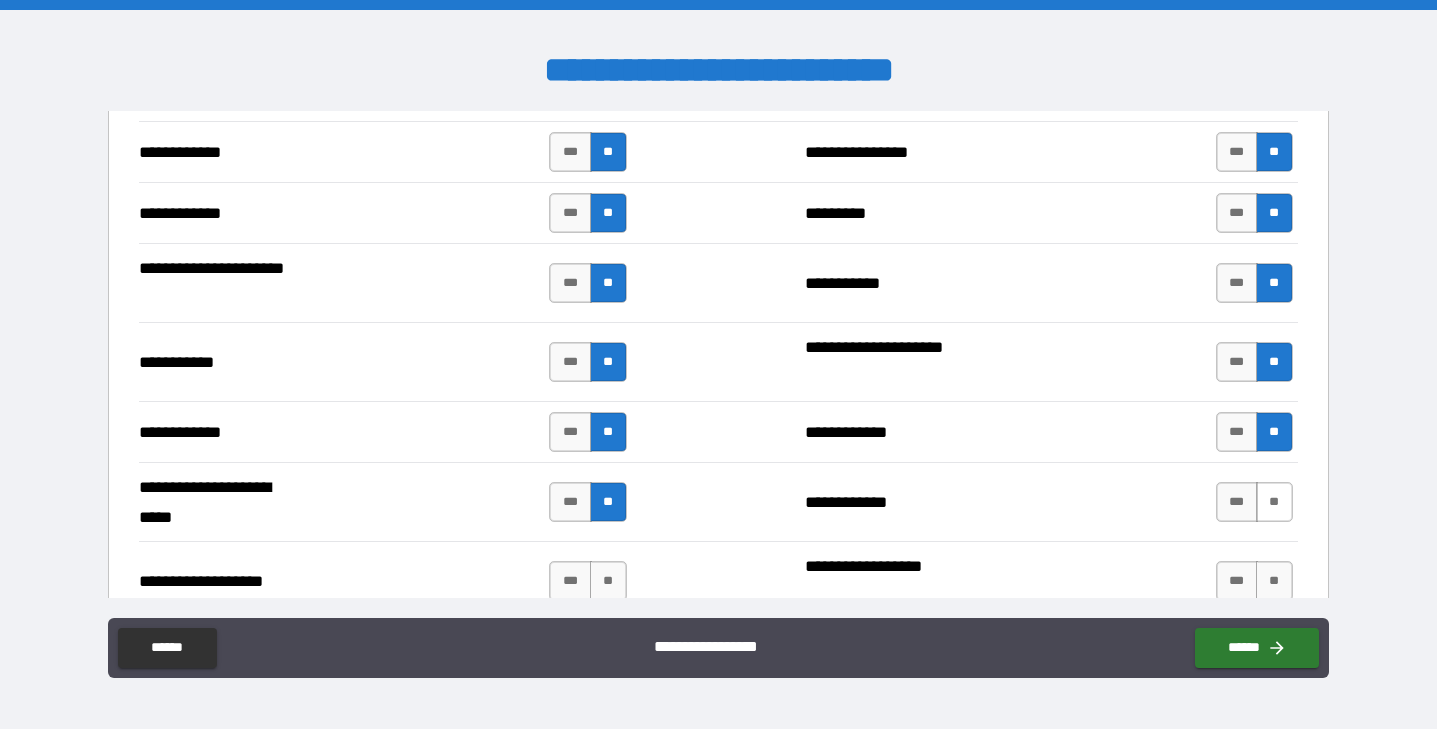 click on "**" at bounding box center [1274, 502] 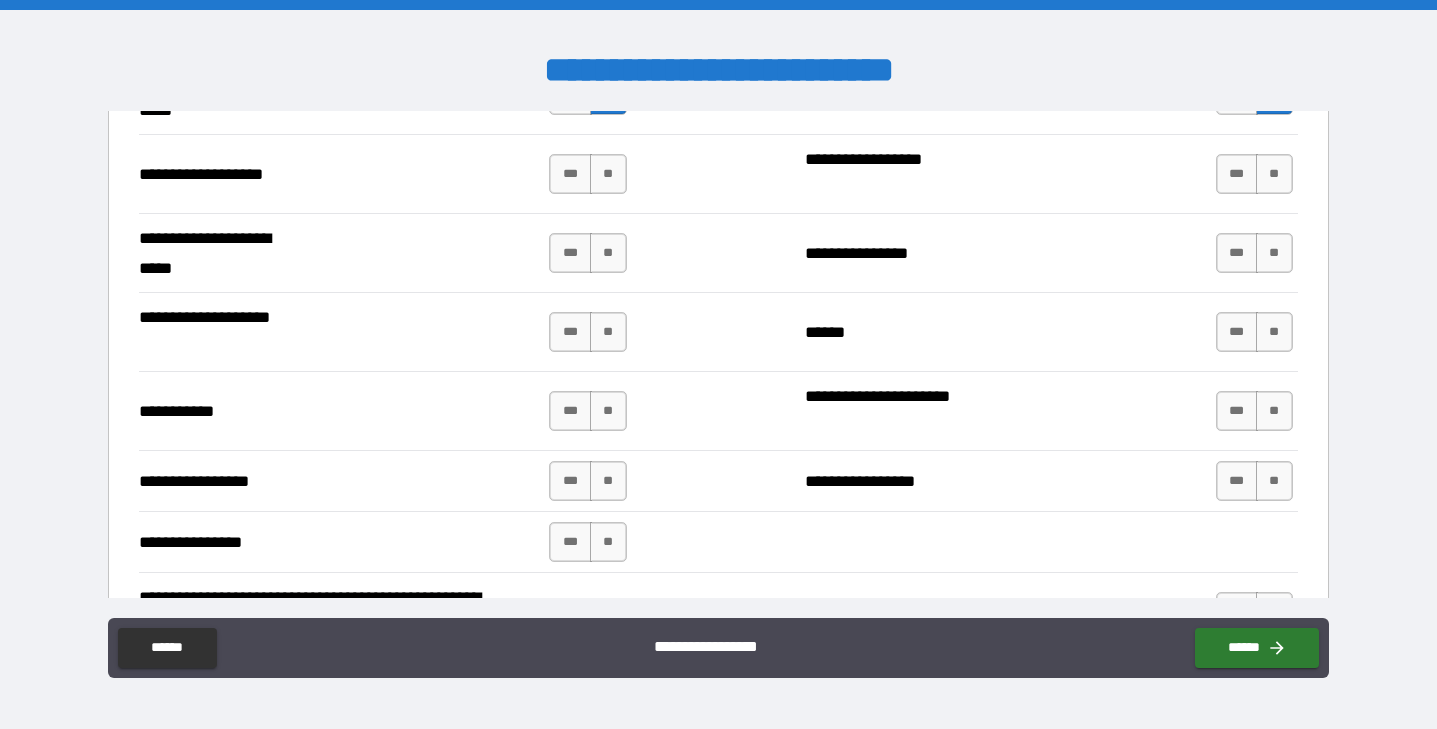 scroll, scrollTop: 4141, scrollLeft: 0, axis: vertical 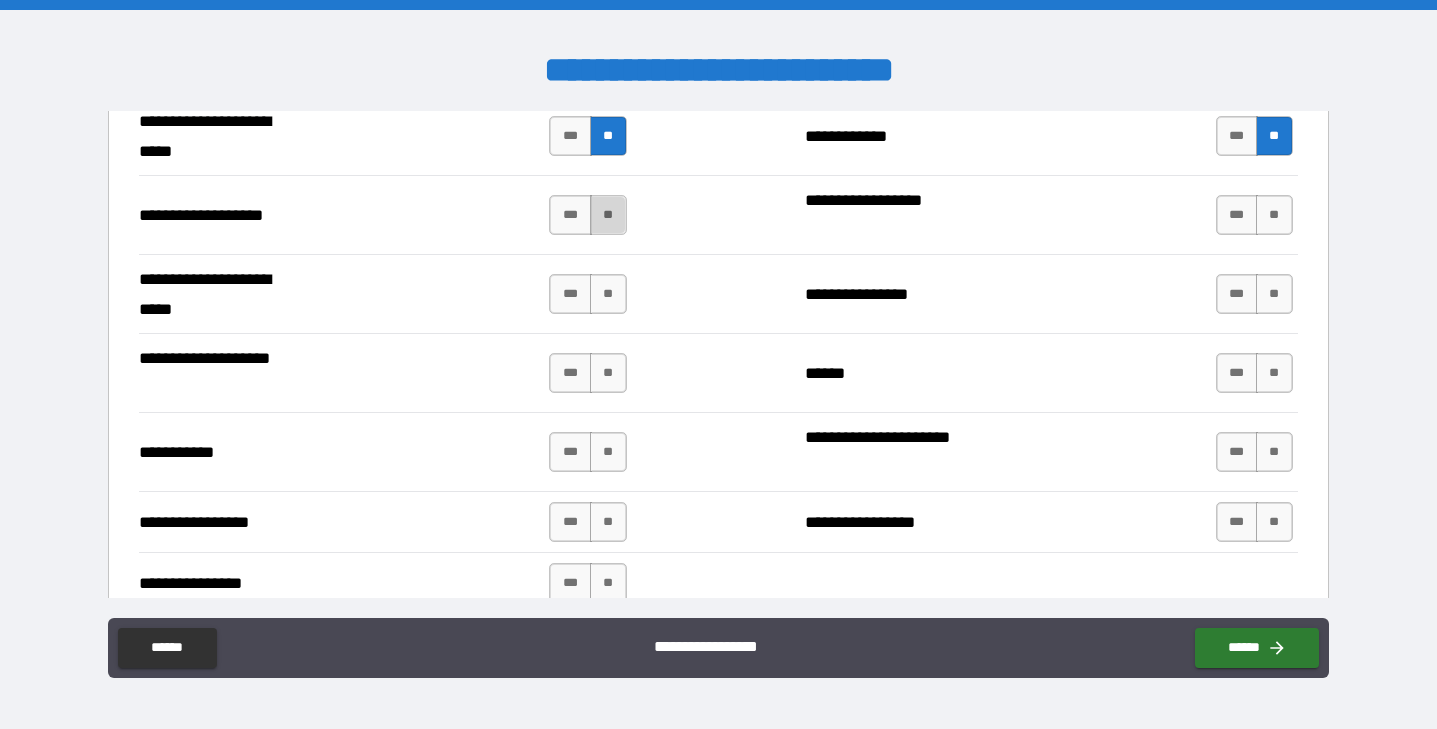 click on "**" at bounding box center (608, 215) 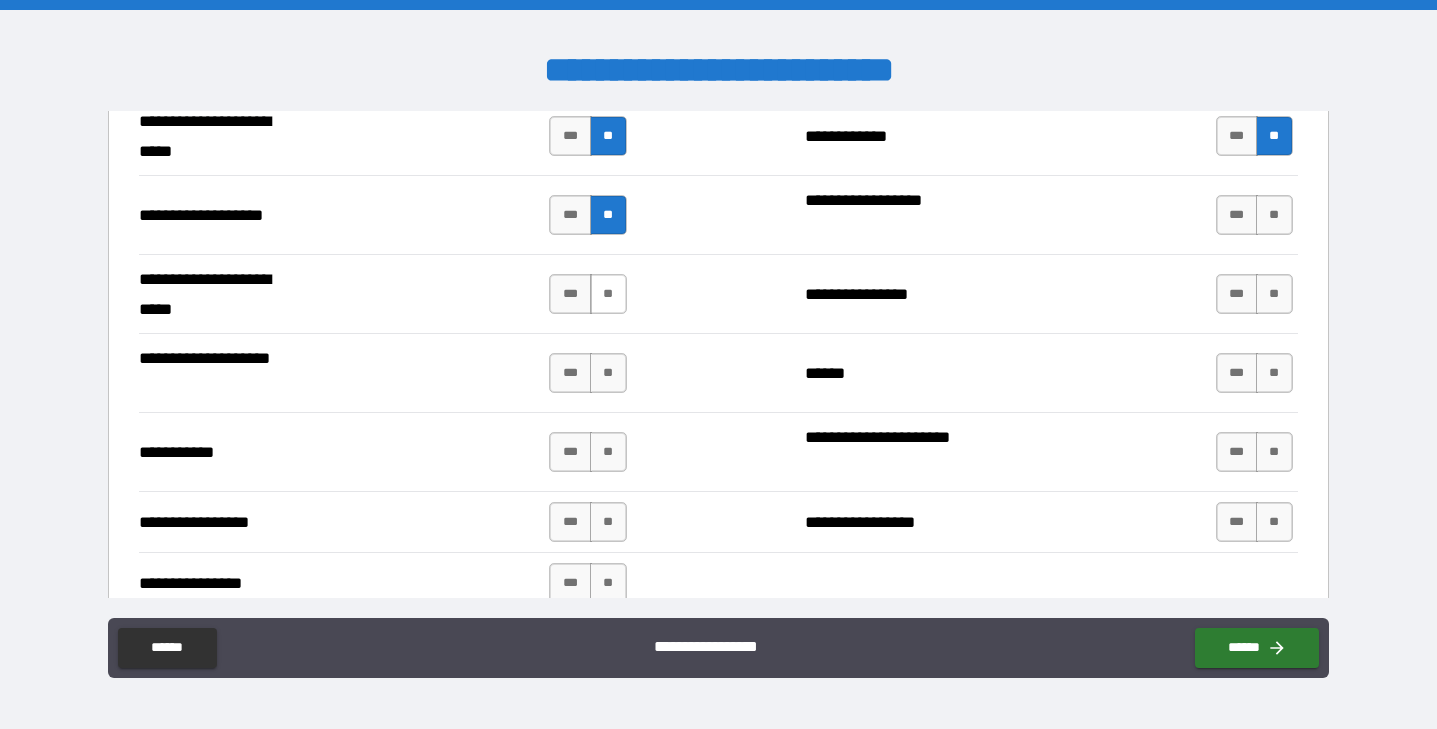 click on "**" at bounding box center [608, 294] 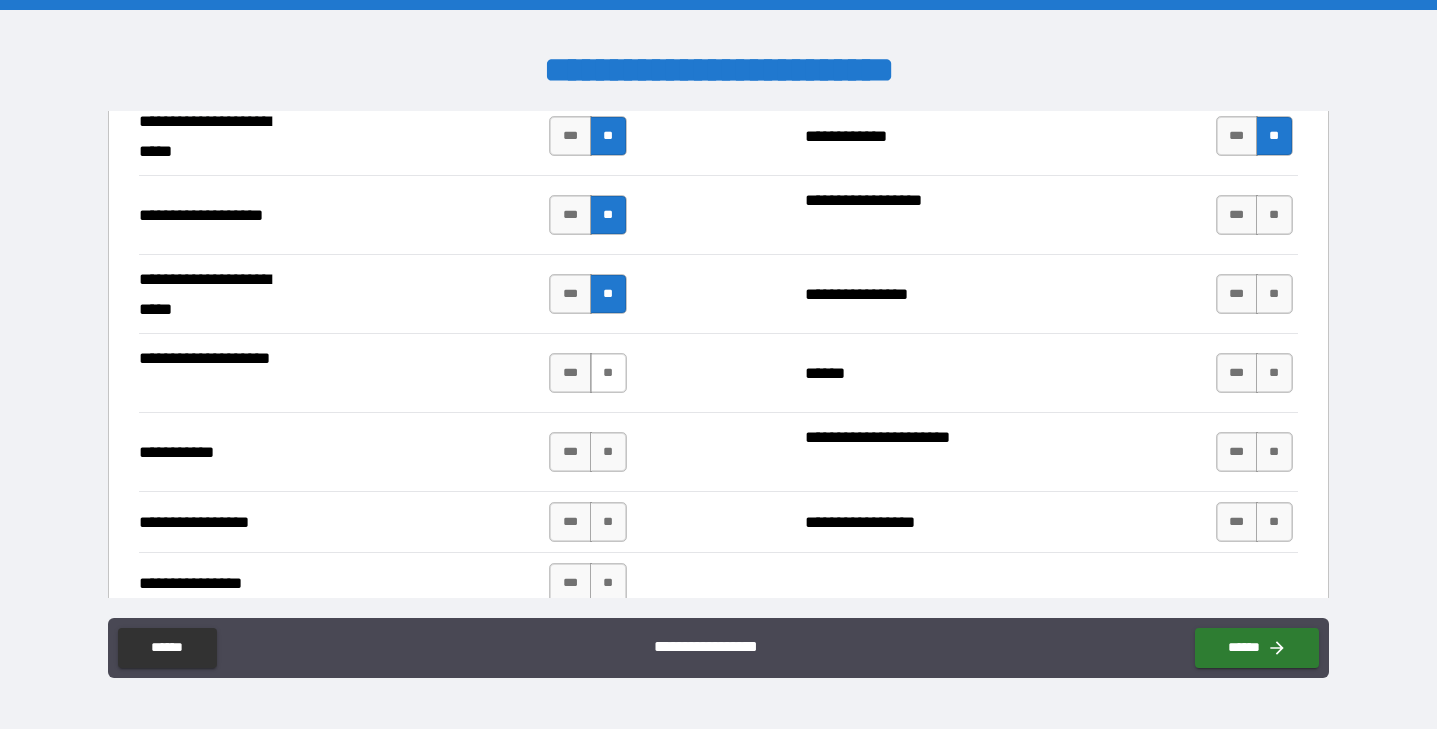 click on "**" at bounding box center (608, 373) 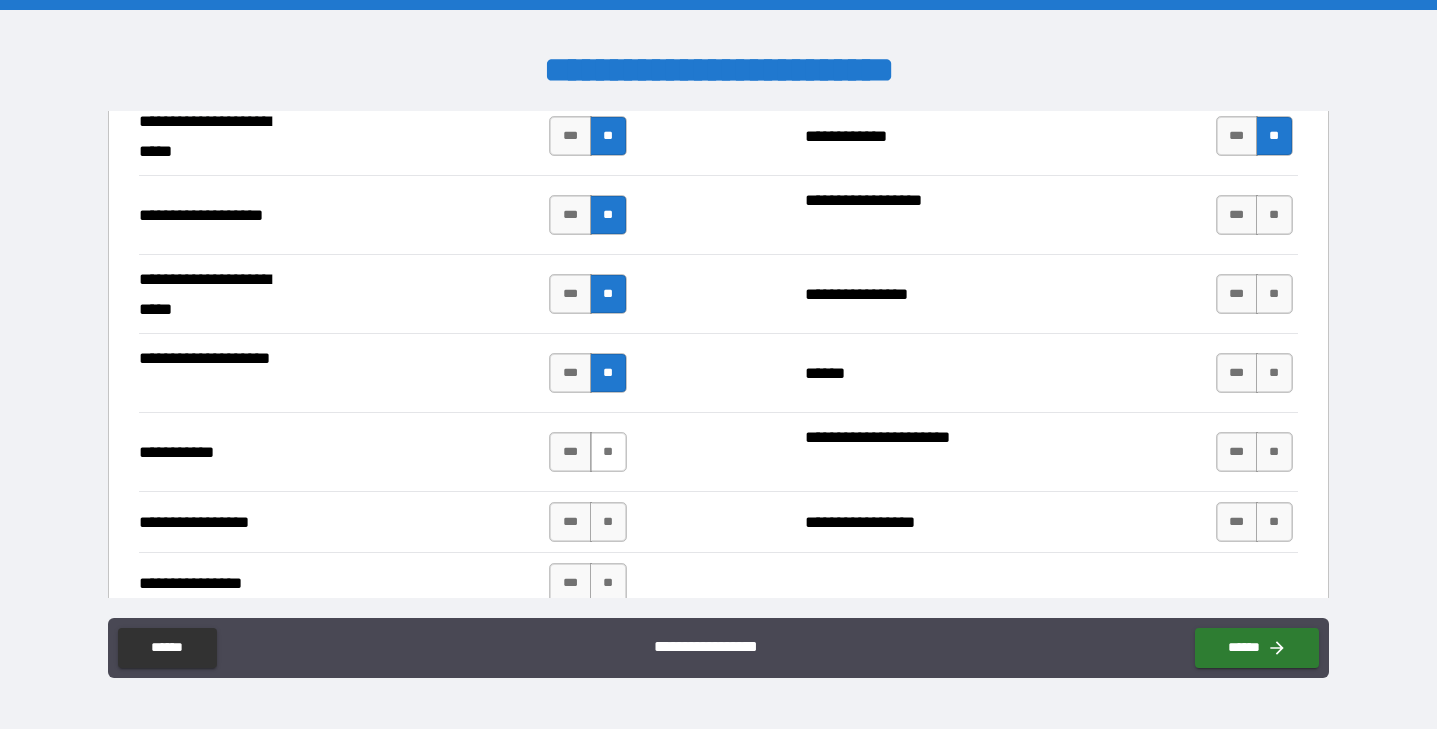 click on "**" at bounding box center (608, 452) 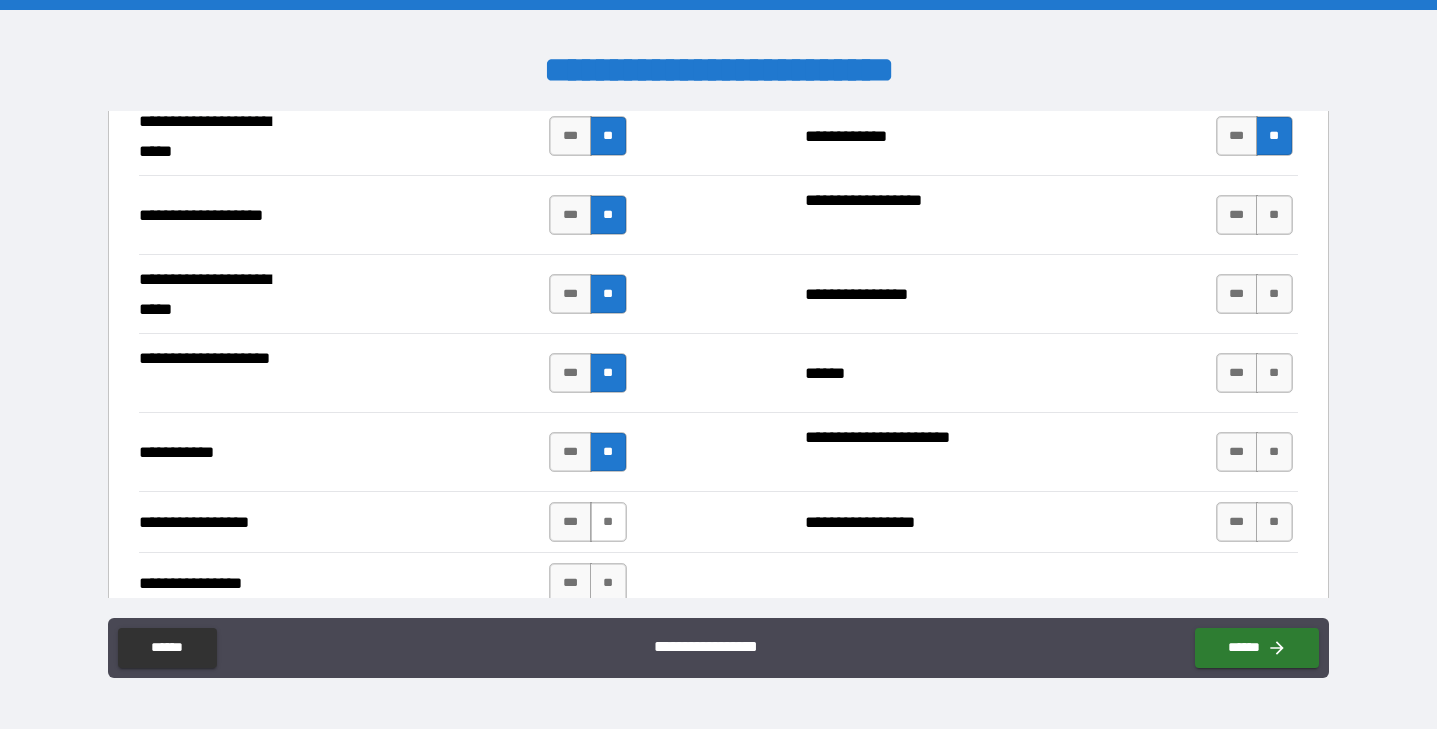 click on "**" at bounding box center [608, 522] 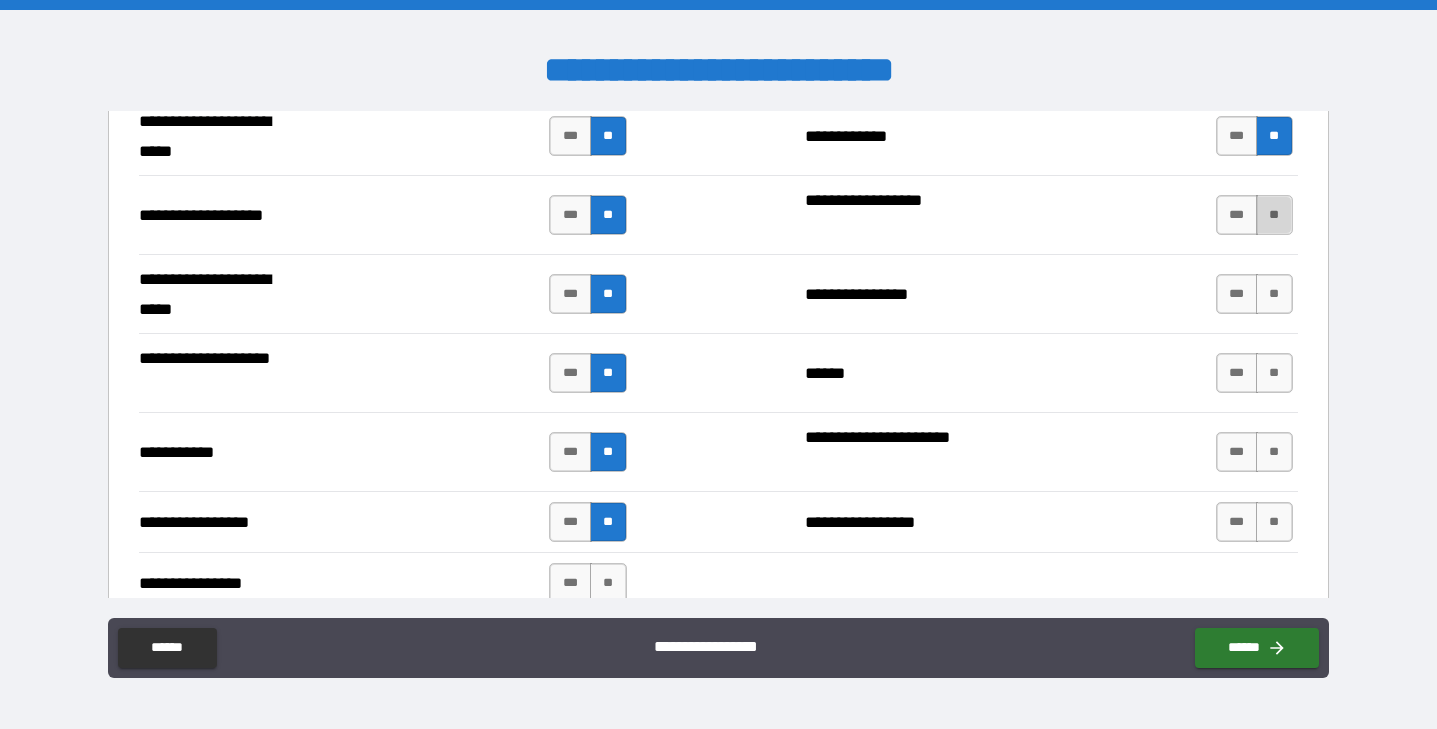 click on "**" at bounding box center (1274, 215) 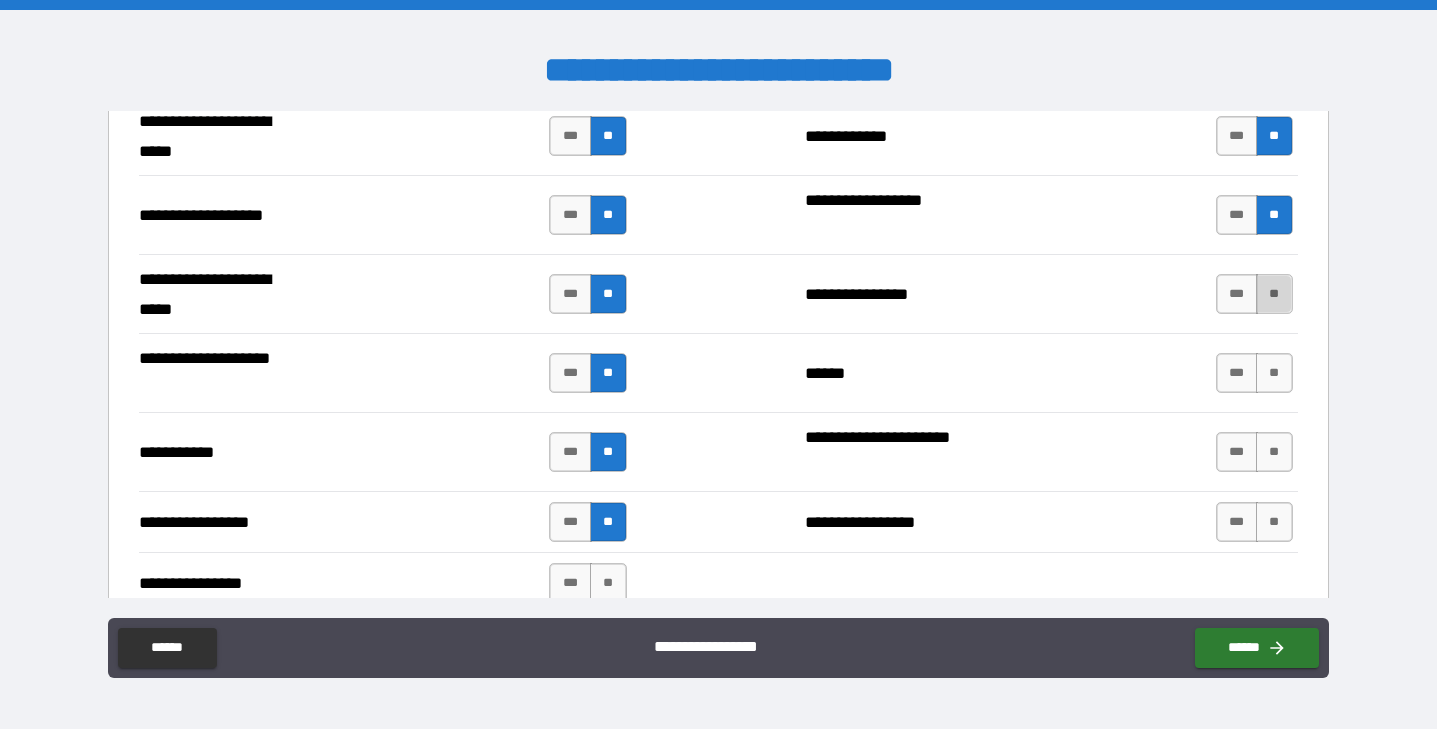 click on "**" at bounding box center [1274, 294] 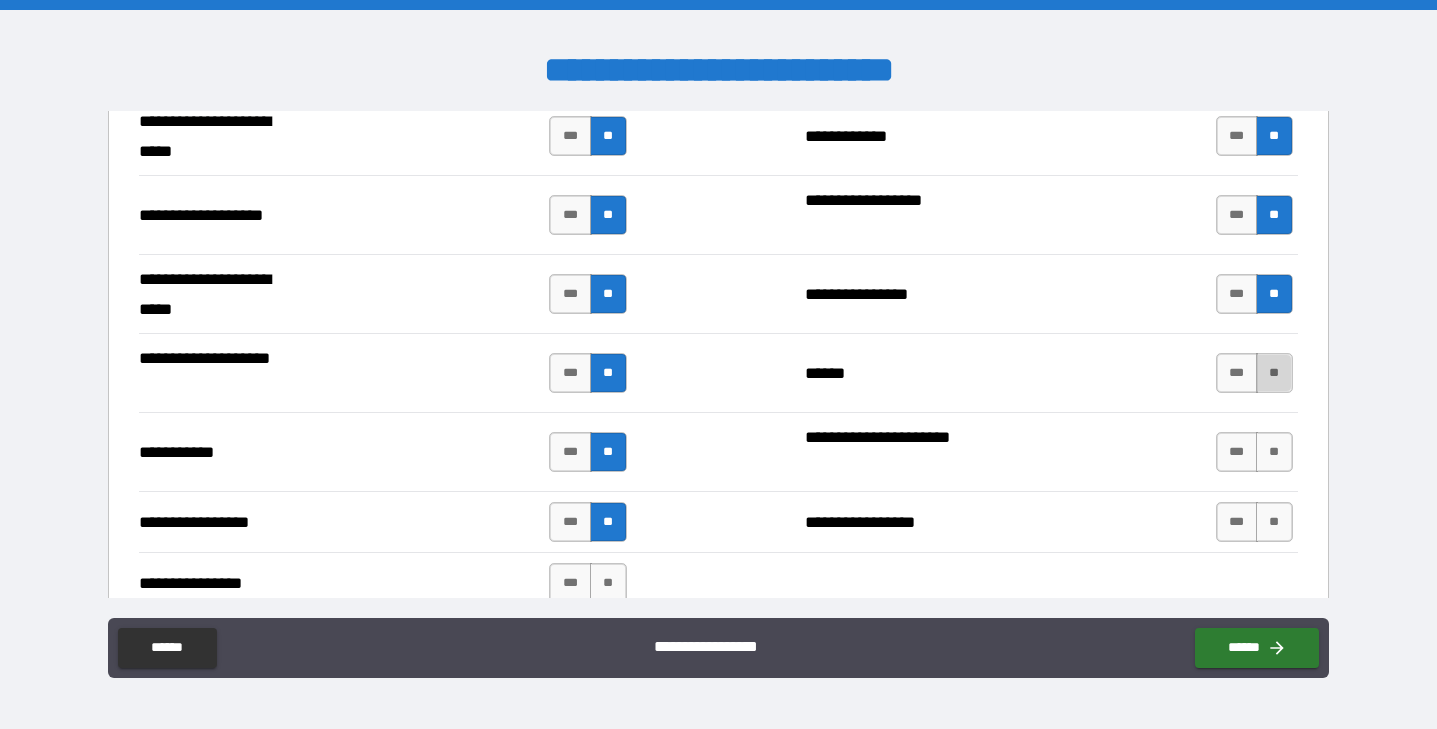 click on "**" at bounding box center (1274, 373) 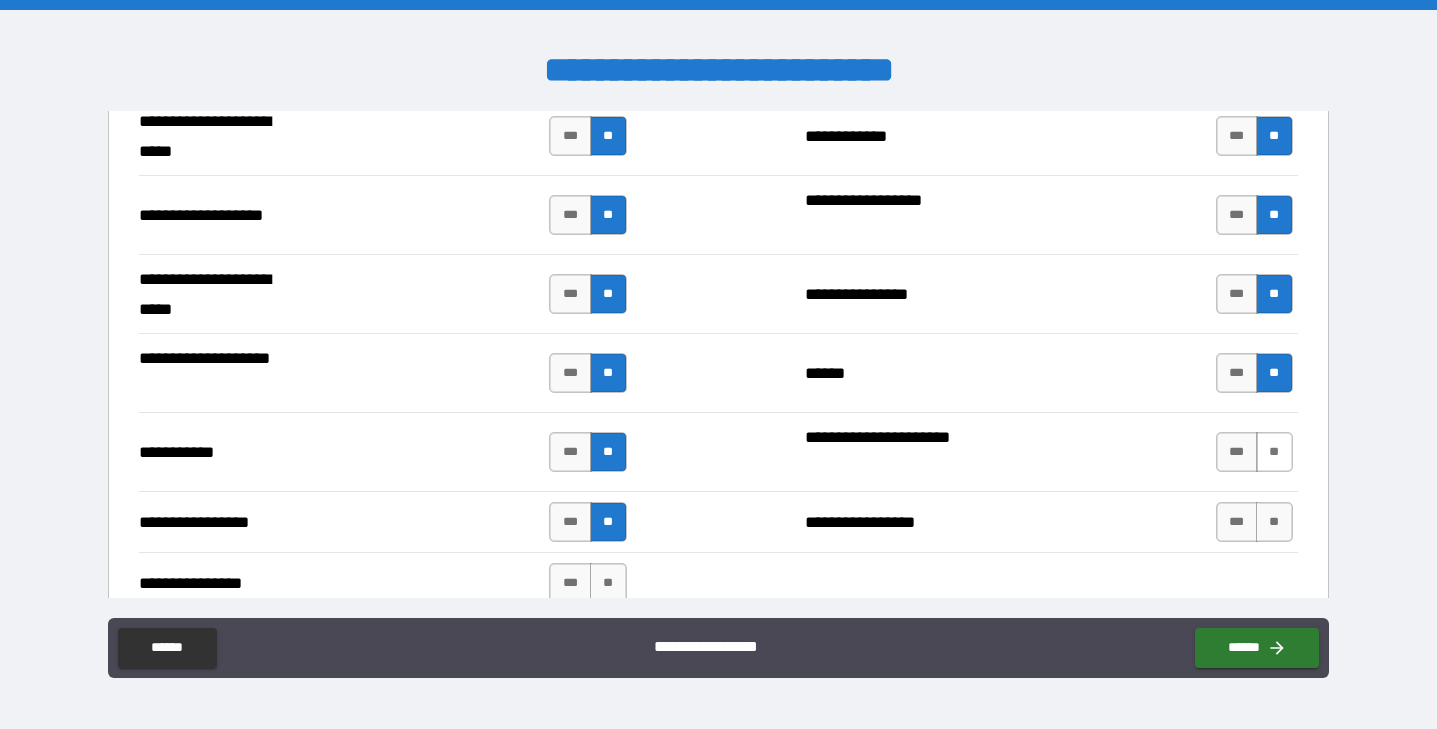 click on "**" at bounding box center (1274, 452) 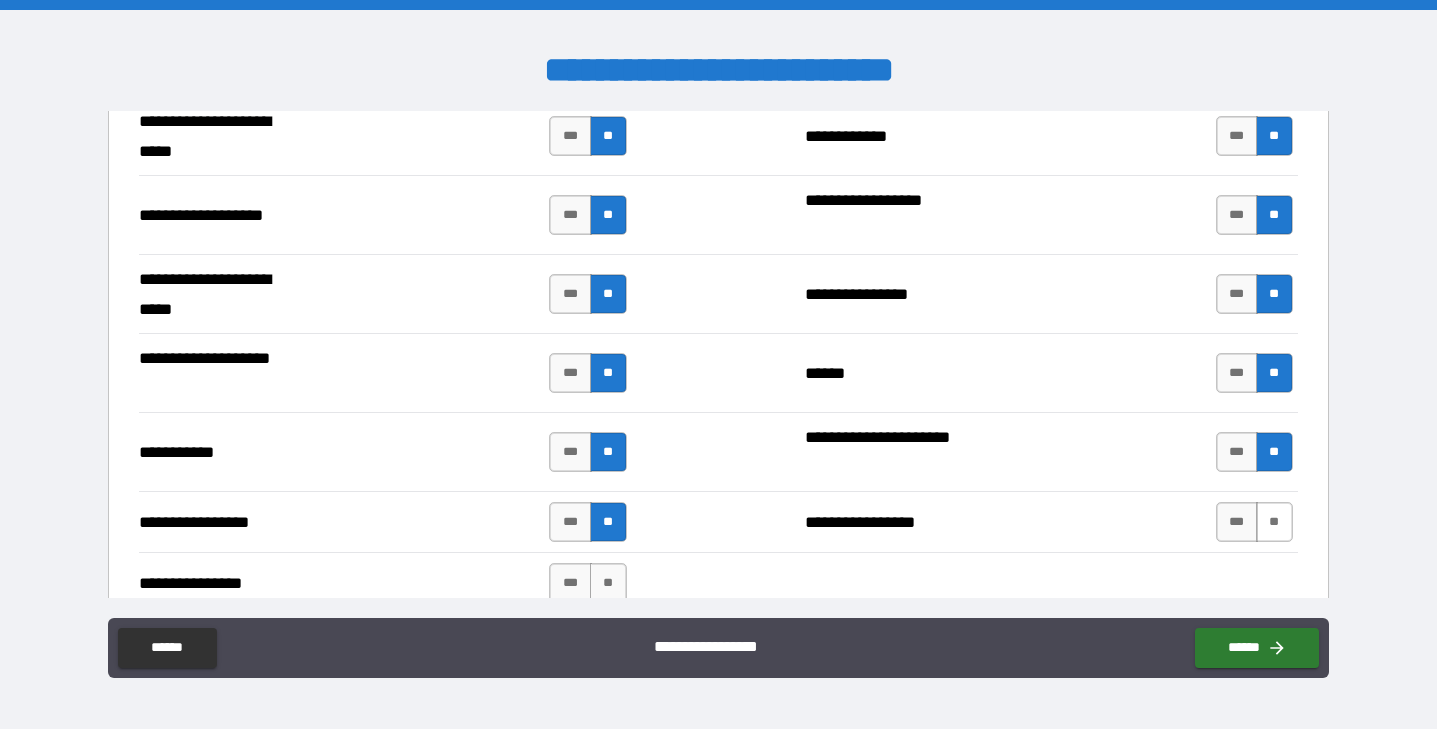 click on "**" at bounding box center (1274, 522) 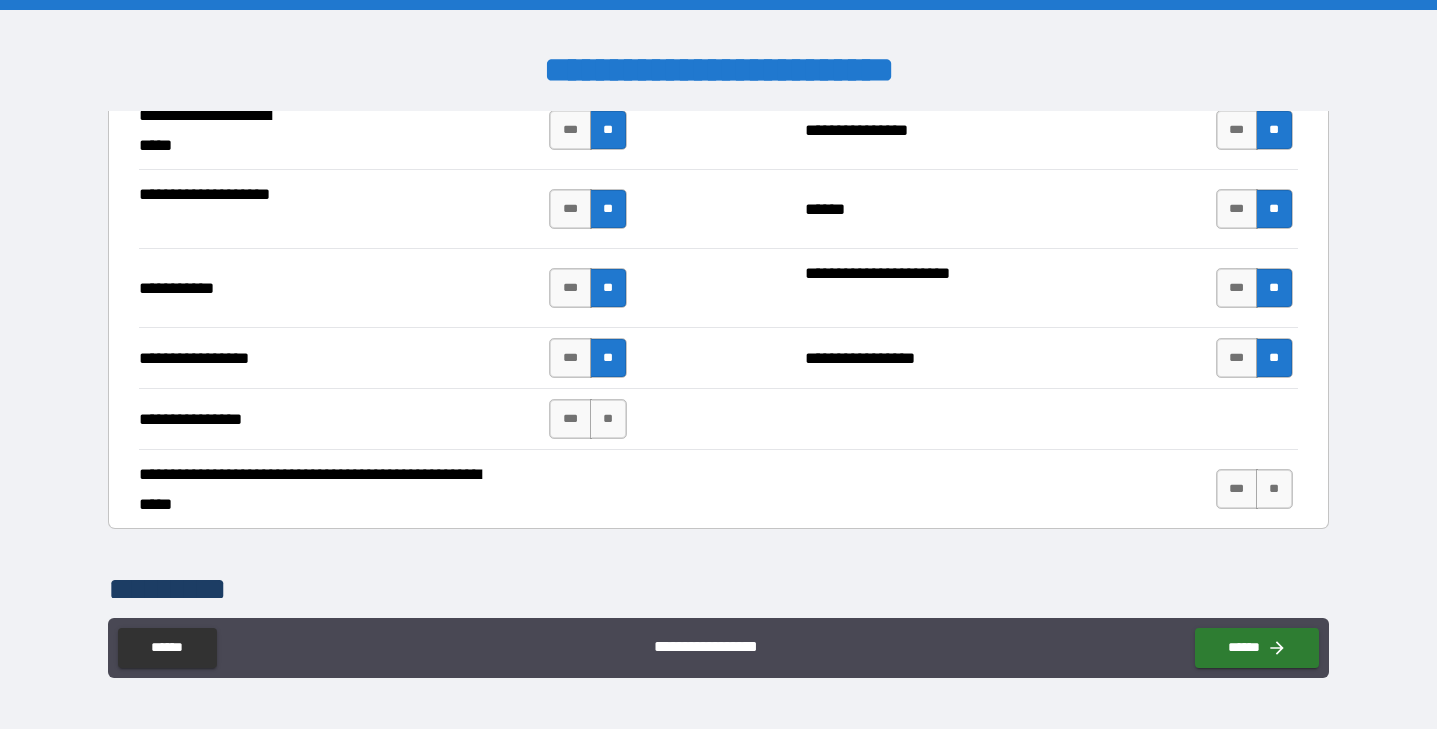 scroll, scrollTop: 4374, scrollLeft: 0, axis: vertical 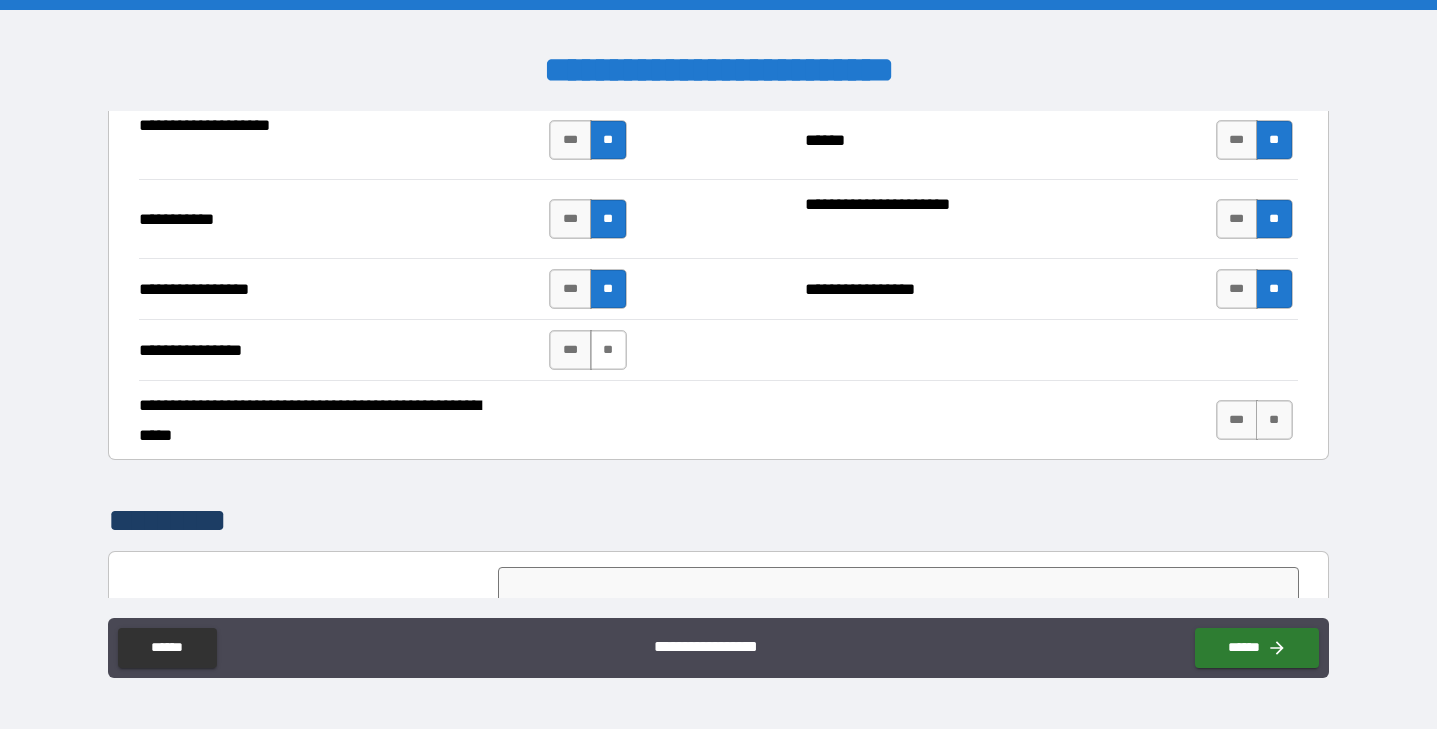 click on "**" at bounding box center [608, 350] 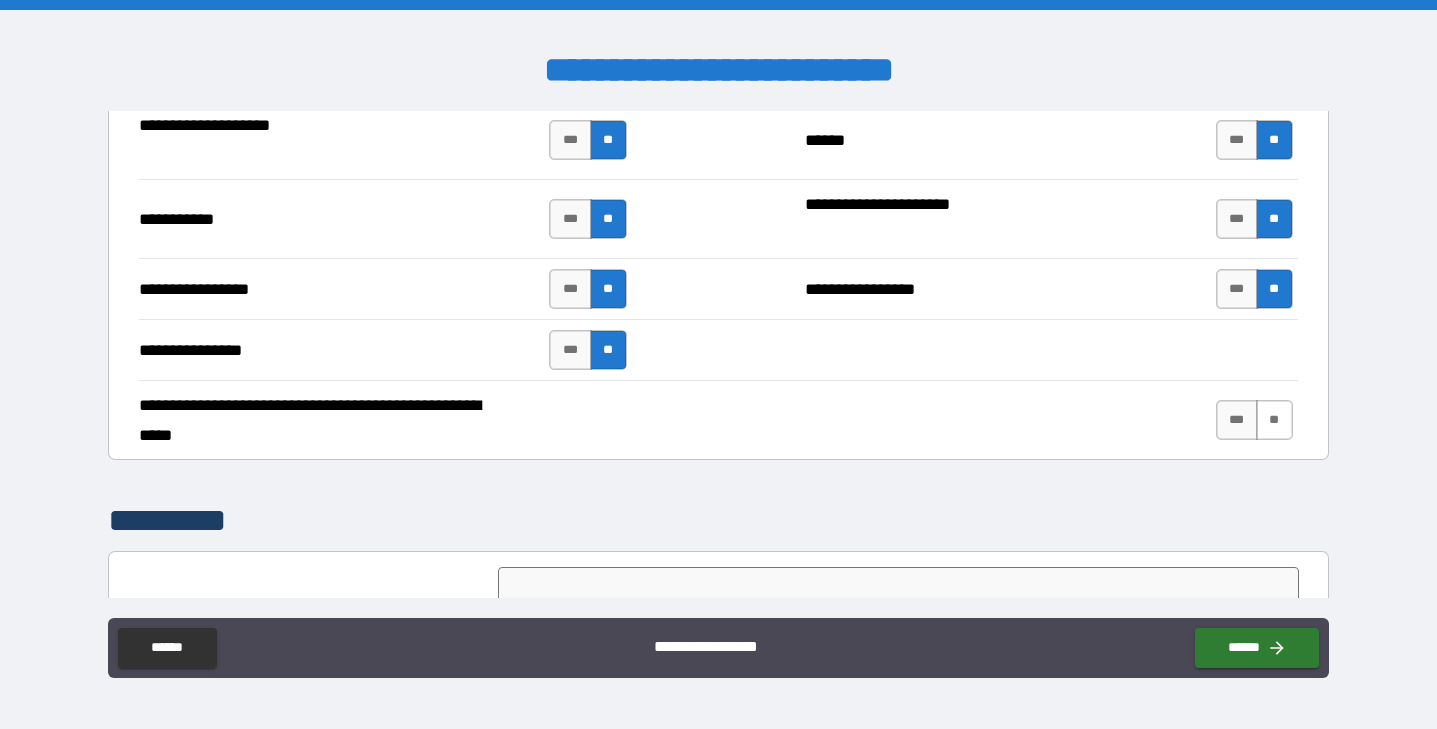 click on "**" at bounding box center [1274, 420] 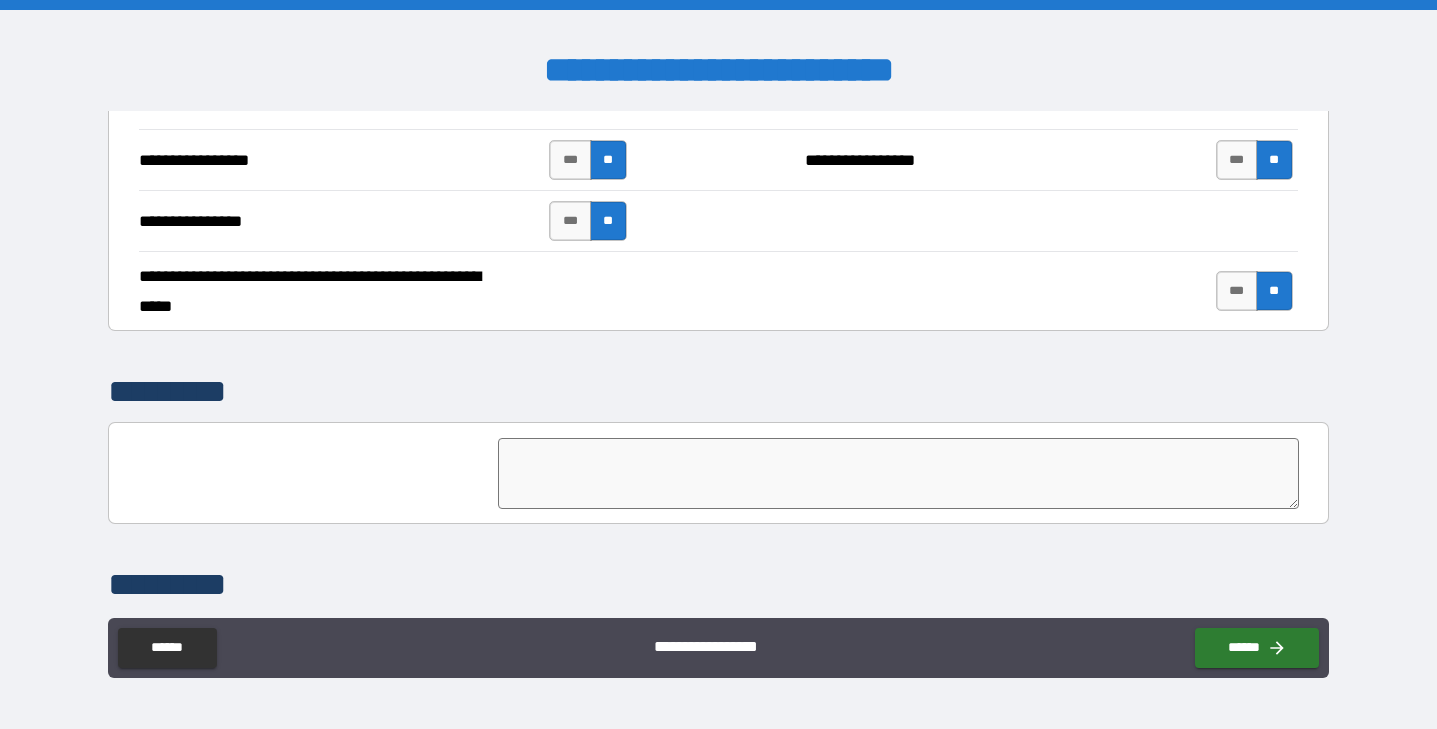scroll, scrollTop: 4528, scrollLeft: 0, axis: vertical 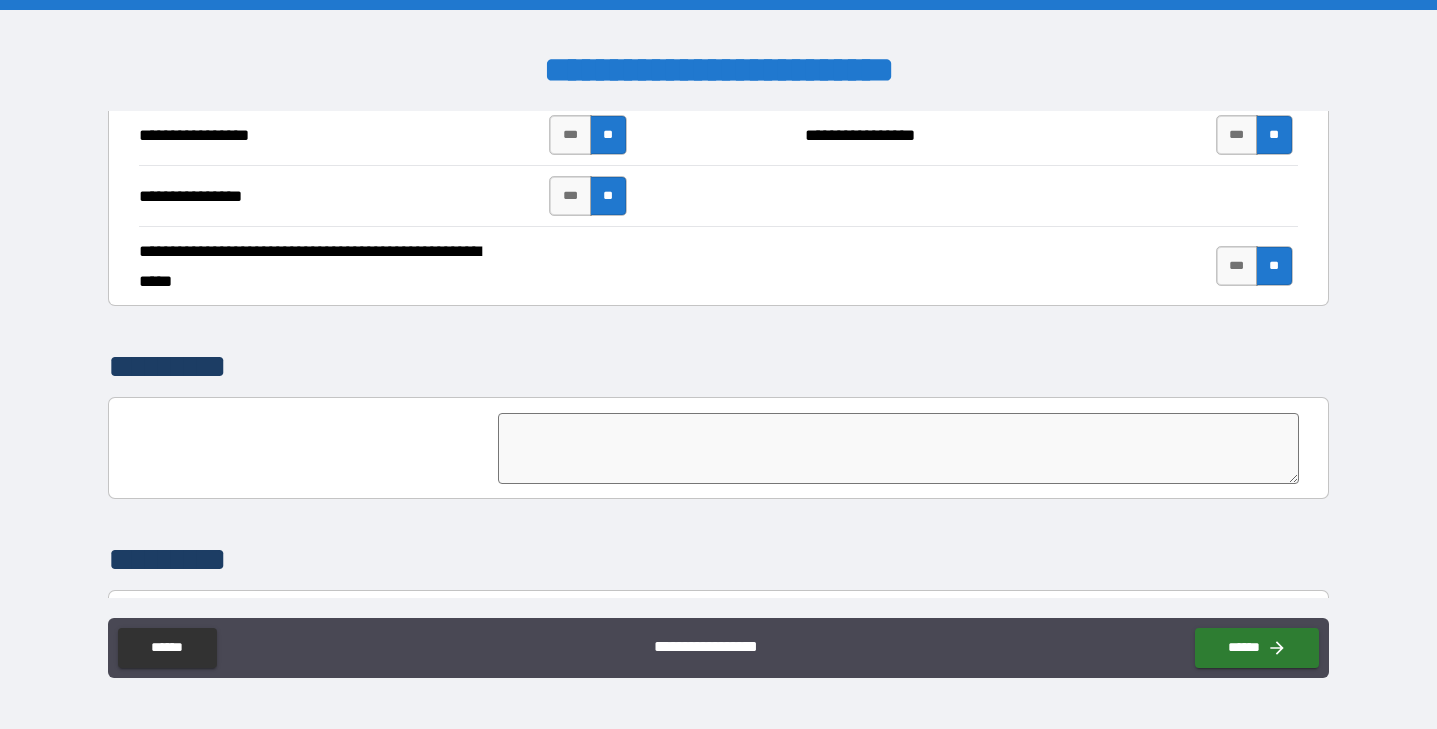 click at bounding box center (898, 448) 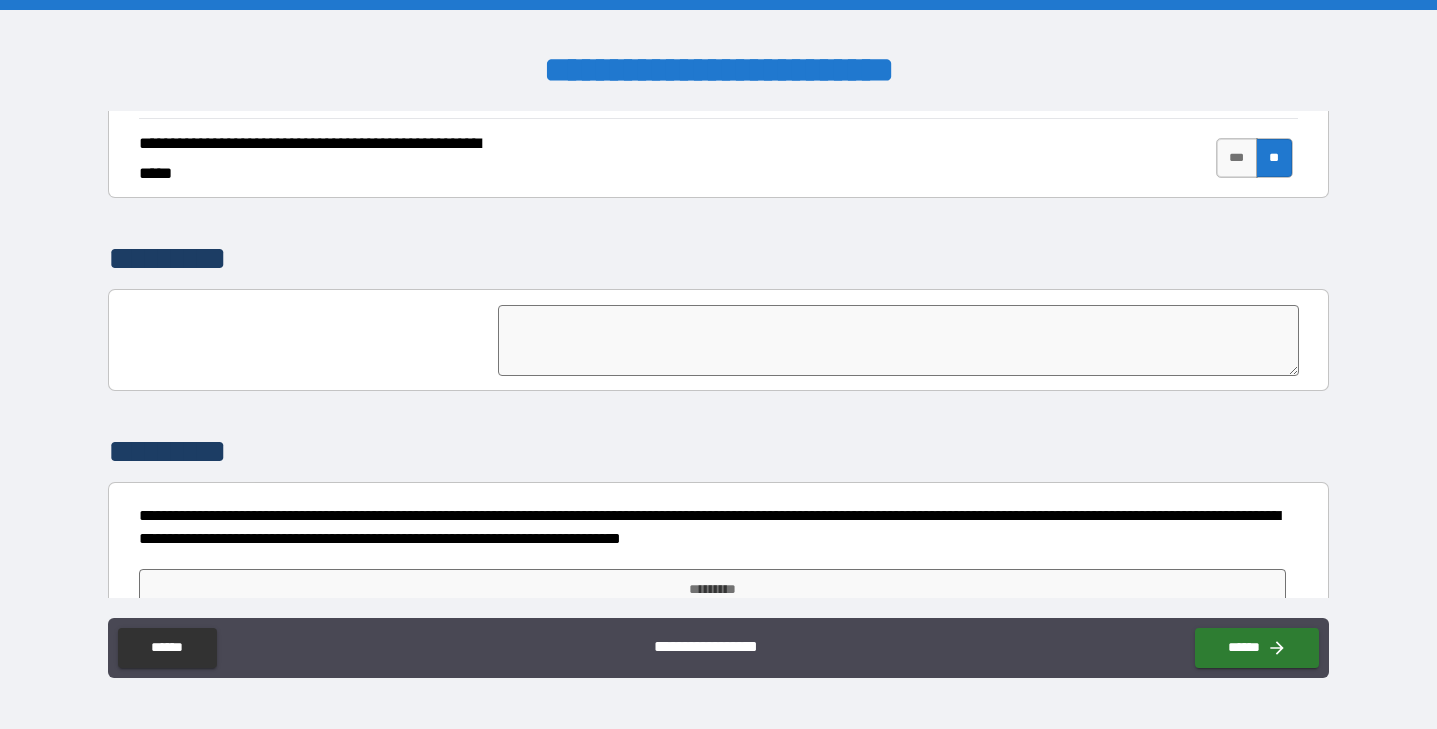 scroll, scrollTop: 4678, scrollLeft: 0, axis: vertical 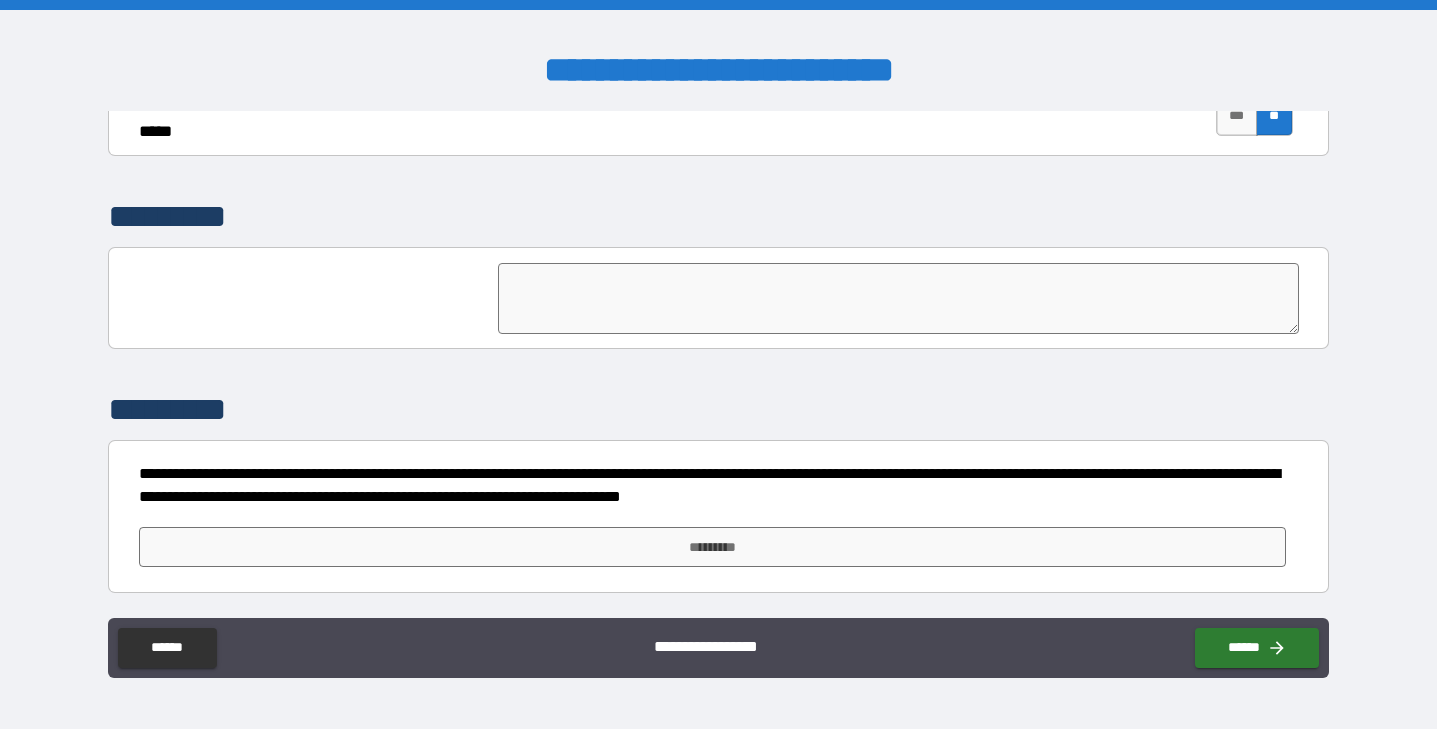 type on "*" 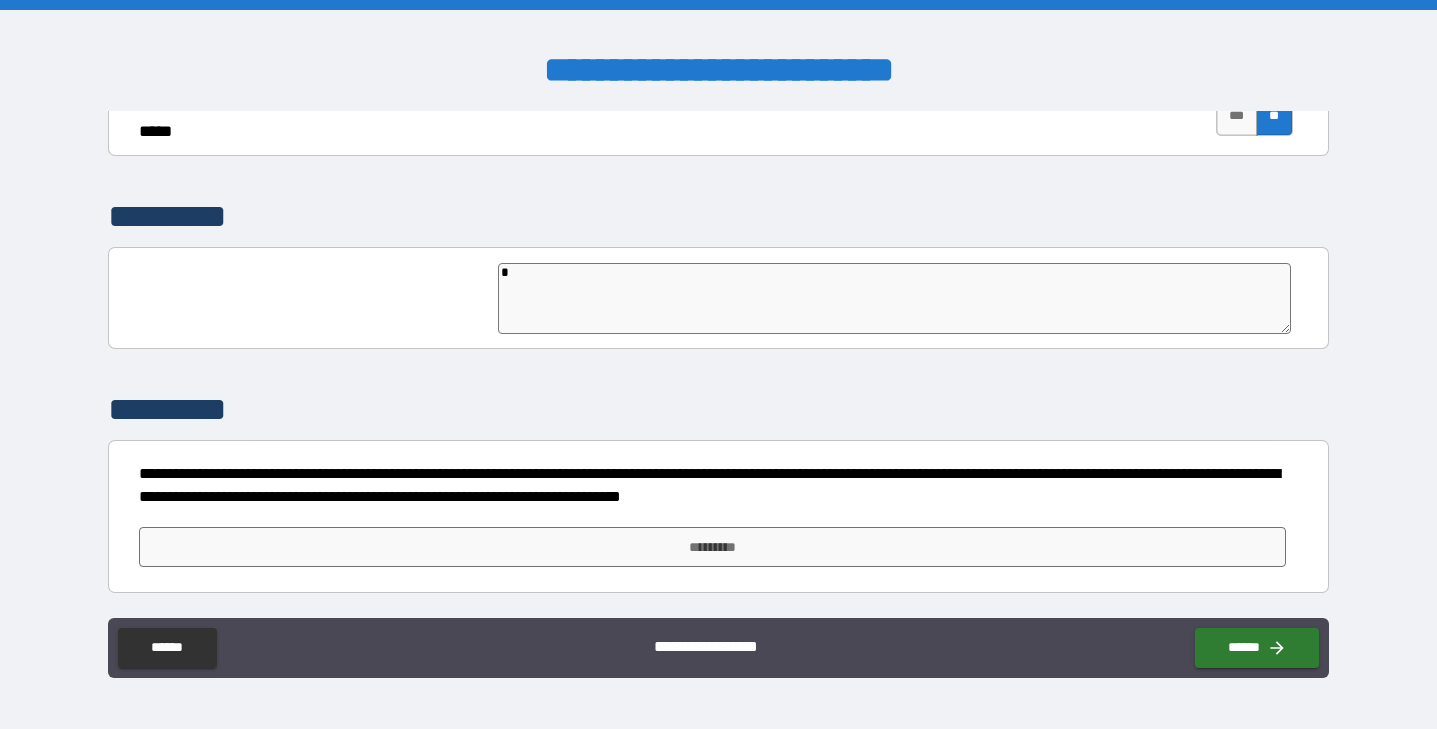 type on "*" 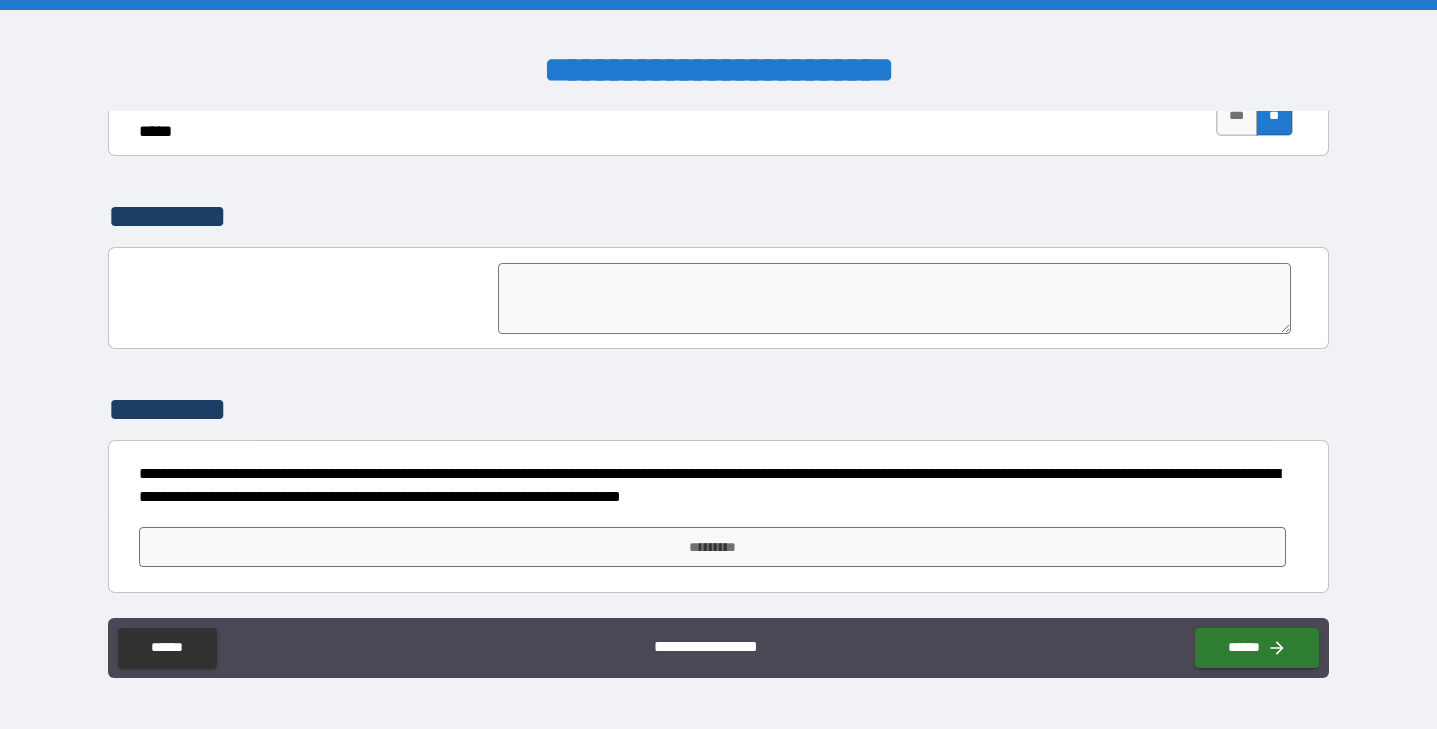 type on "*" 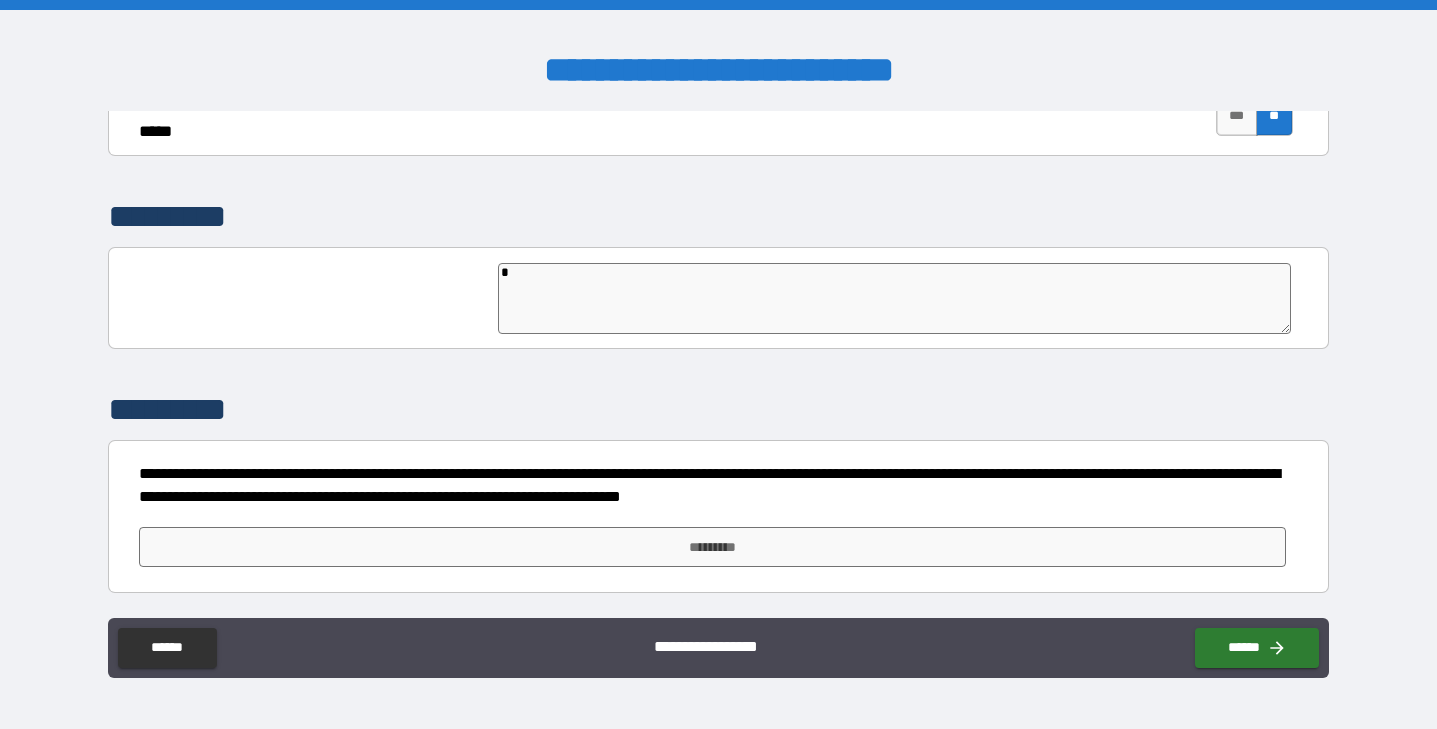 type on "**" 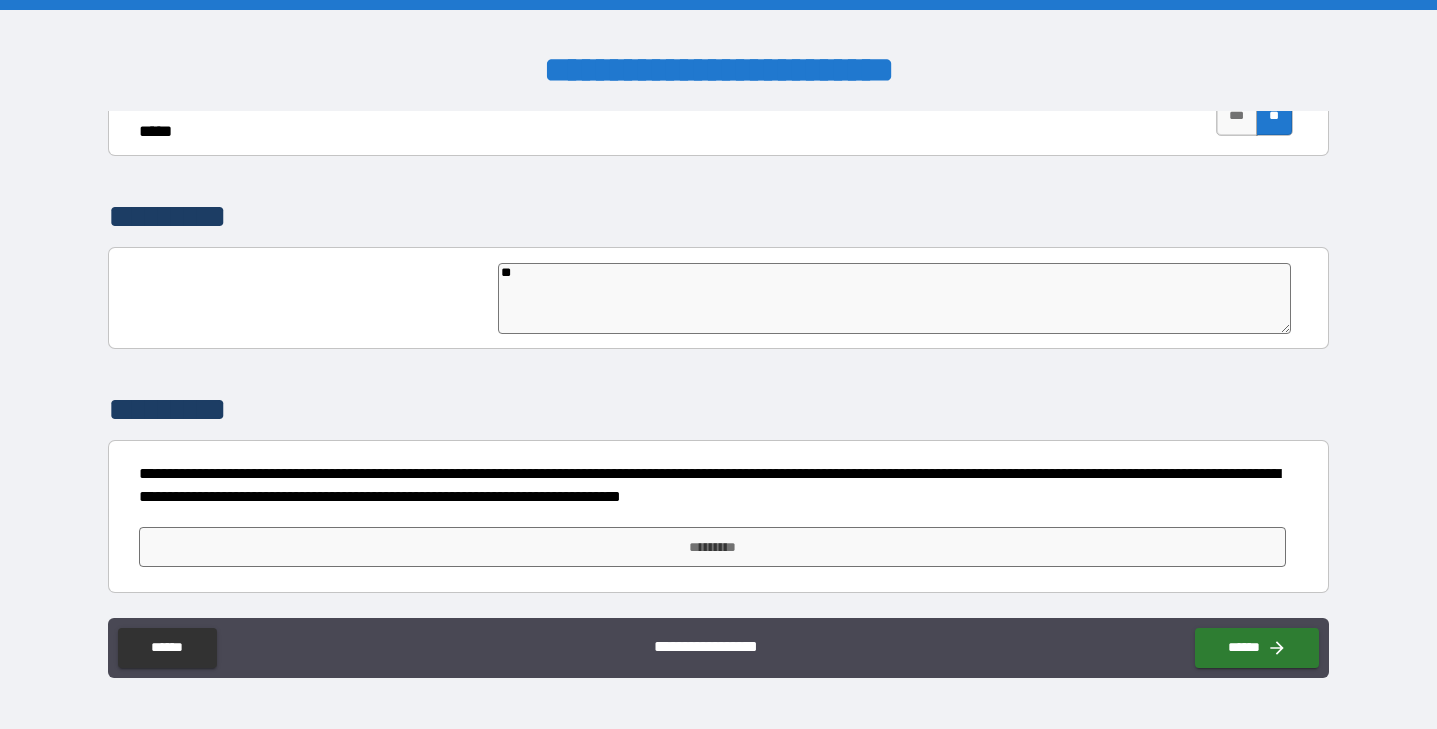 type on "**" 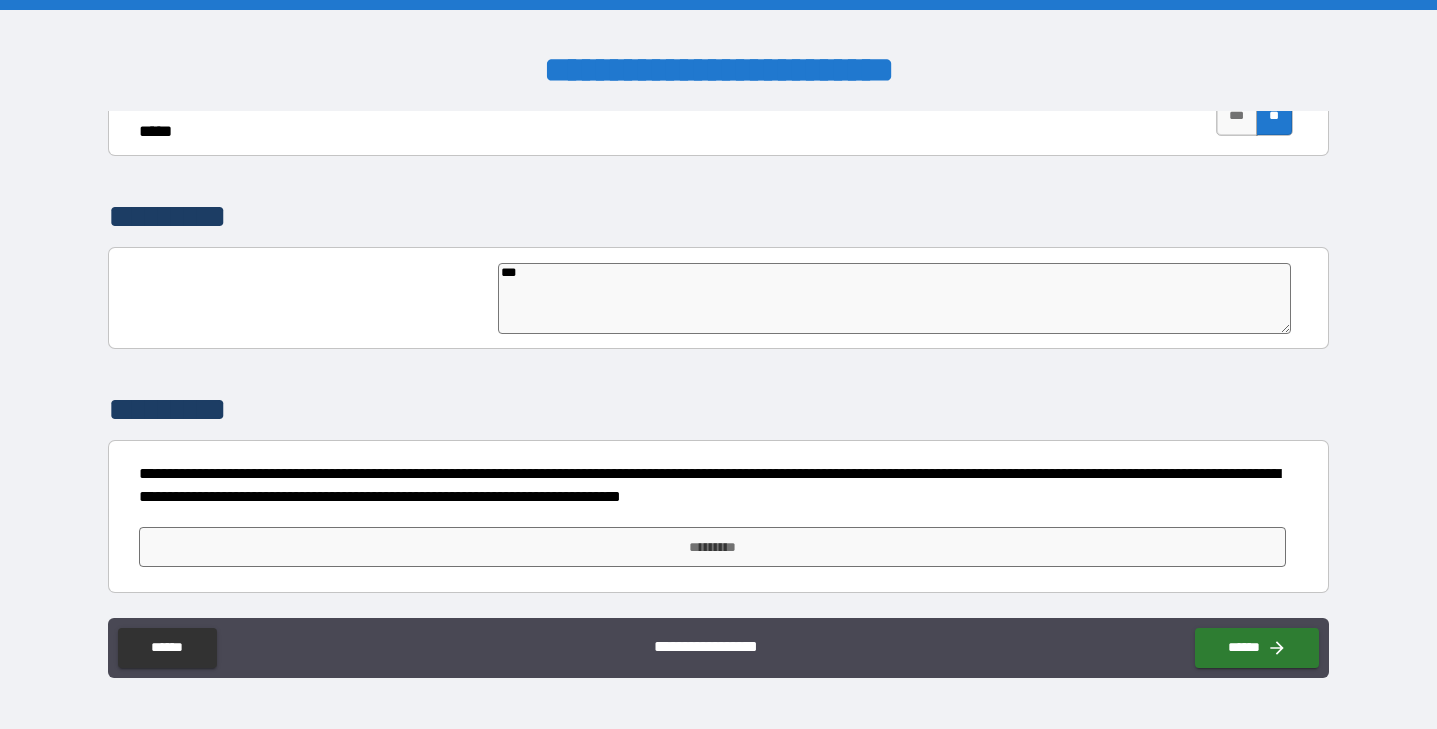 type on "*" 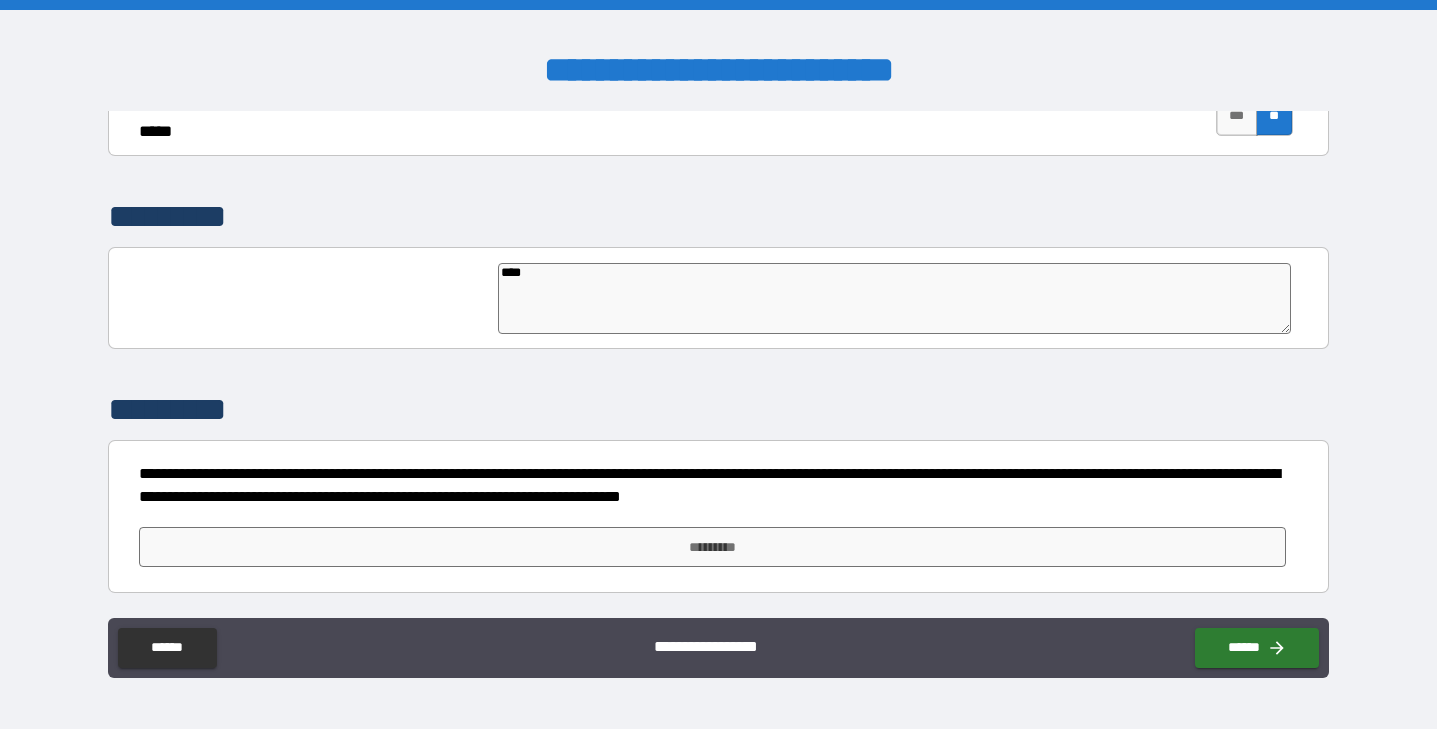 type on "*****" 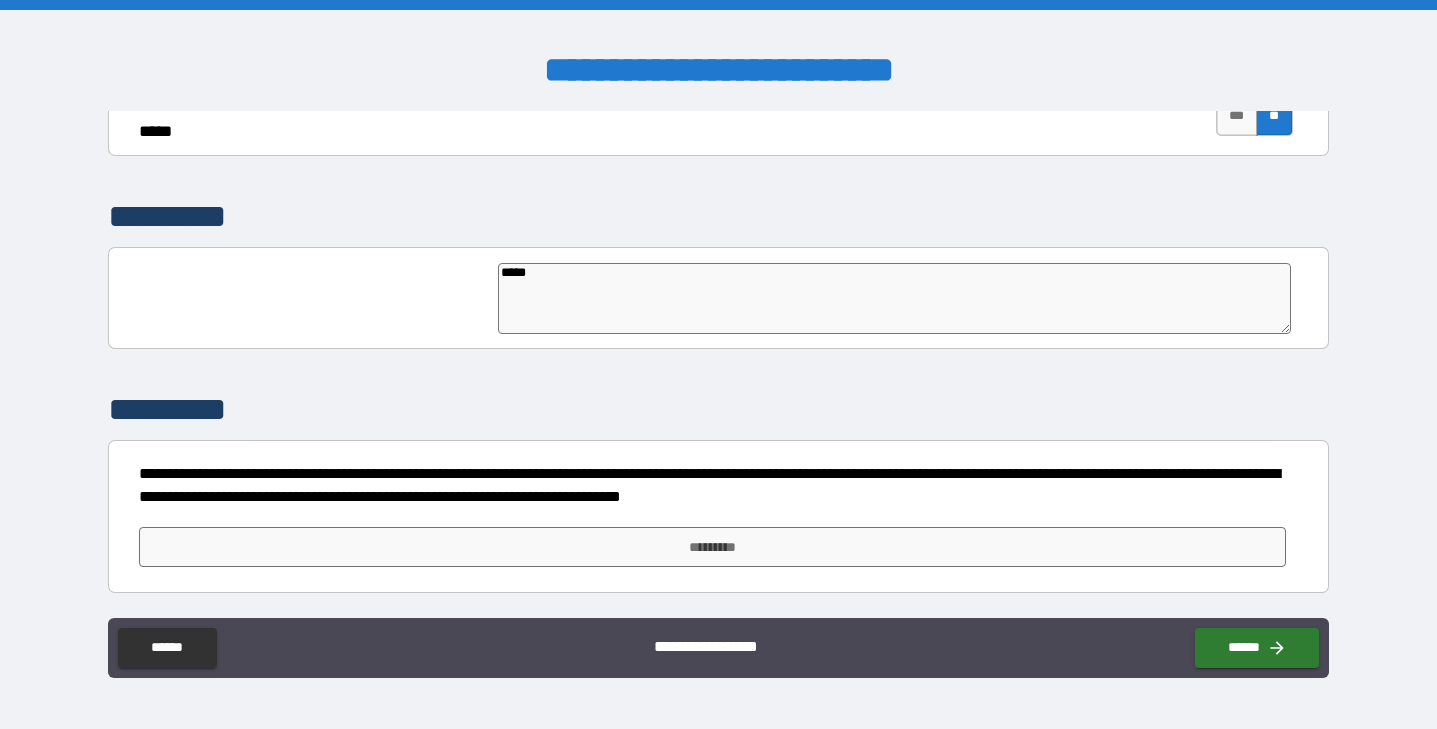 type on "******" 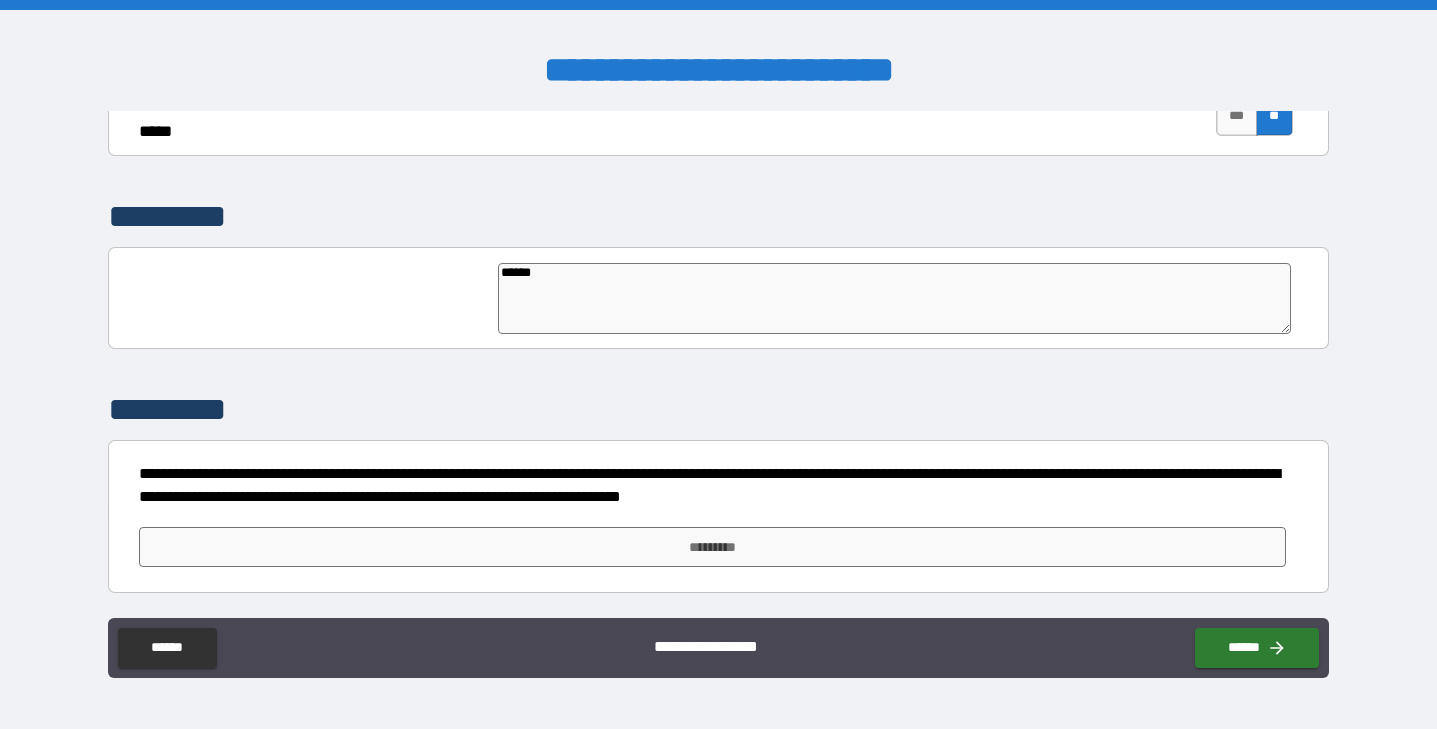 type on "*******" 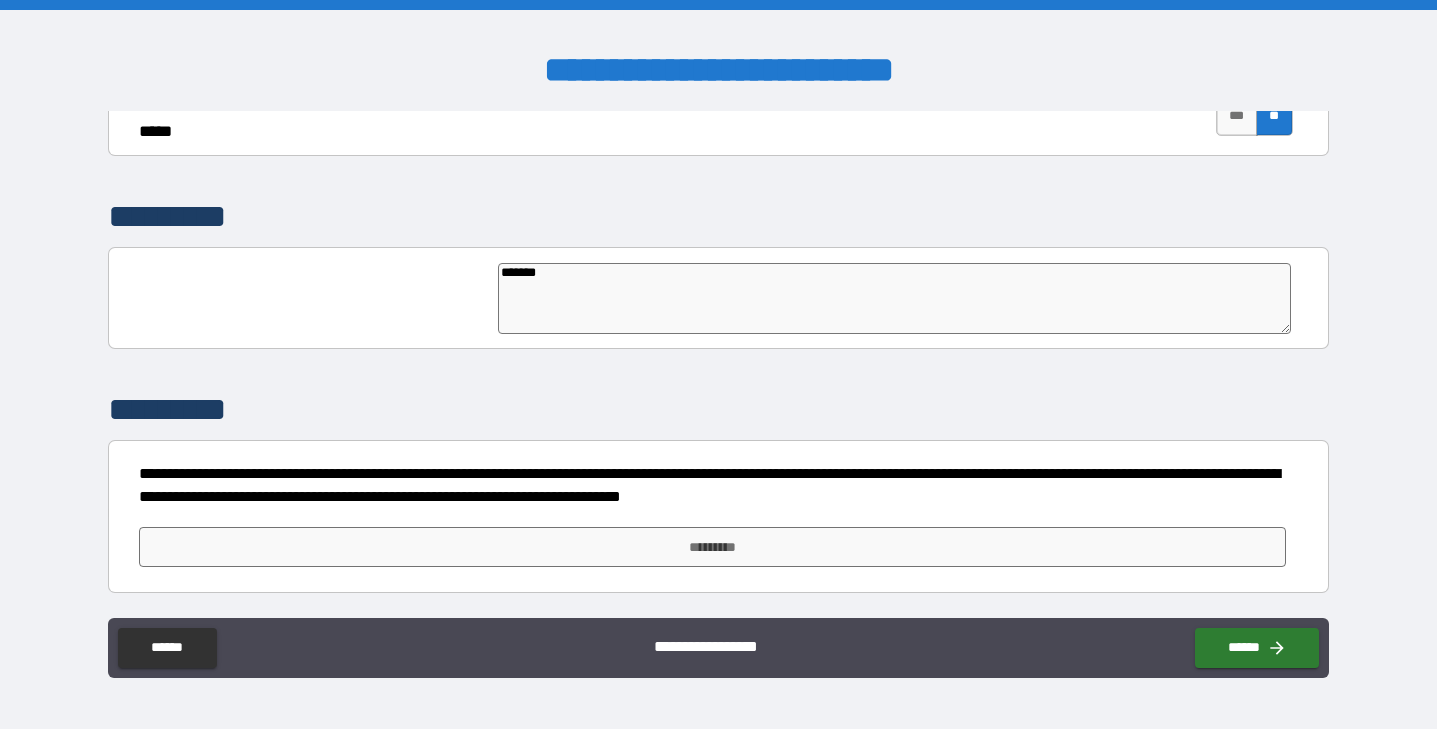 type on "********" 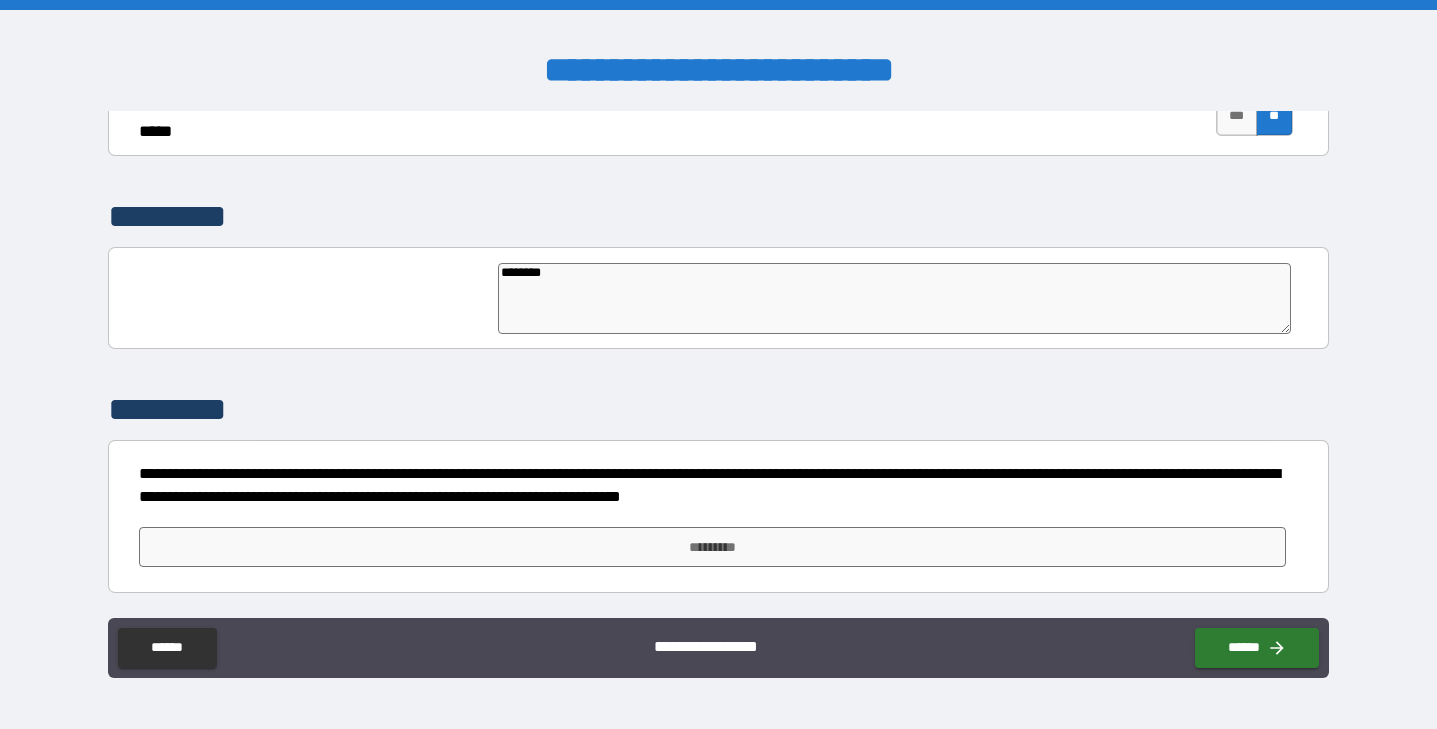 type on "*********" 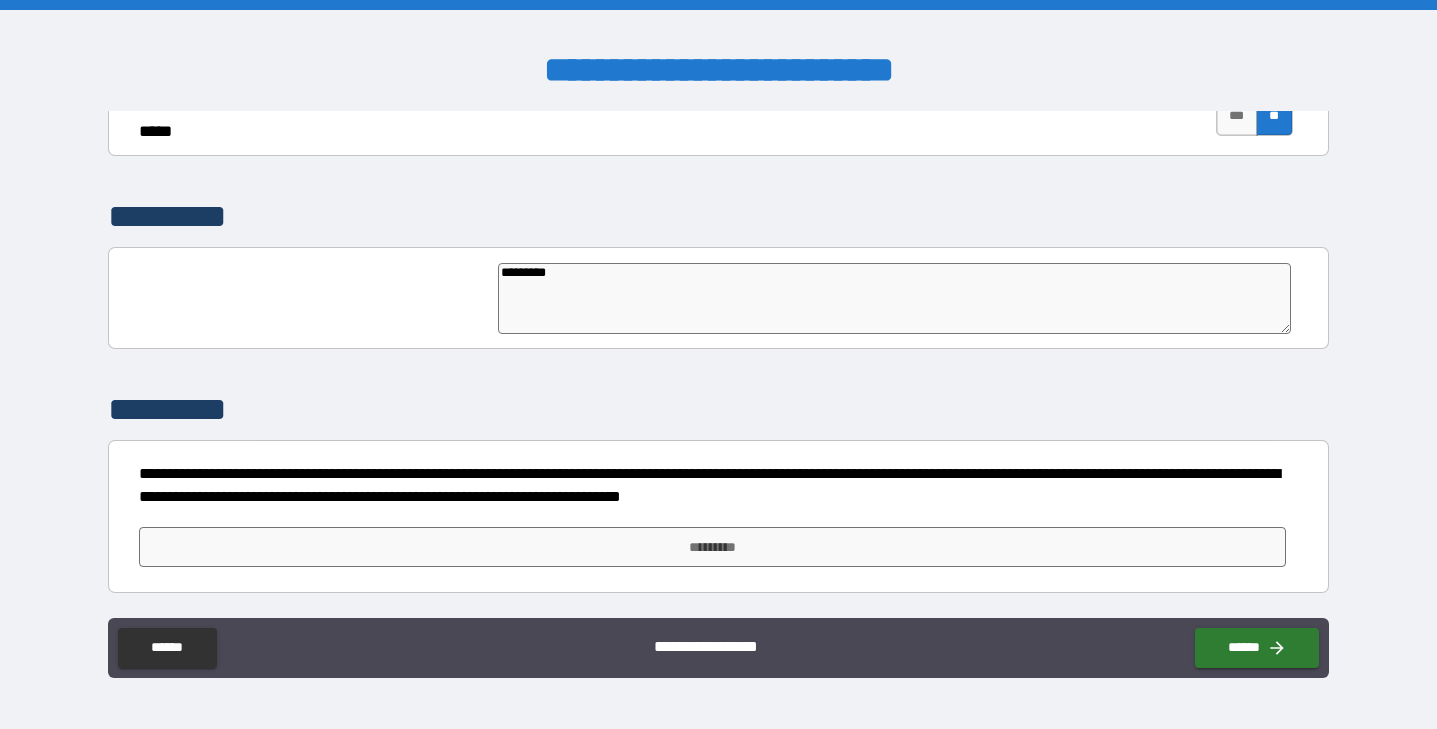 type on "*" 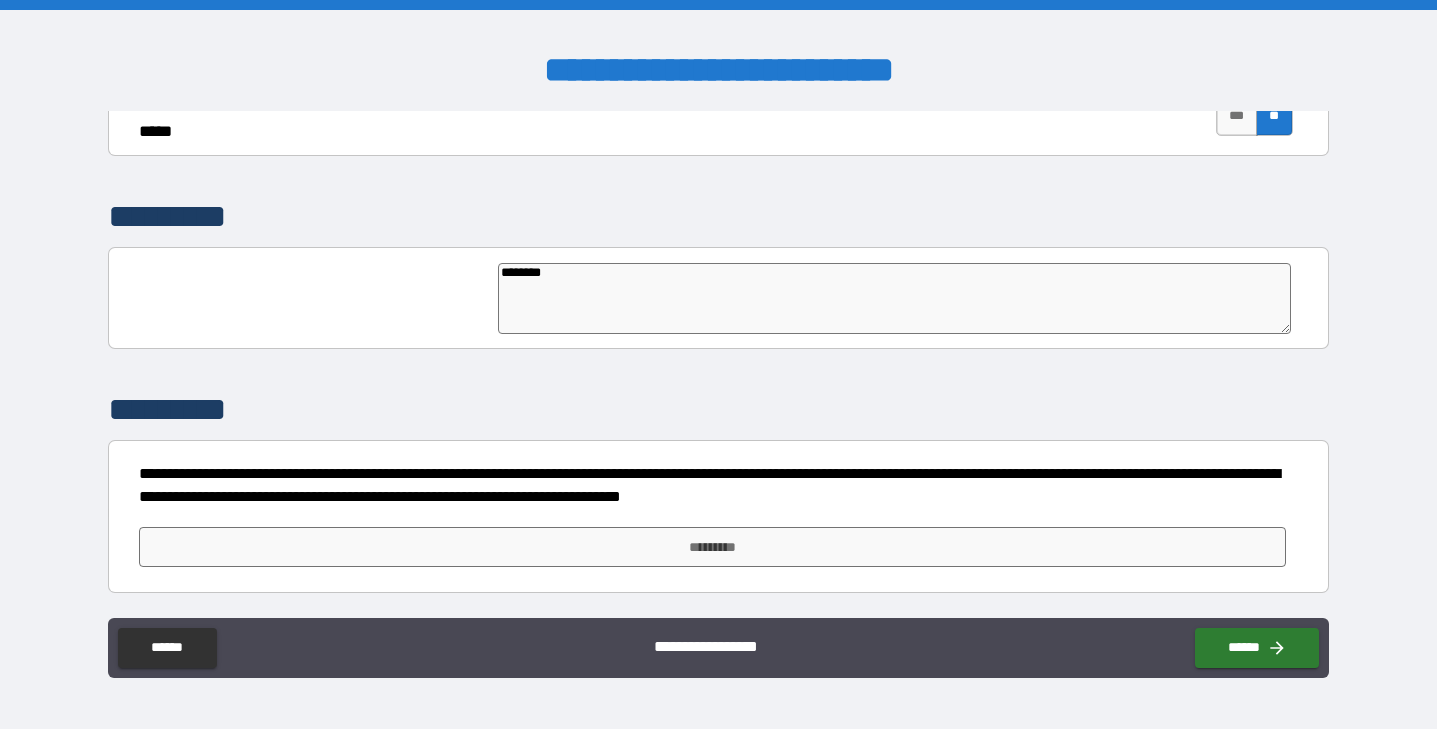 type on "*******" 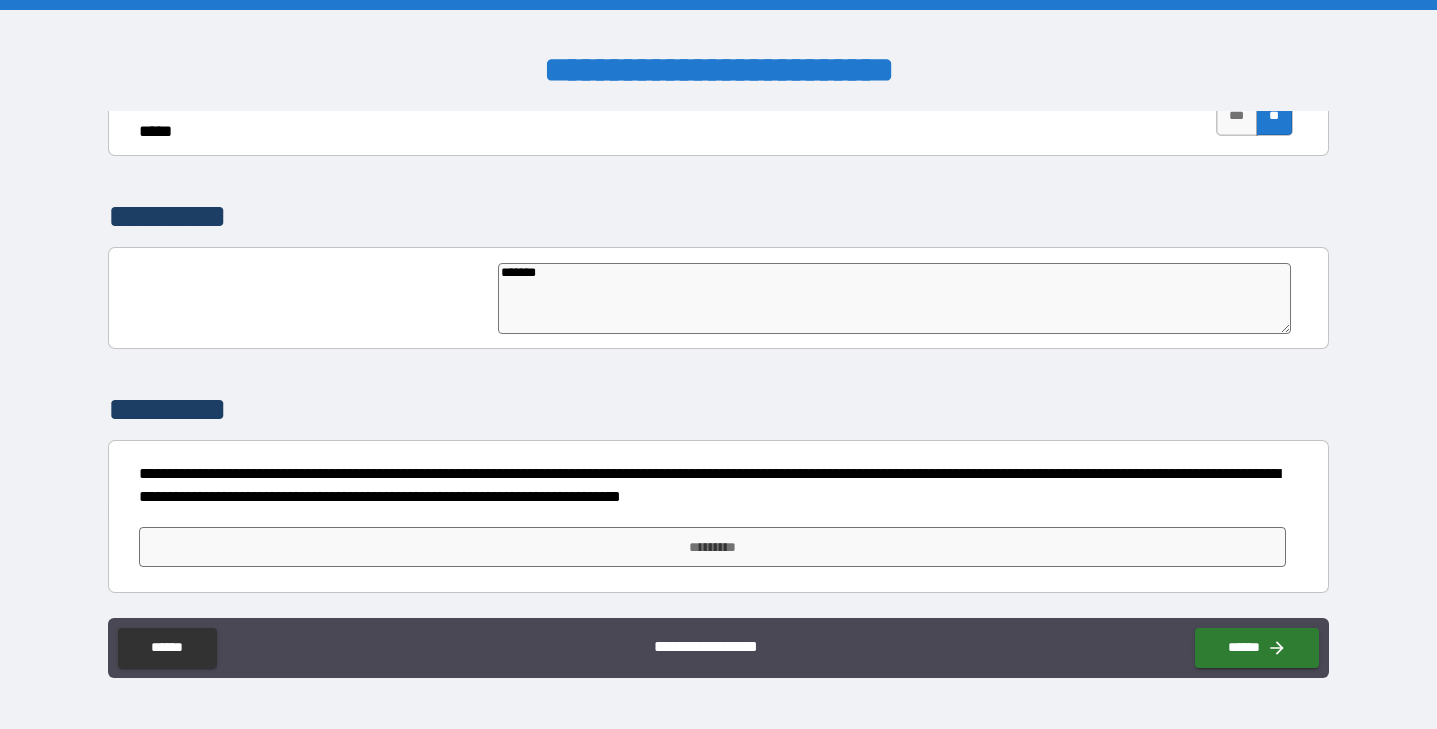 type on "******" 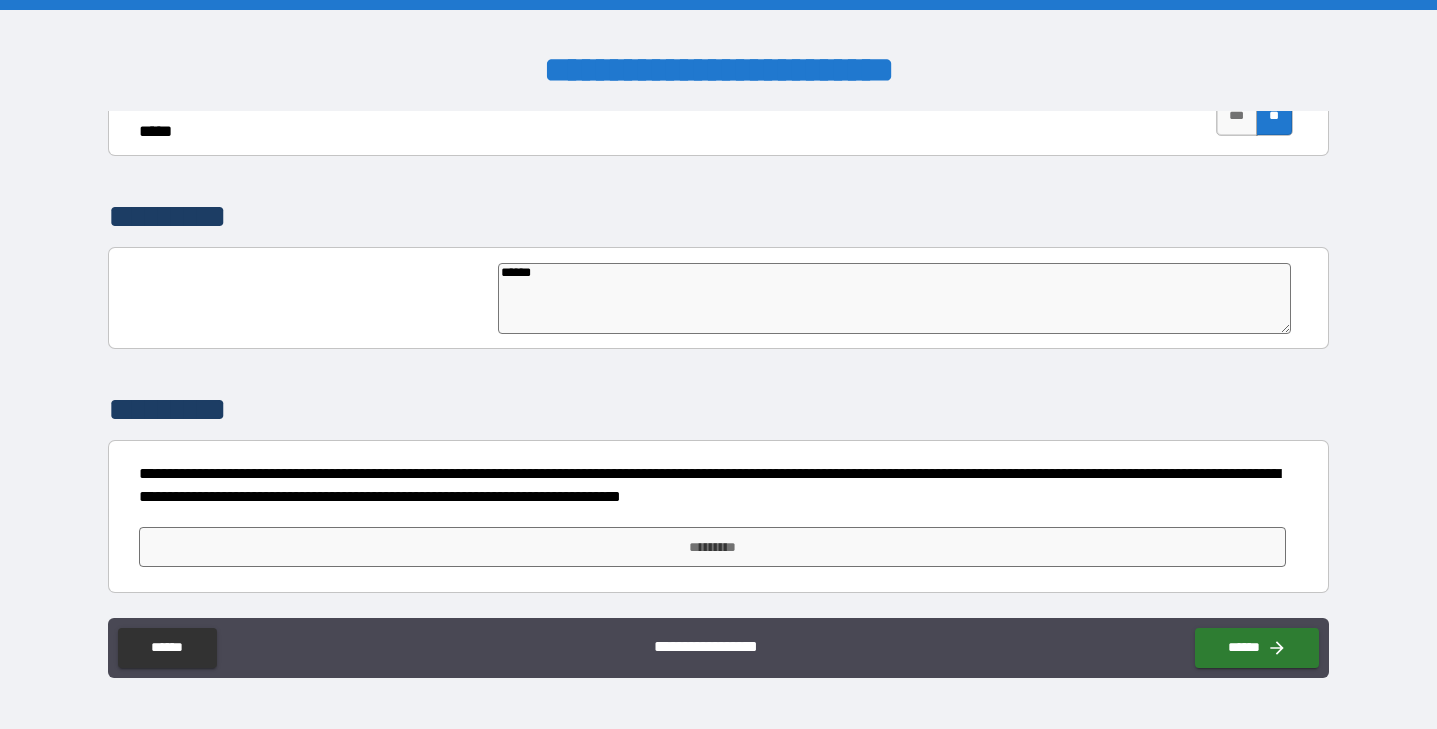 type on "*****" 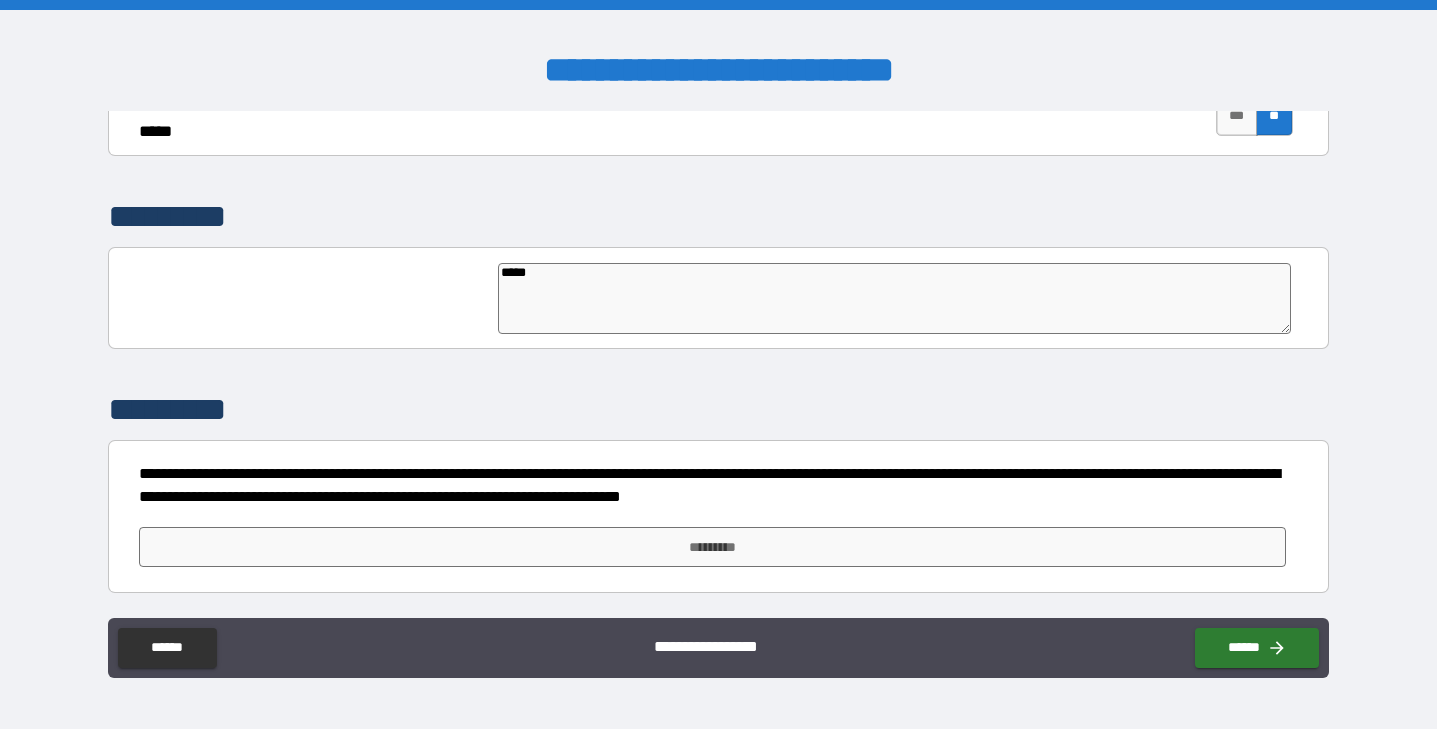 type on "****" 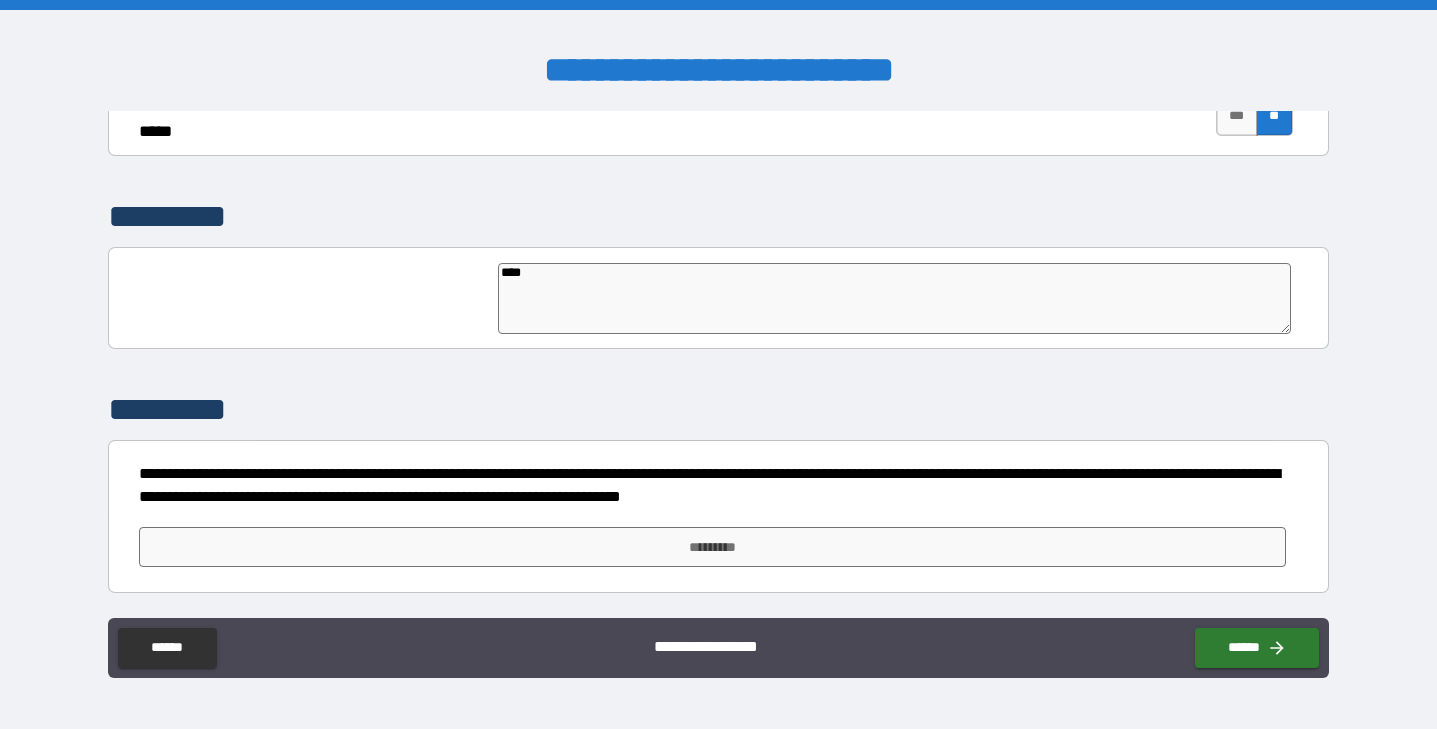 type on "**" 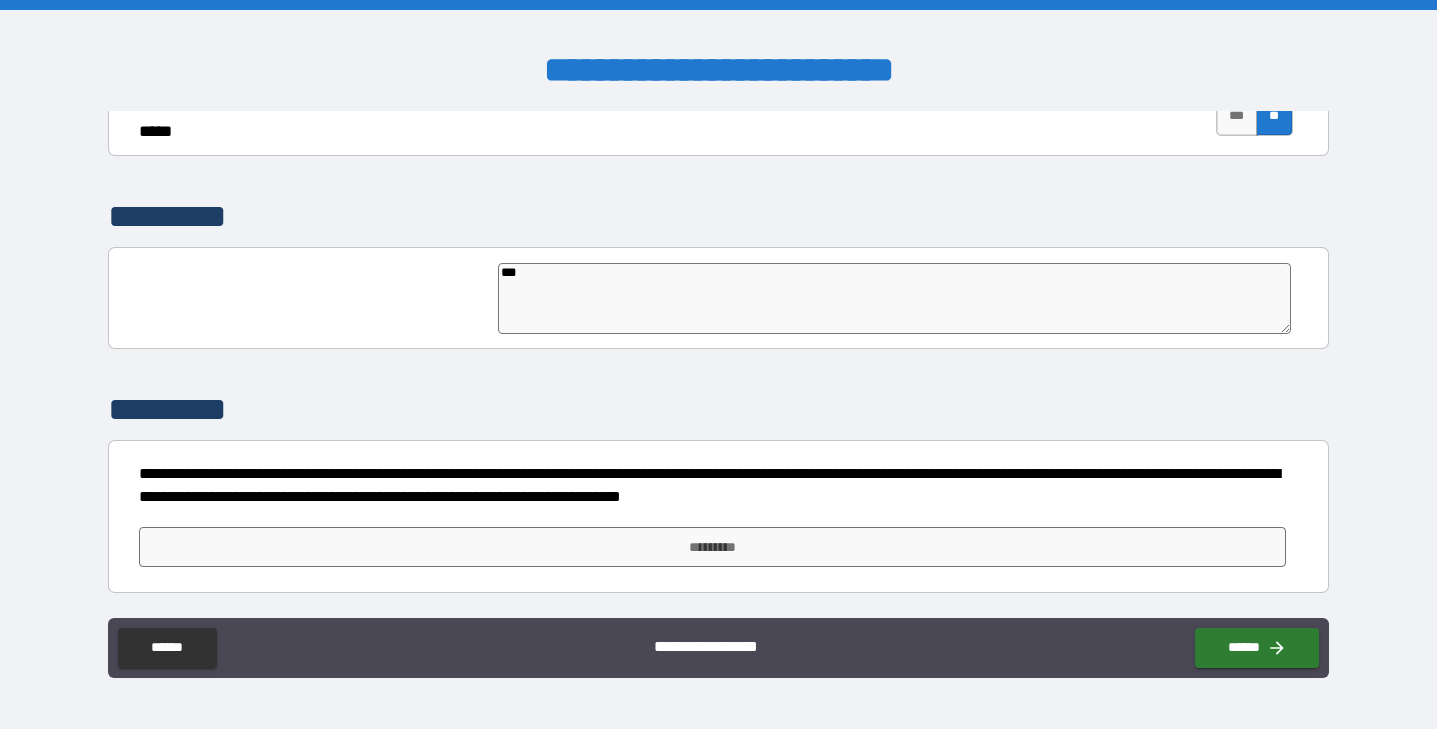 type on "****" 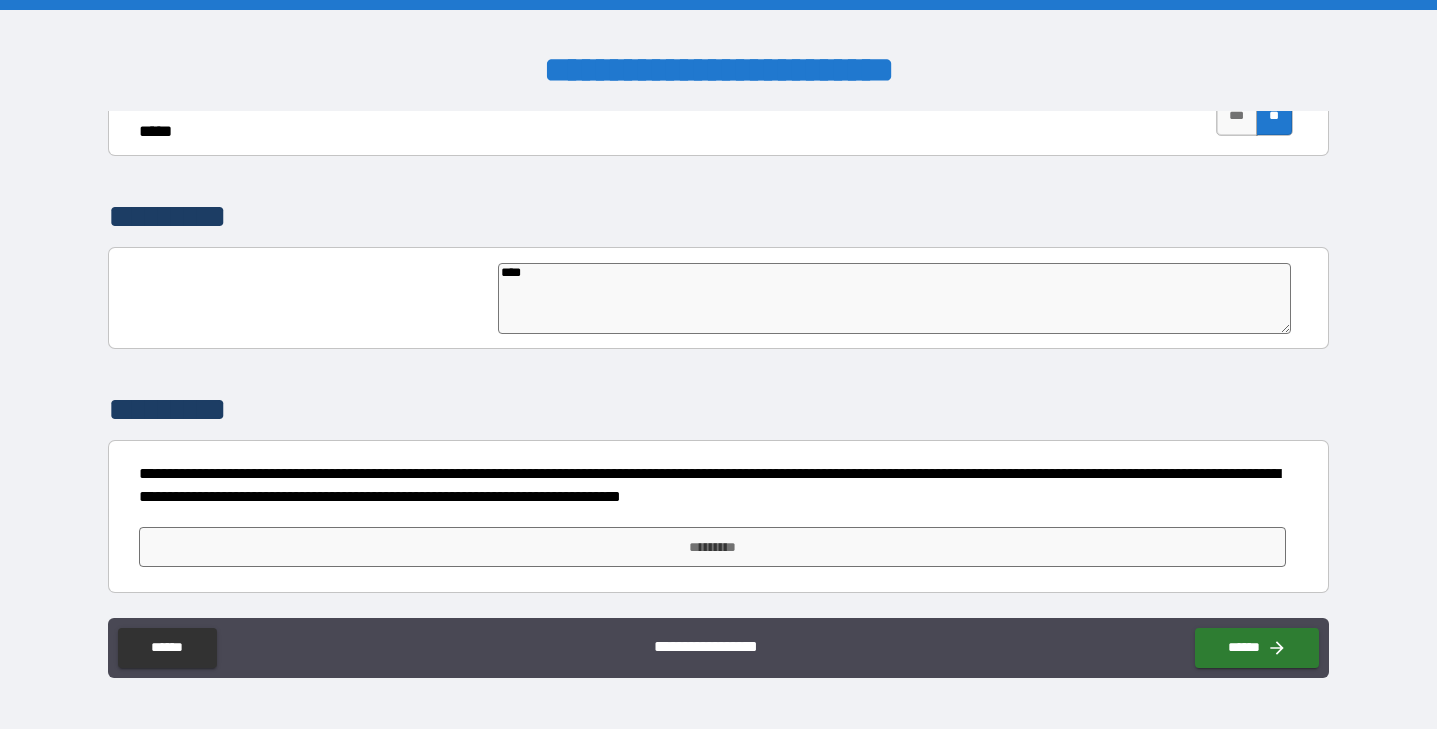 type on "*****" 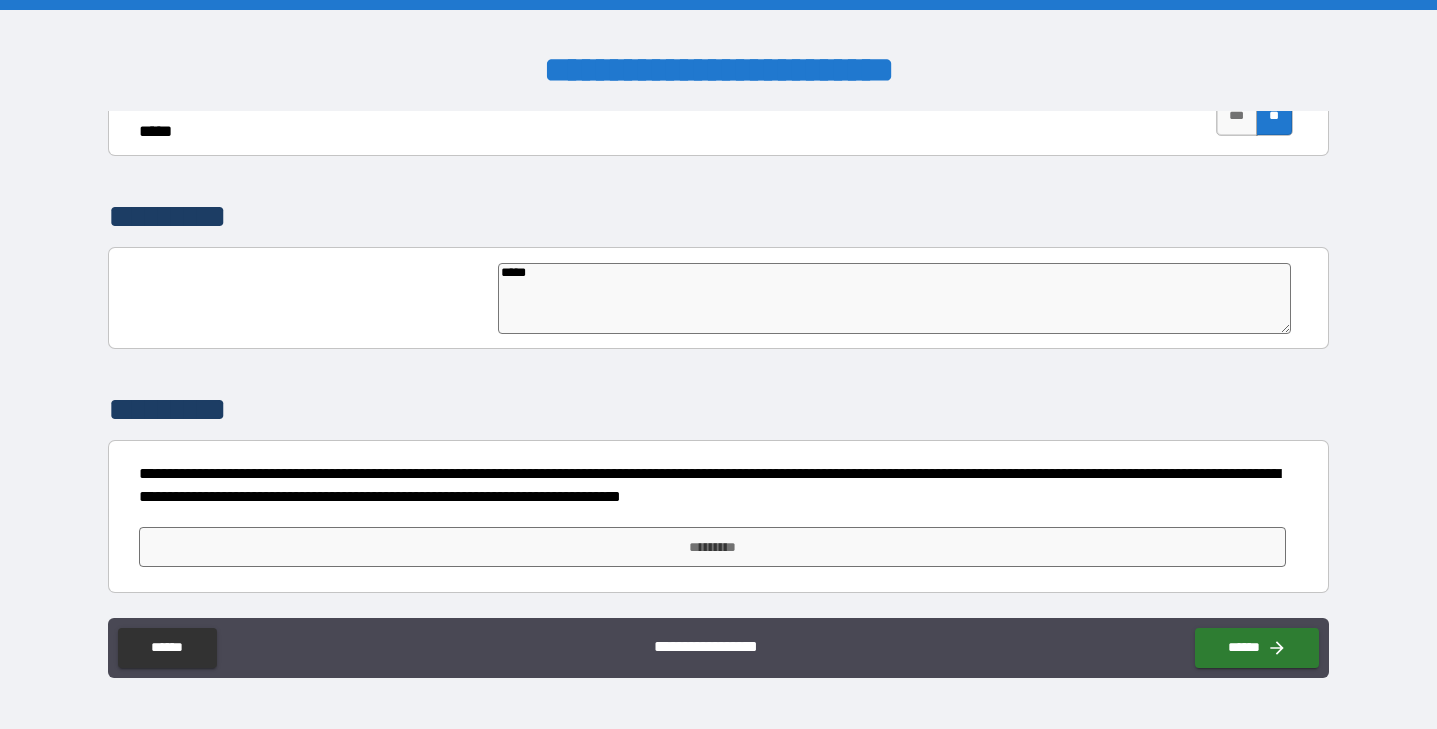 type on "******" 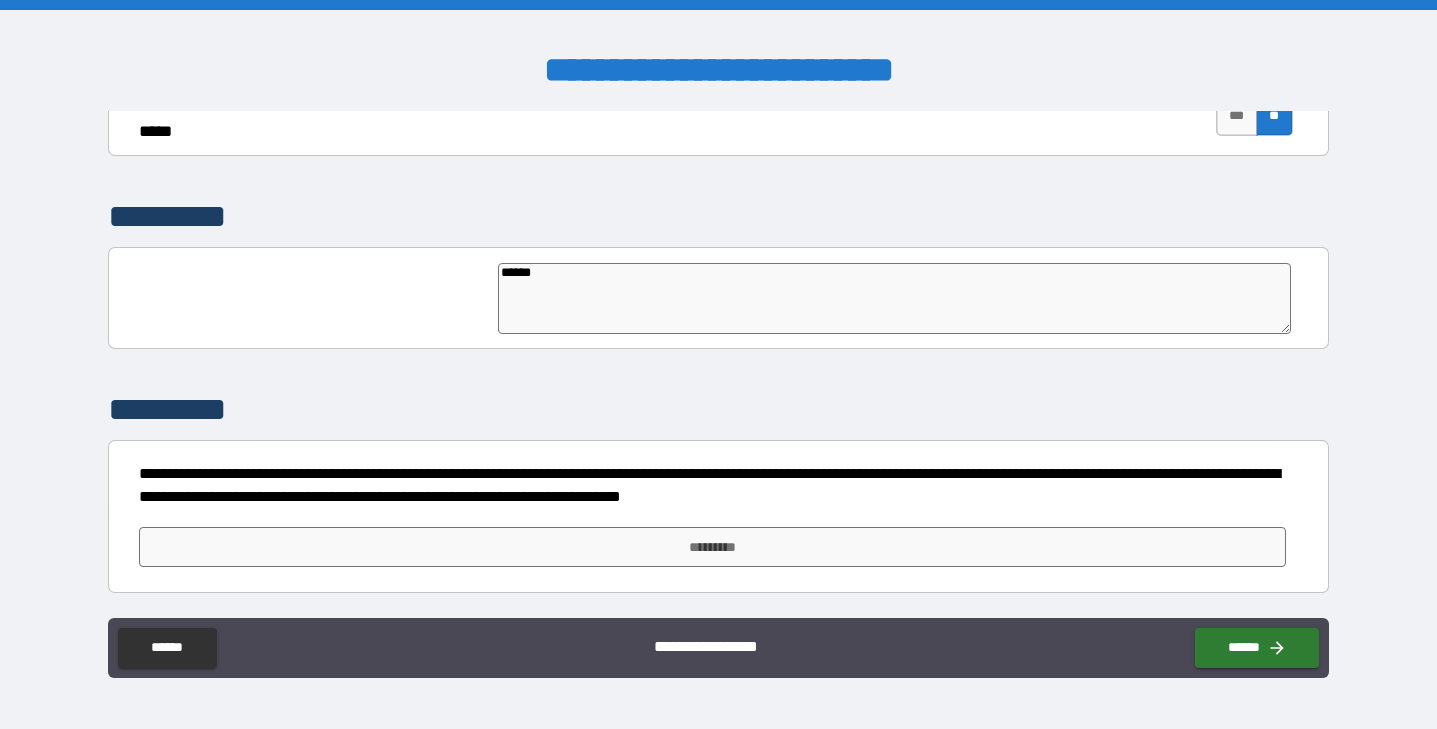 type on "*" 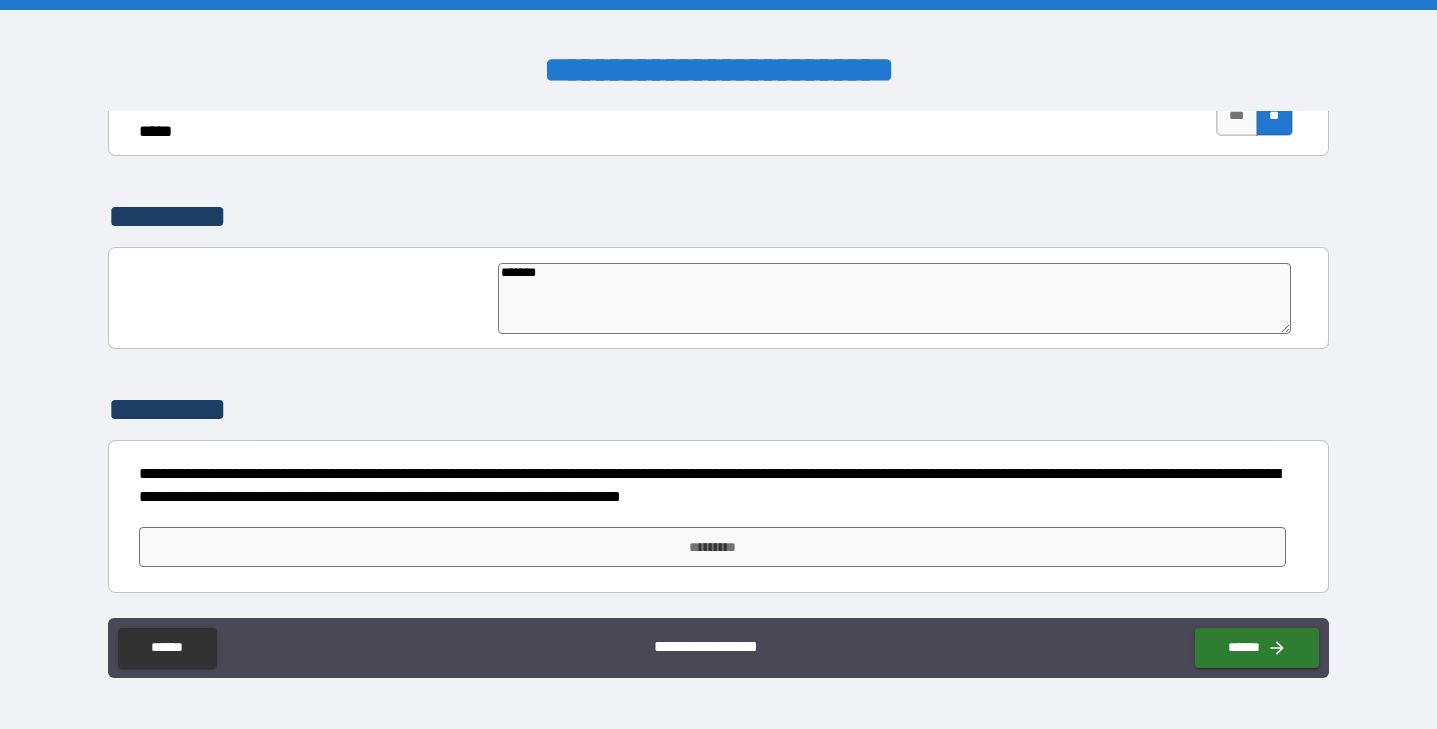 type on "********" 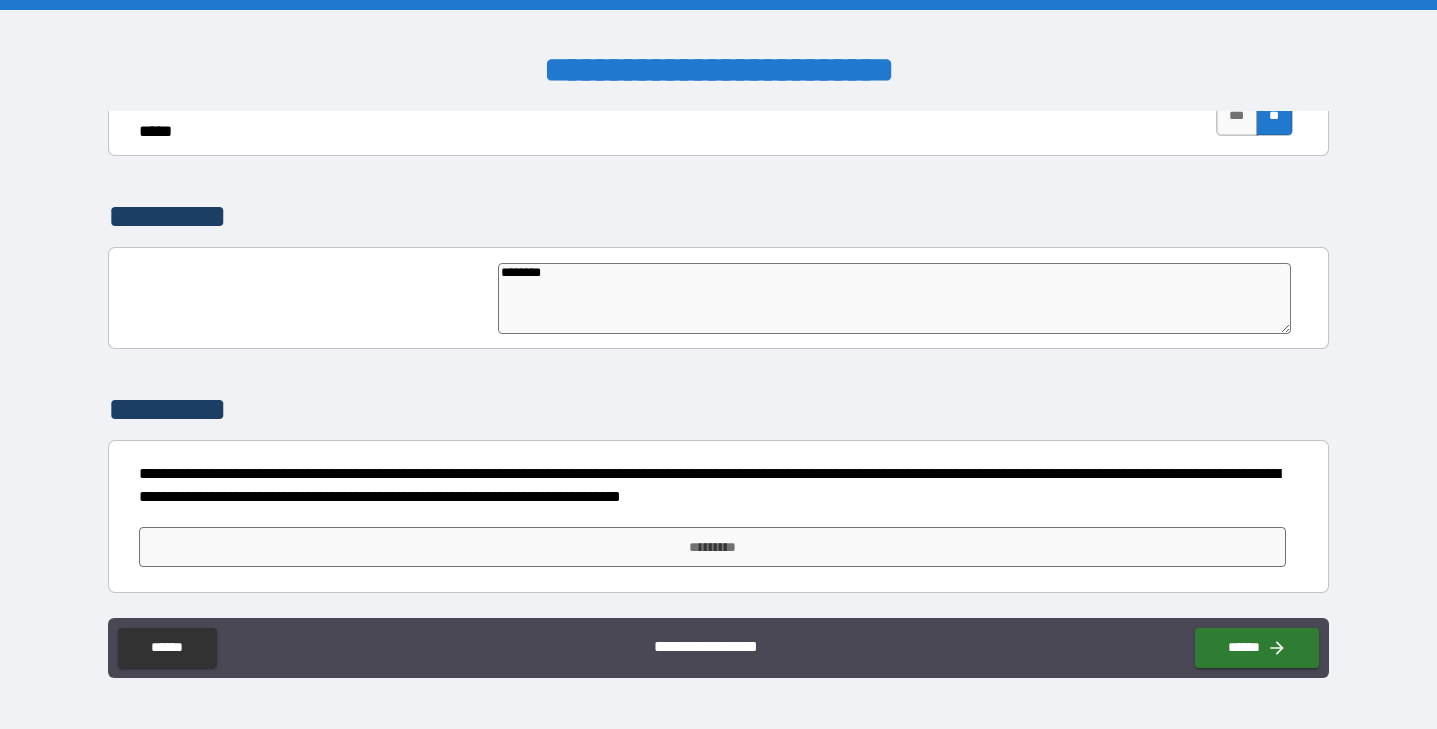 type on "*********" 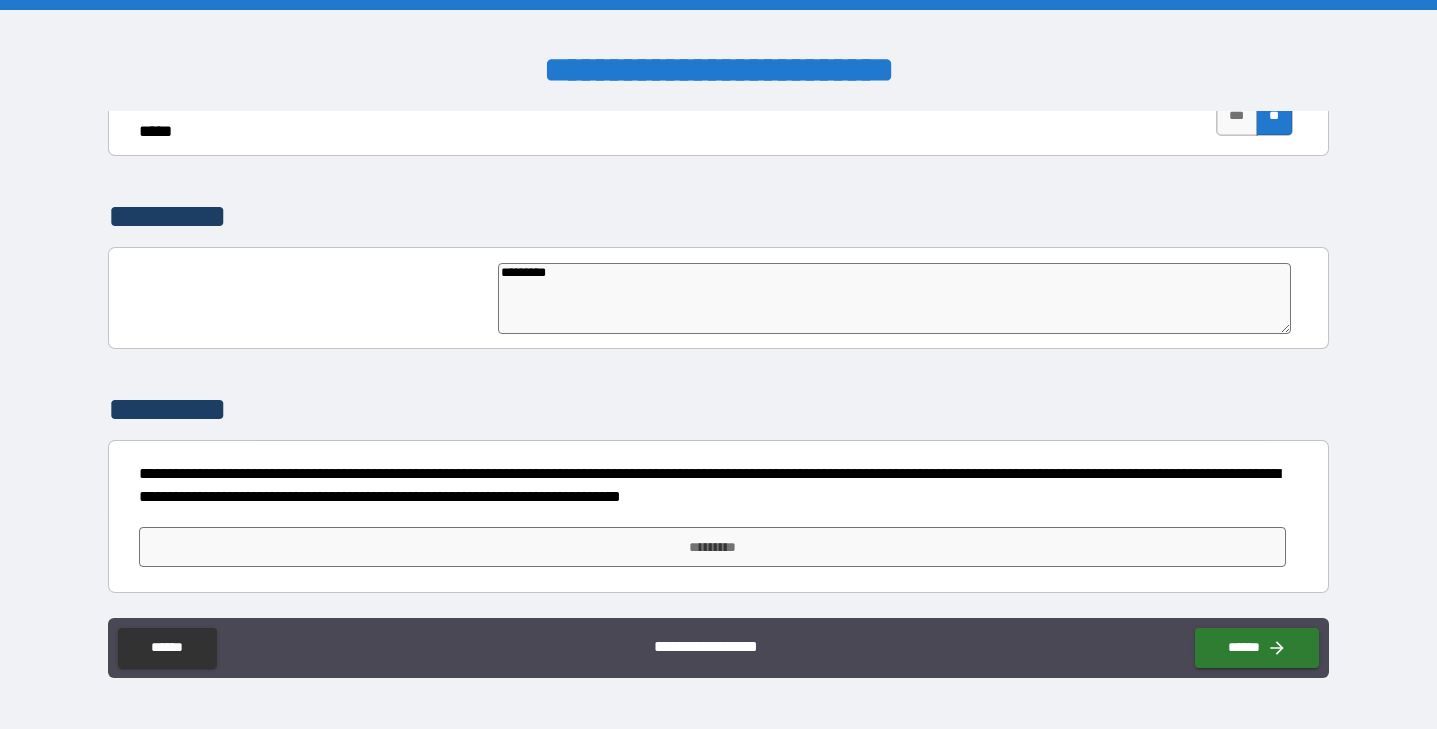 type on "**********" 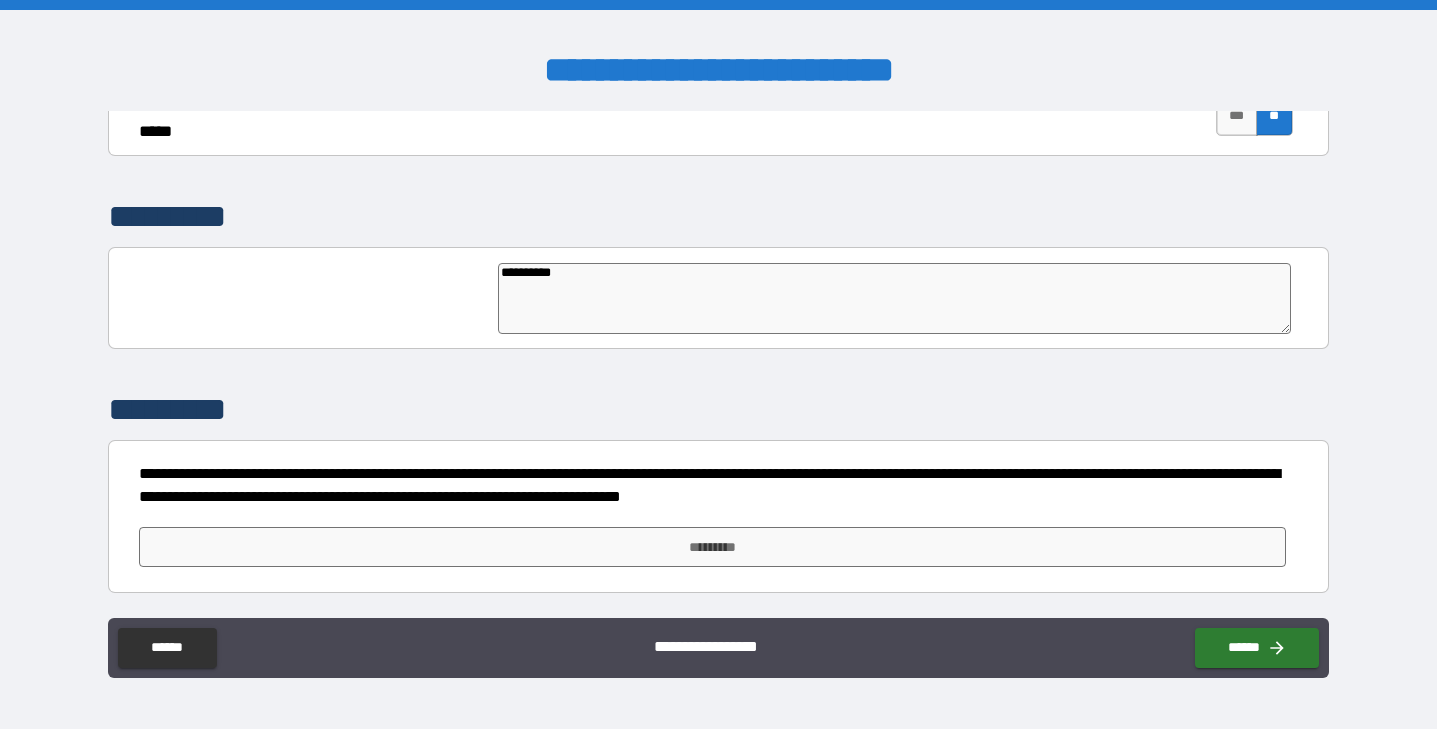 type on "**********" 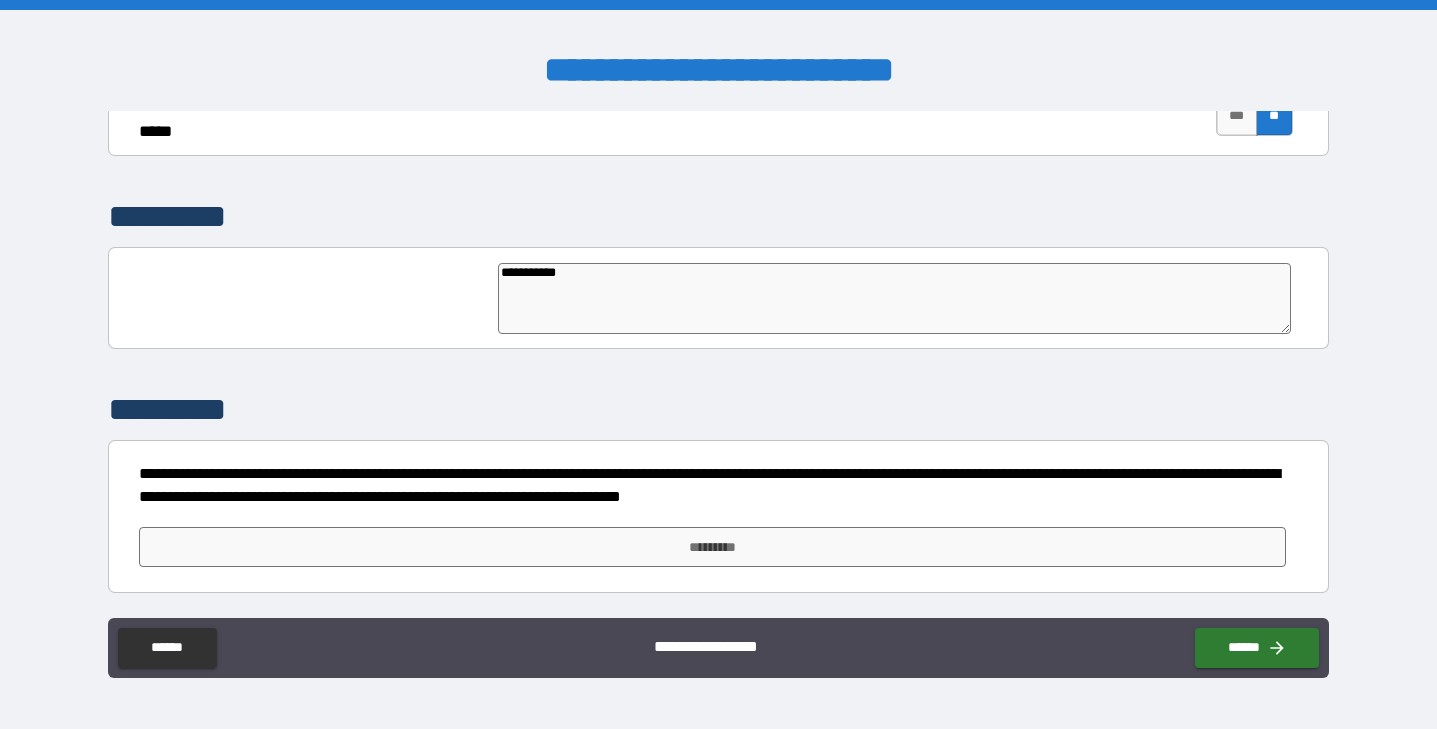 type on "**********" 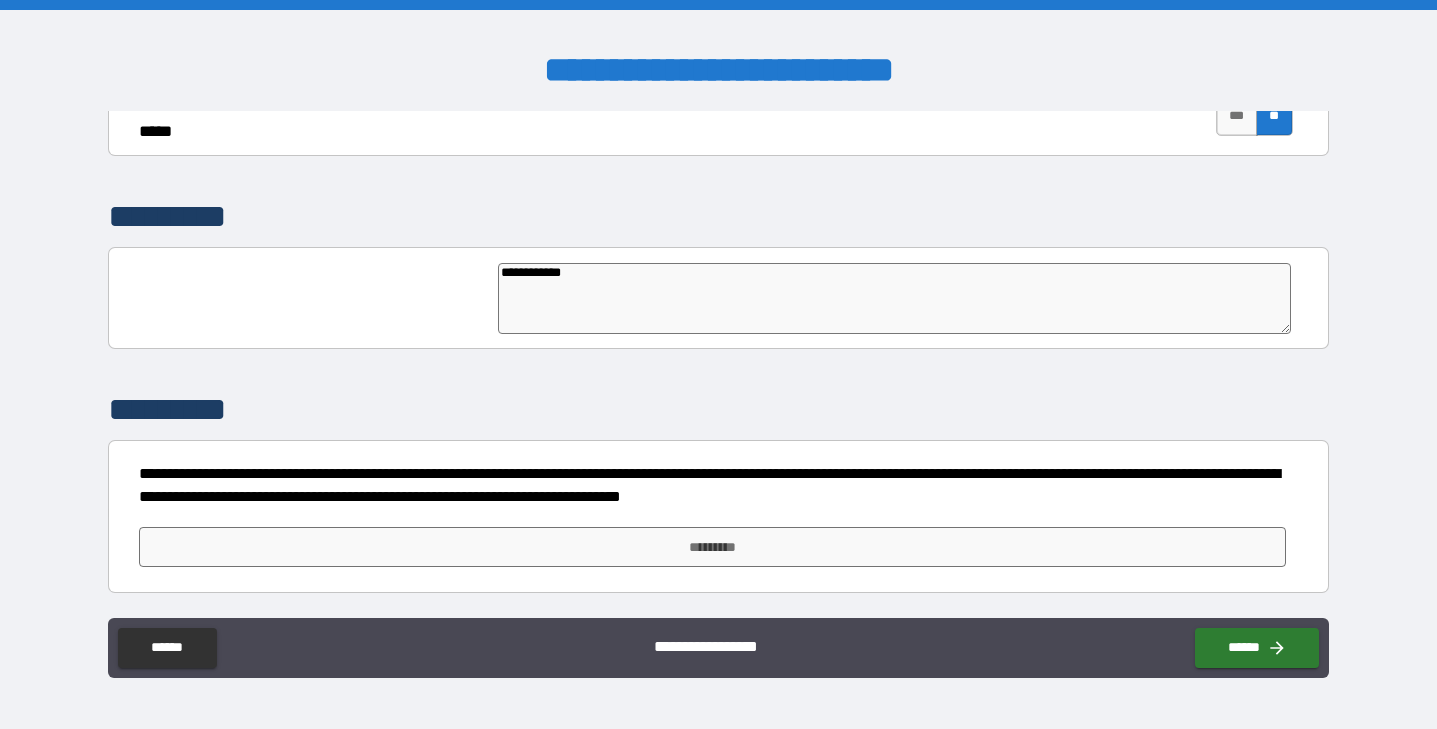 type on "**********" 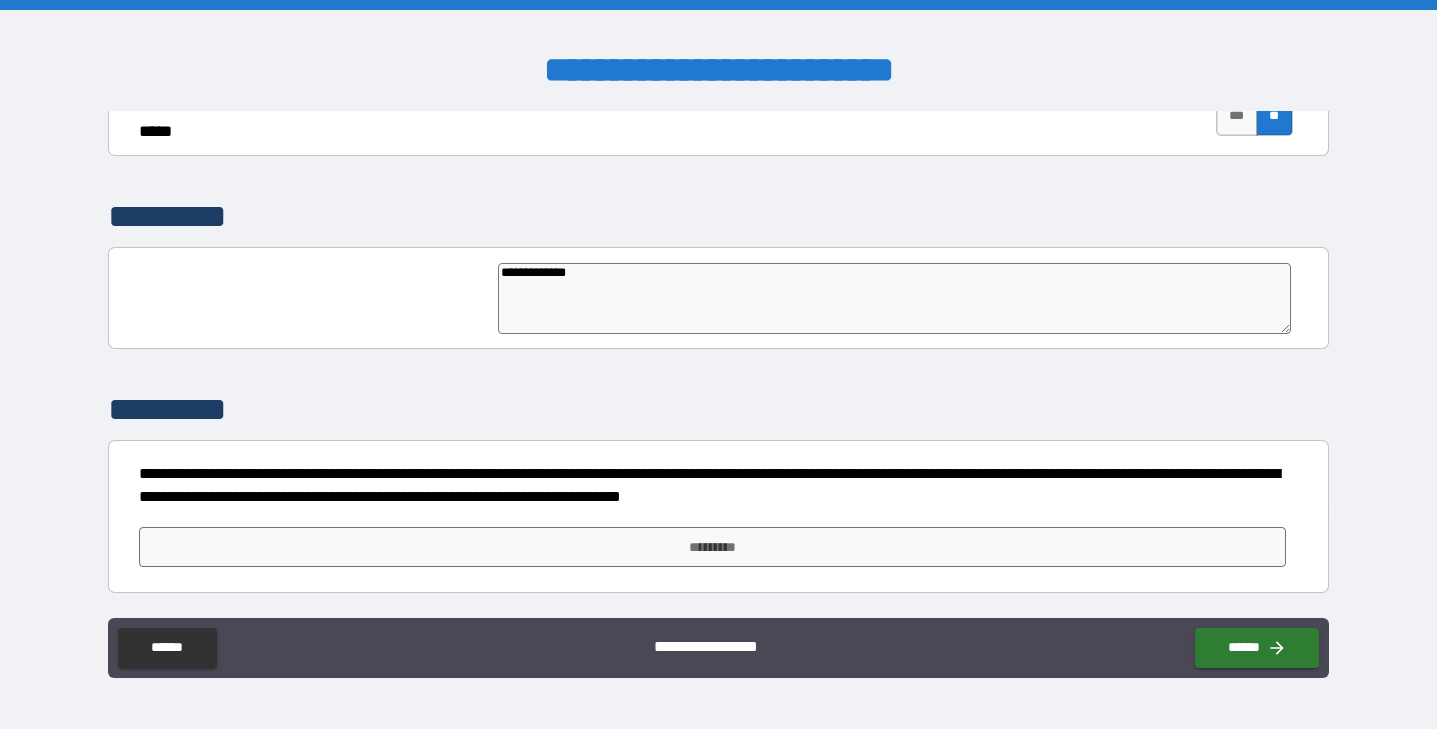 type on "*" 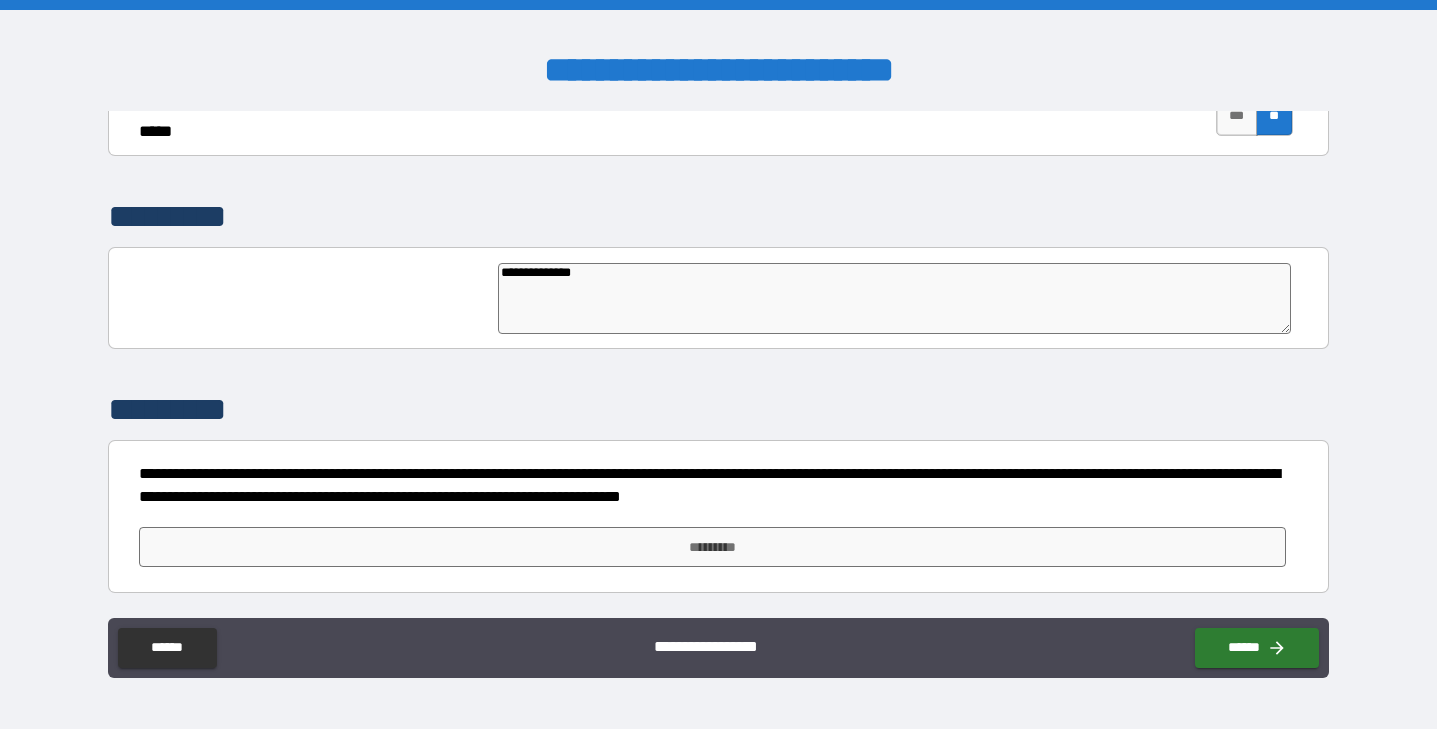 type on "**********" 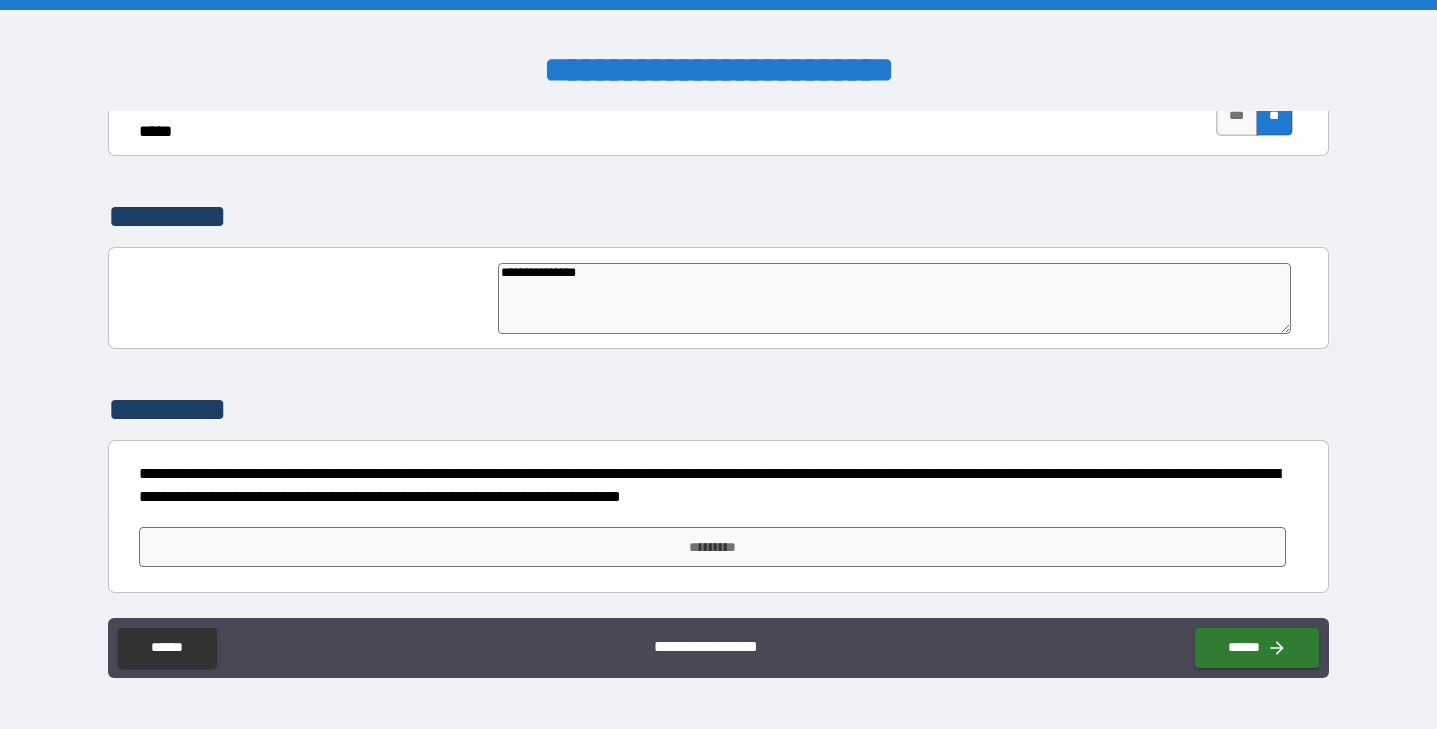 type on "**********" 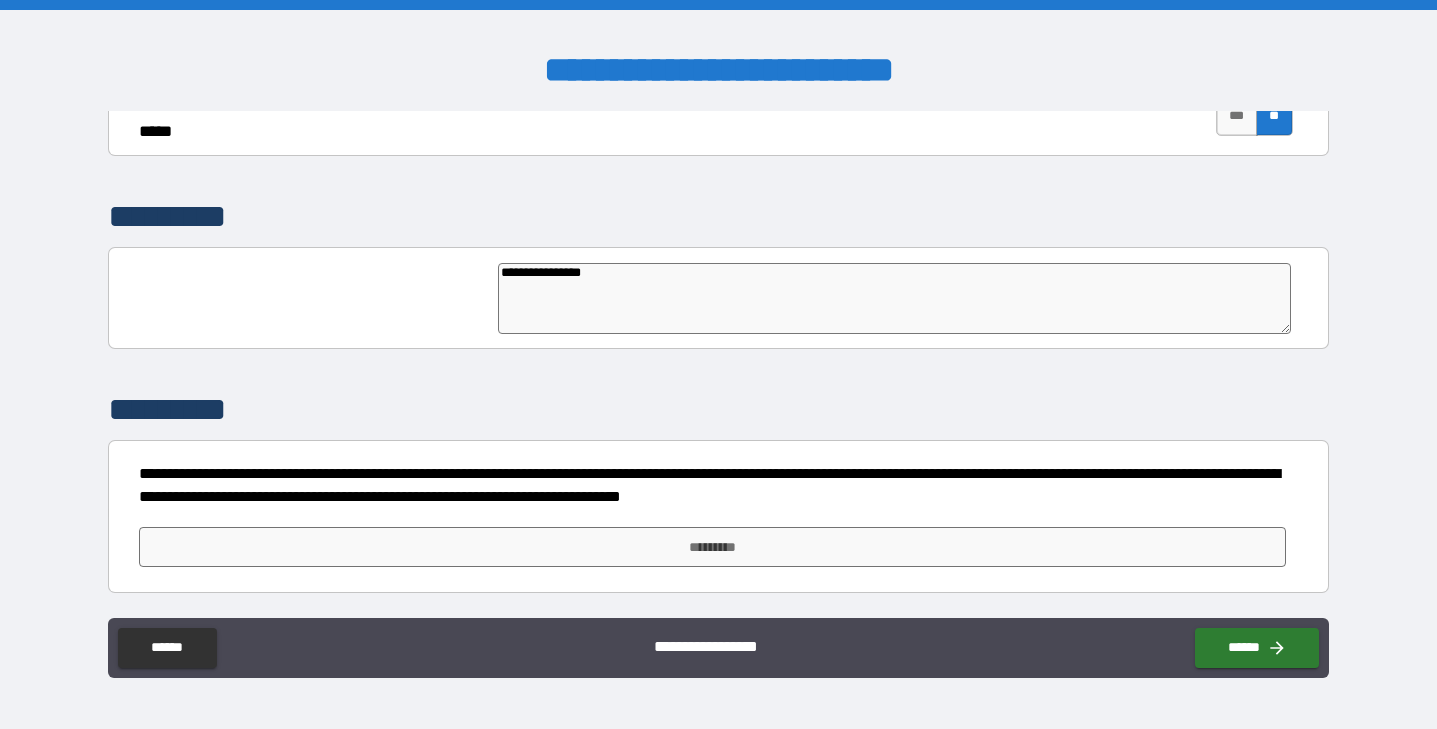 type on "**********" 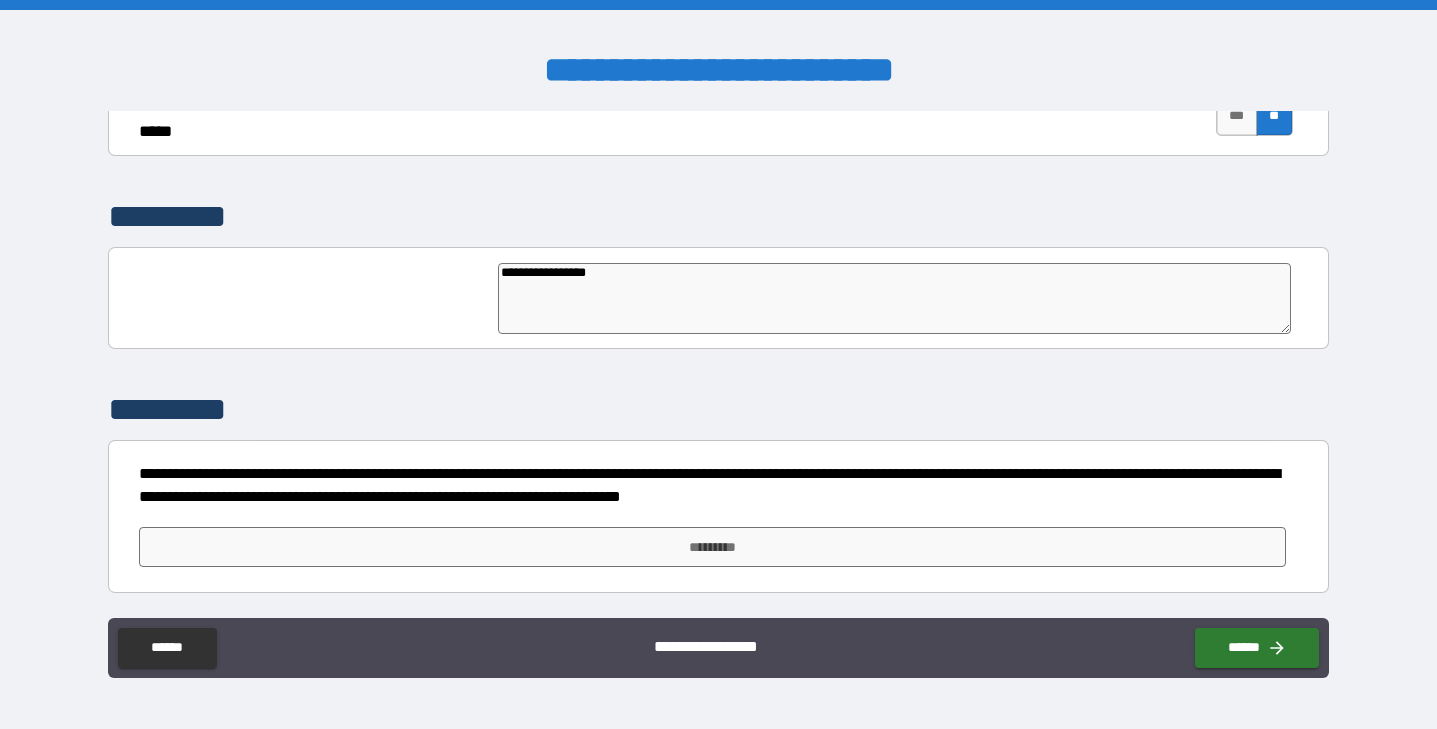 type on "**********" 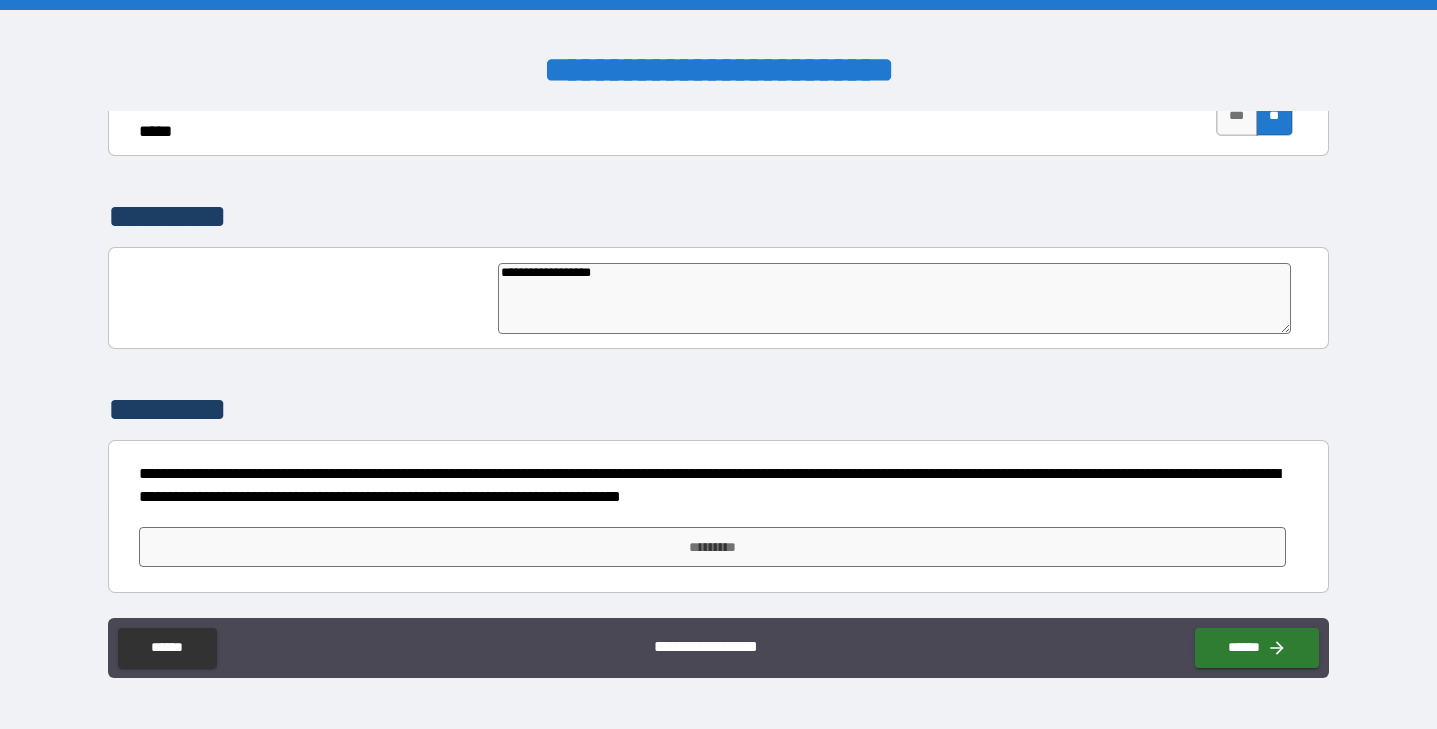 type on "**********" 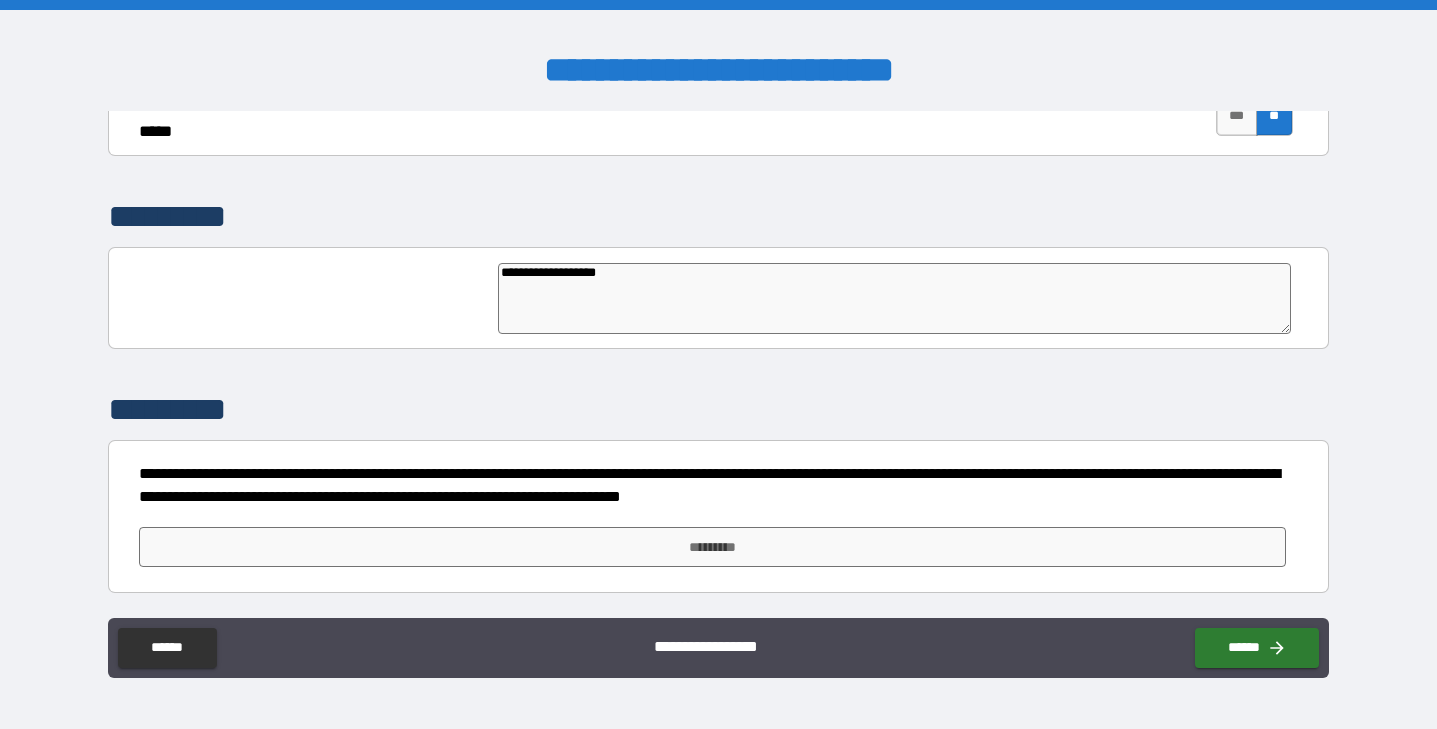 type on "**********" 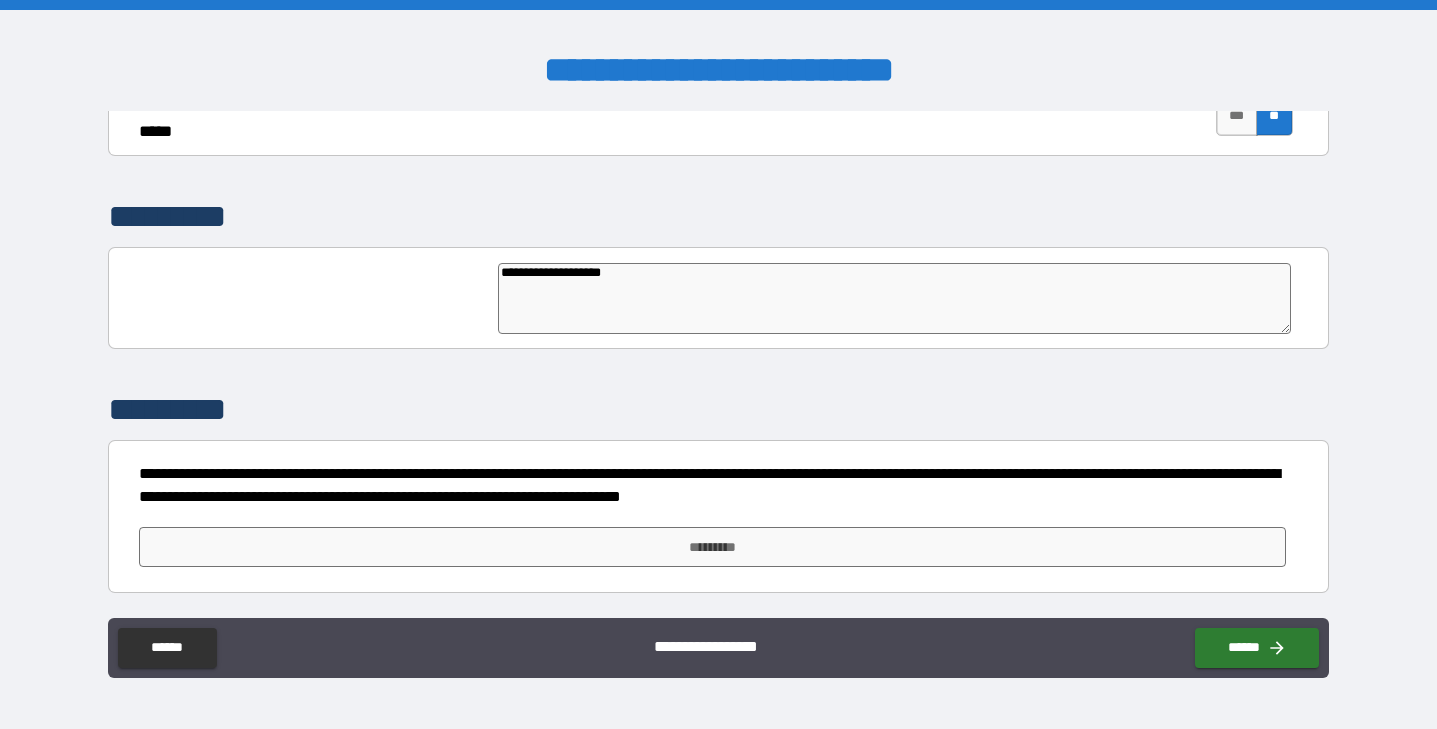 type on "**********" 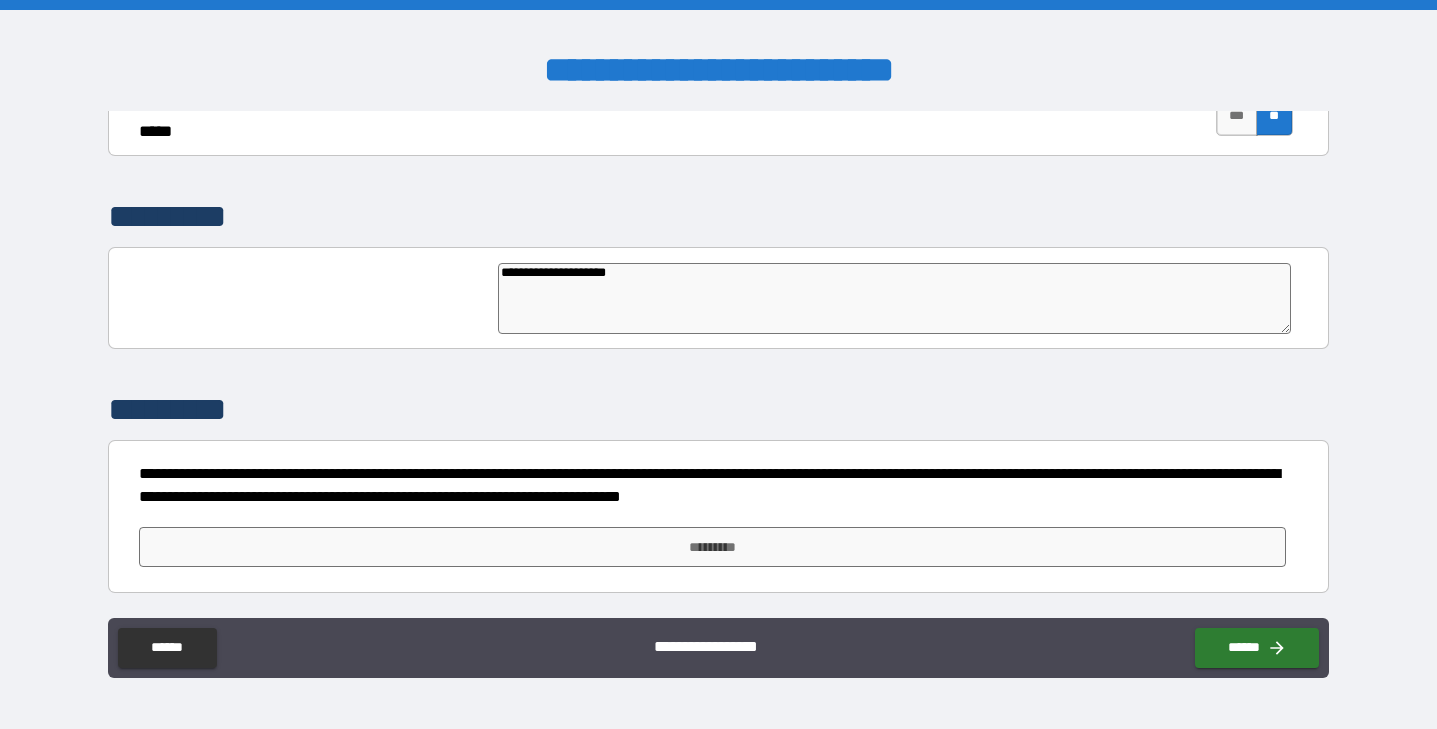 type on "**********" 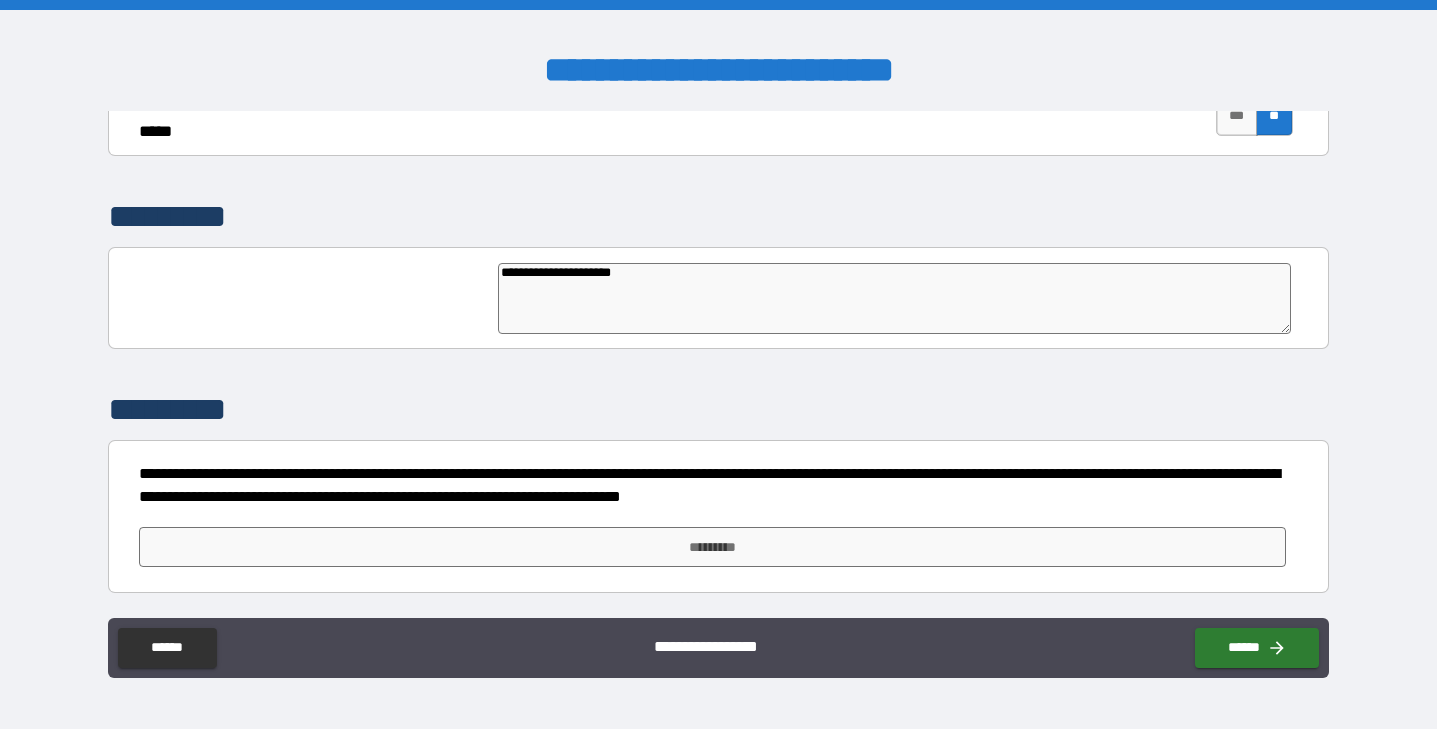 type on "**********" 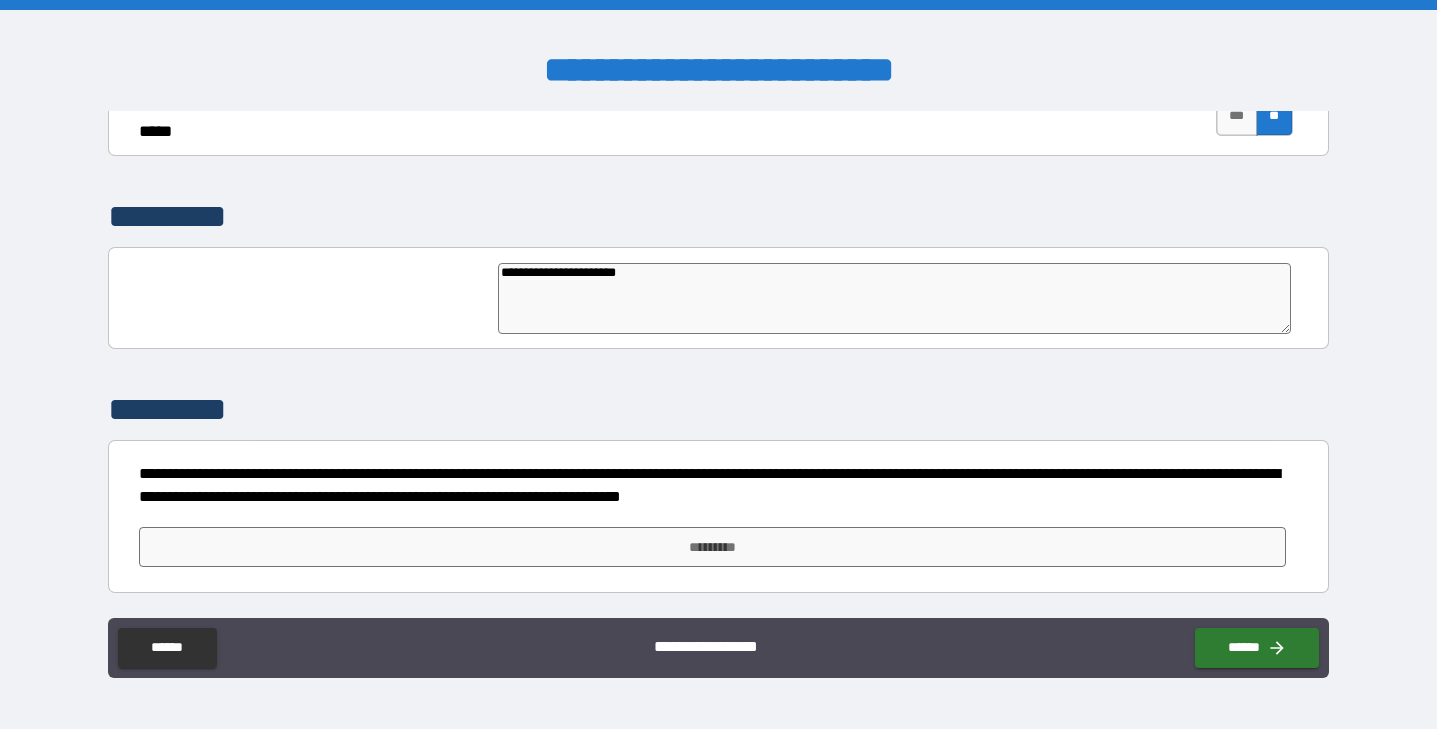 type on "**********" 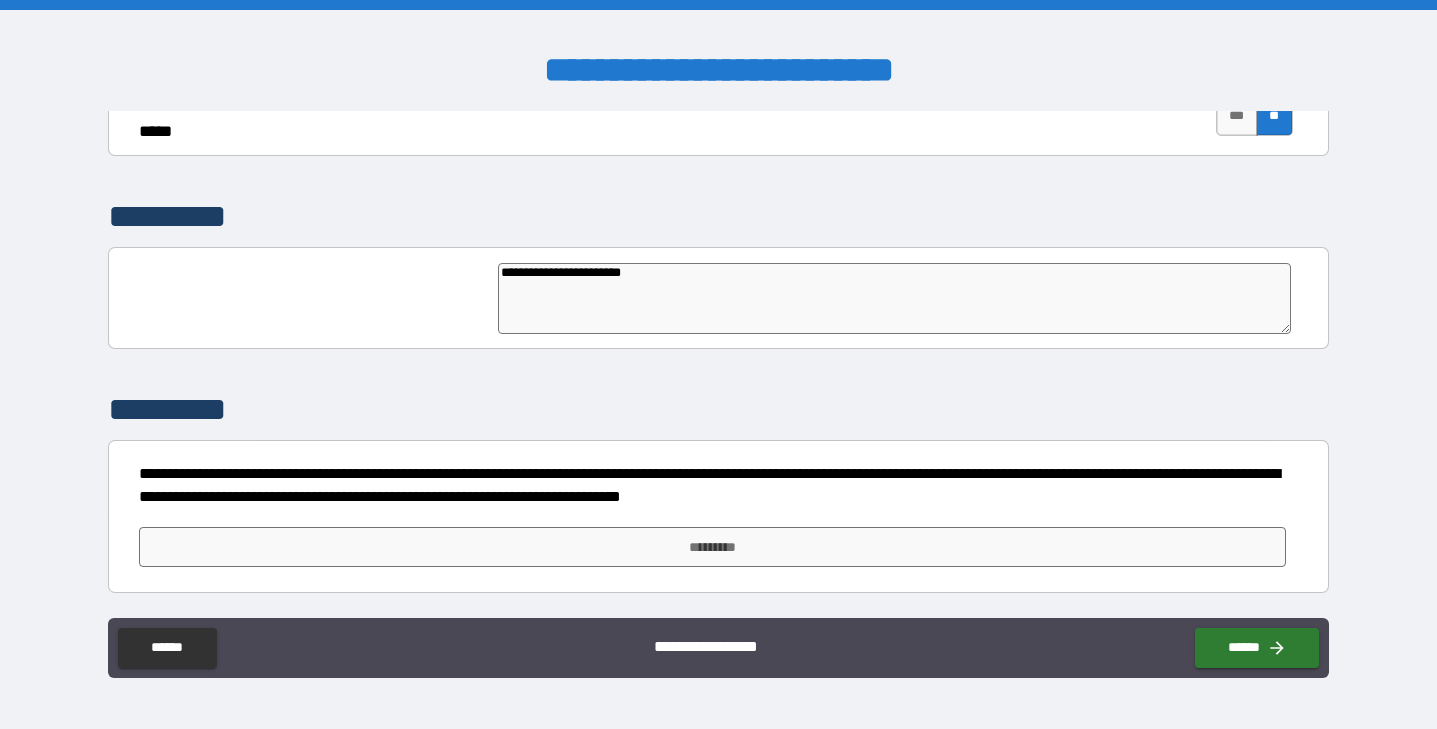 type on "**********" 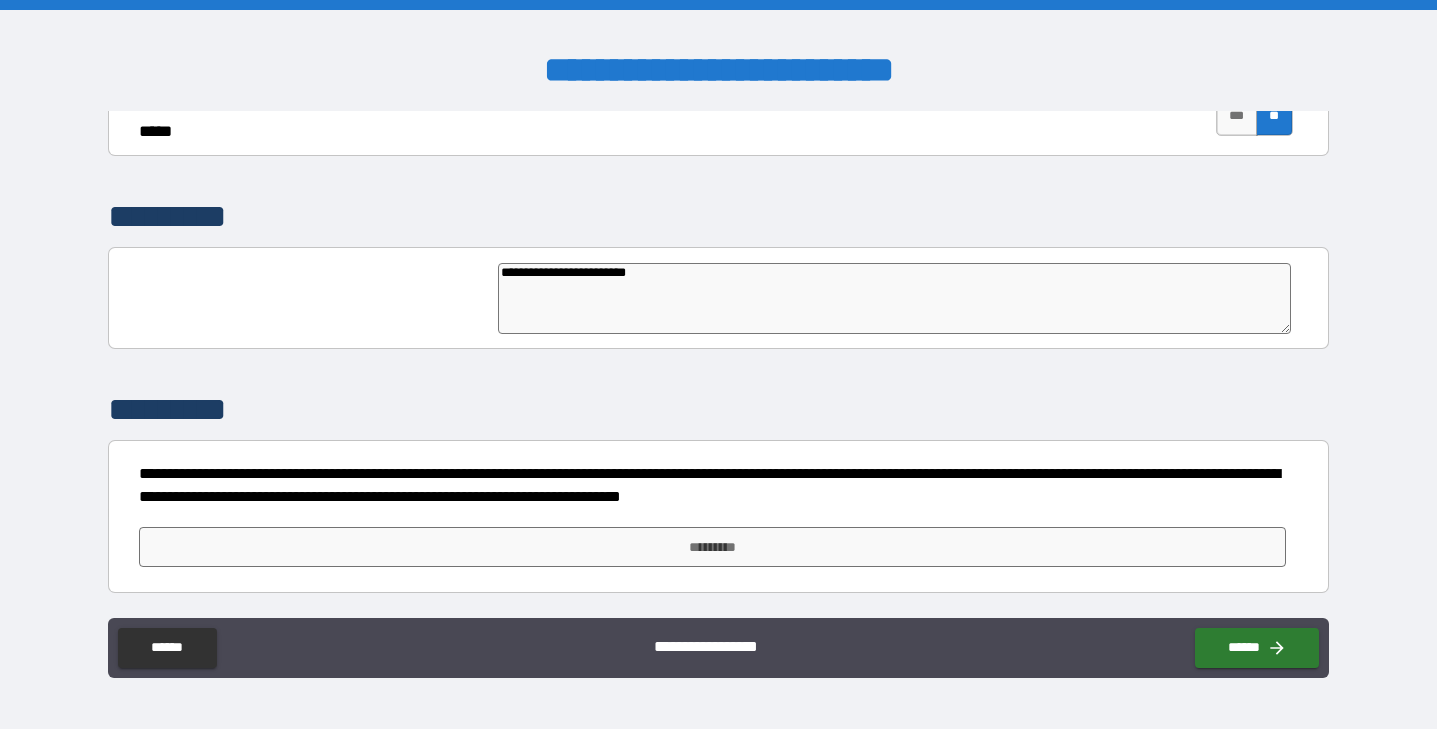 type on "**********" 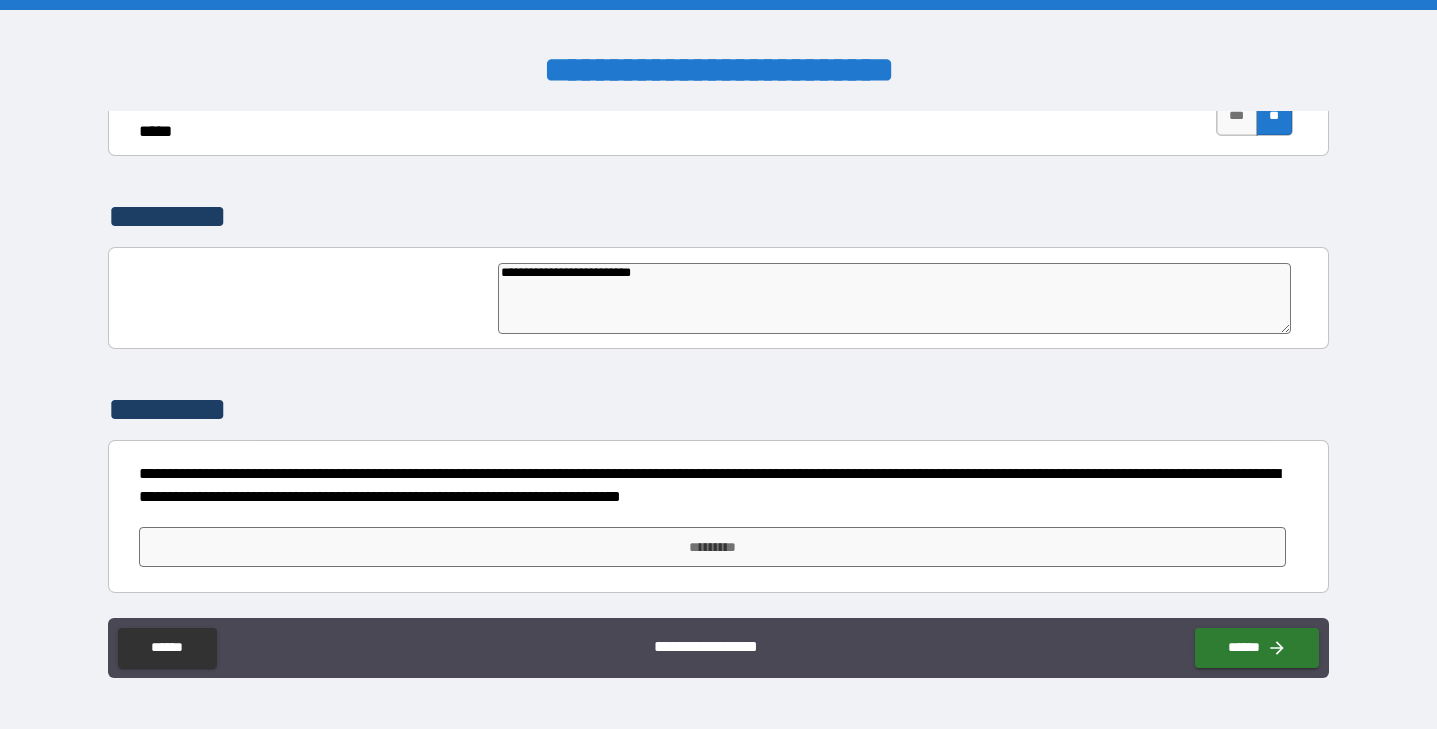 type on "**********" 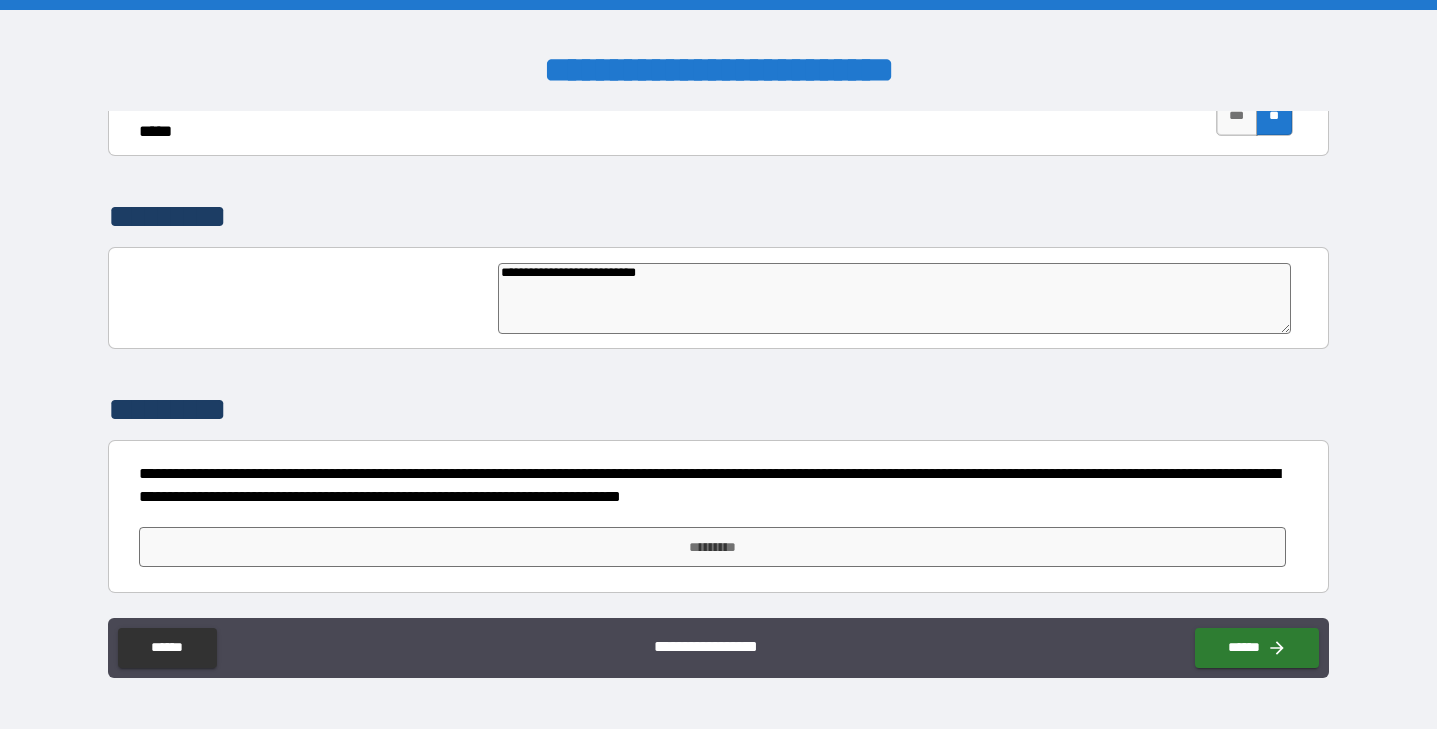 type on "**********" 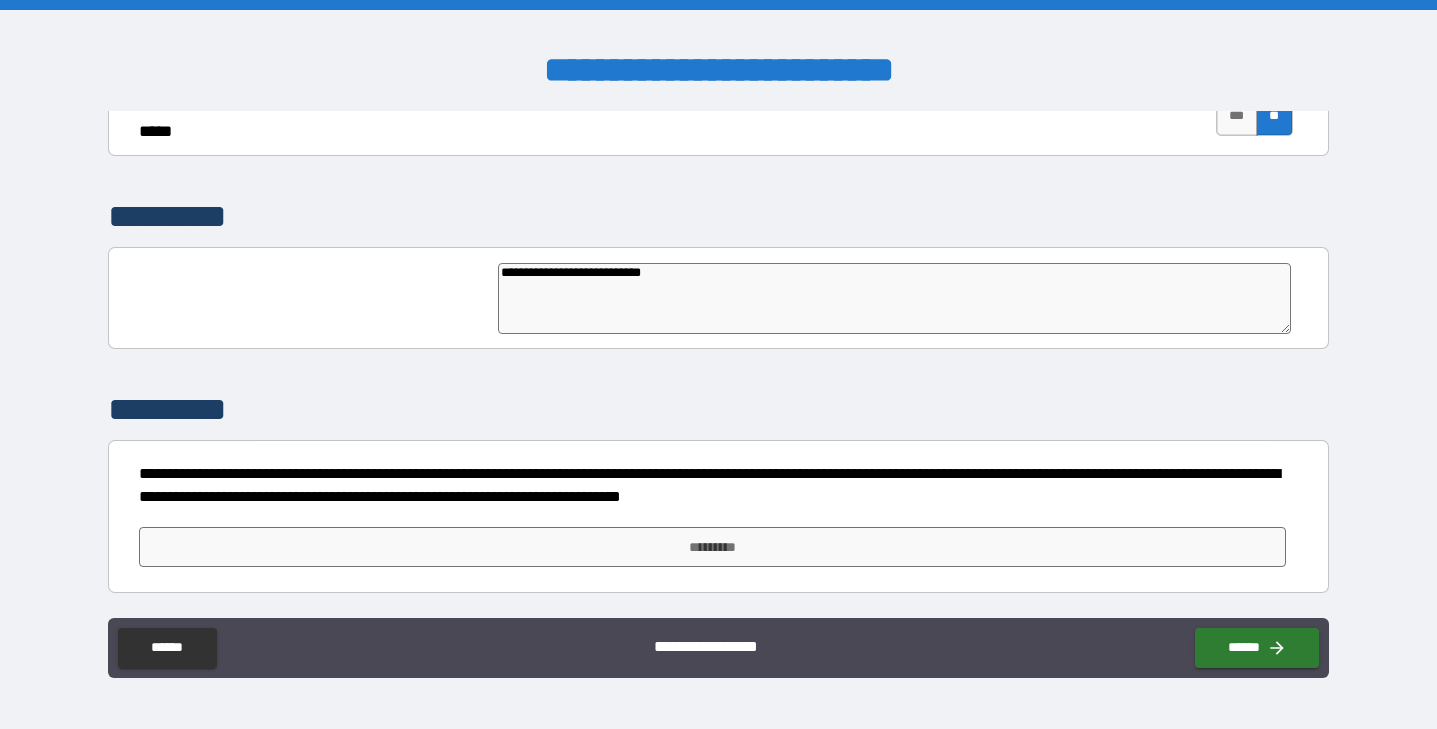 type on "**********" 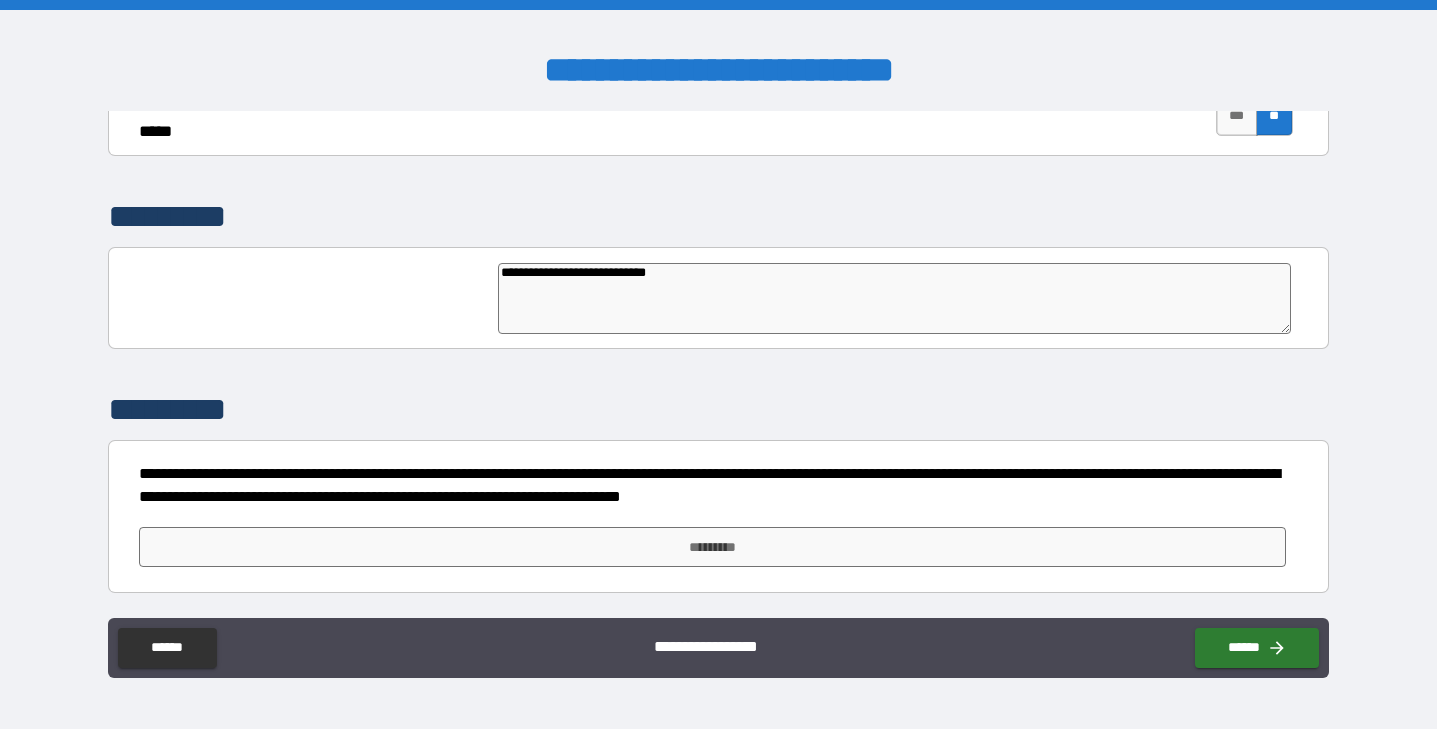 type on "**********" 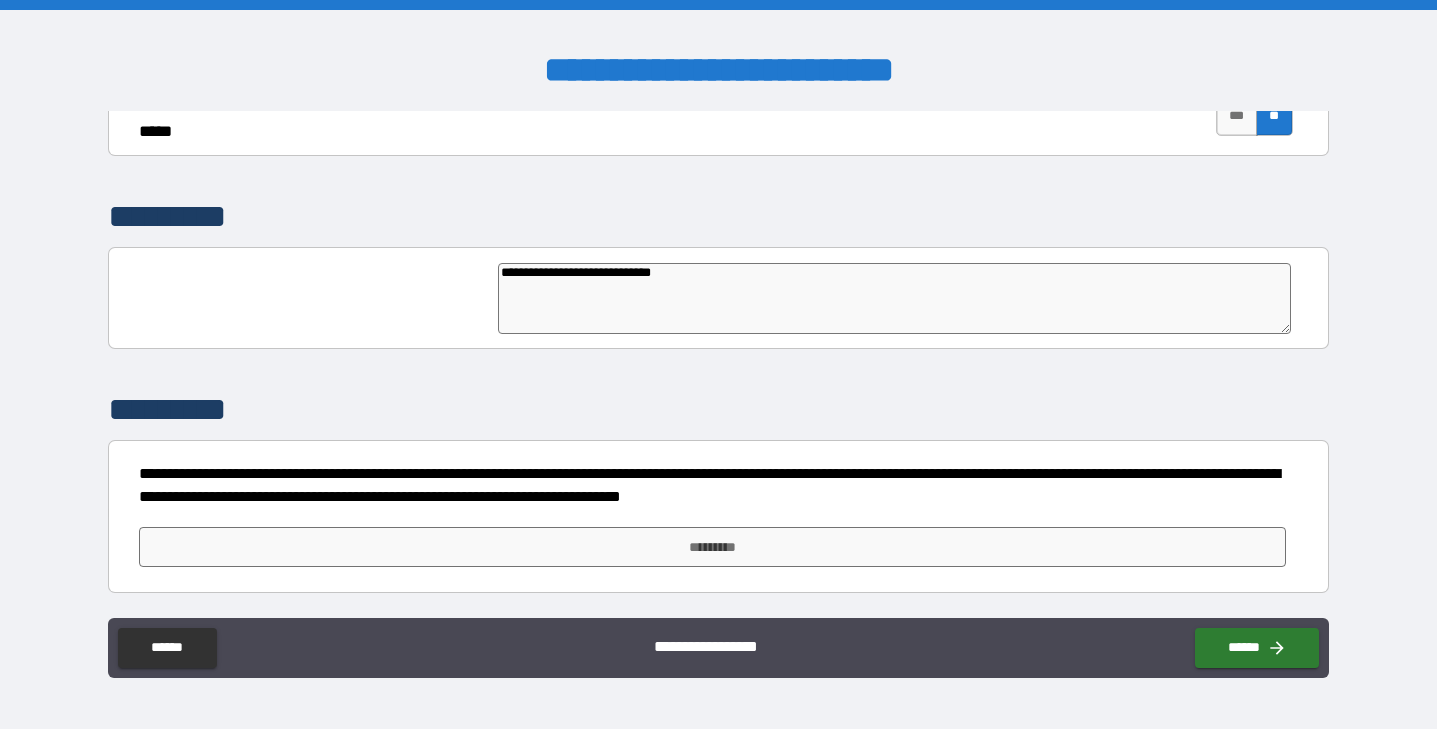 type on "**********" 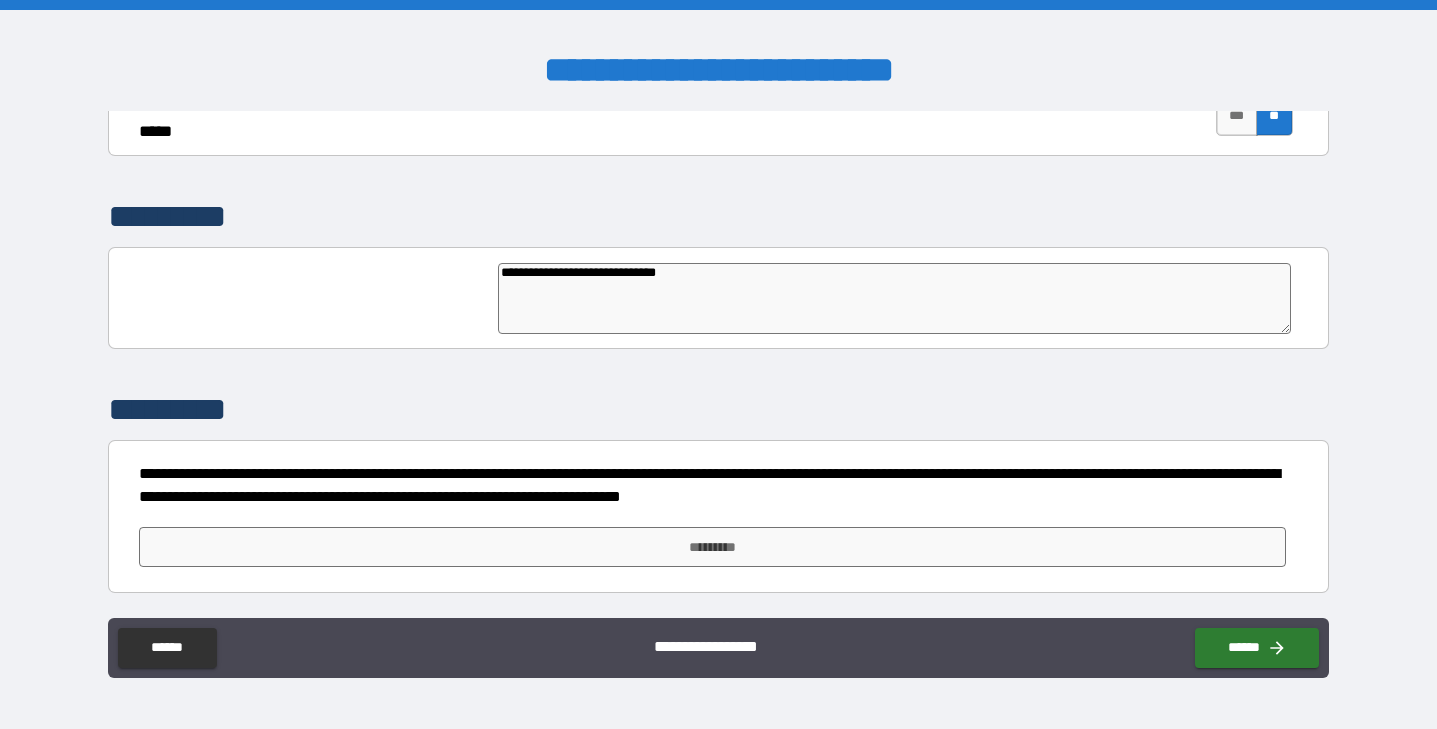 type on "**********" 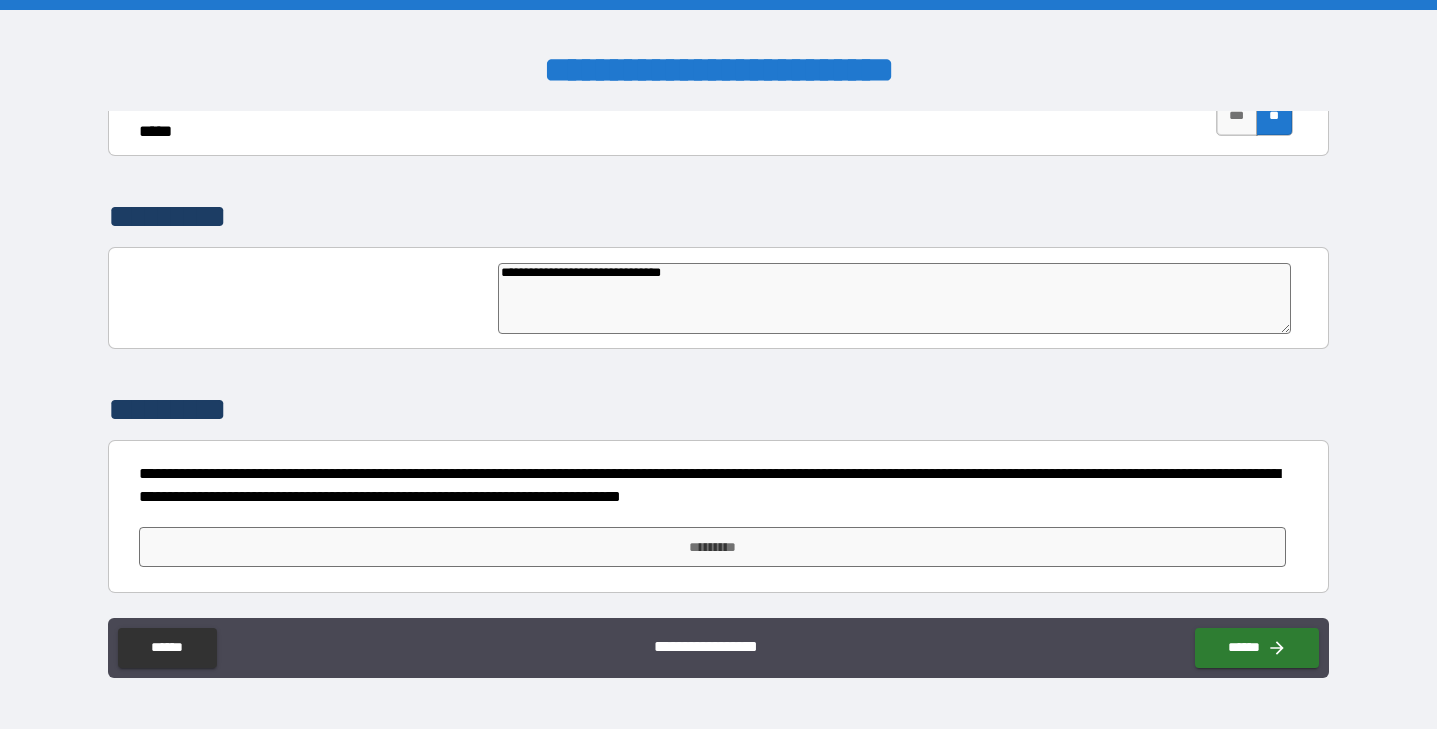 type on "**********" 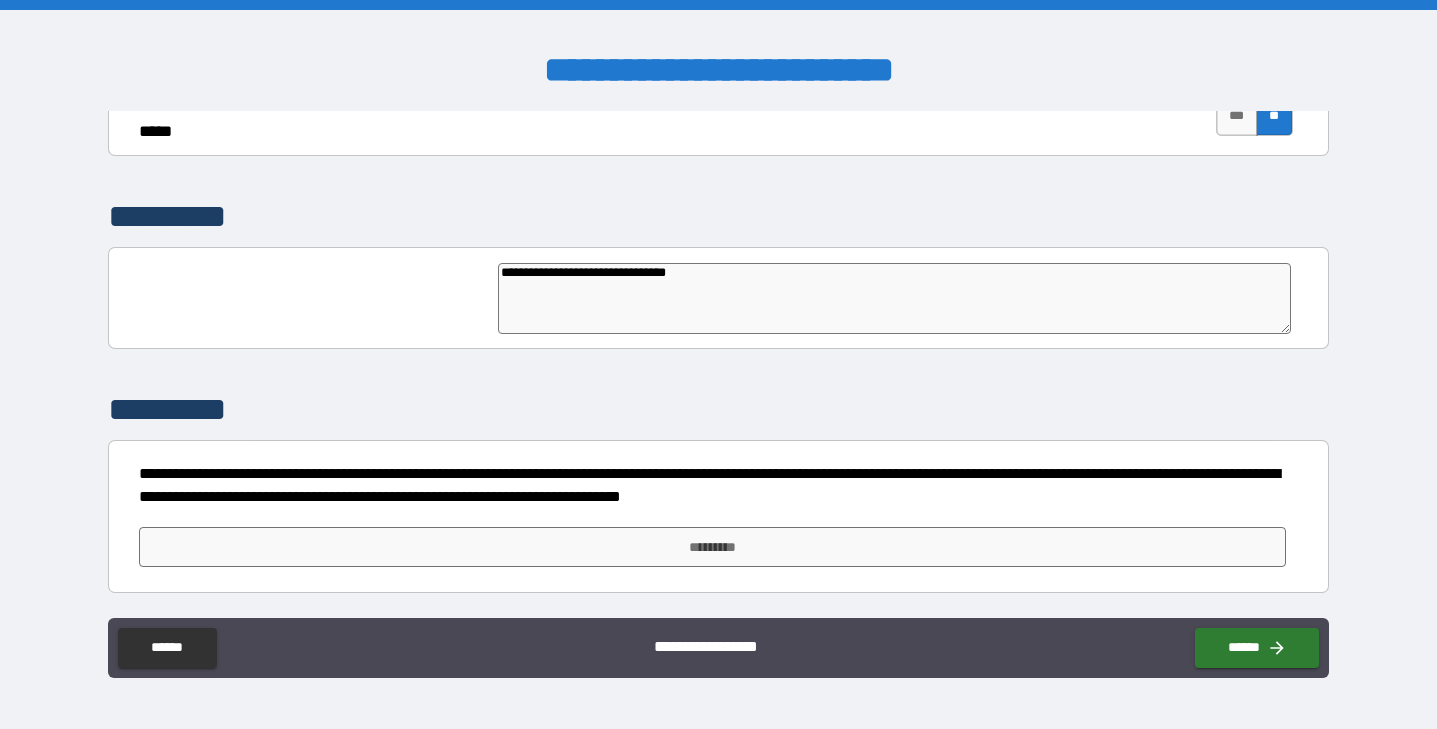 type on "*" 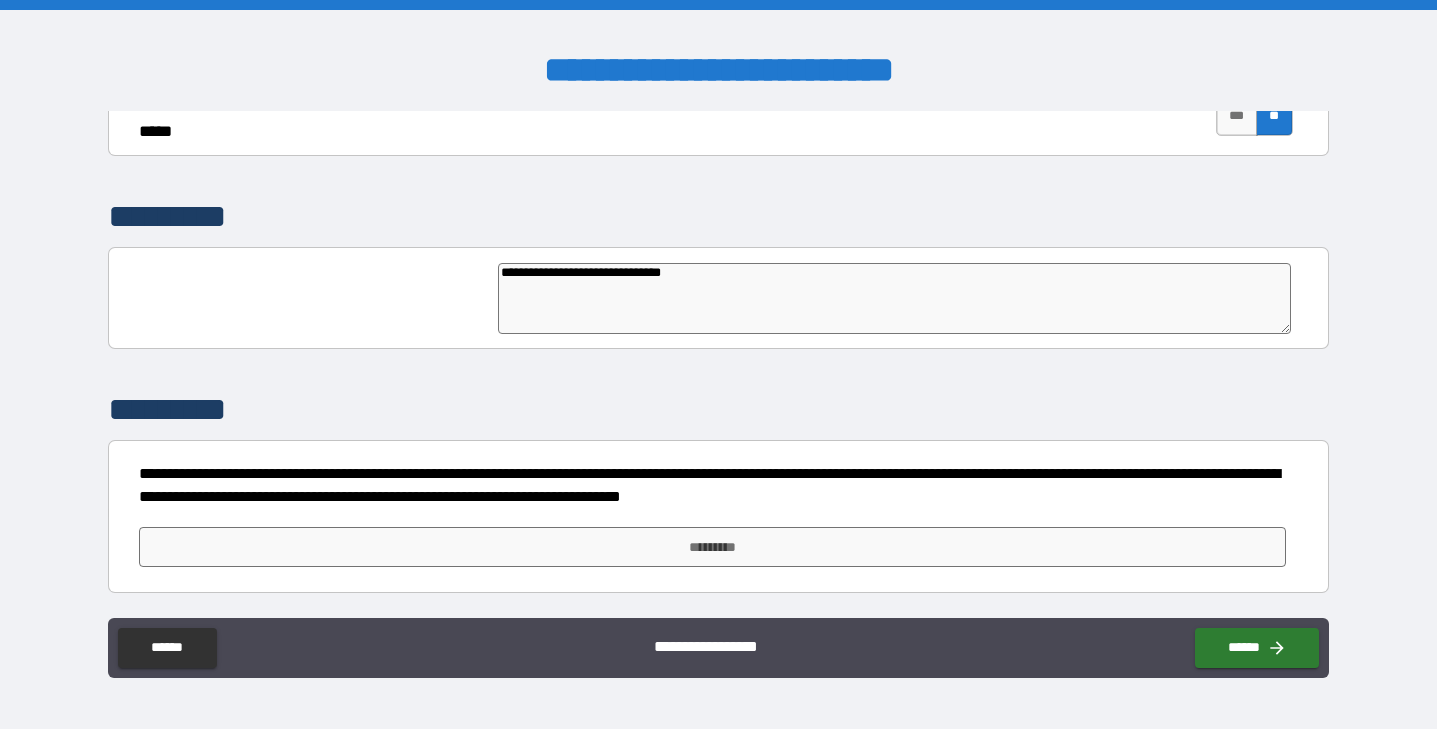 type on "**********" 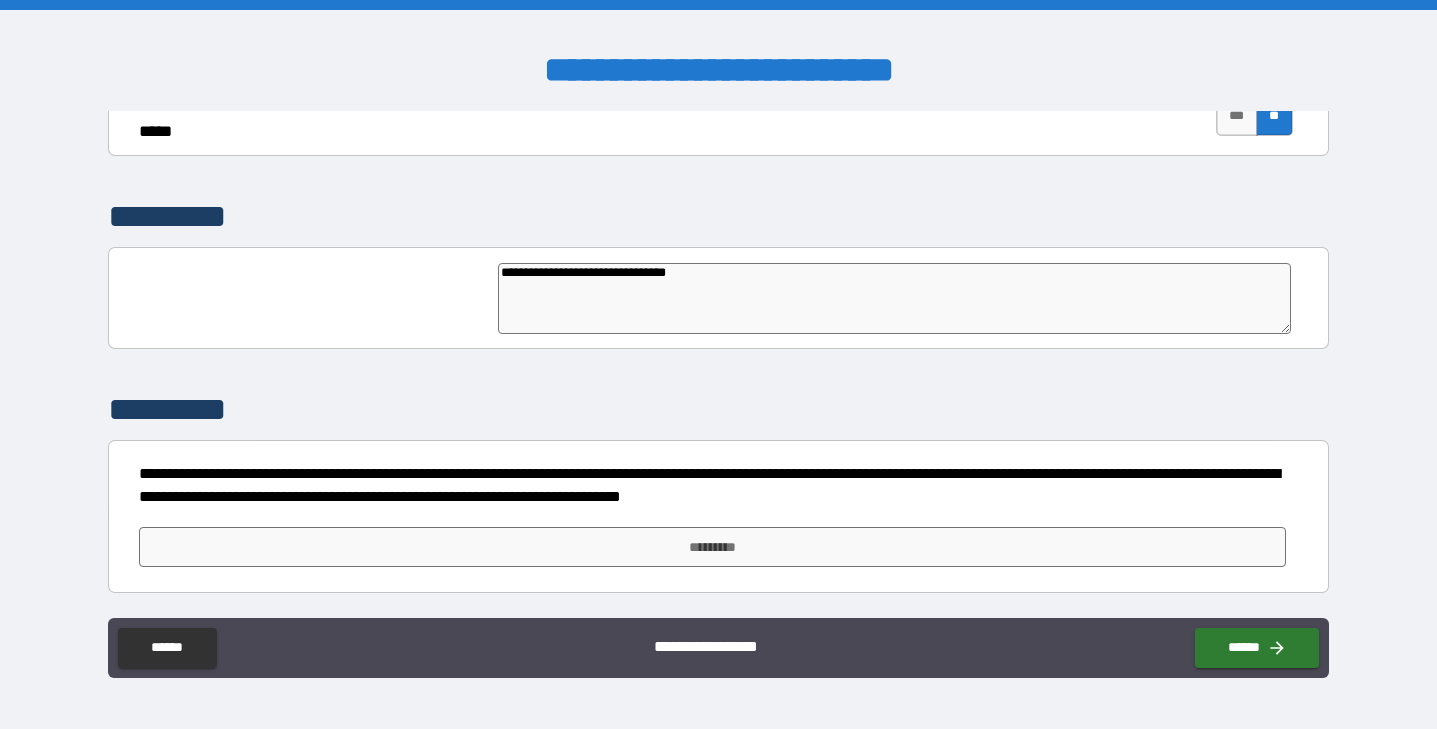 type on "**********" 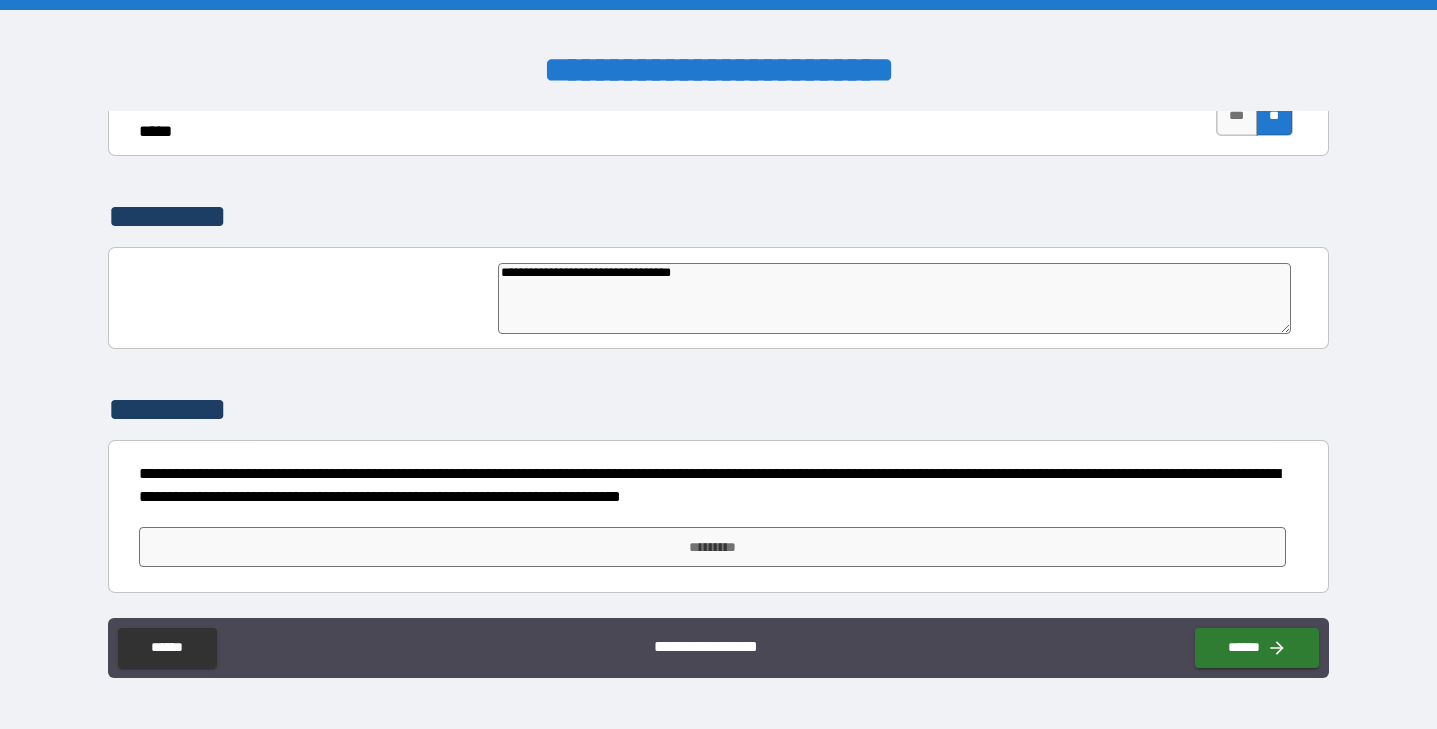 type on "**********" 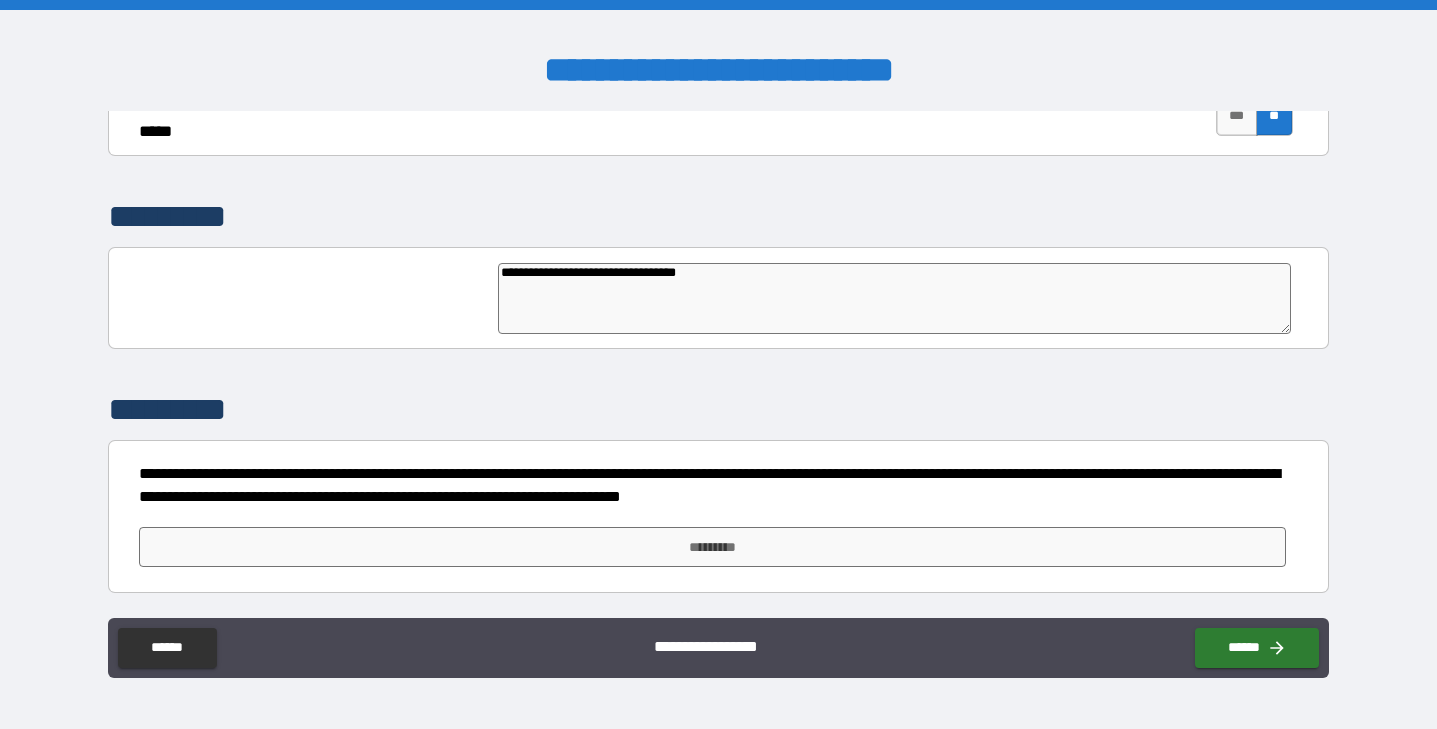 type on "**********" 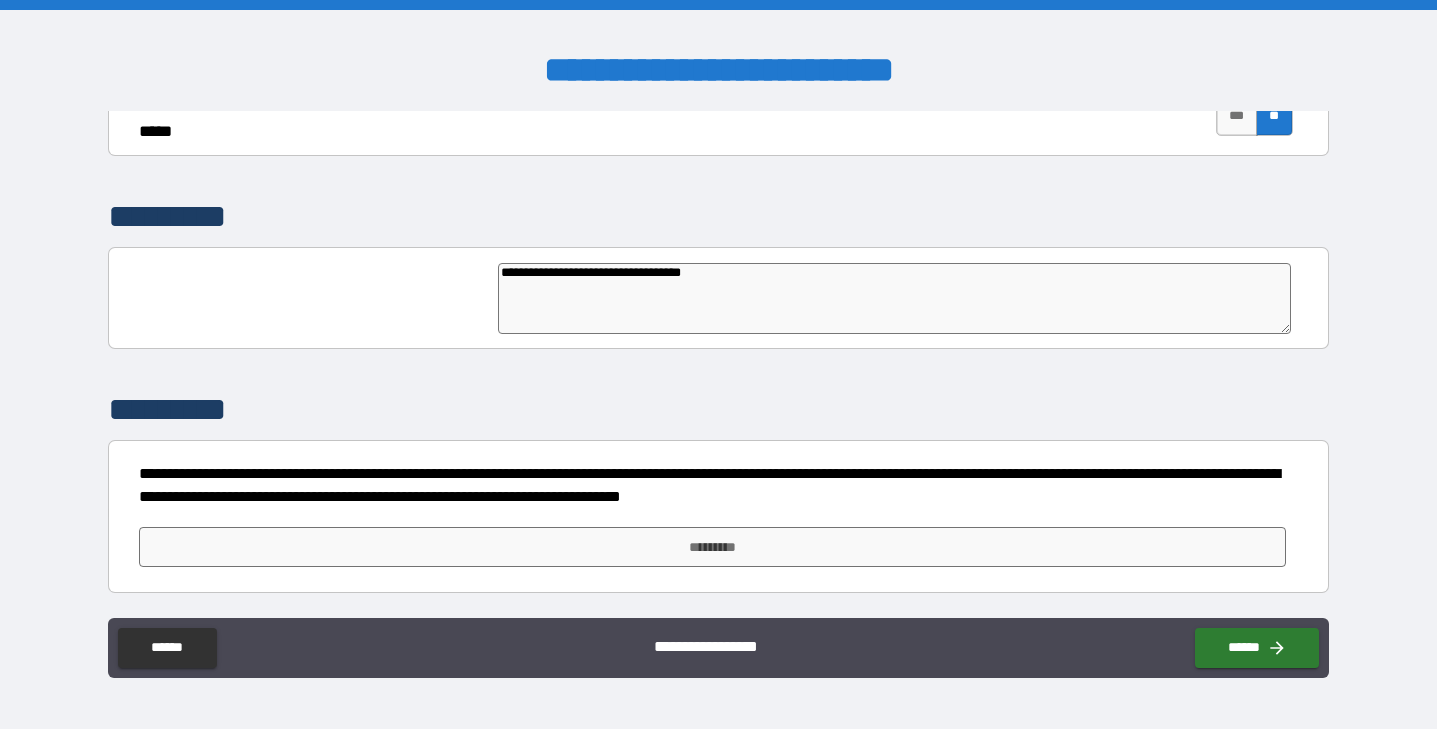 type on "**********" 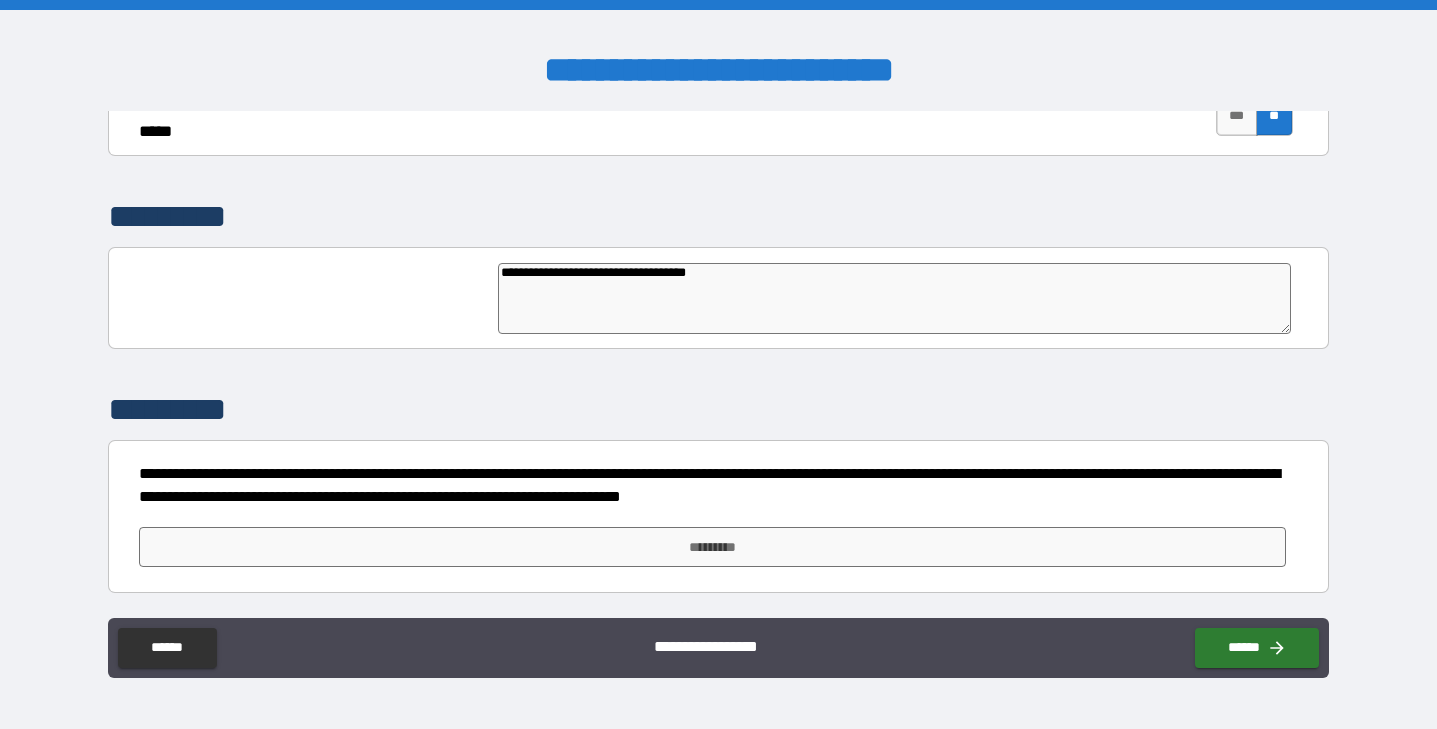 type on "**********" 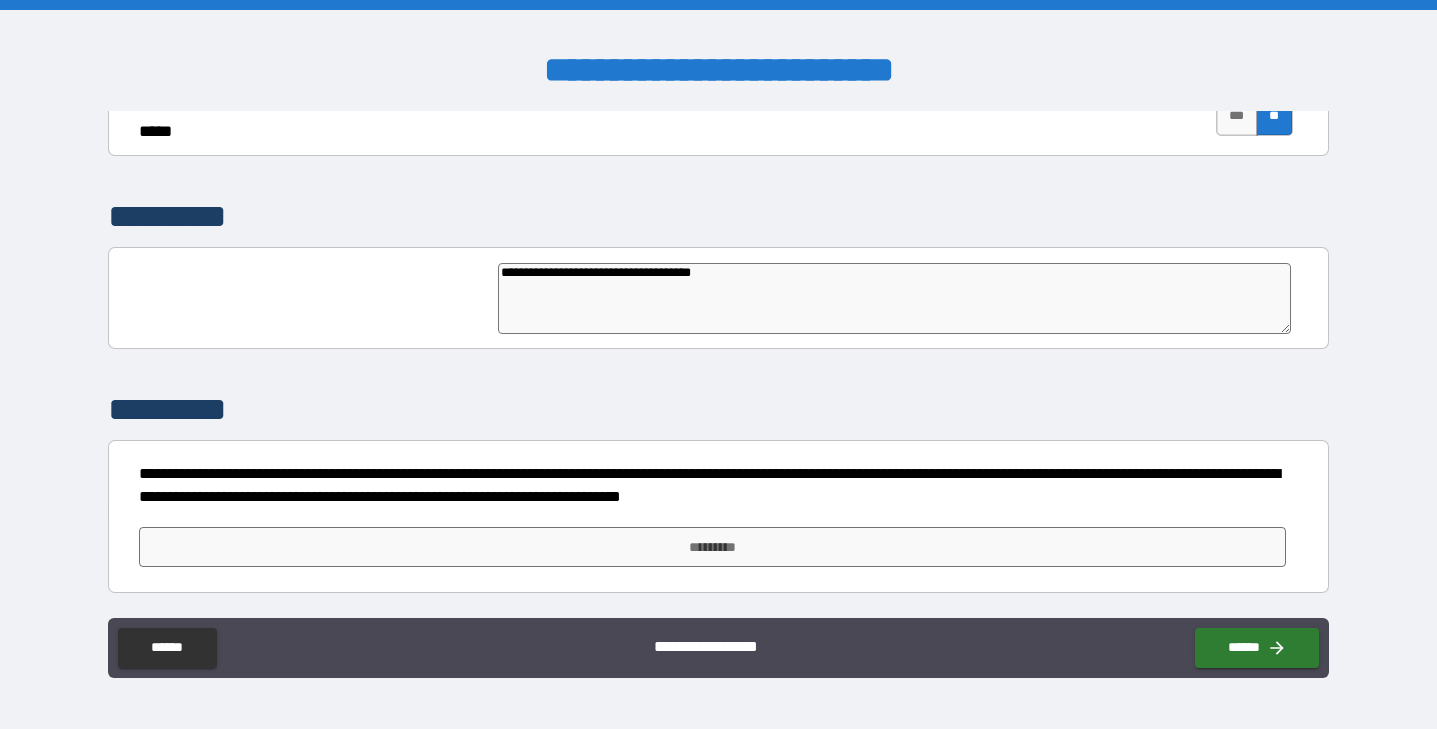 type on "**********" 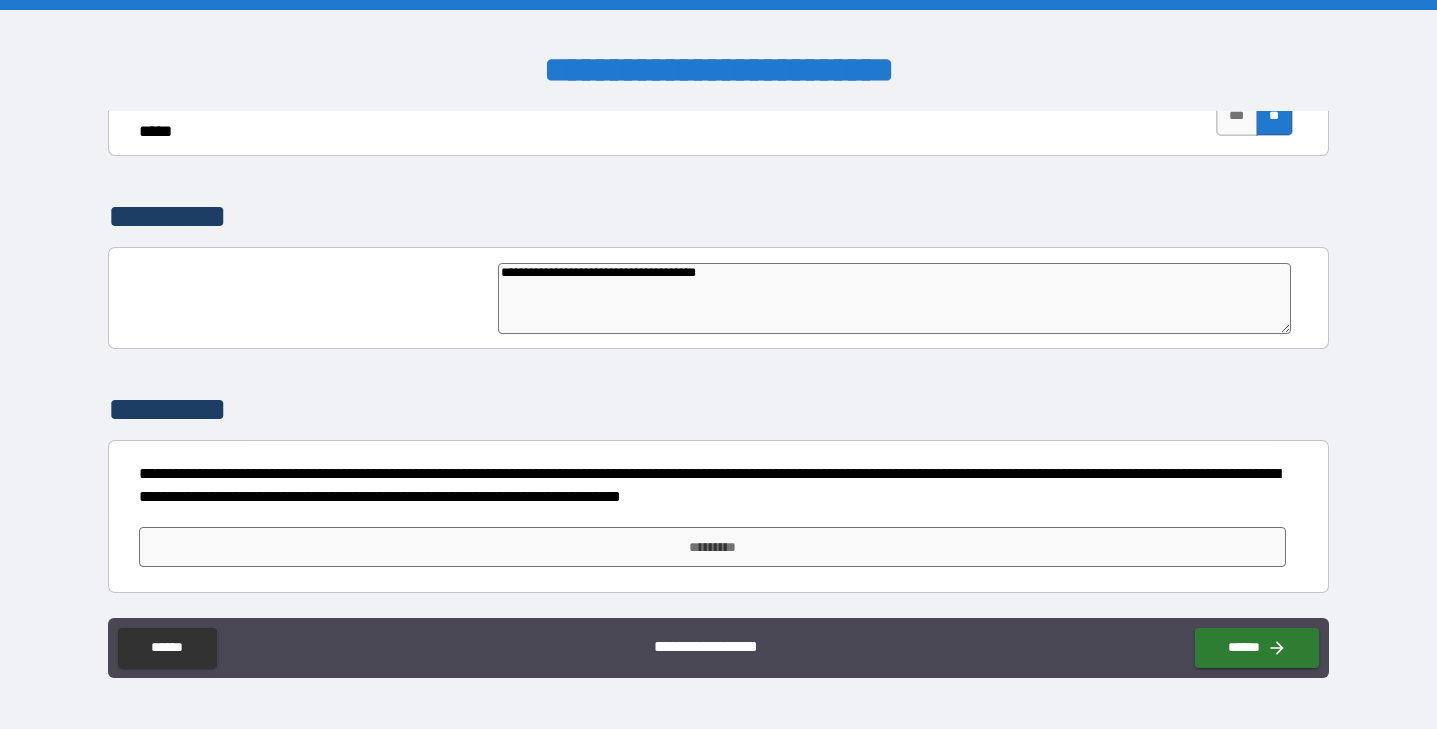 type on "**********" 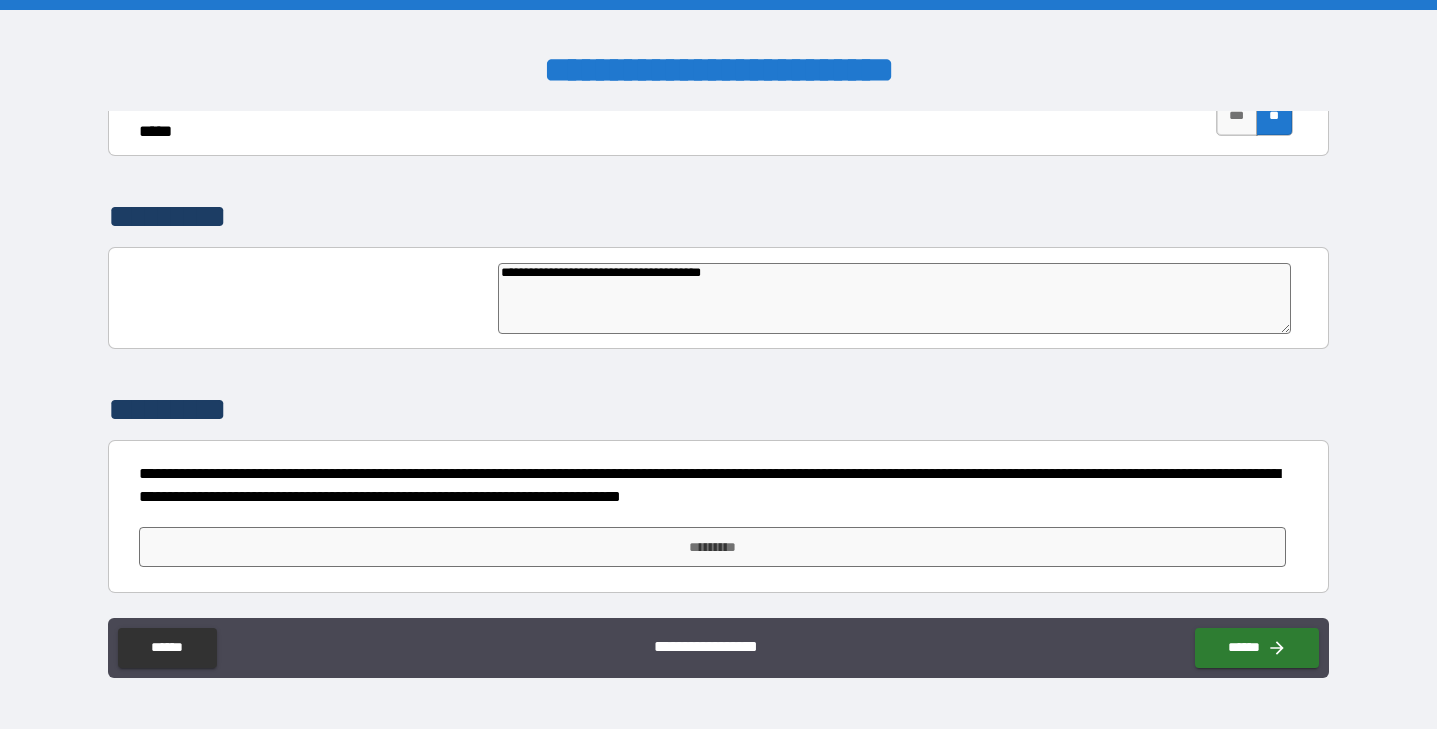 type on "*" 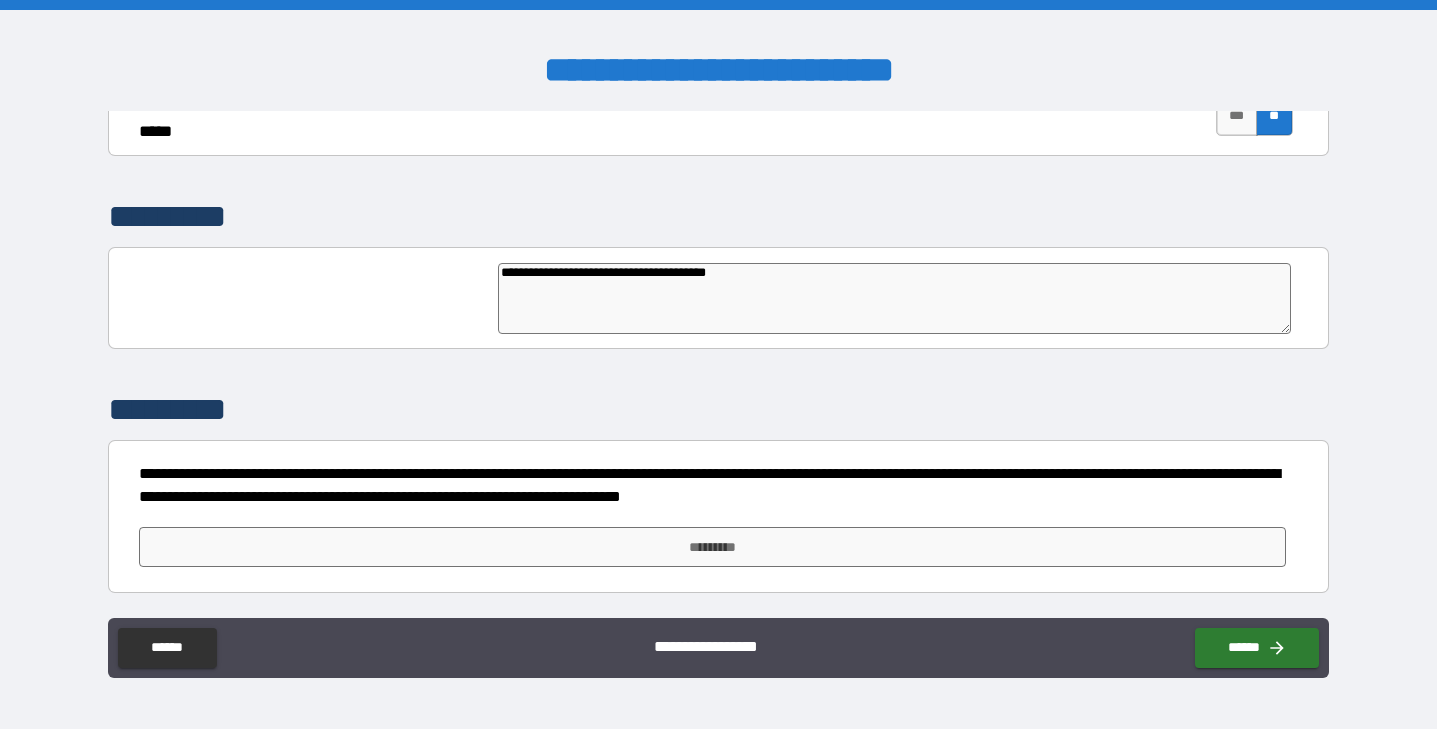 type on "**********" 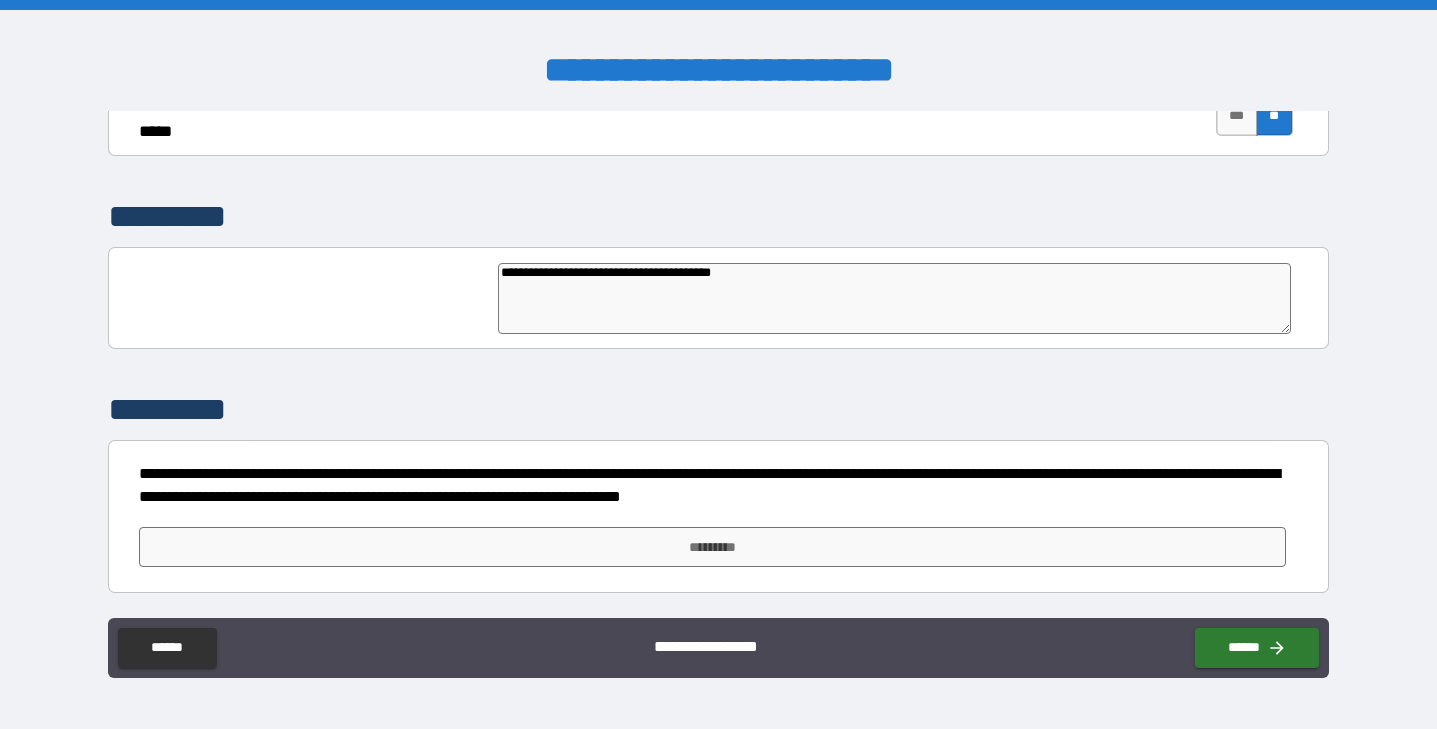type on "*" 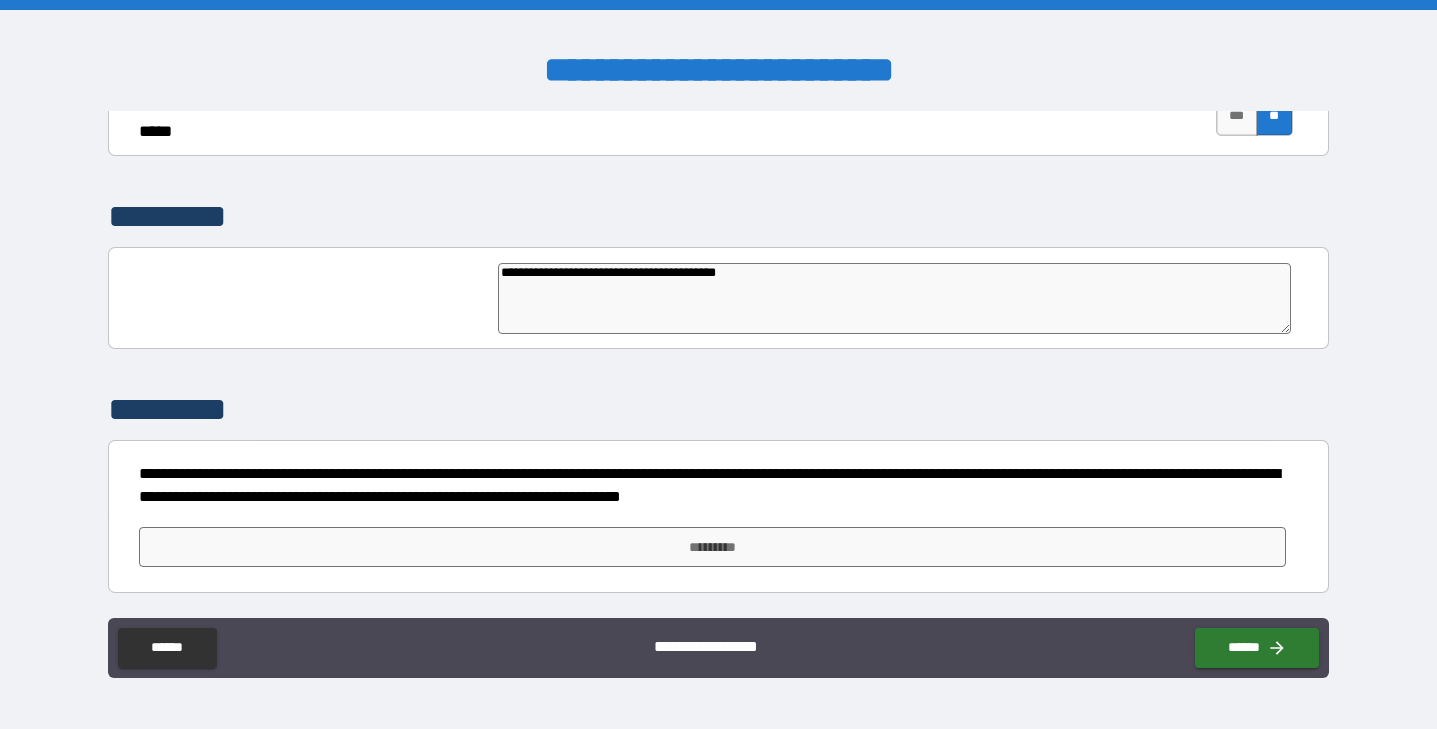 type on "**********" 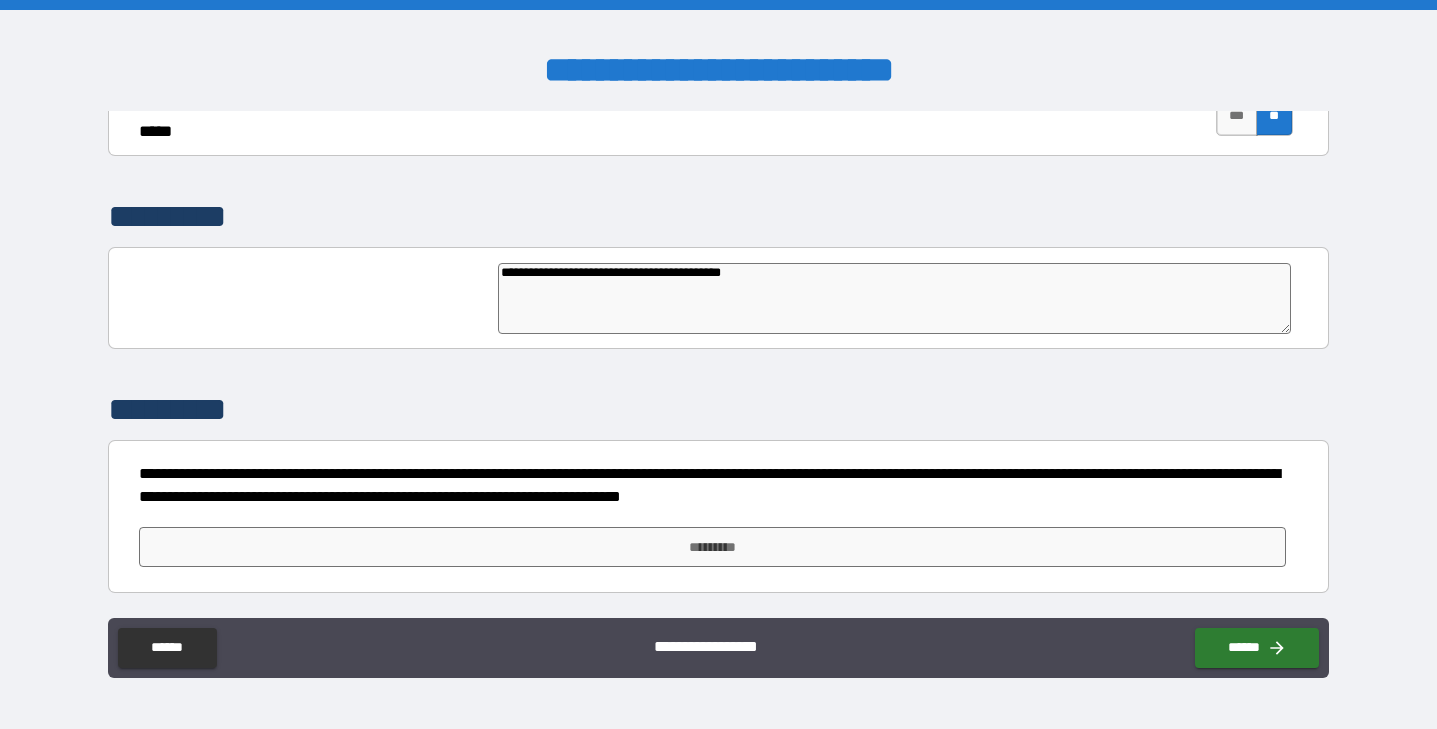 type on "**********" 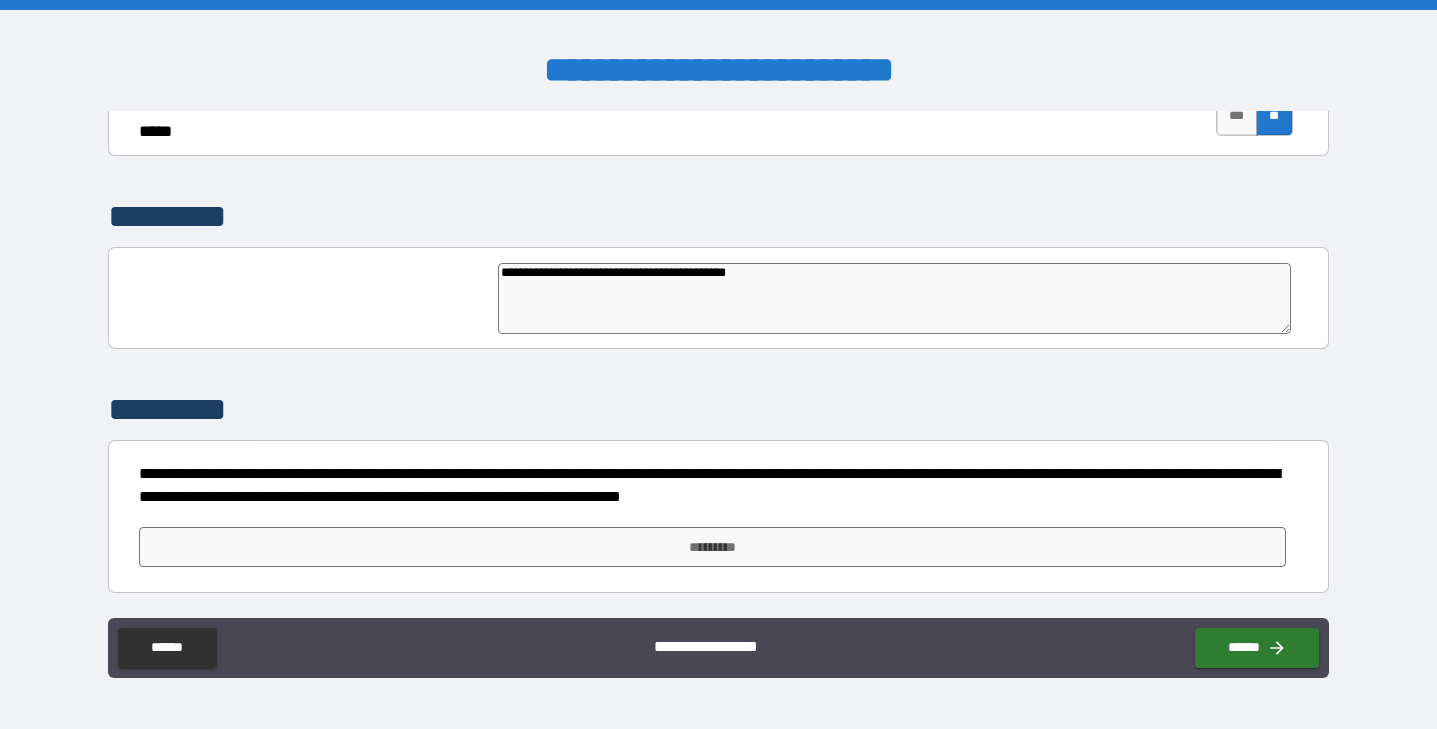 type on "**********" 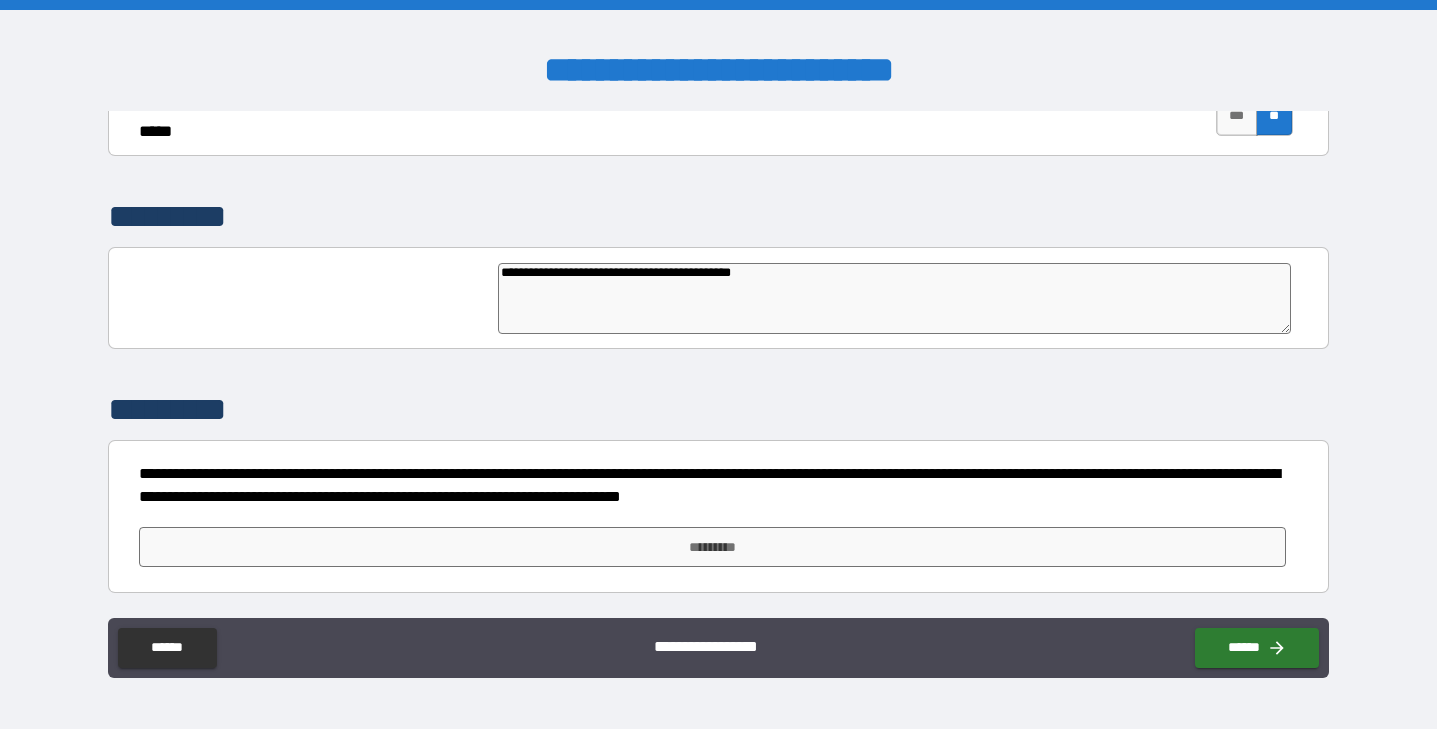 type on "**********" 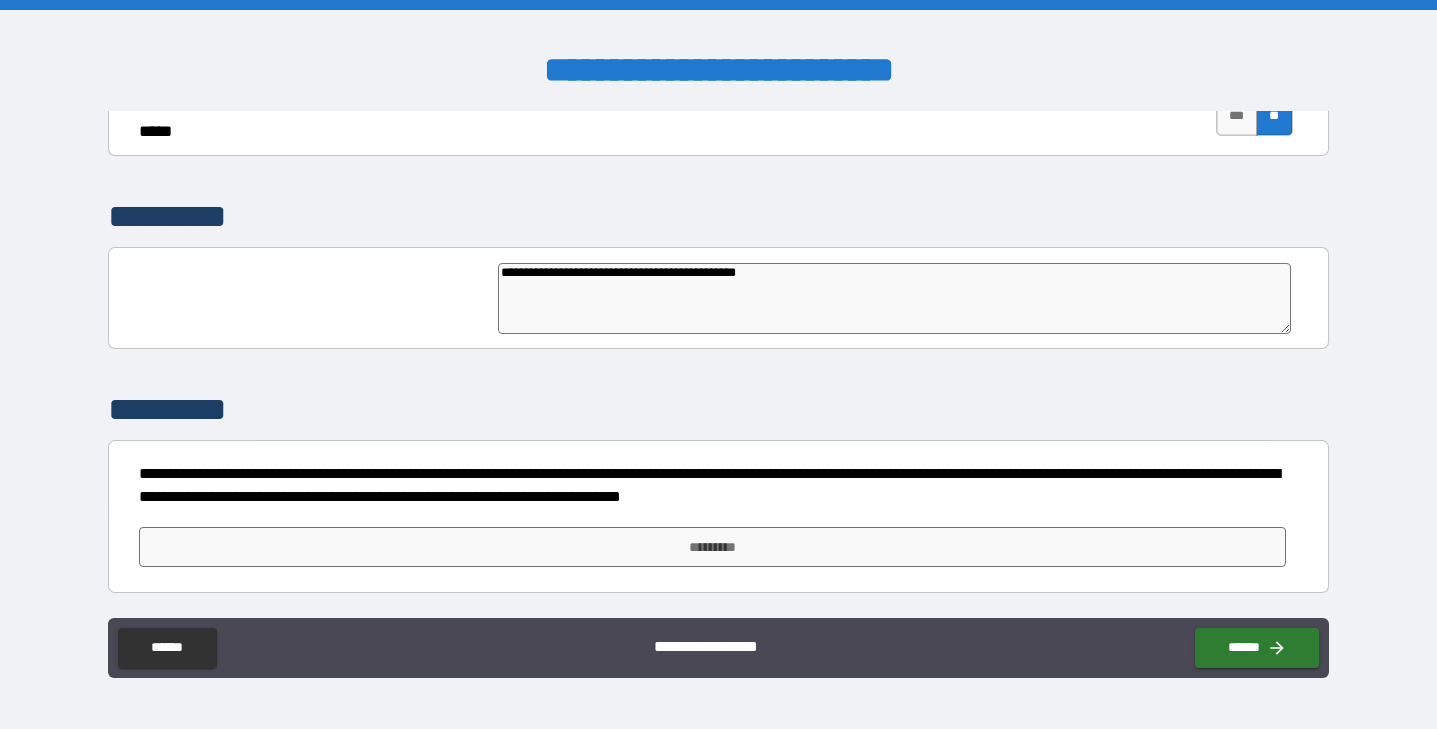 type on "**********" 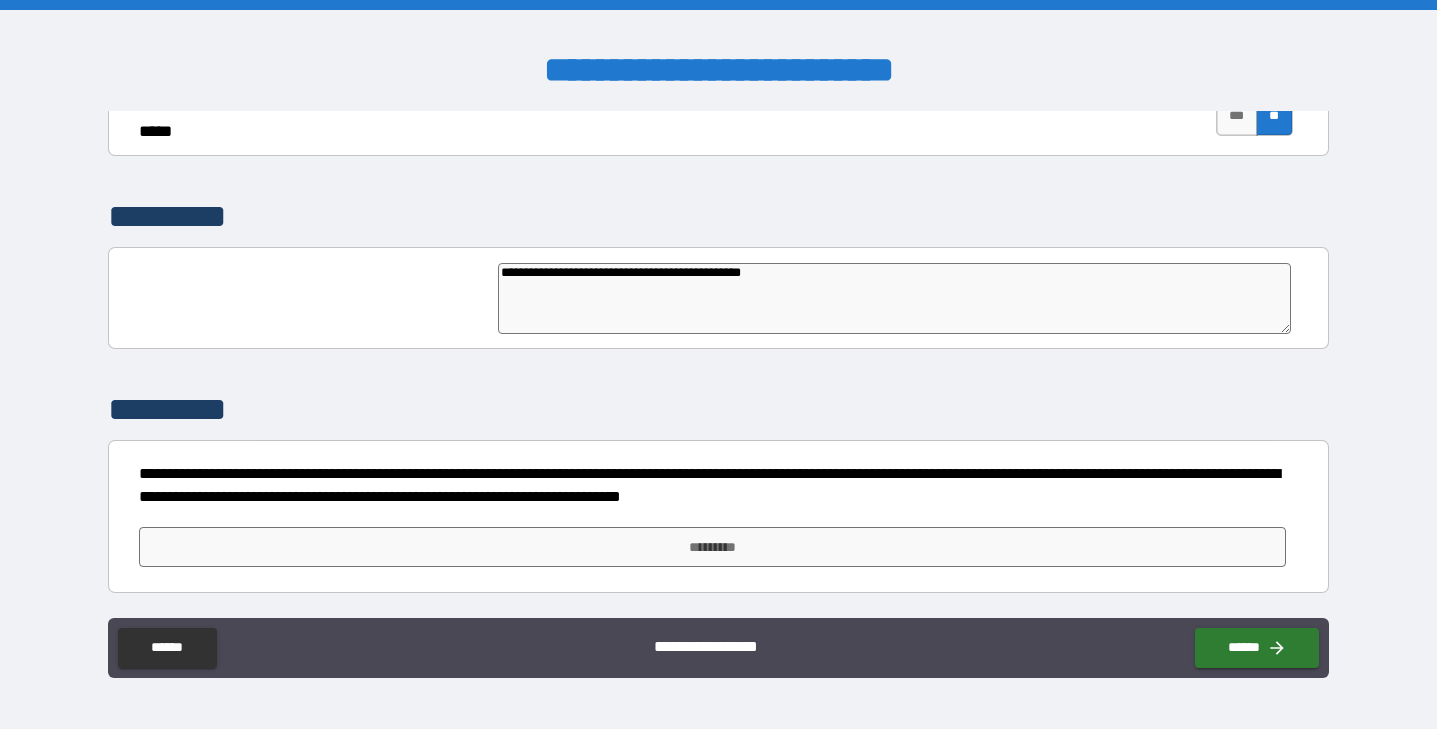 type on "**********" 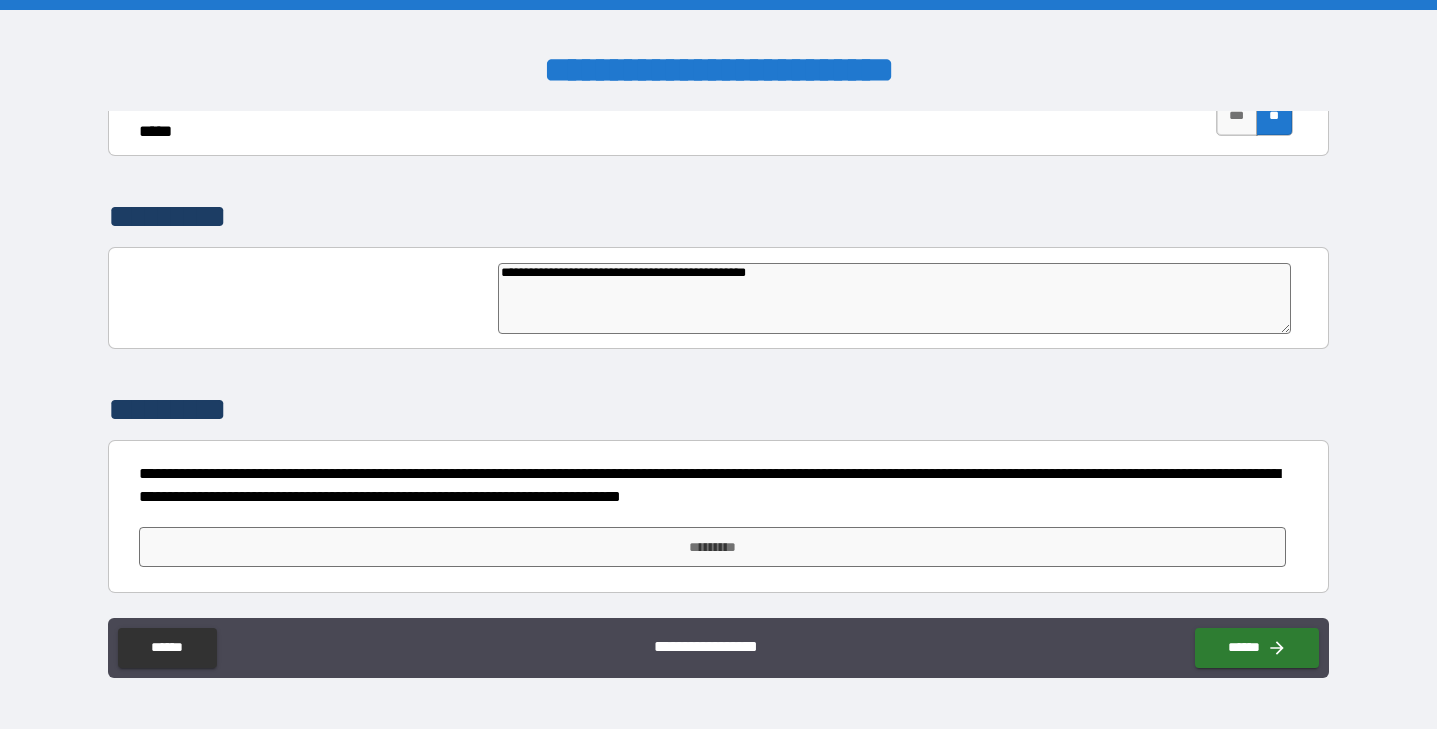 type on "**********" 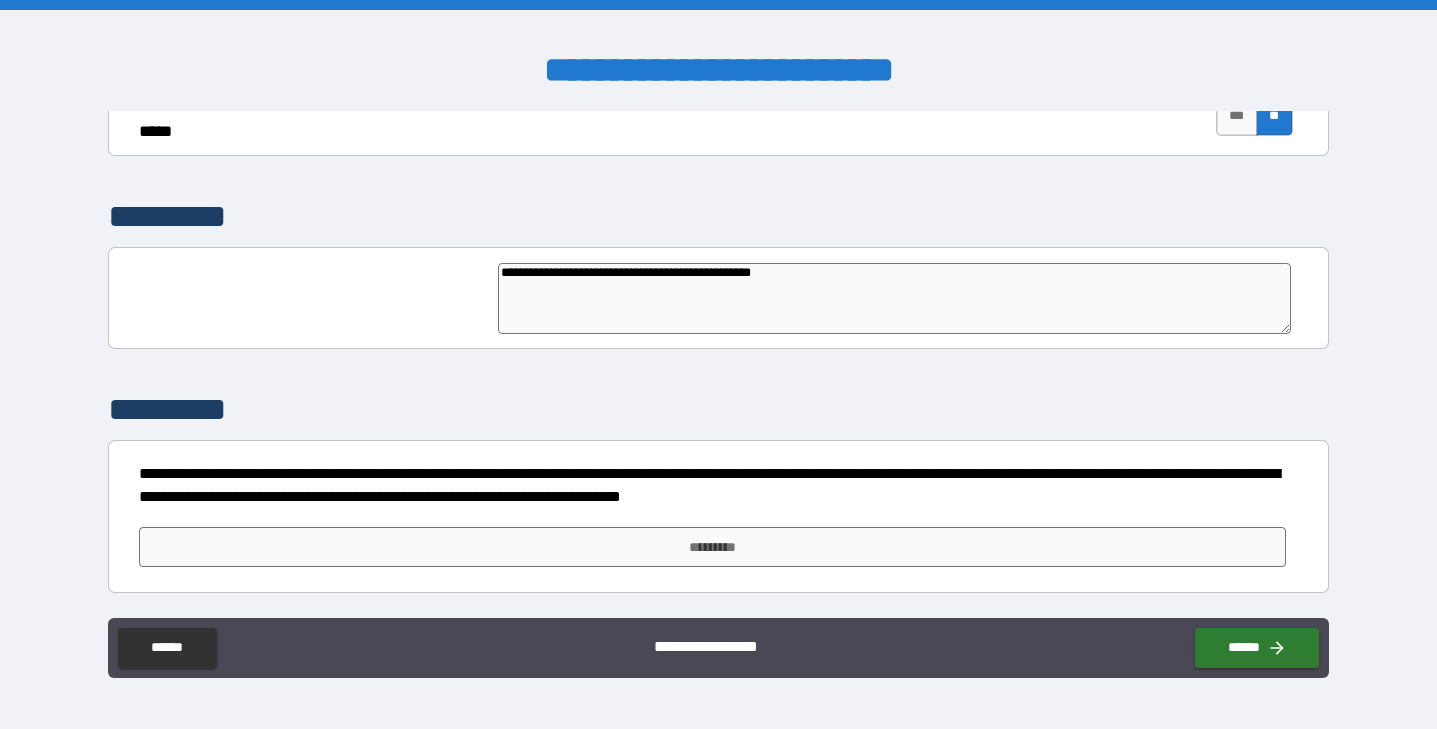 type on "**********" 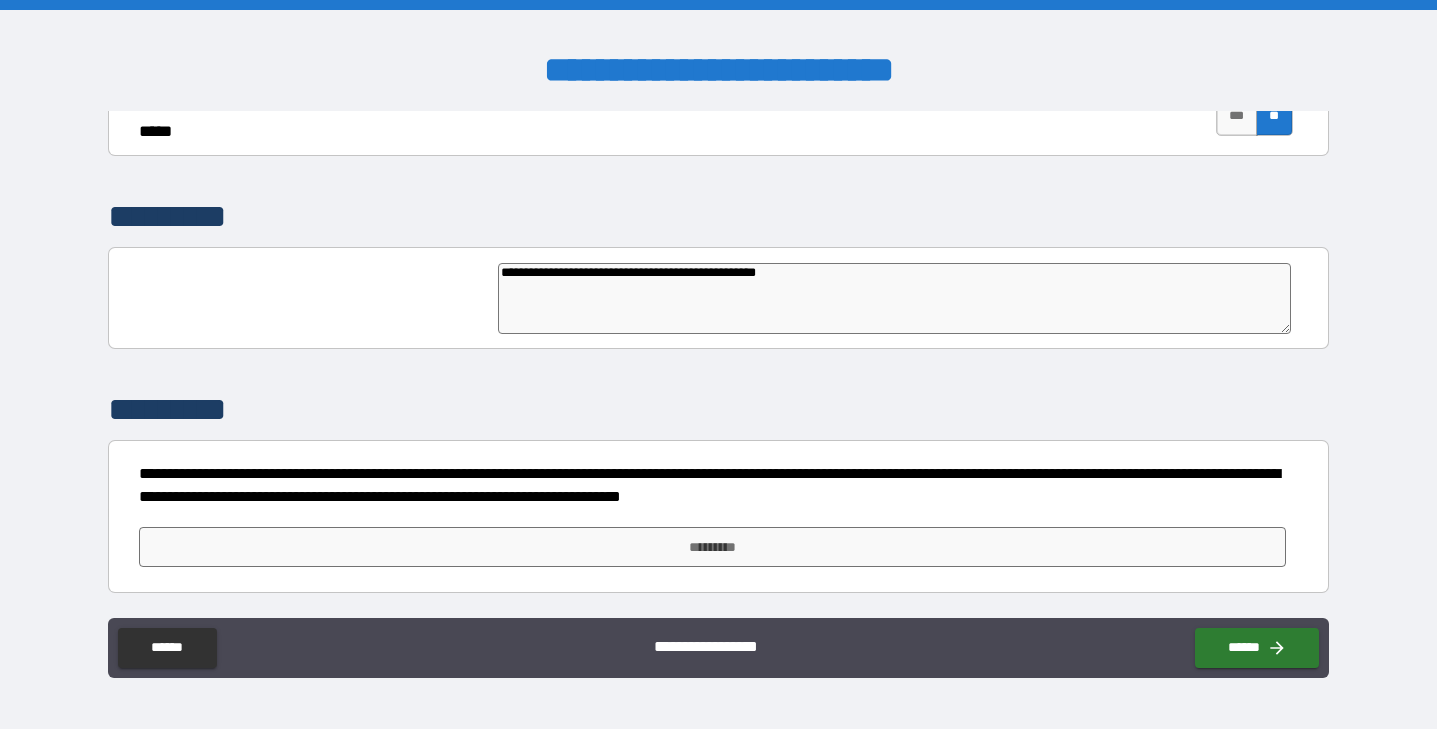 type on "**********" 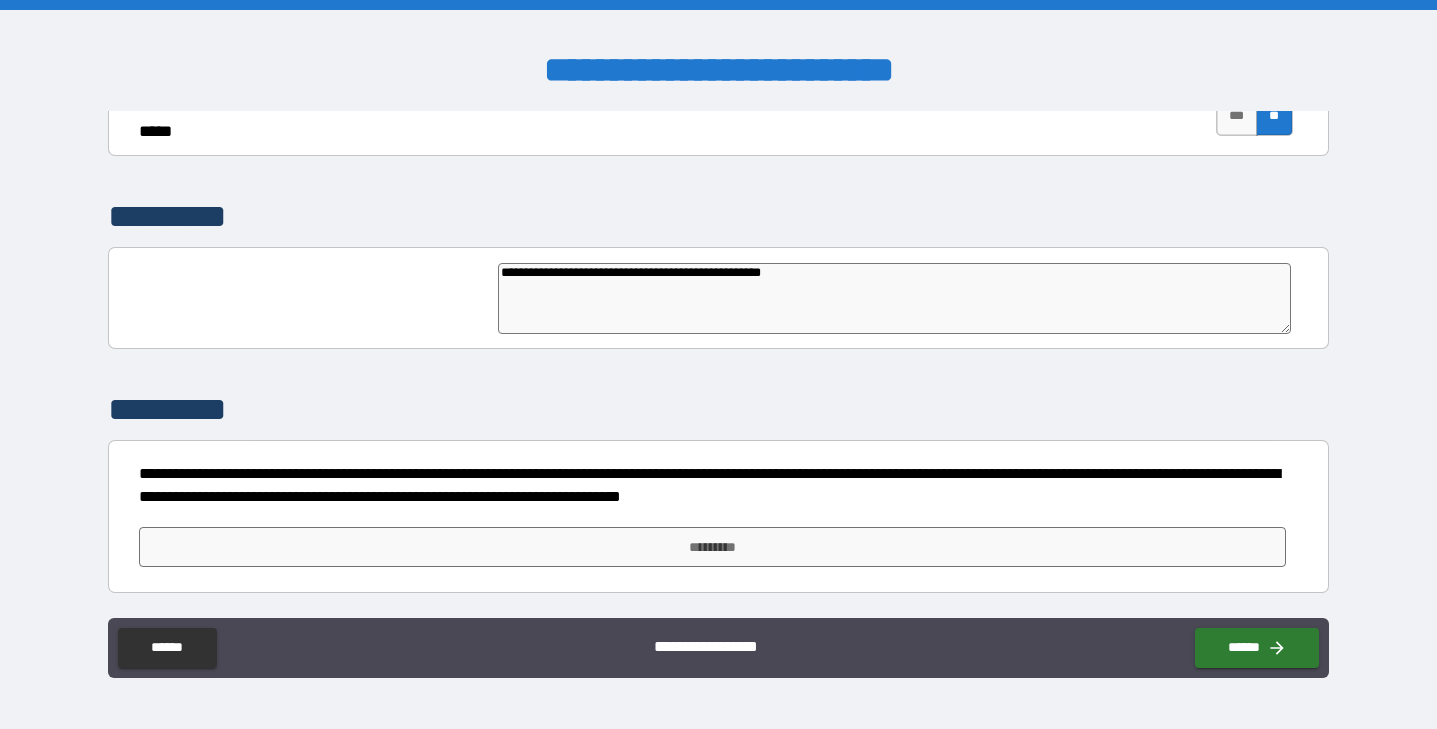 type on "**********" 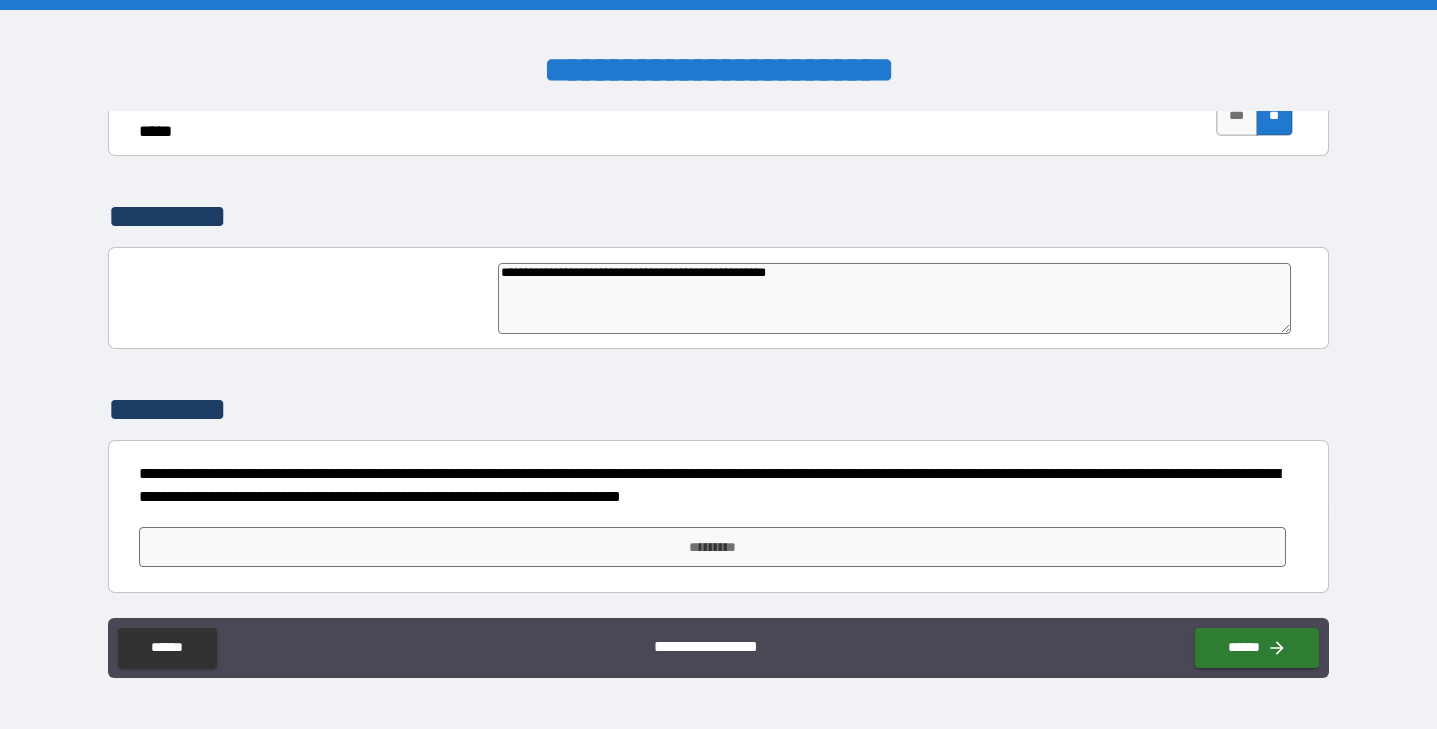 type on "*" 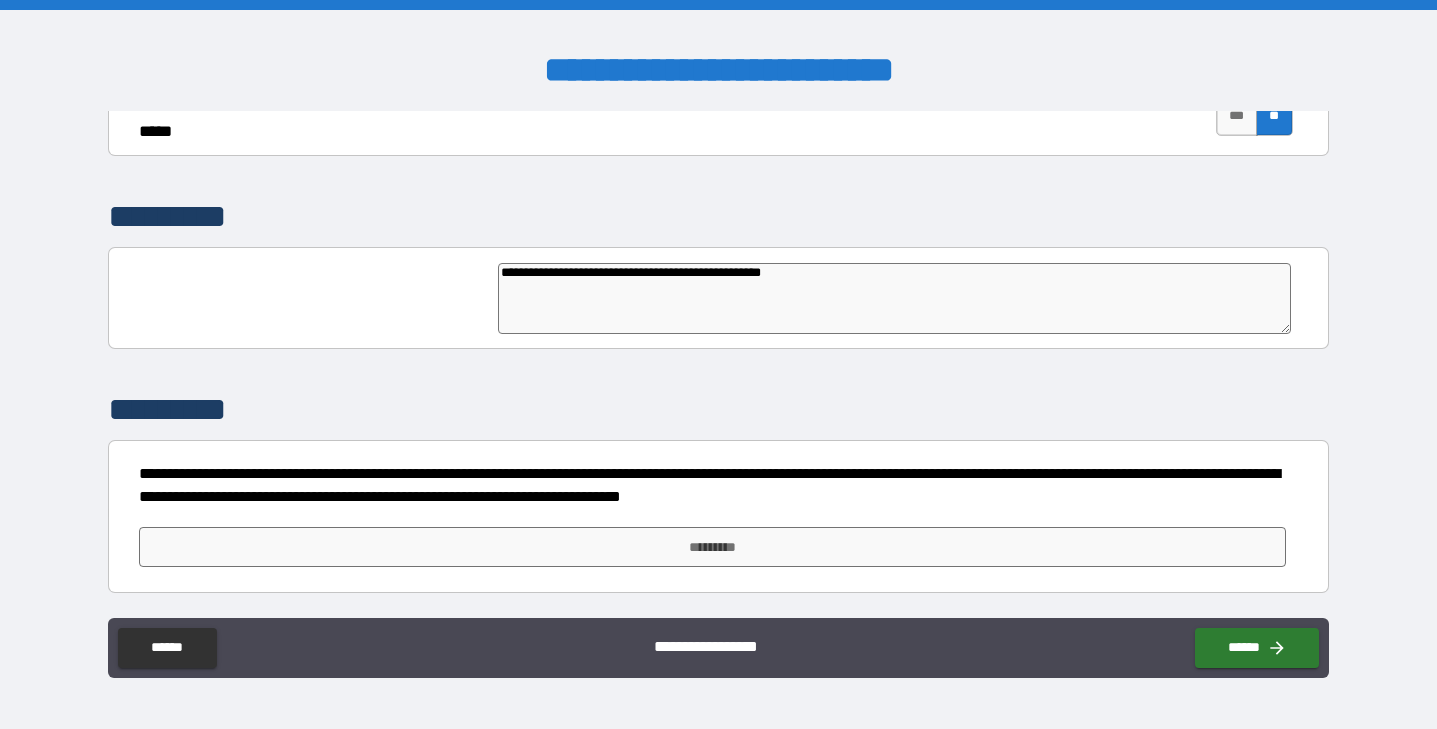 type on "**********" 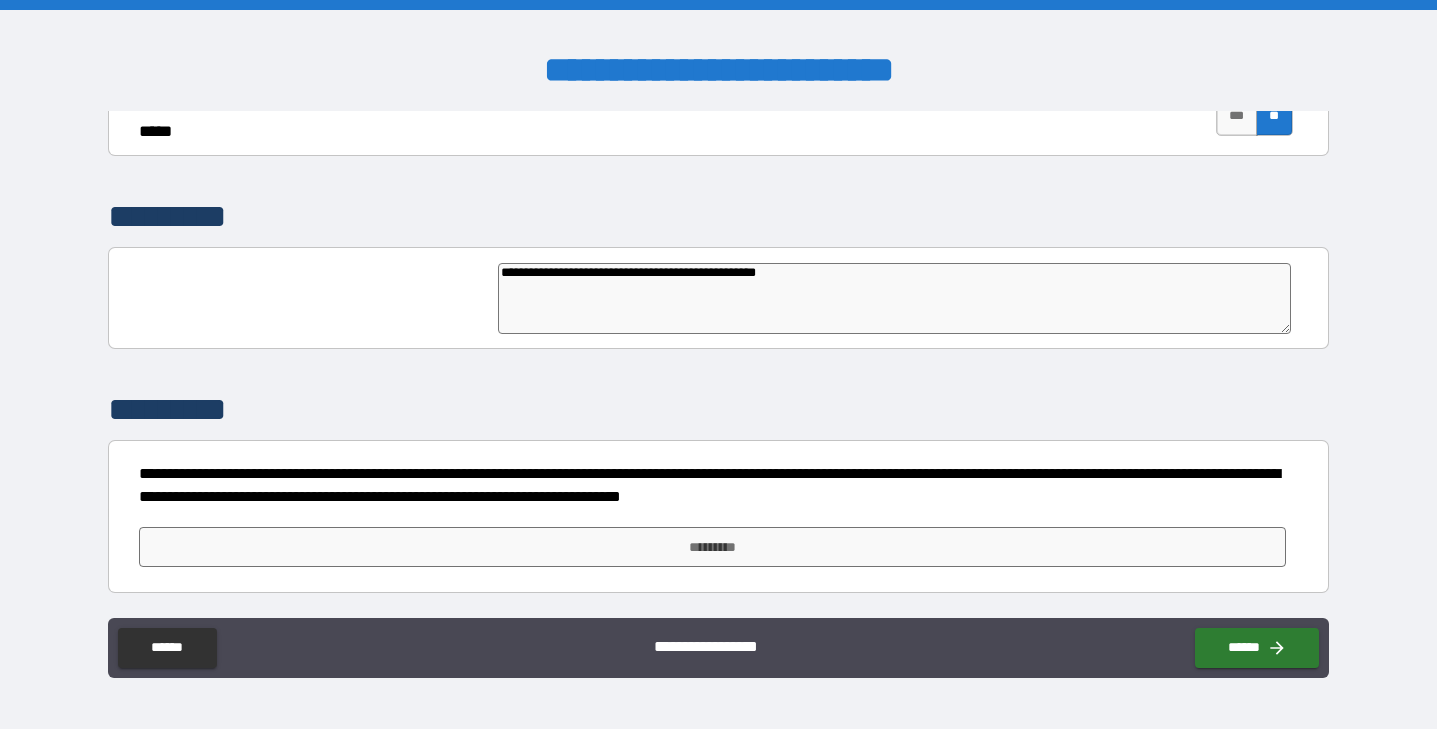 type on "**********" 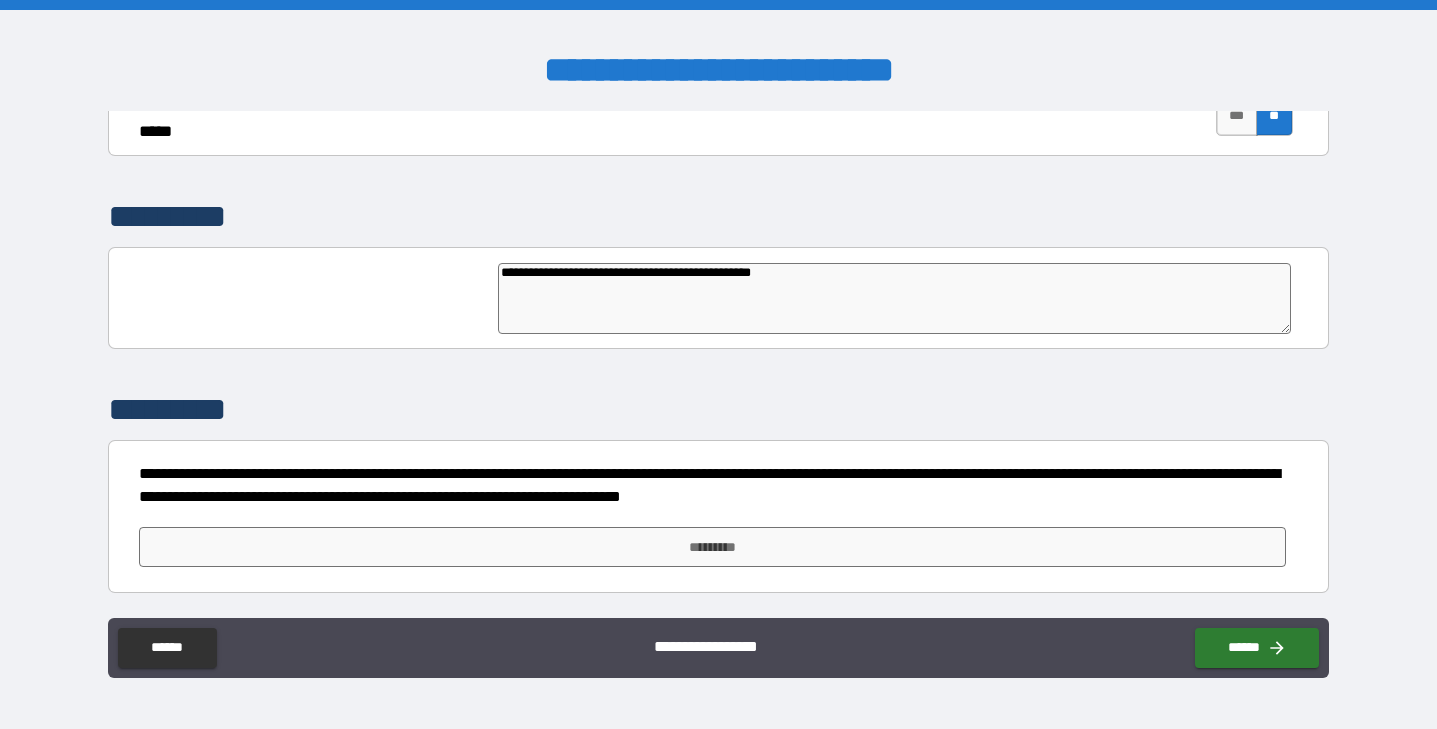 type on "**********" 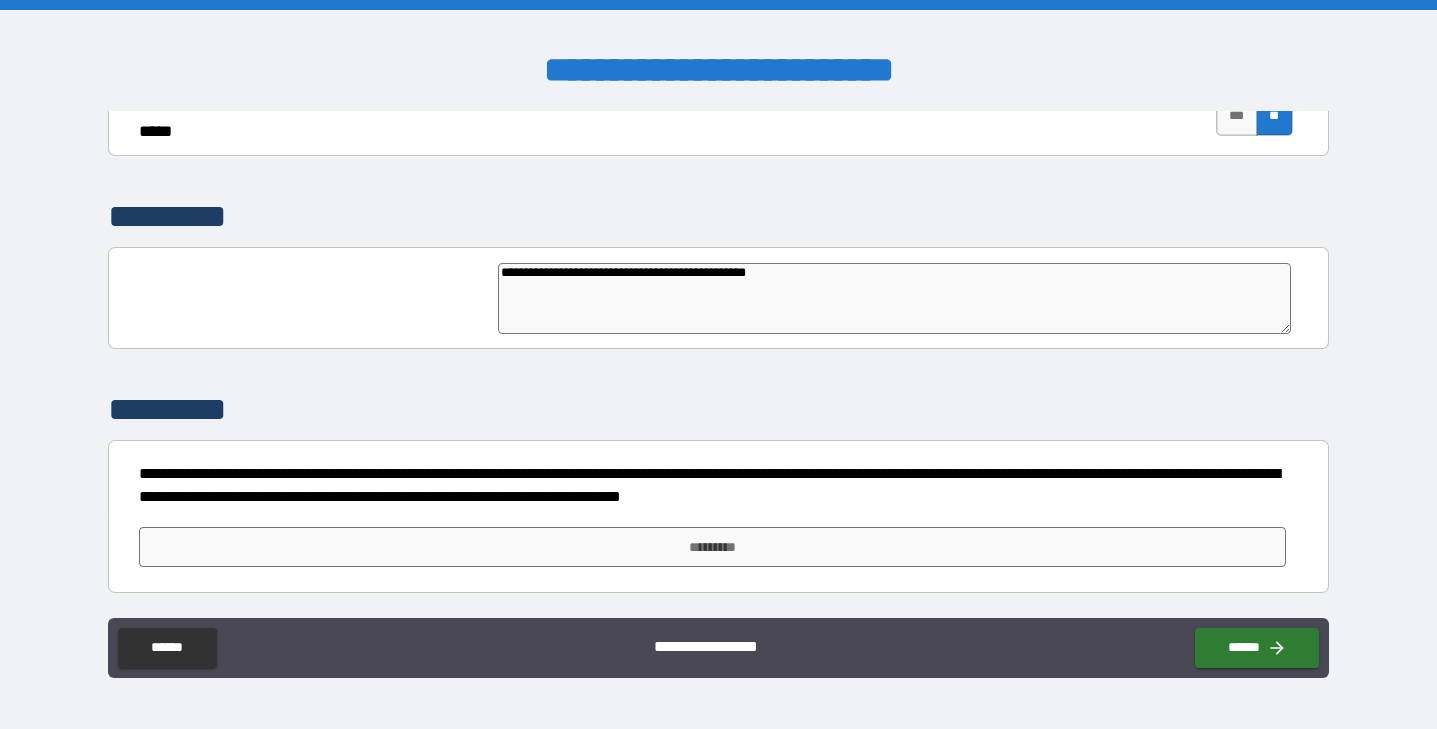 type on "**********" 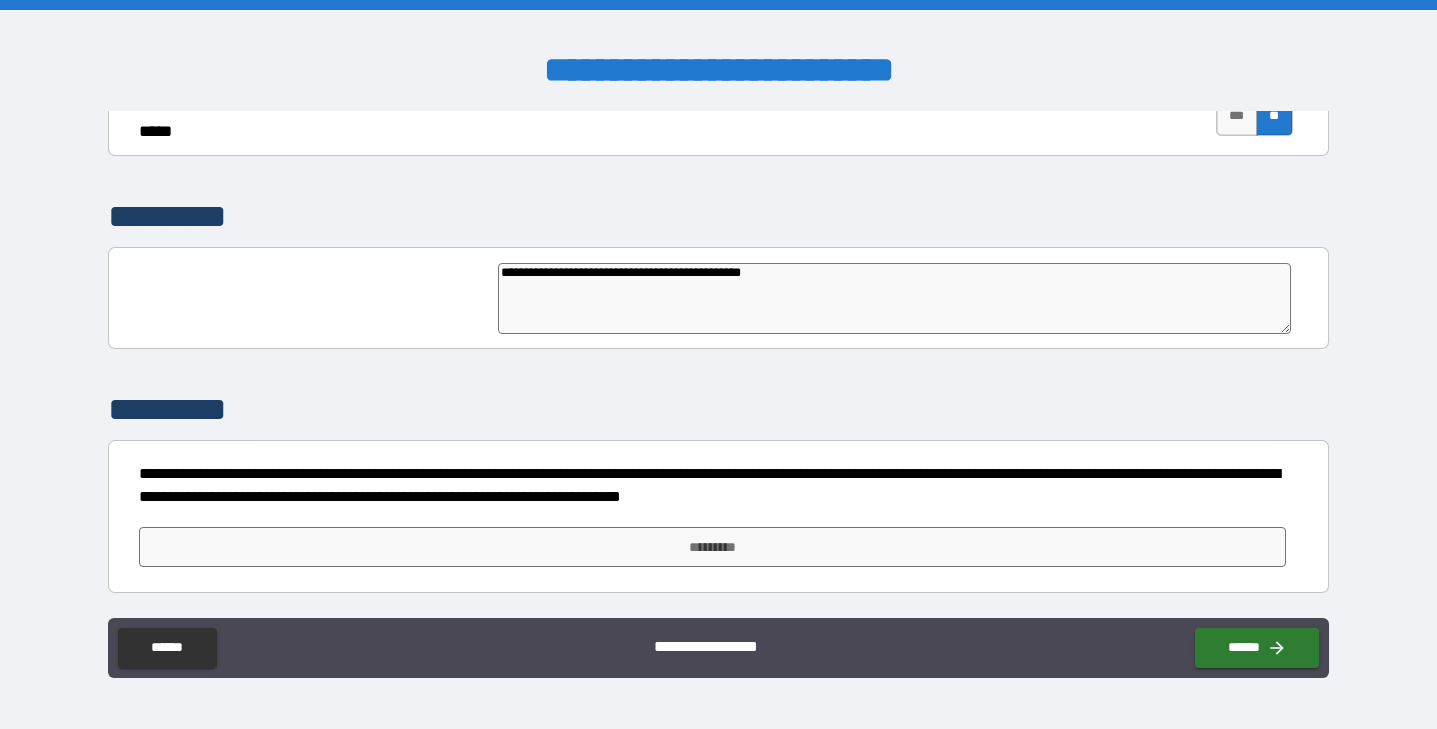 type on "**********" 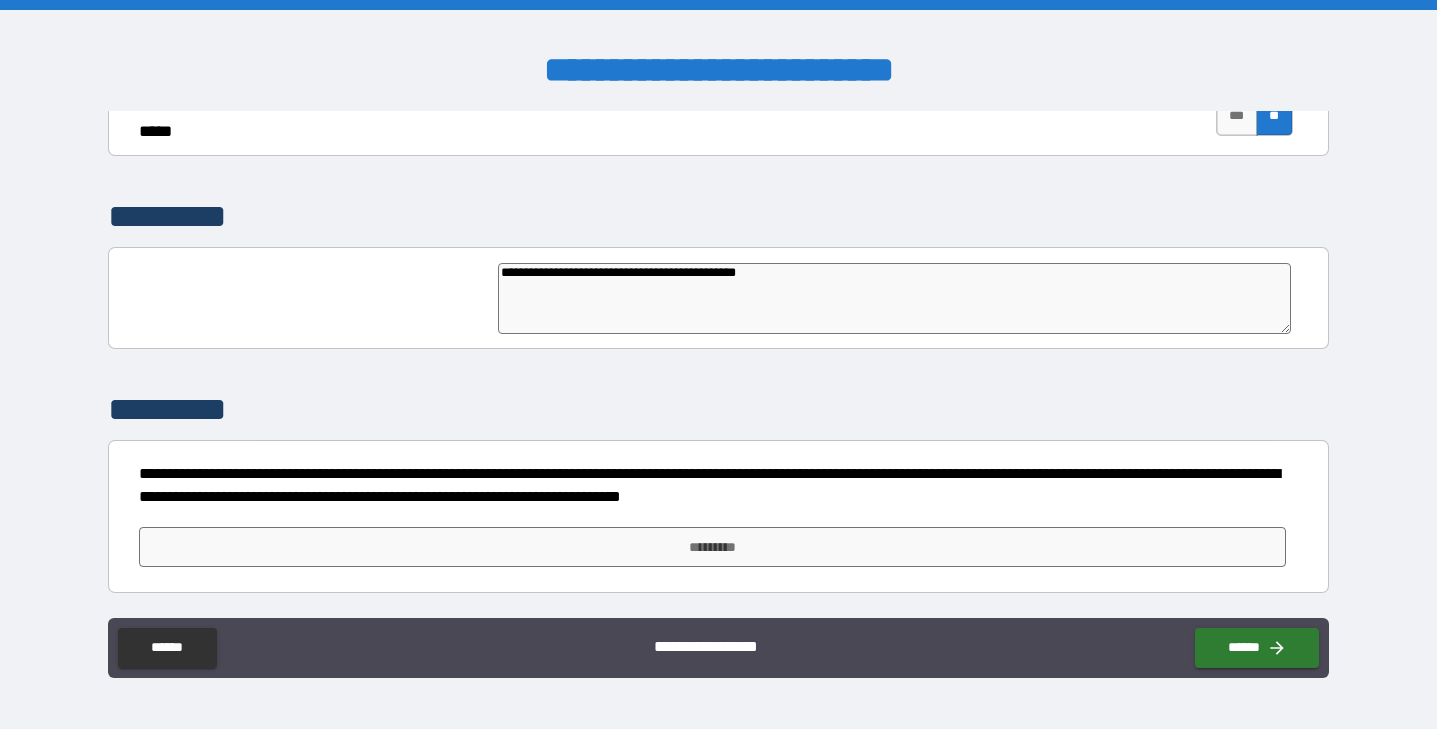 type on "**********" 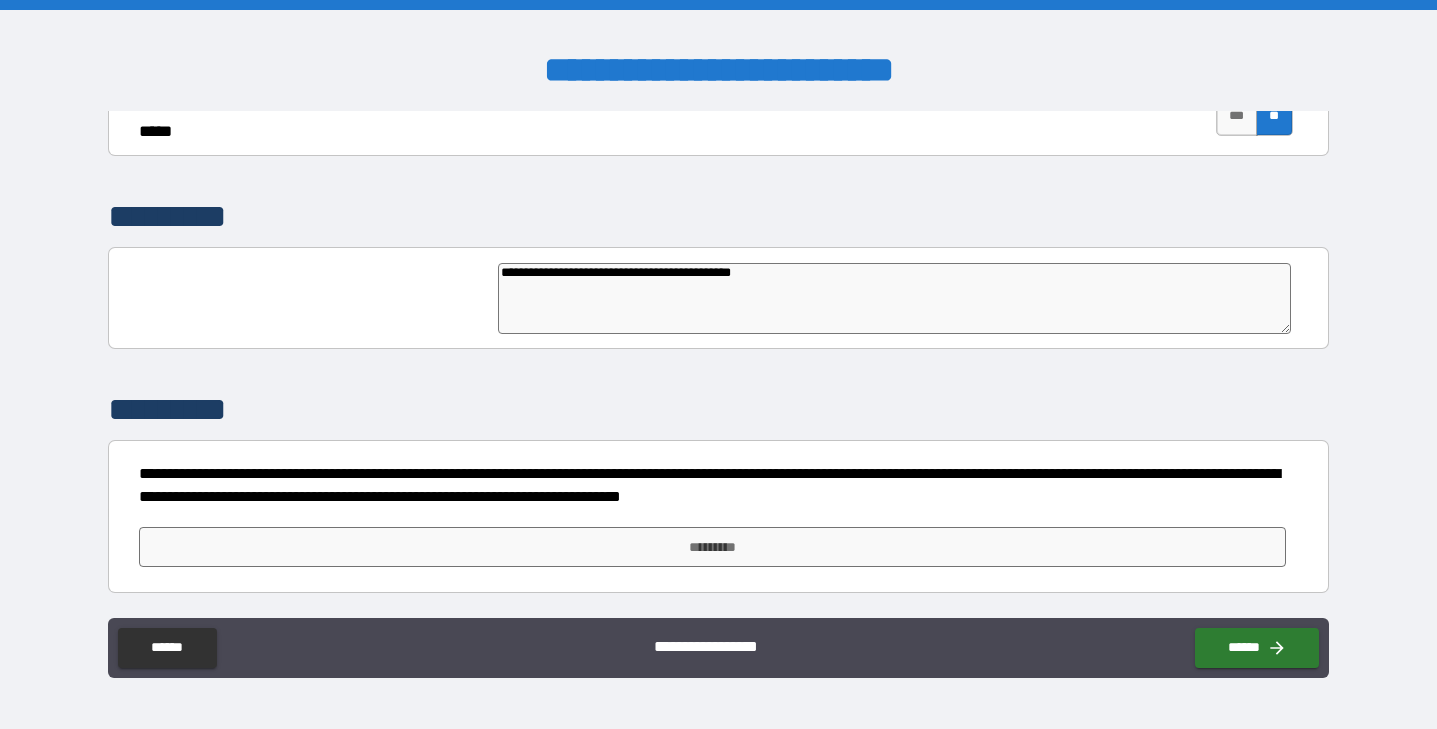 type on "*" 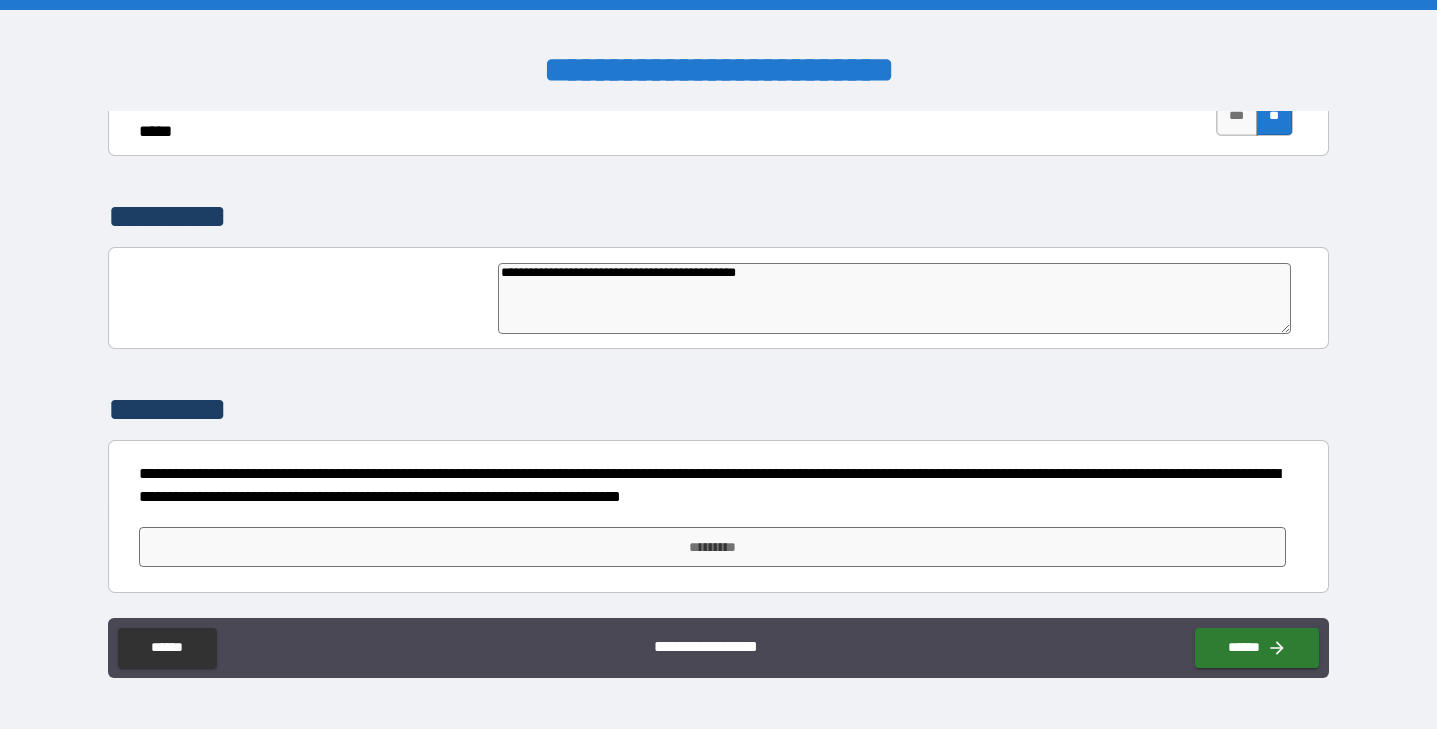 type on "**********" 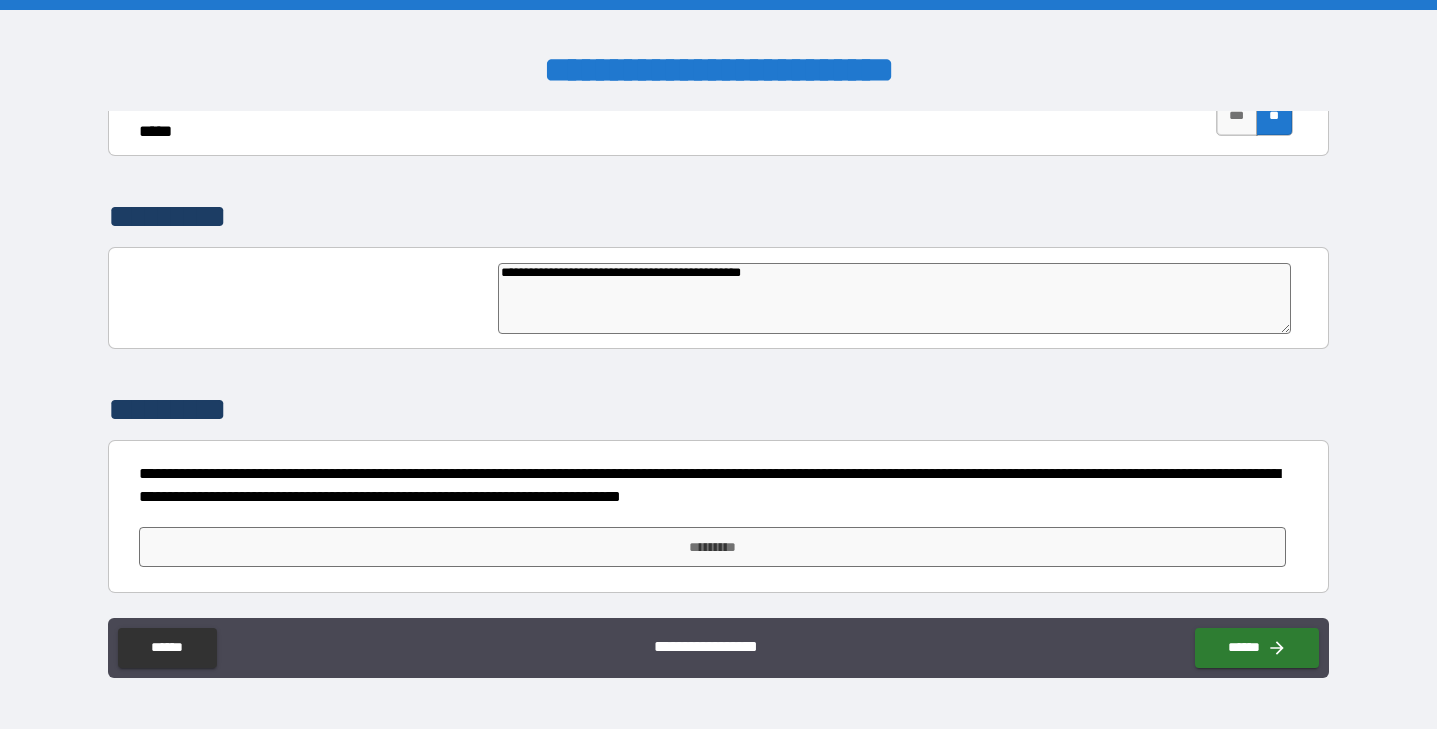 type on "*" 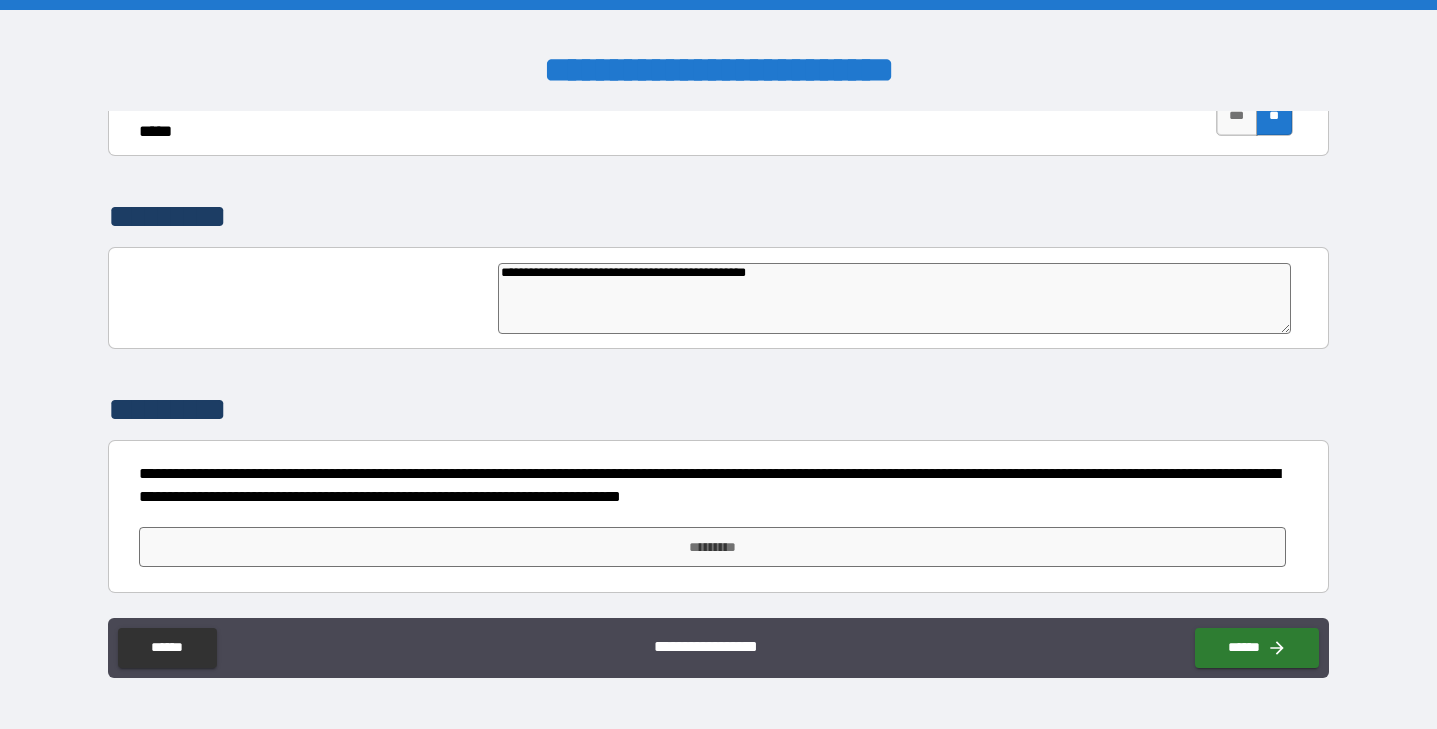 type on "**********" 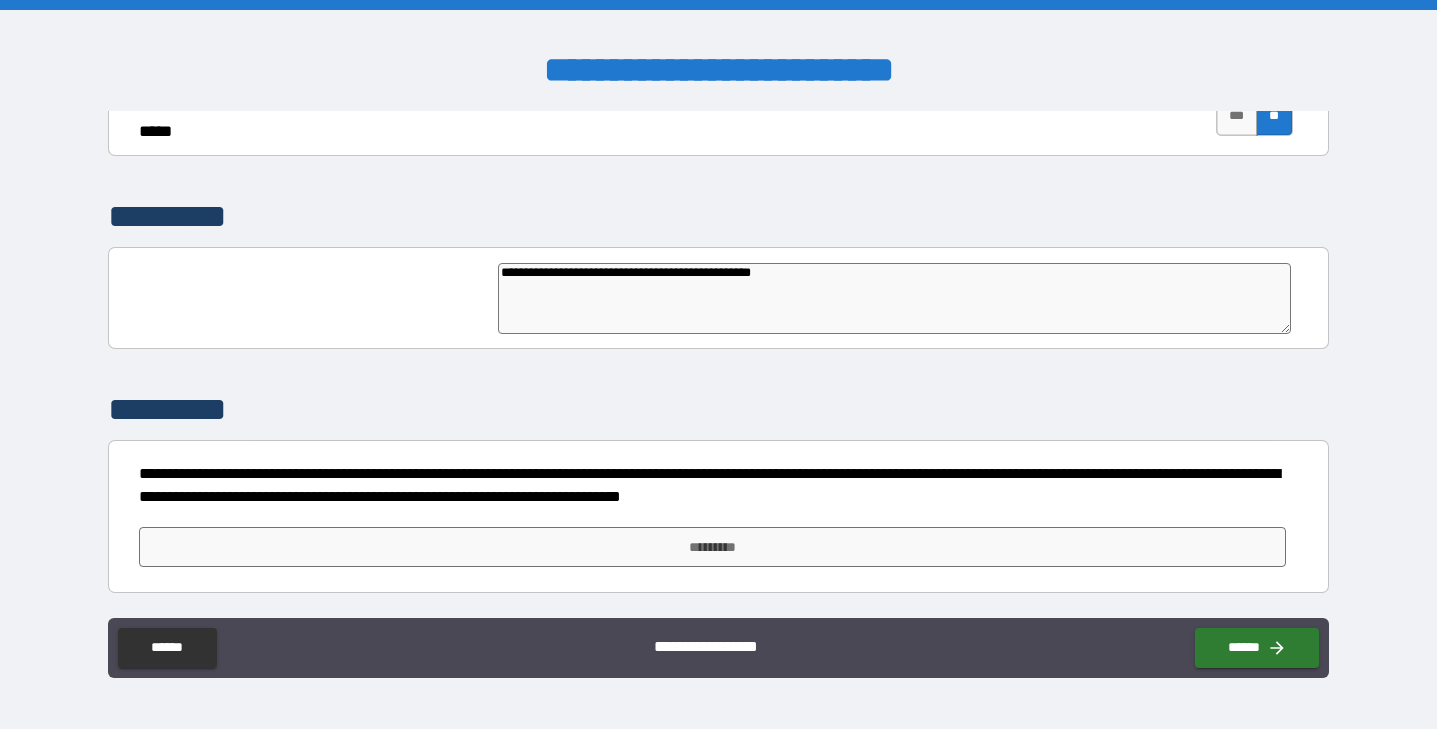 type on "**********" 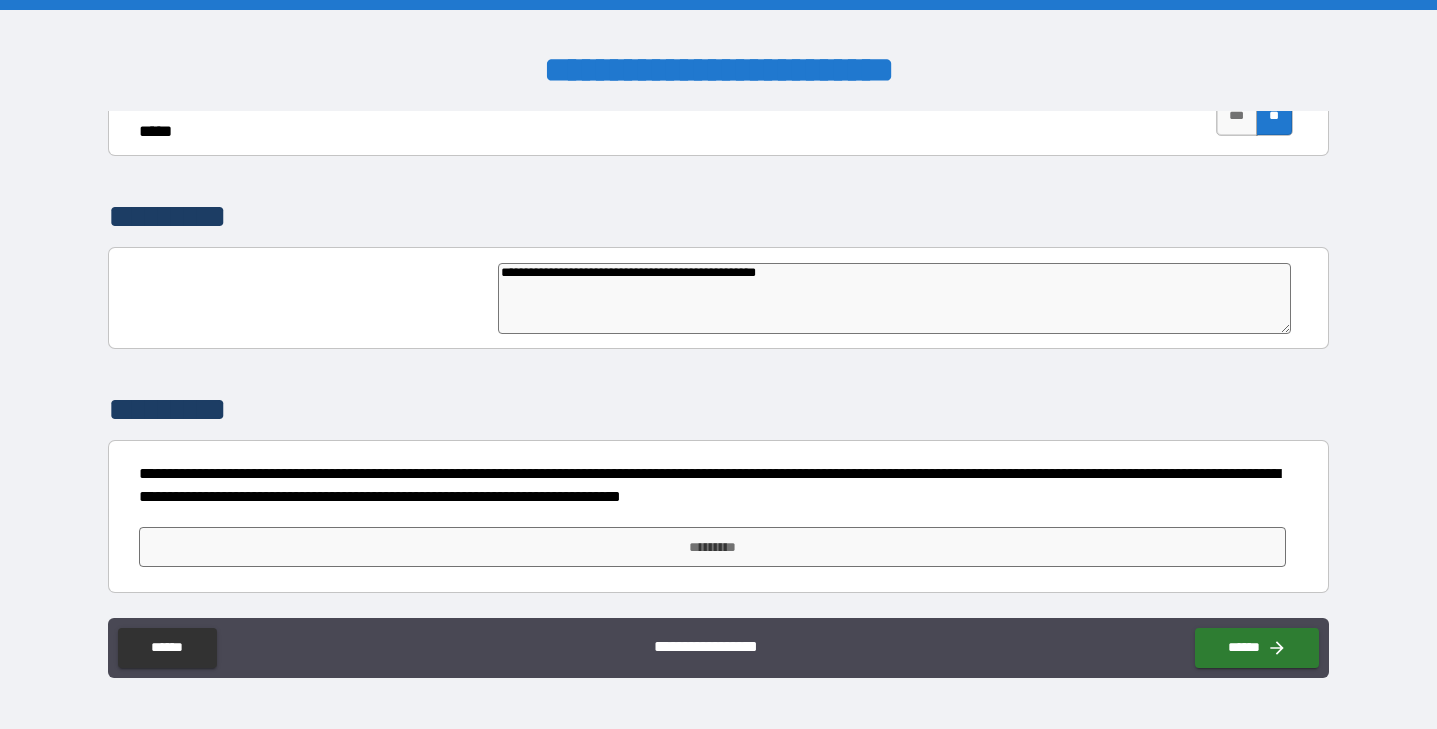 type on "**********" 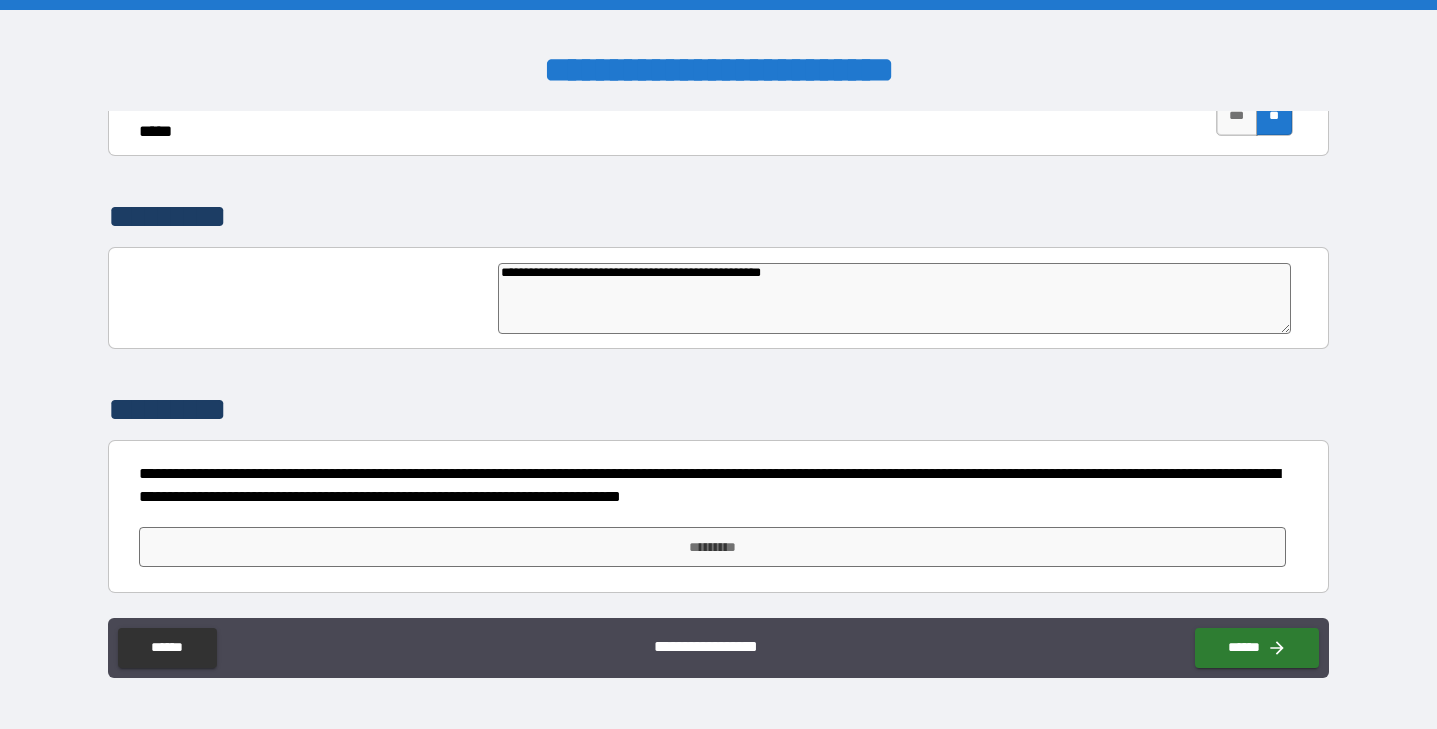 type on "**********" 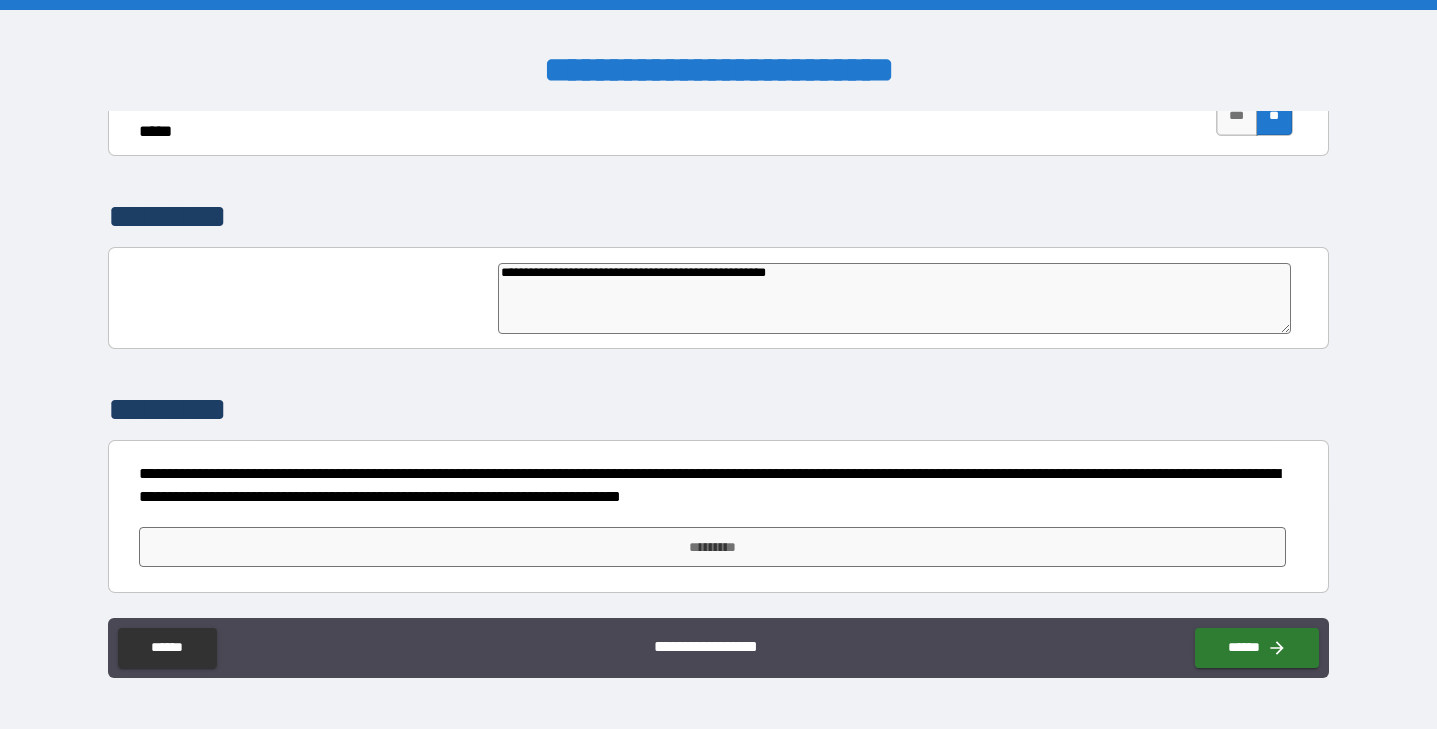 type on "**********" 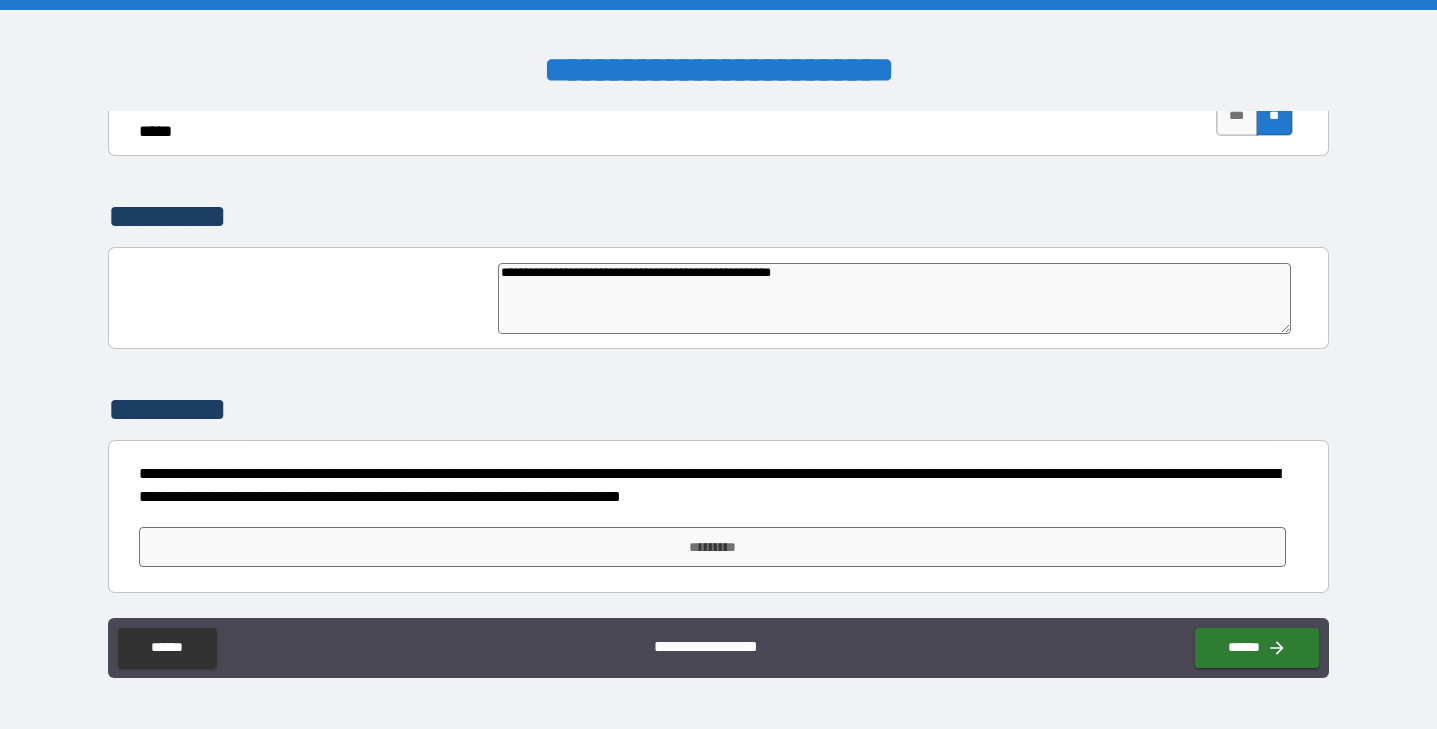 type on "**********" 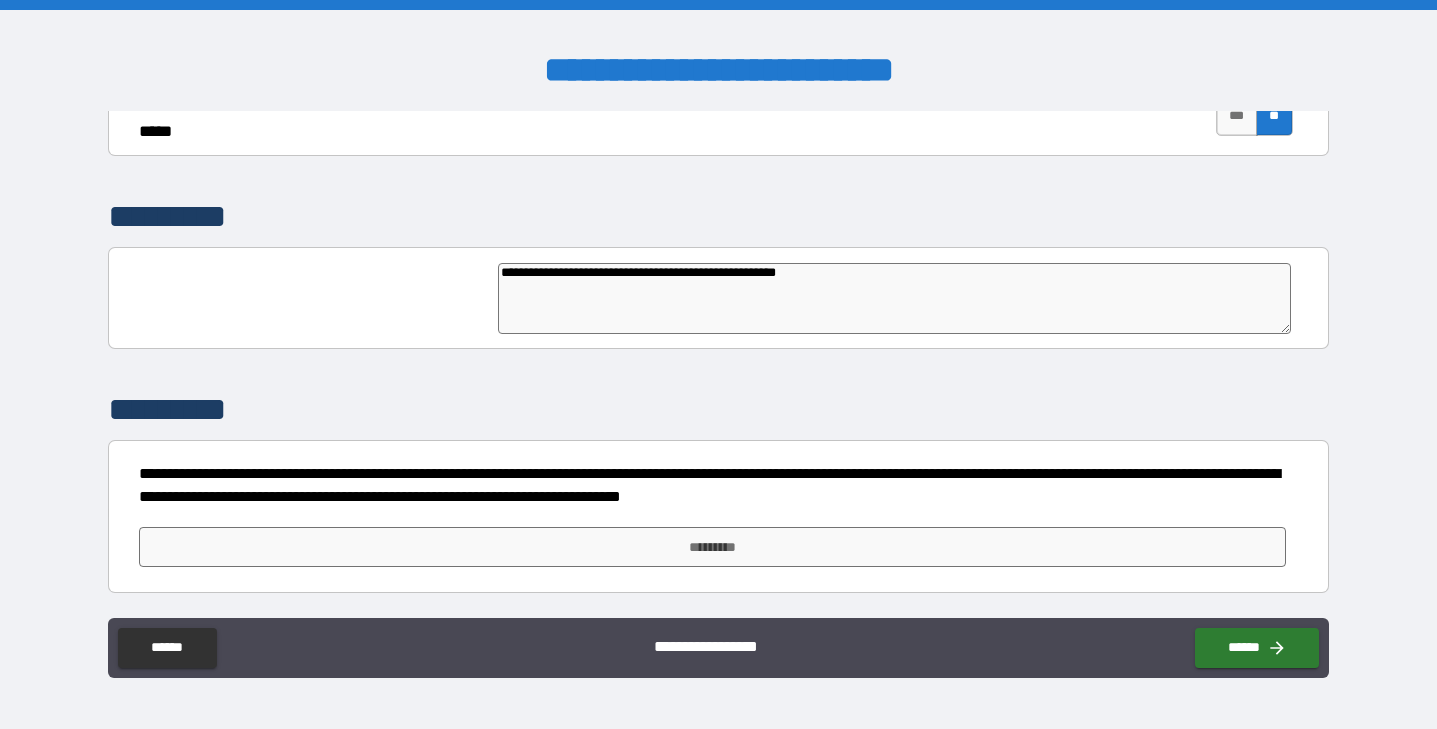 type on "**********" 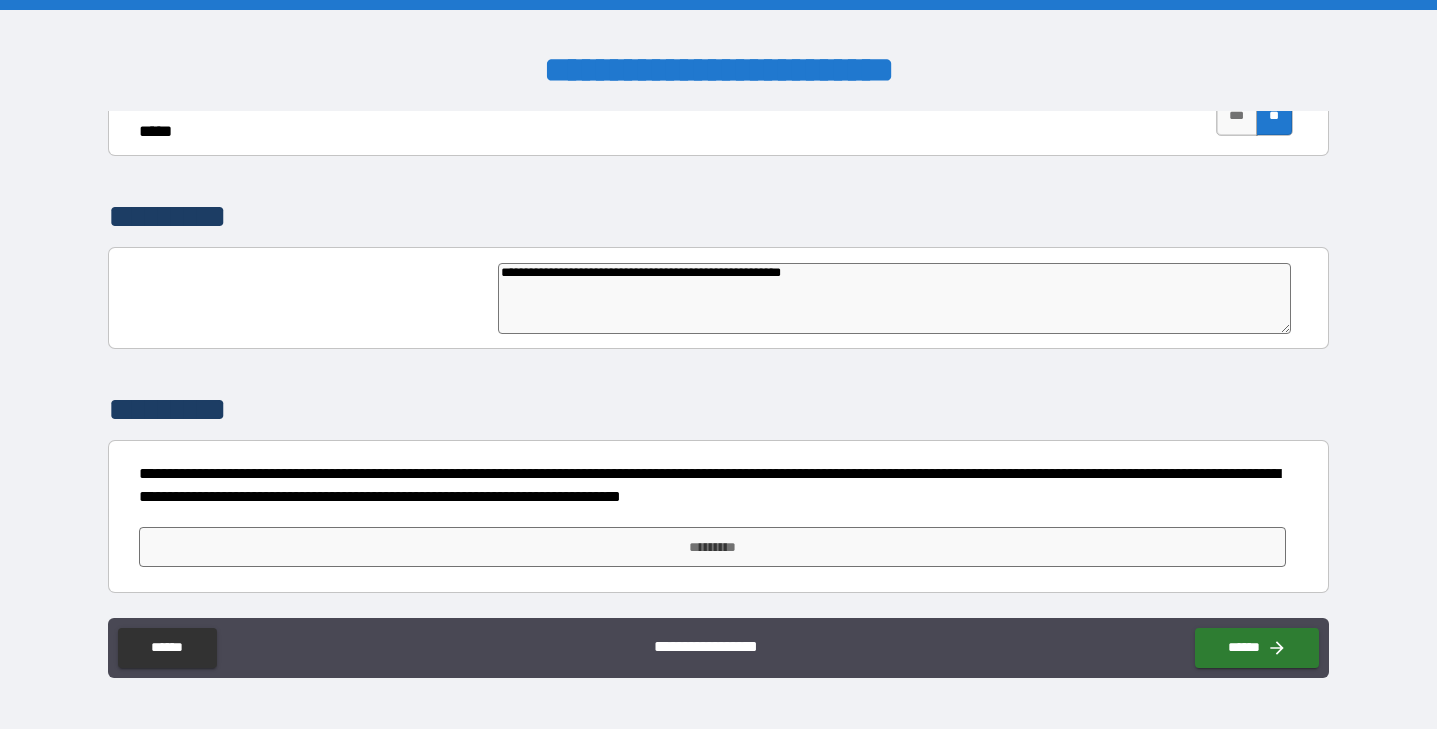 type on "**********" 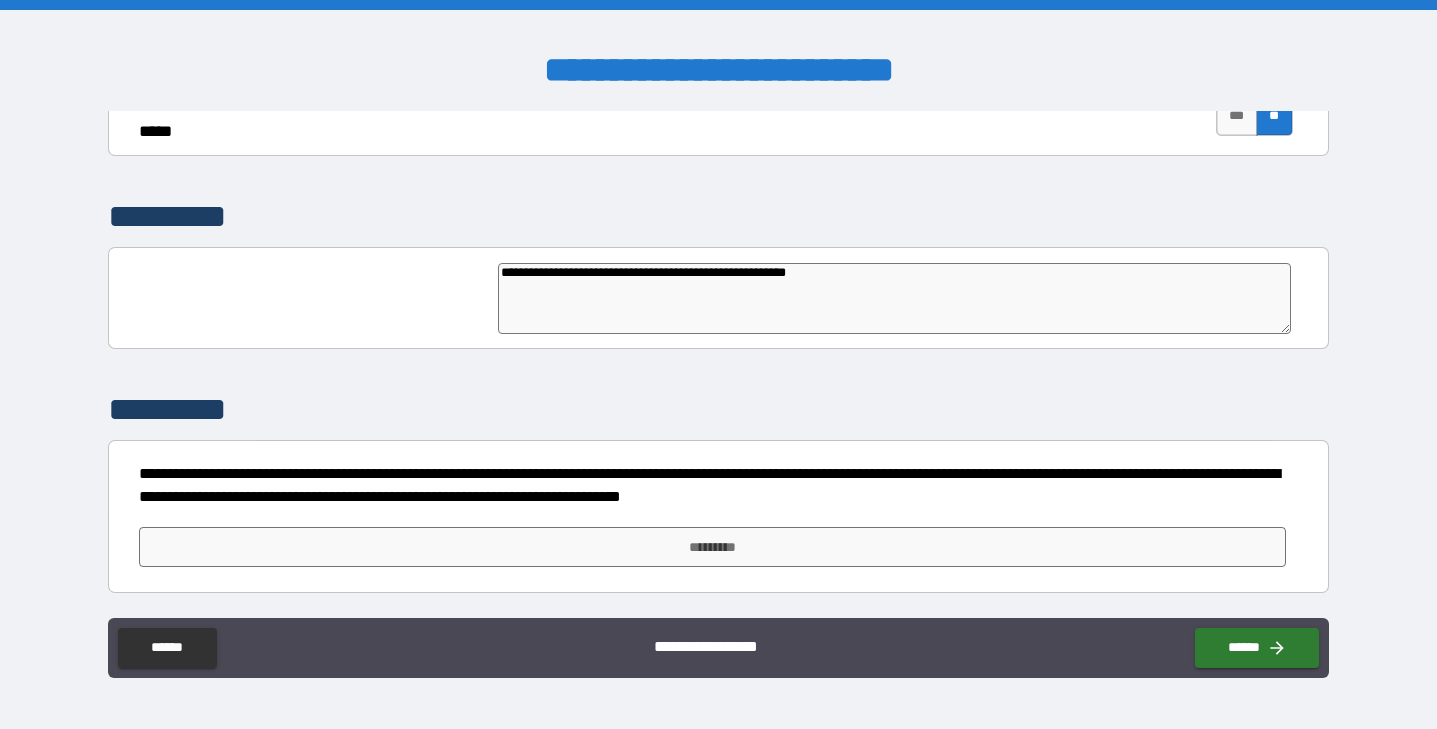 type on "**********" 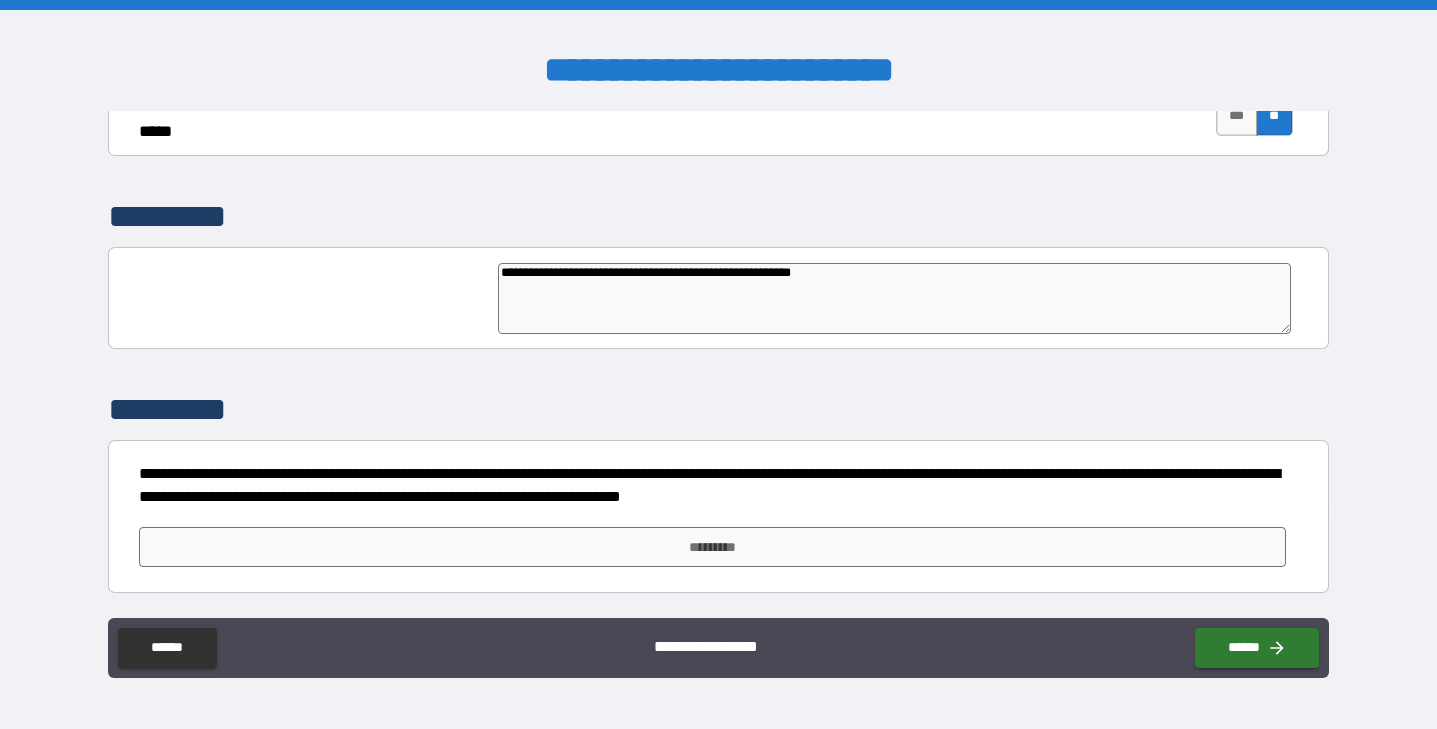 type on "**********" 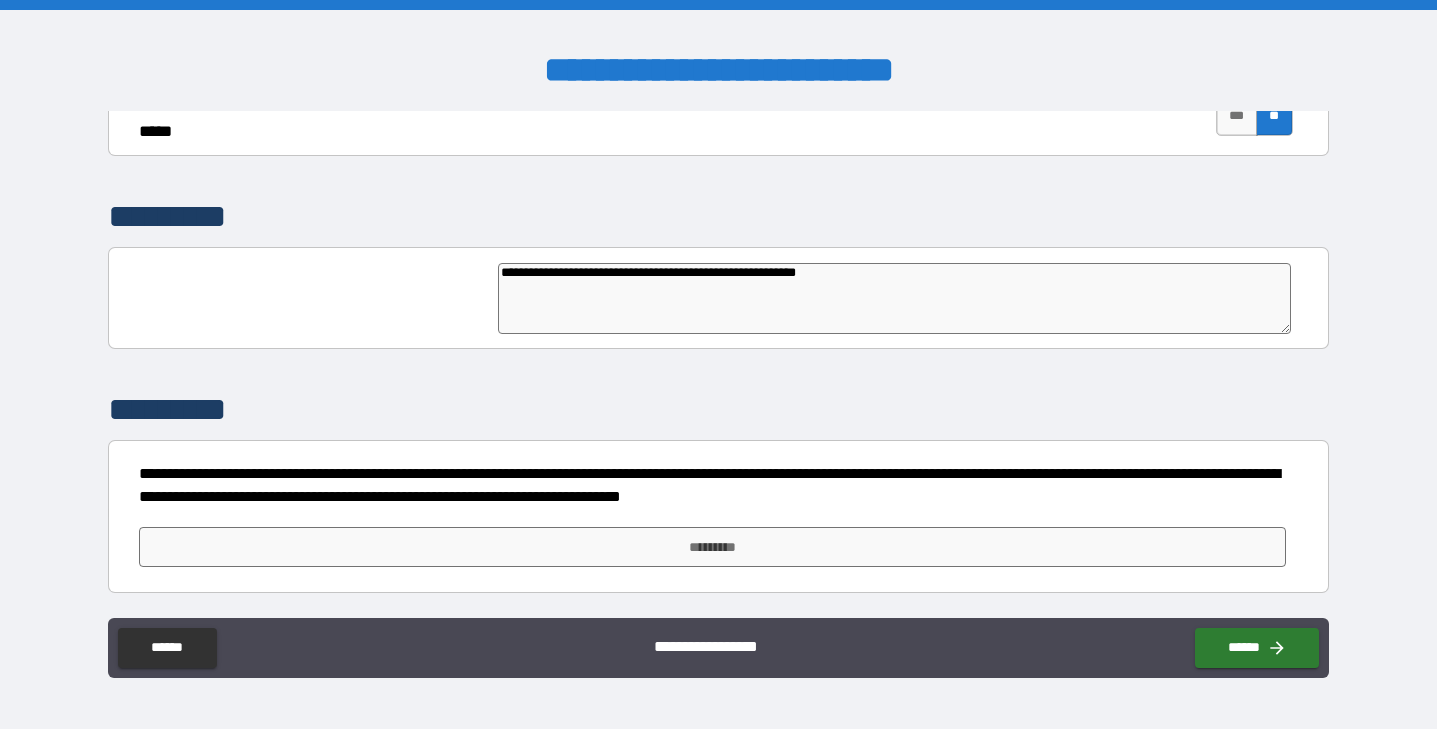 type on "**********" 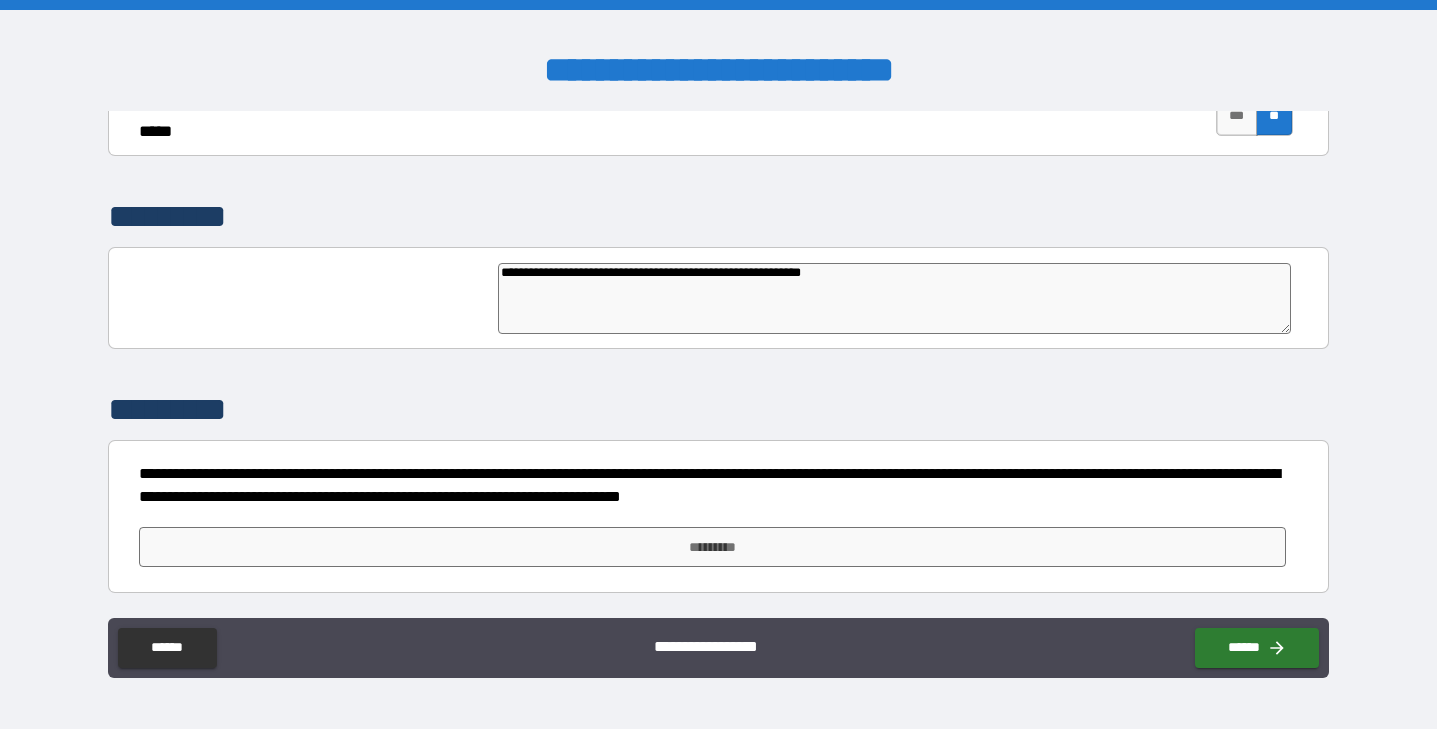 type on "**********" 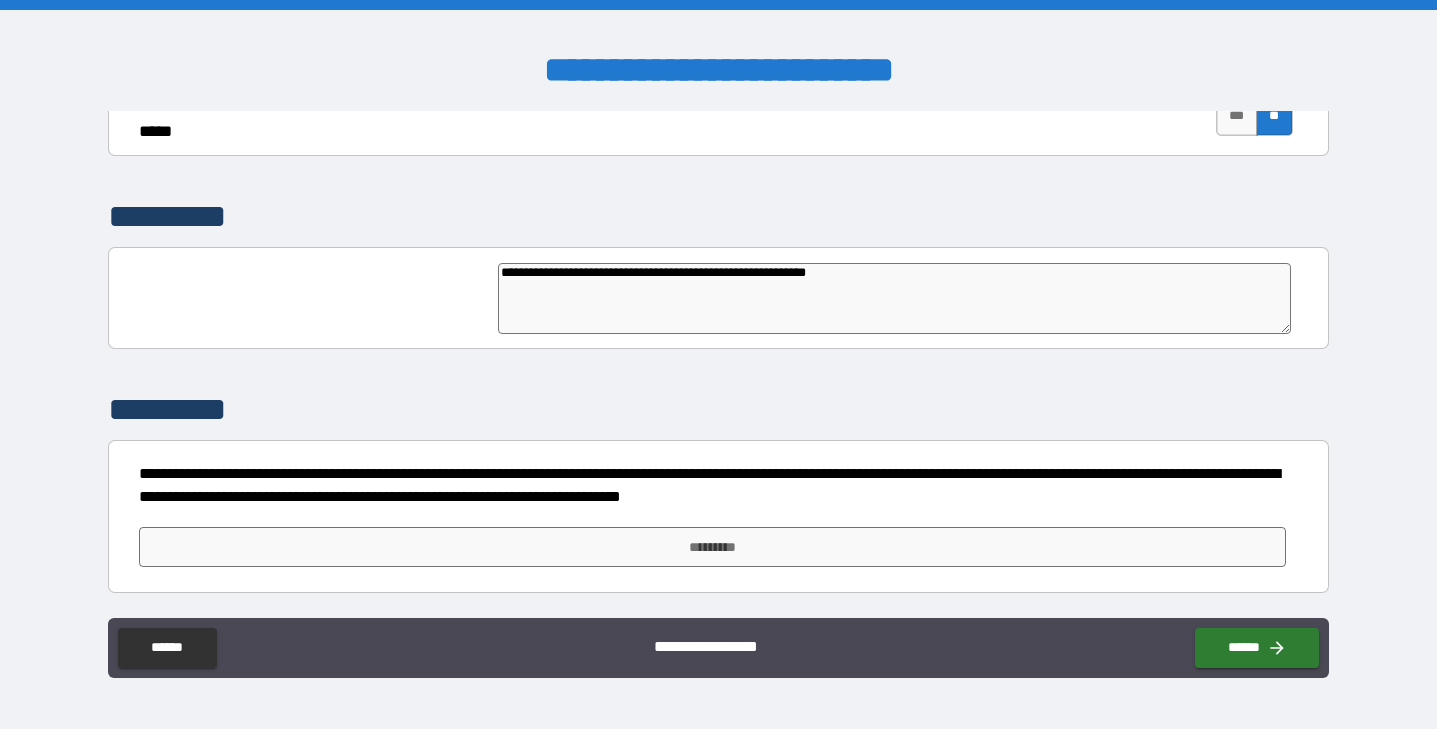 type on "**********" 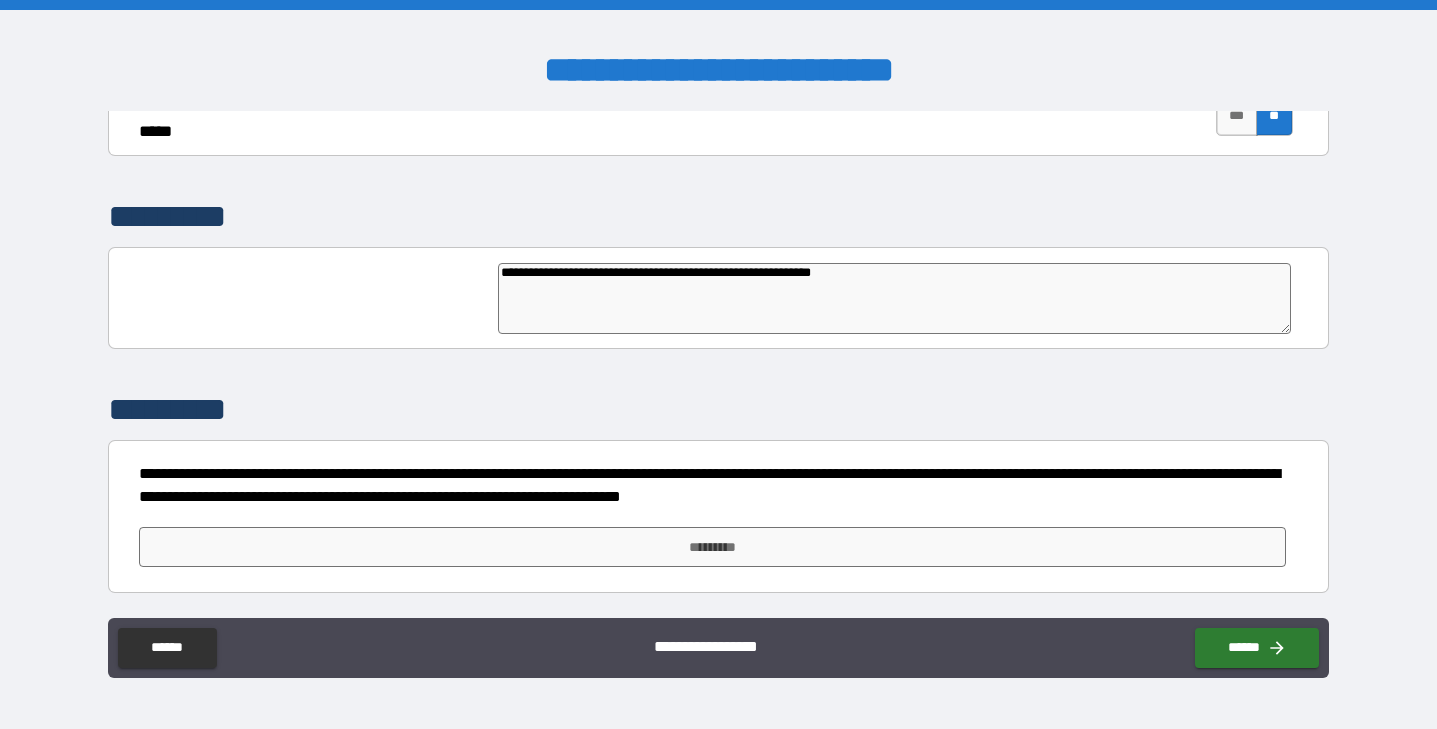 type on "**********" 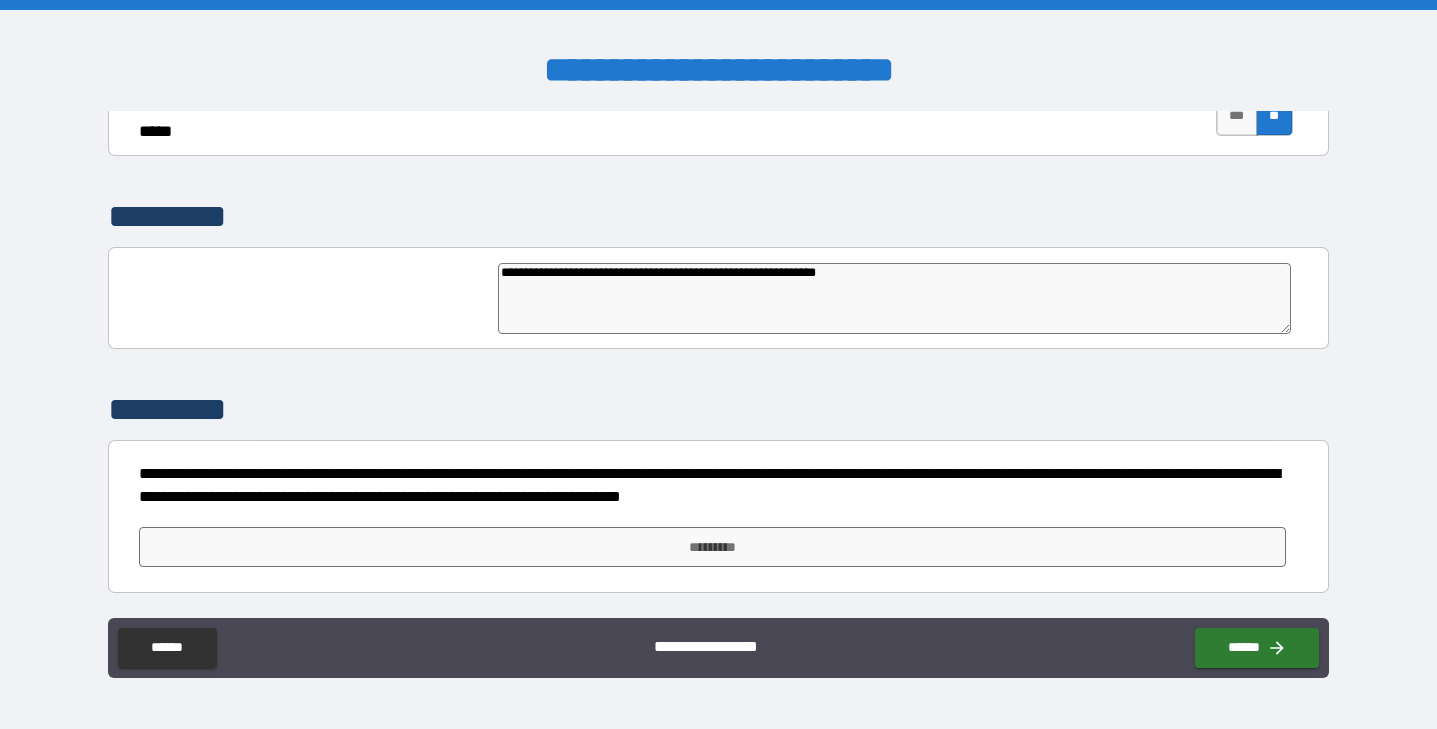 type on "**********" 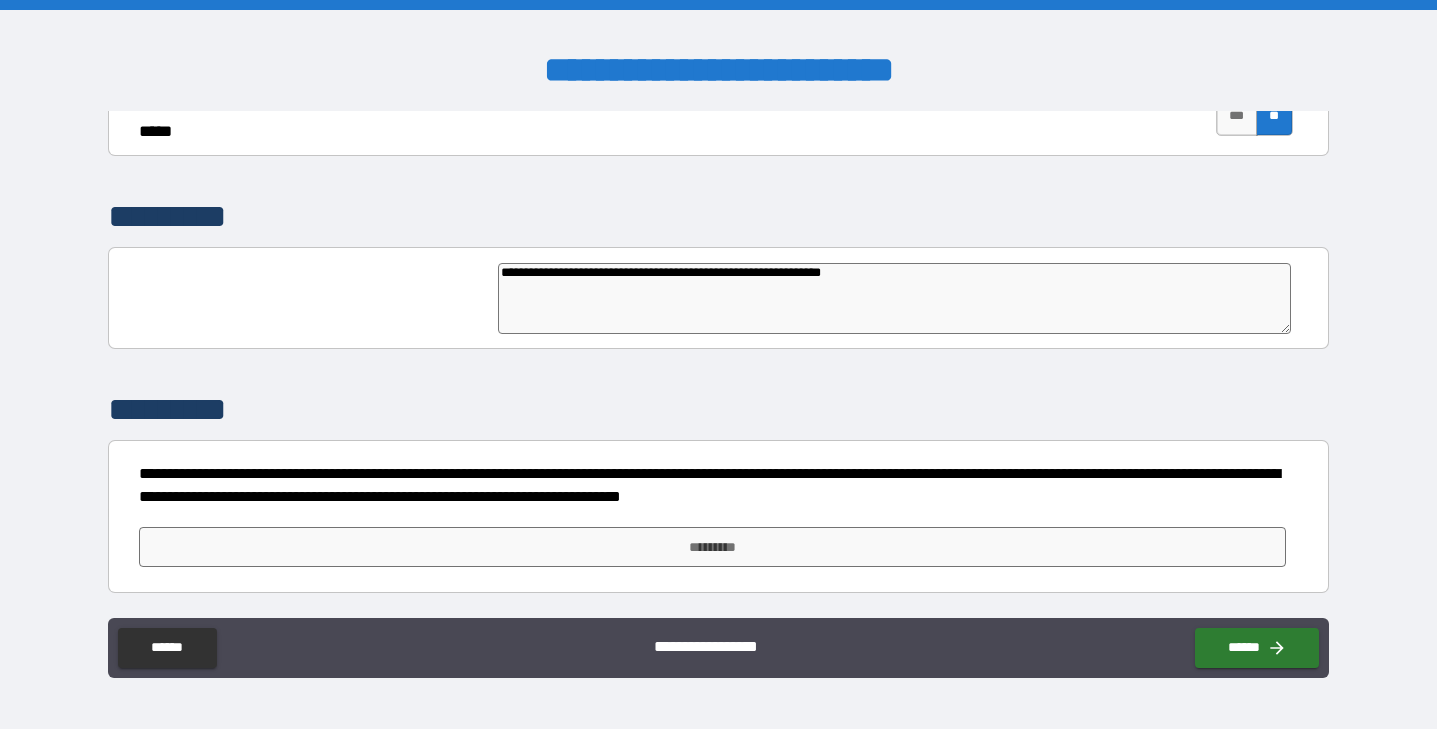 type on "**********" 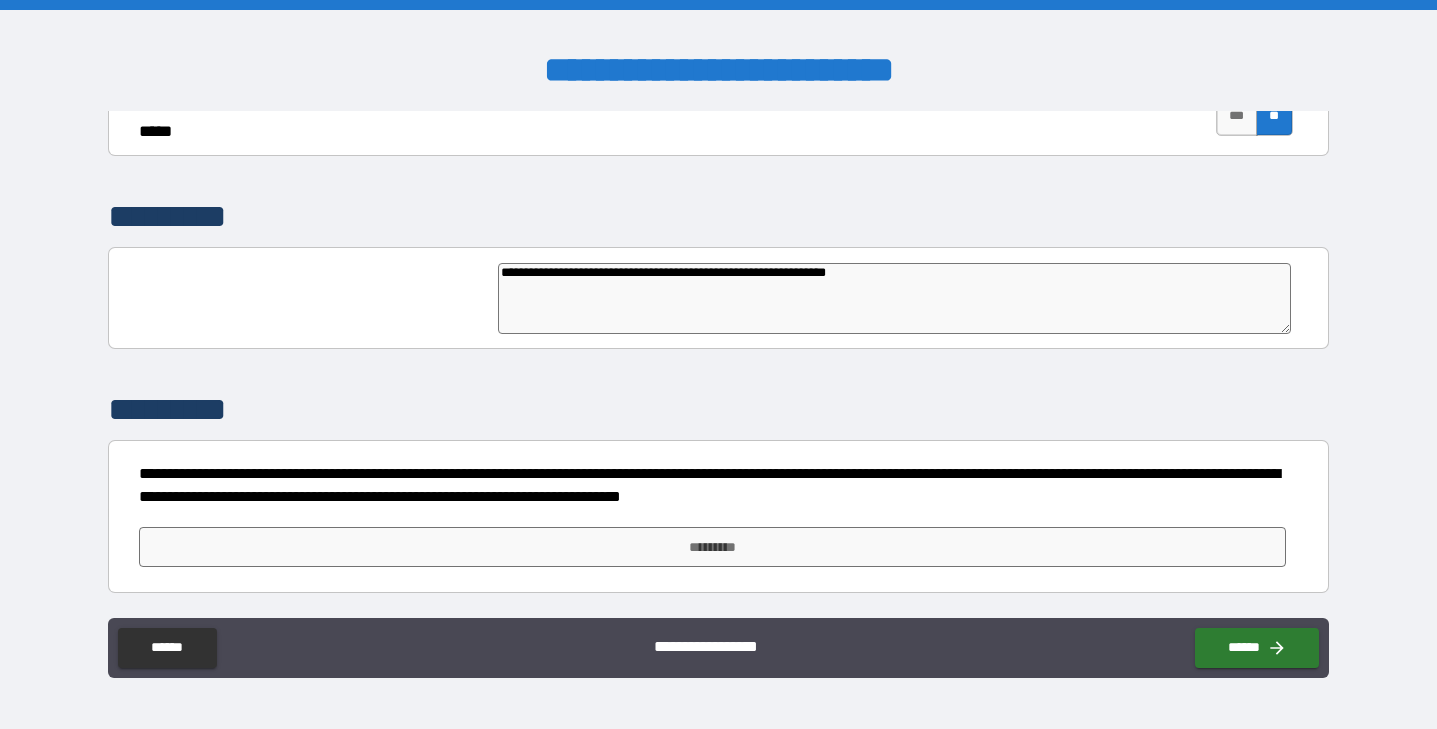 type on "**********" 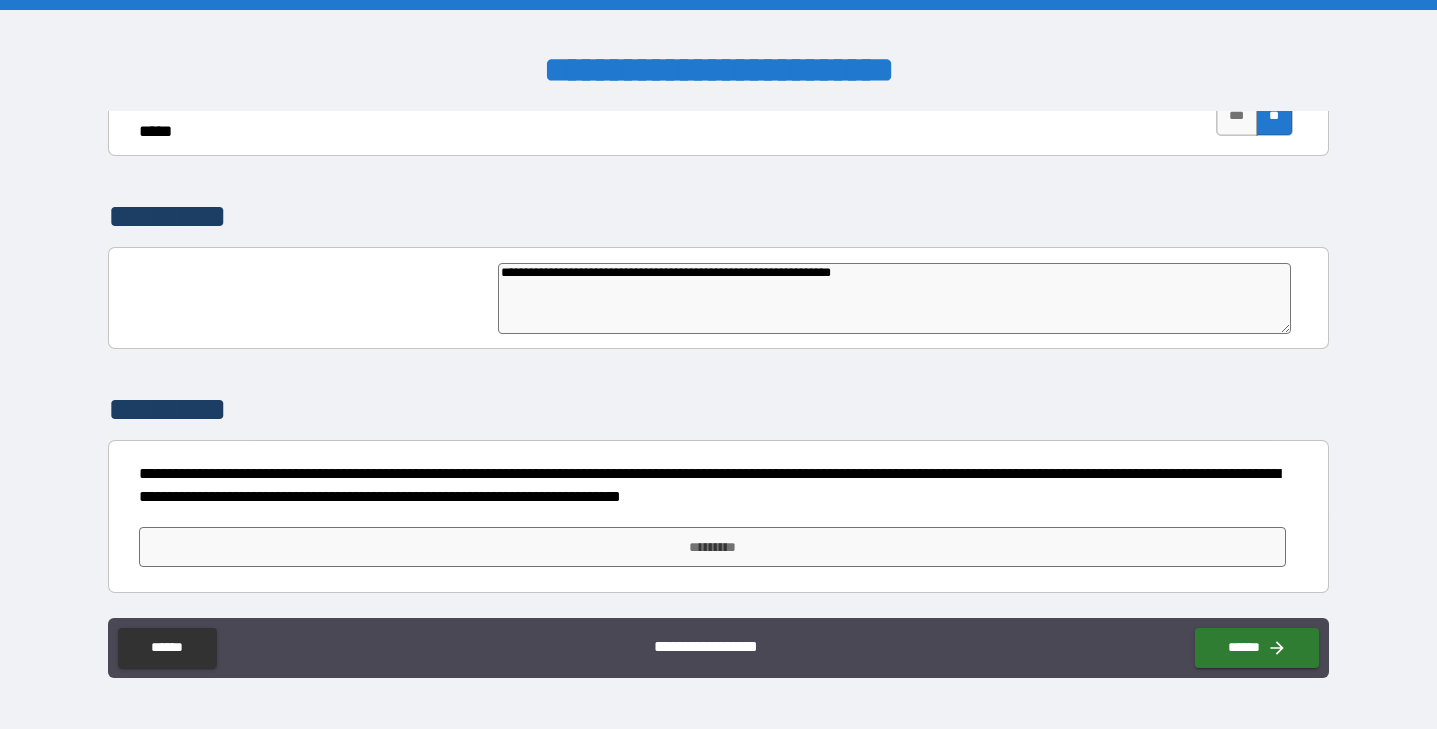 type 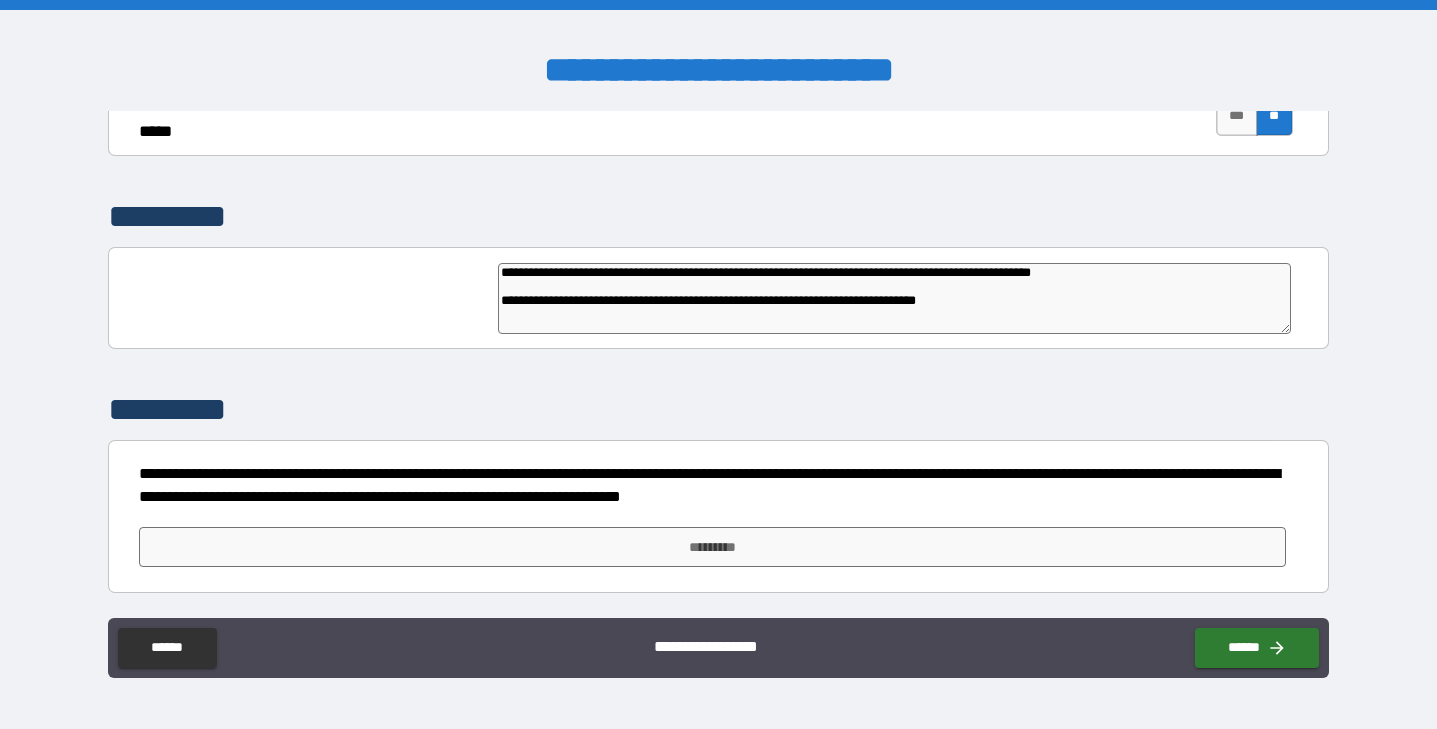 scroll, scrollTop: 4678, scrollLeft: 0, axis: vertical 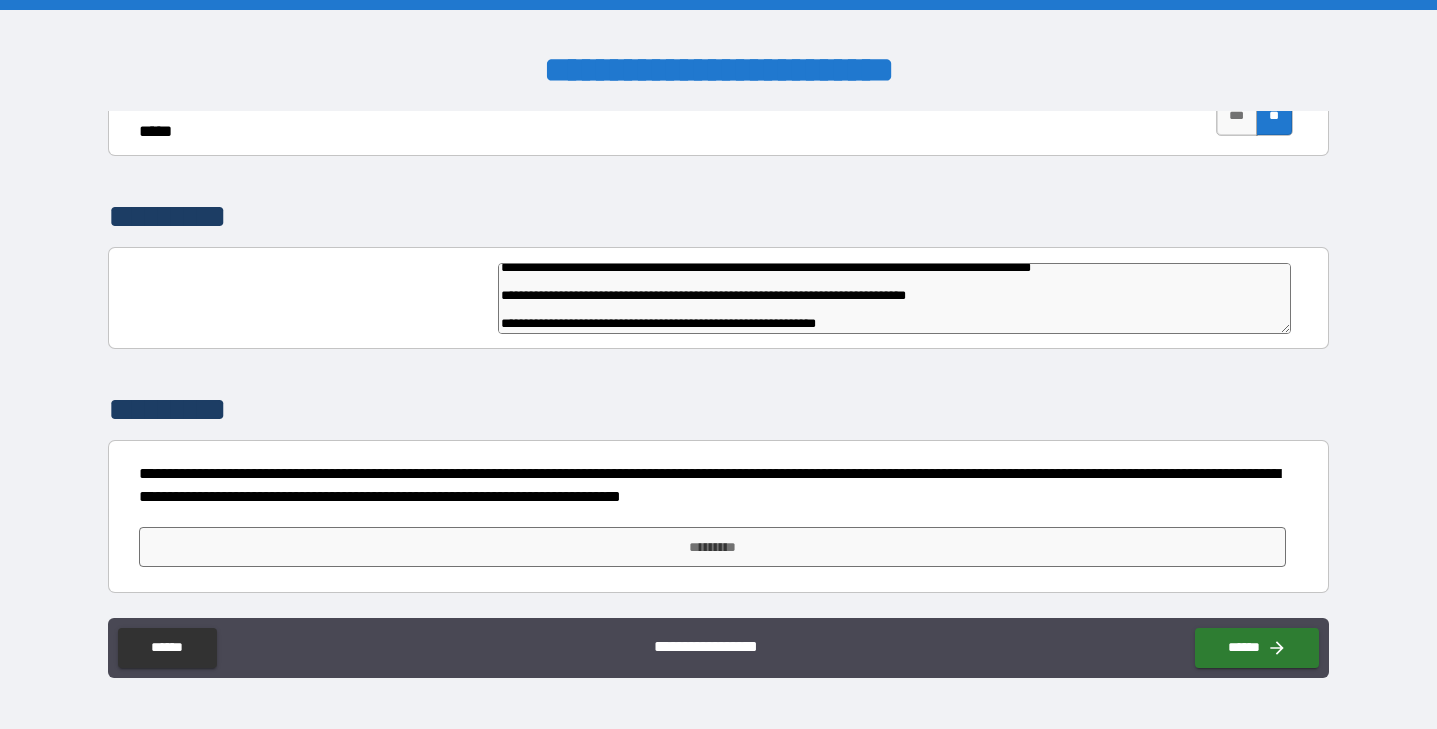 click on "**********" at bounding box center [894, 298] 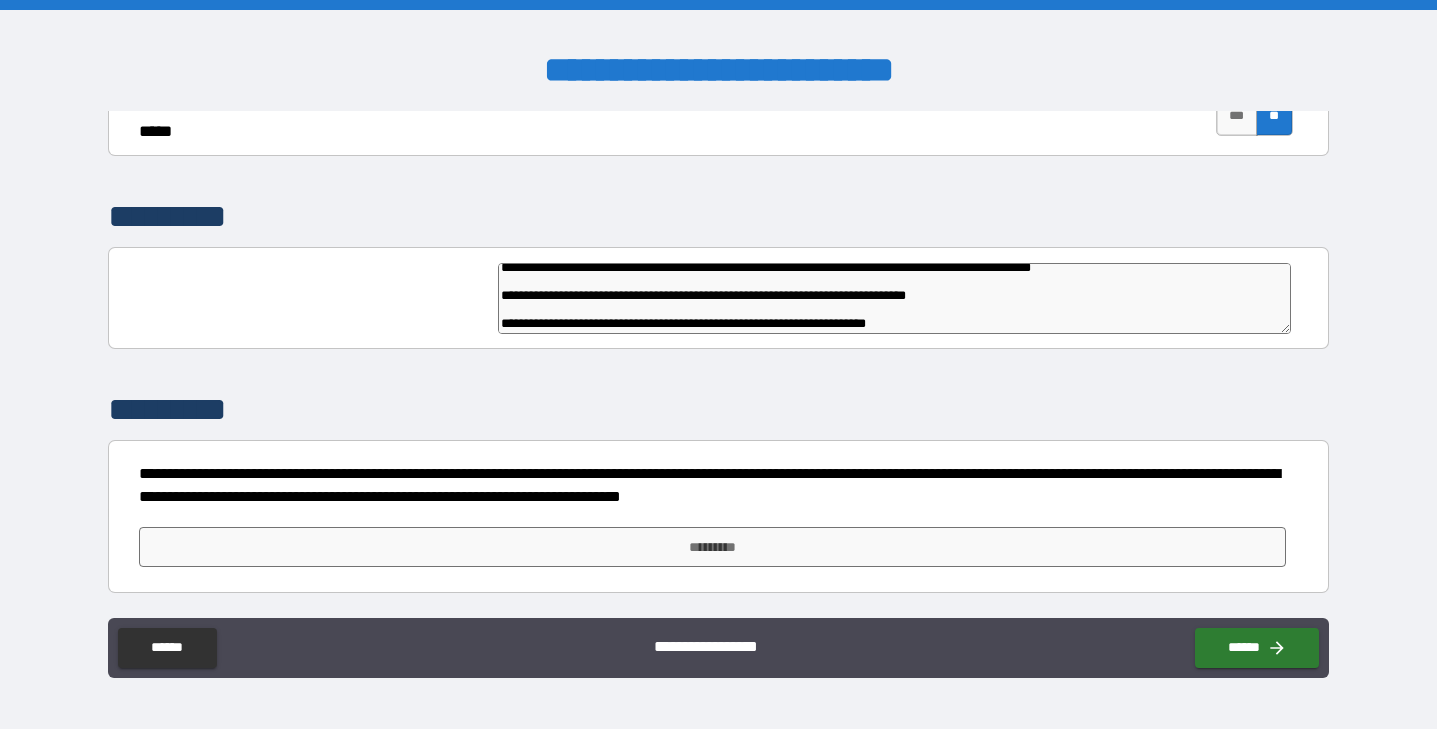 click on "**********" at bounding box center [894, 298] 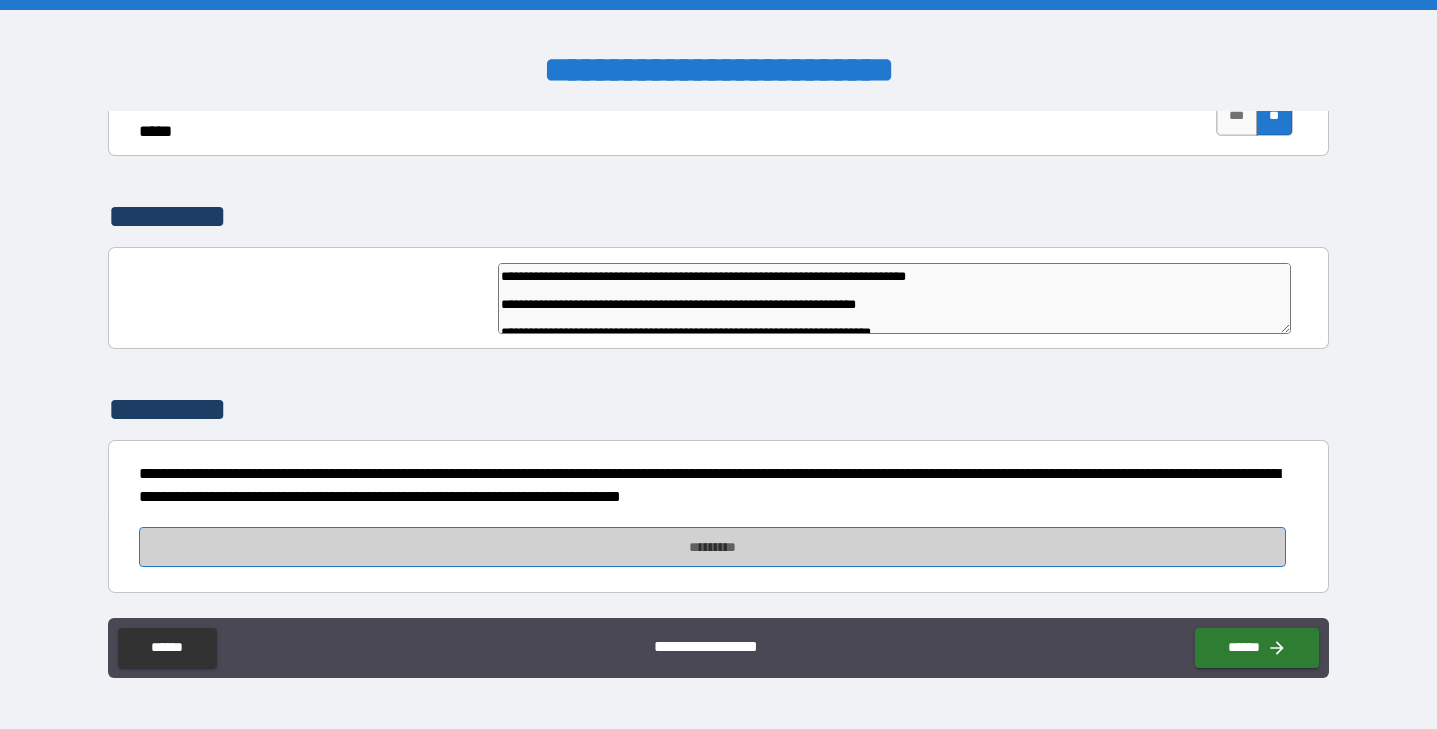 click on "*********" at bounding box center [712, 547] 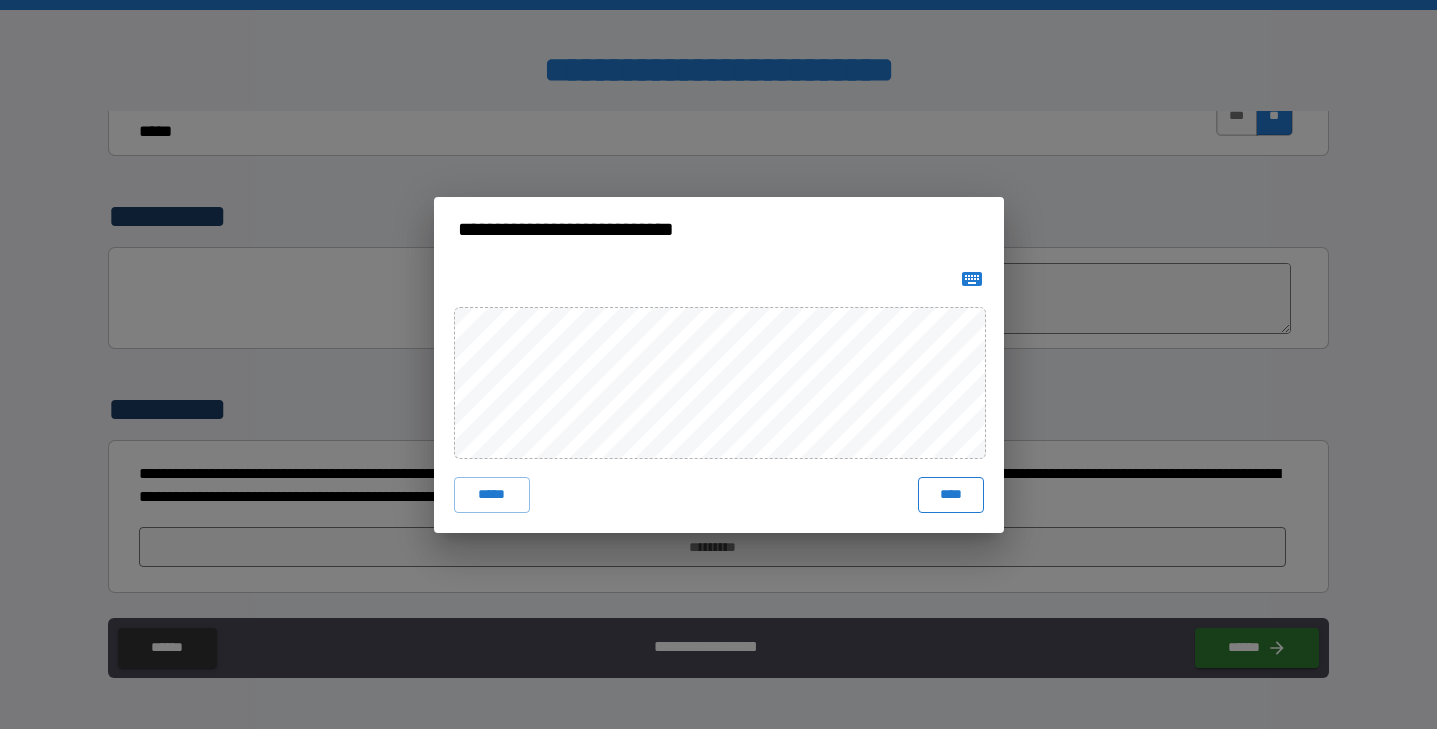 click on "****" at bounding box center [951, 495] 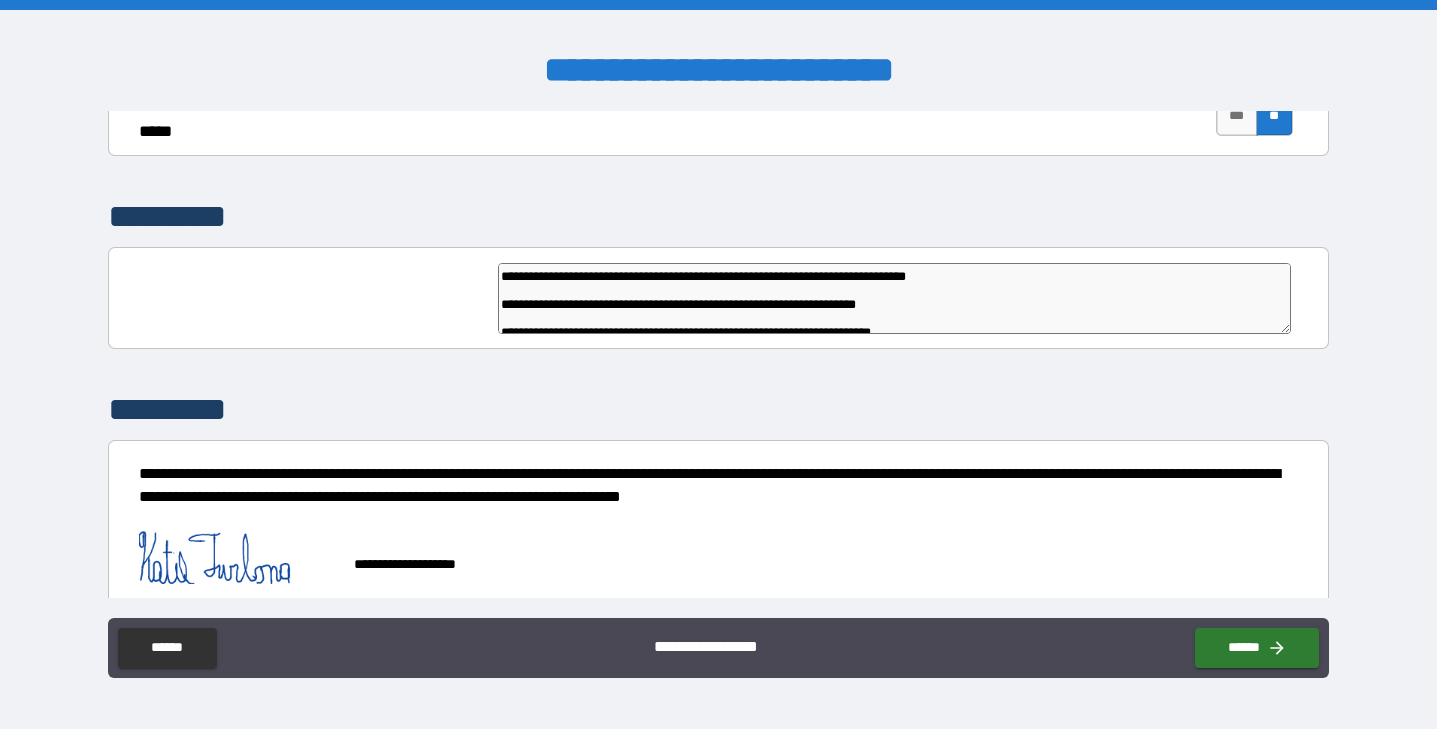 scroll, scrollTop: 4668, scrollLeft: 0, axis: vertical 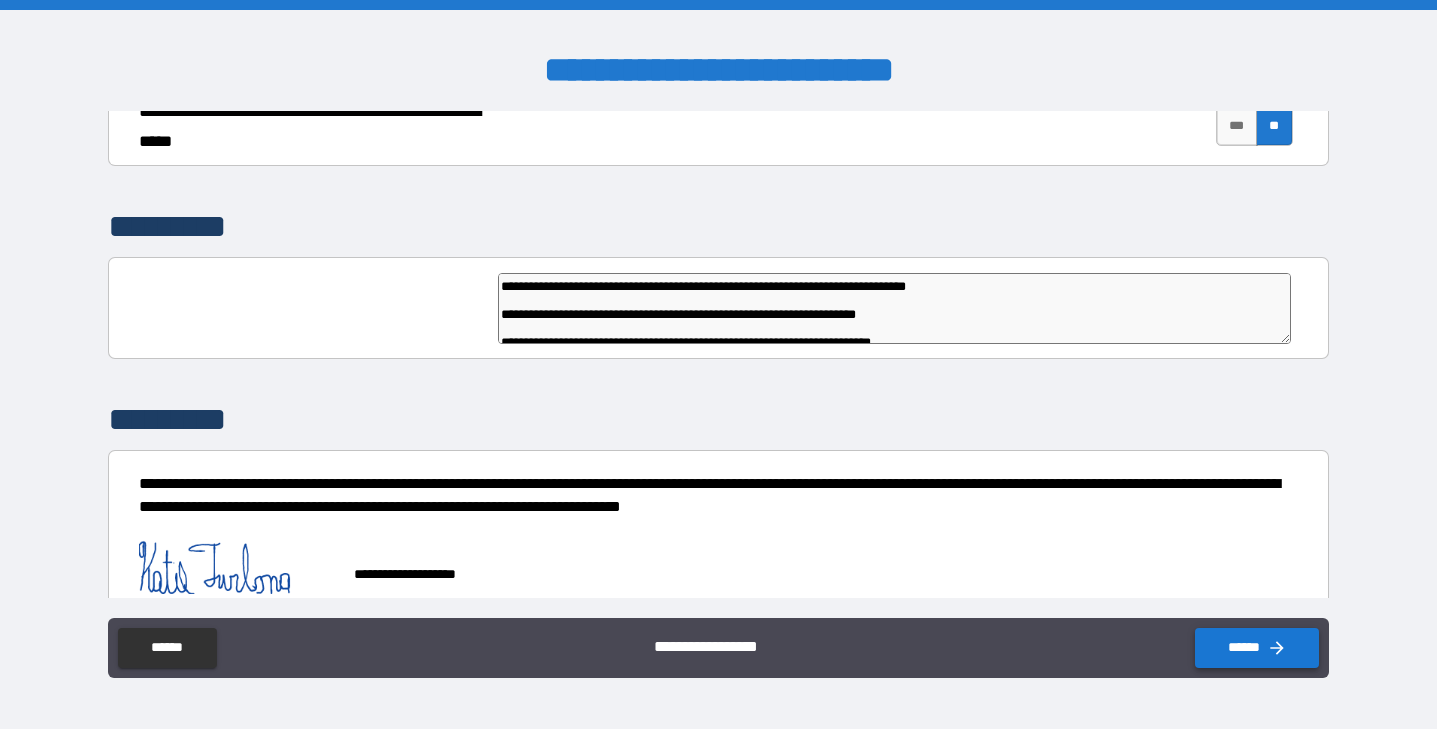 click on "******" at bounding box center (1257, 648) 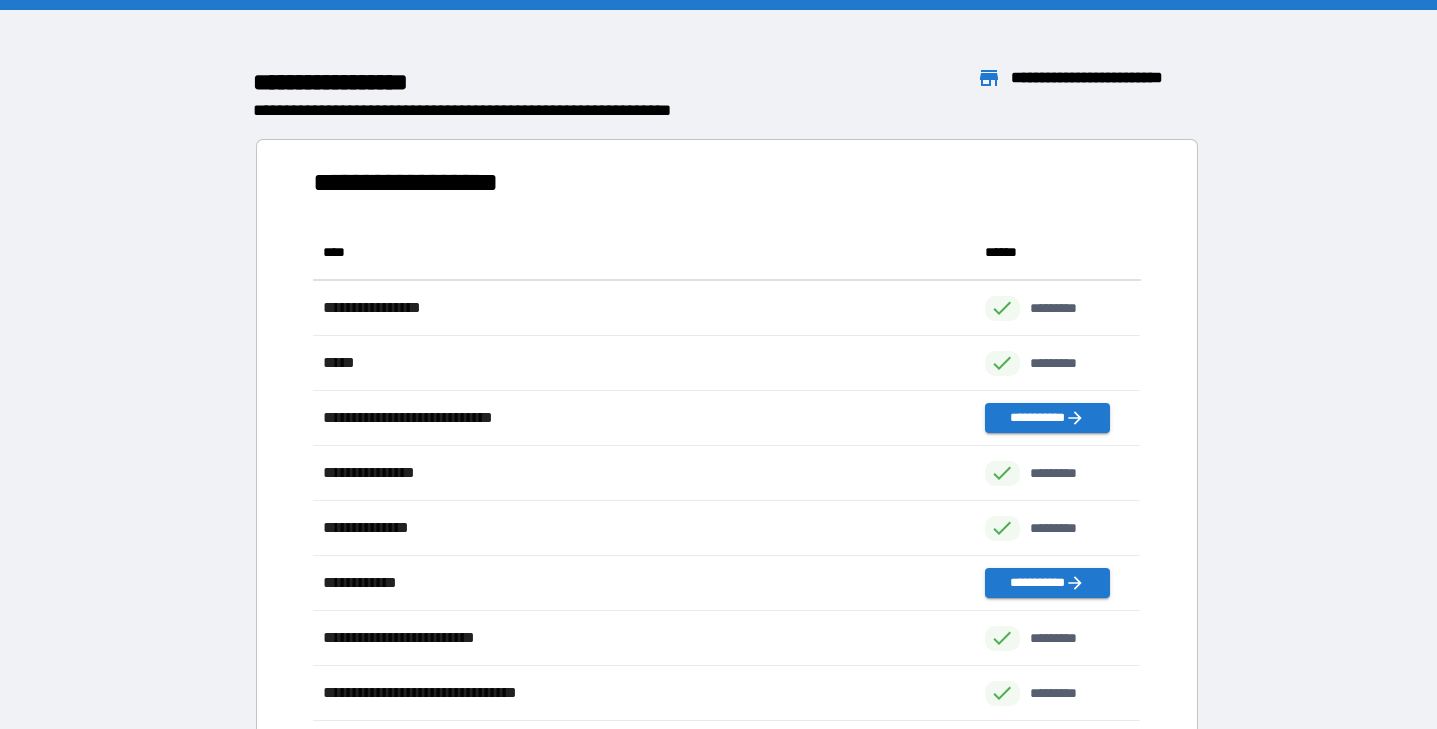 scroll, scrollTop: 1, scrollLeft: 1, axis: both 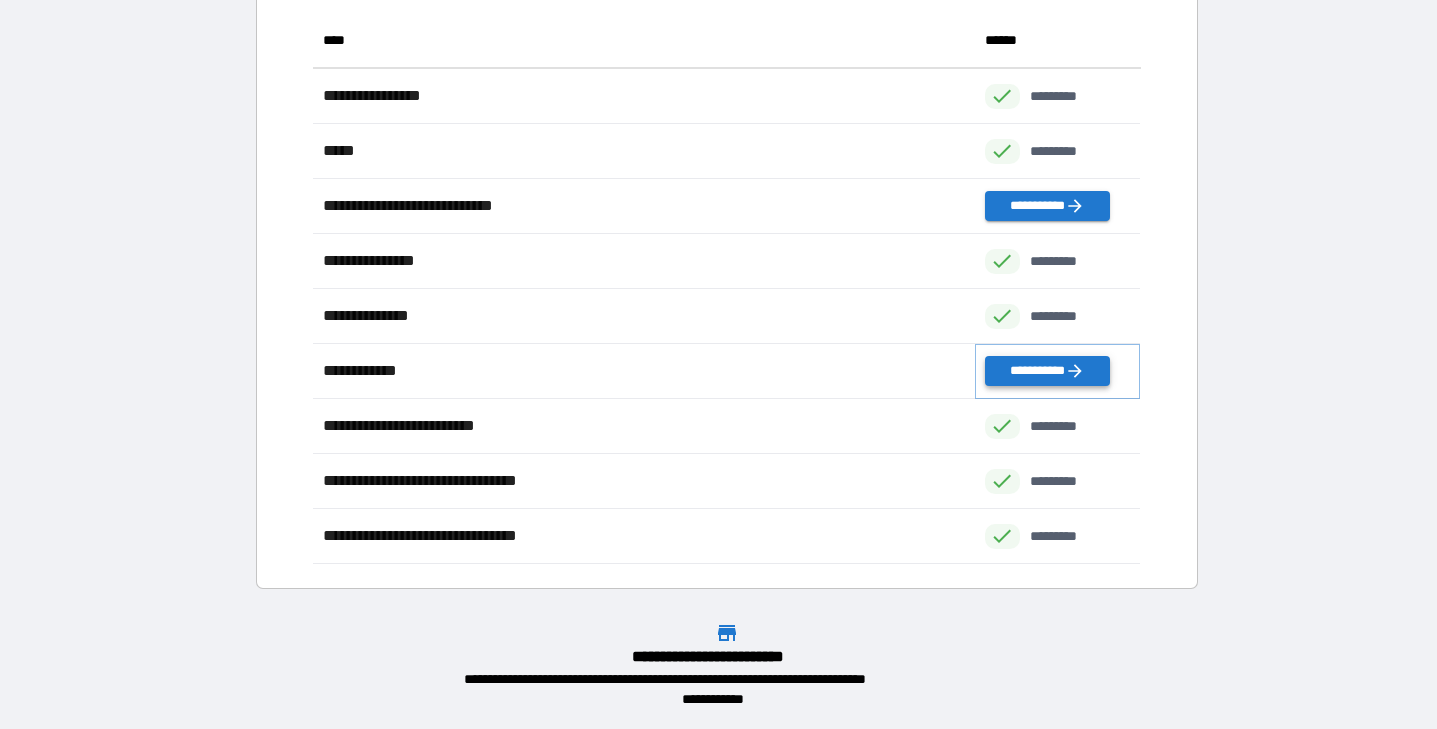 click on "**********" at bounding box center [1047, 371] 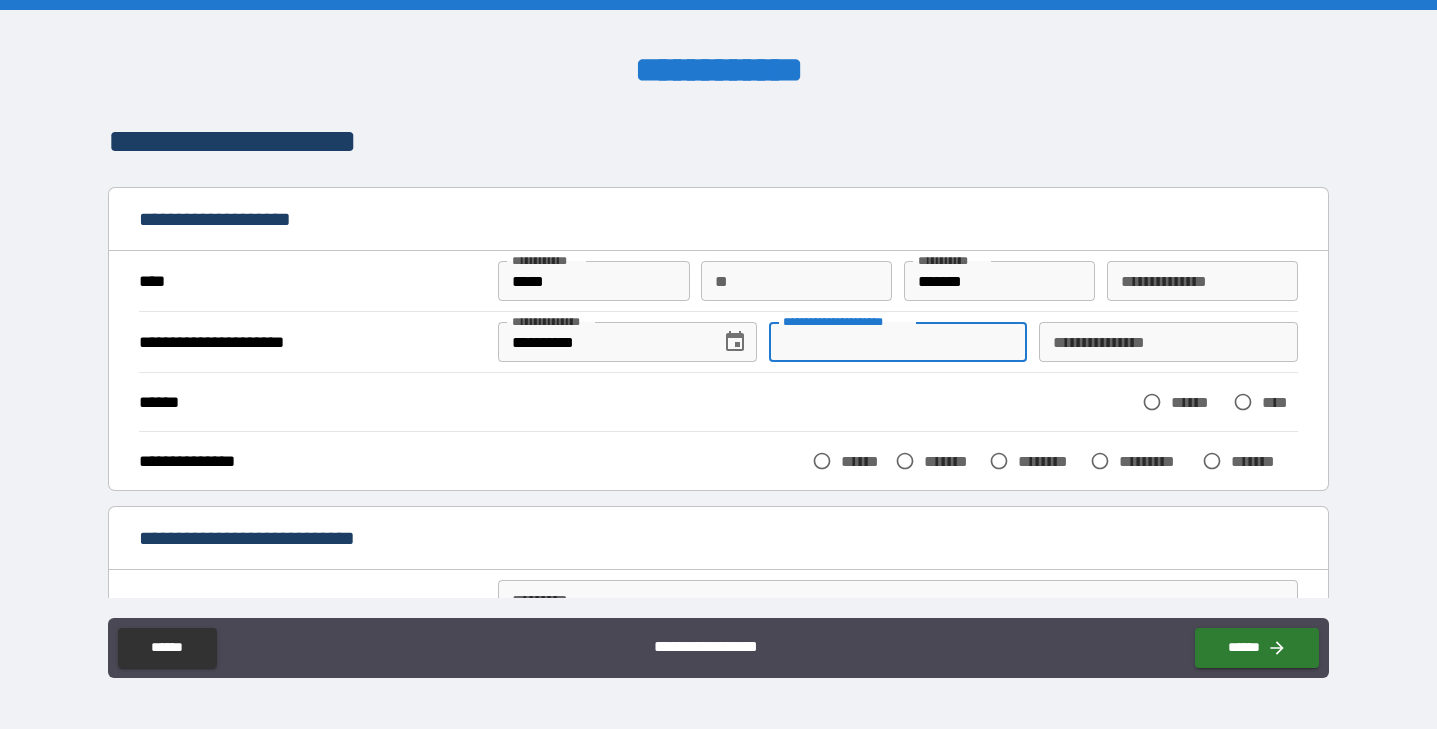 click on "**********" at bounding box center [898, 342] 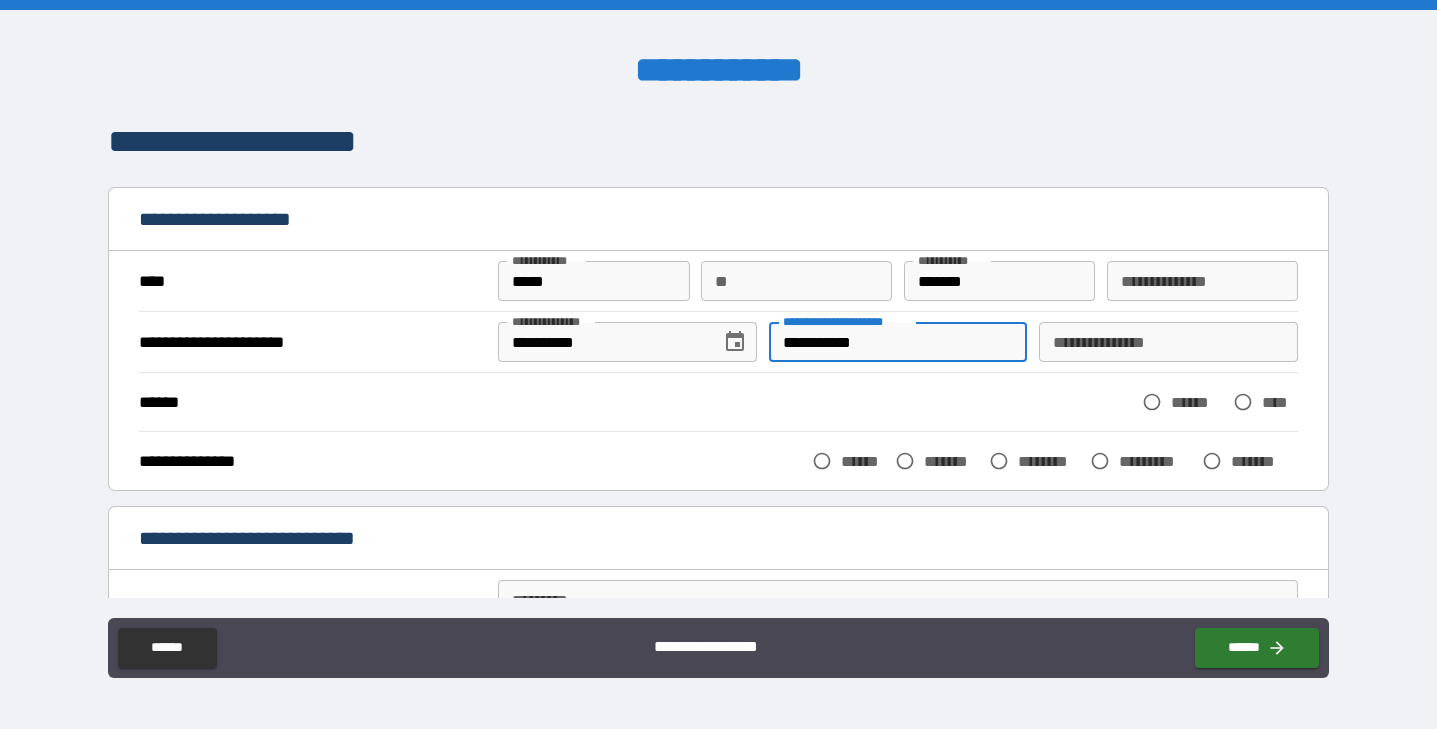 click on "**********" at bounding box center (1168, 342) 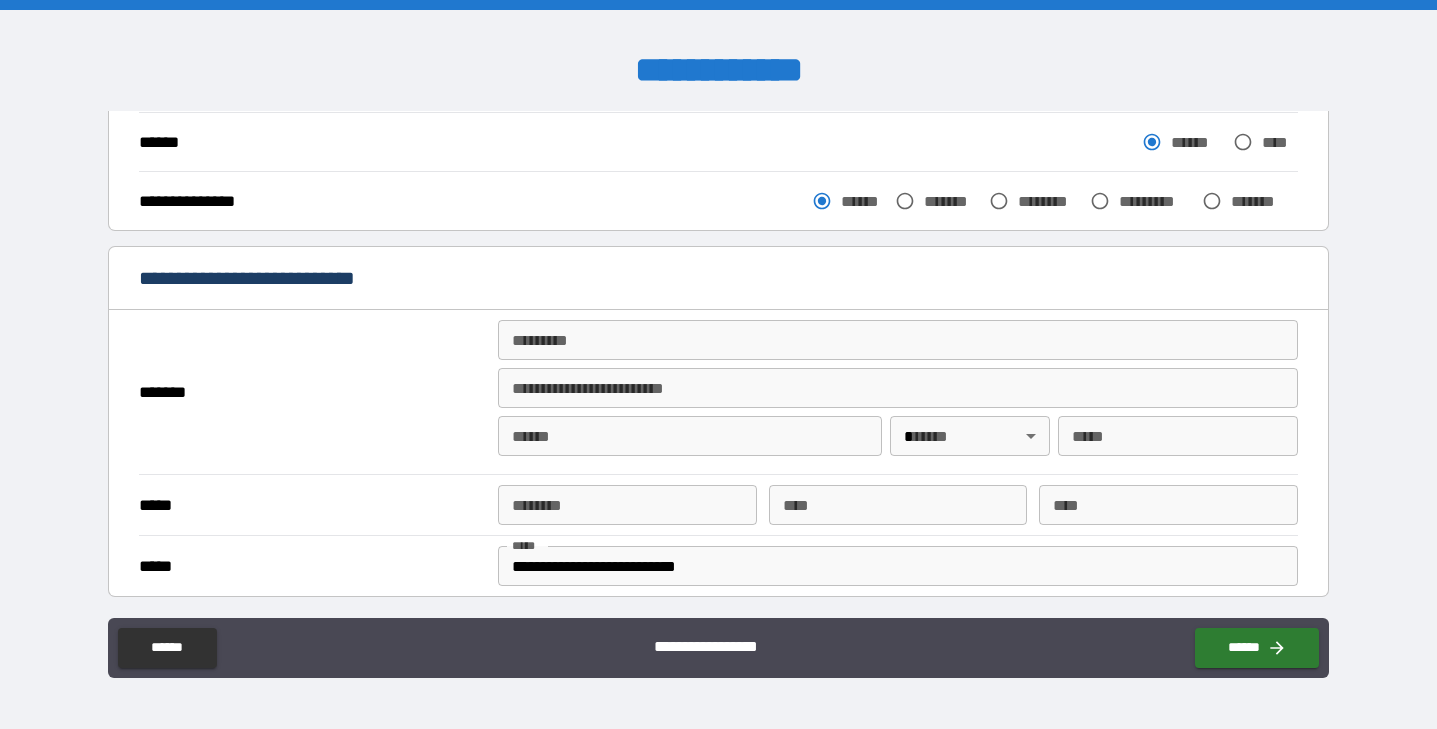 scroll, scrollTop: 288, scrollLeft: 0, axis: vertical 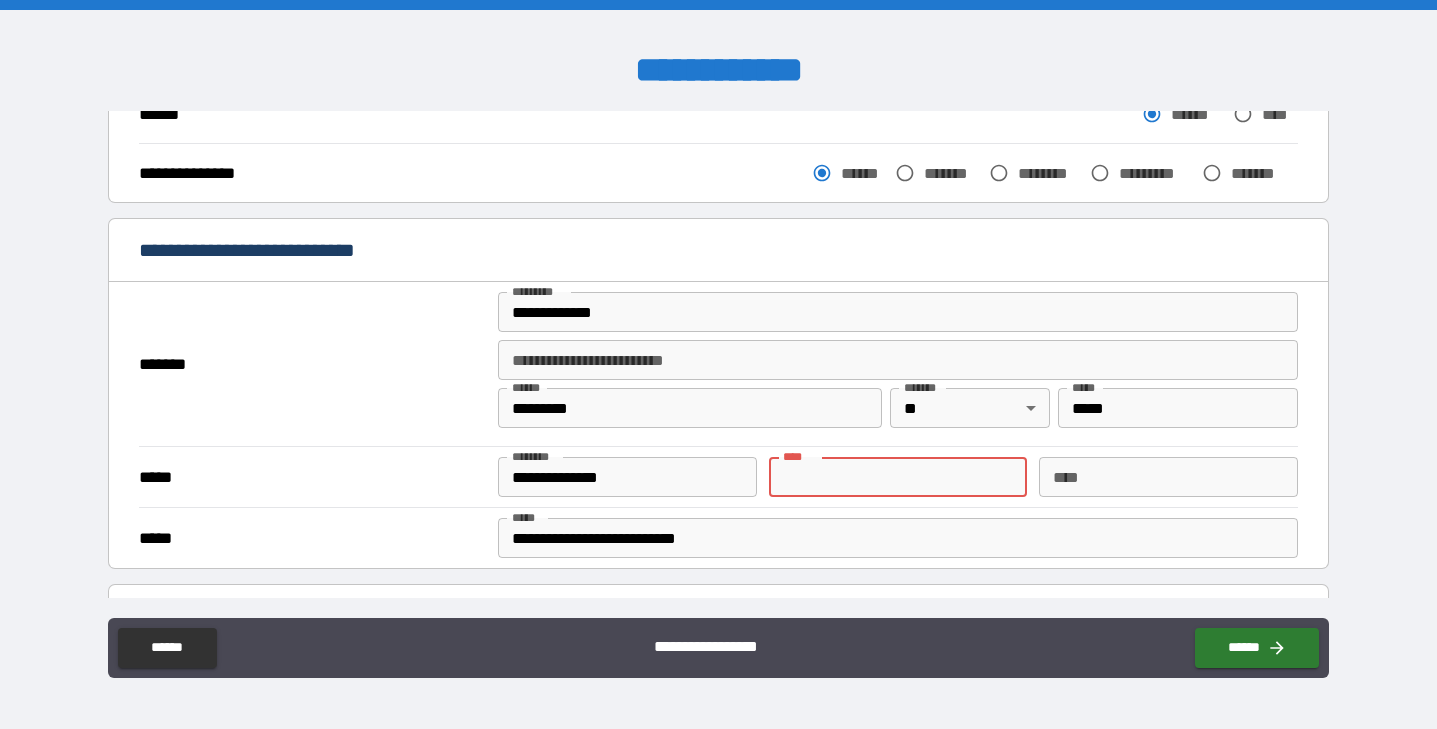 click on "*****" at bounding box center [313, 538] 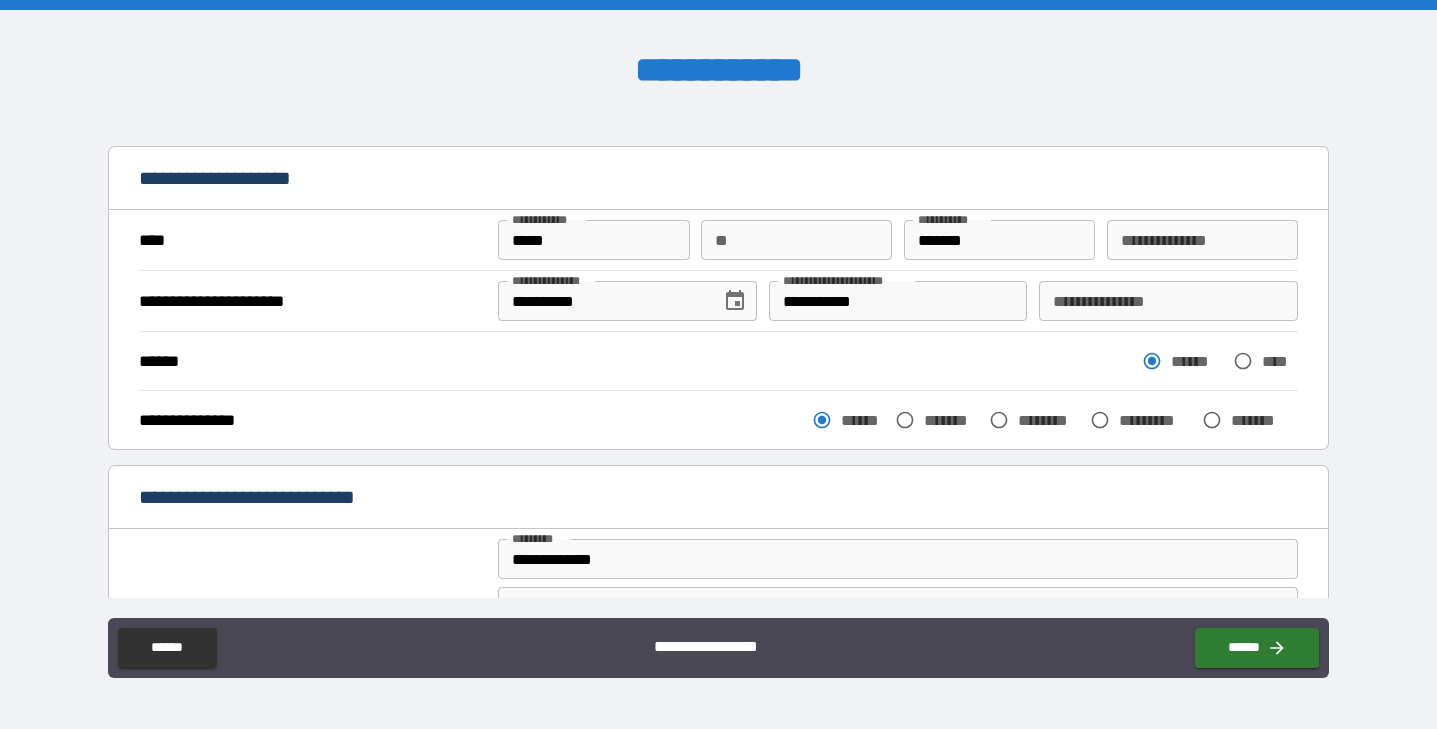 scroll, scrollTop: 30, scrollLeft: 0, axis: vertical 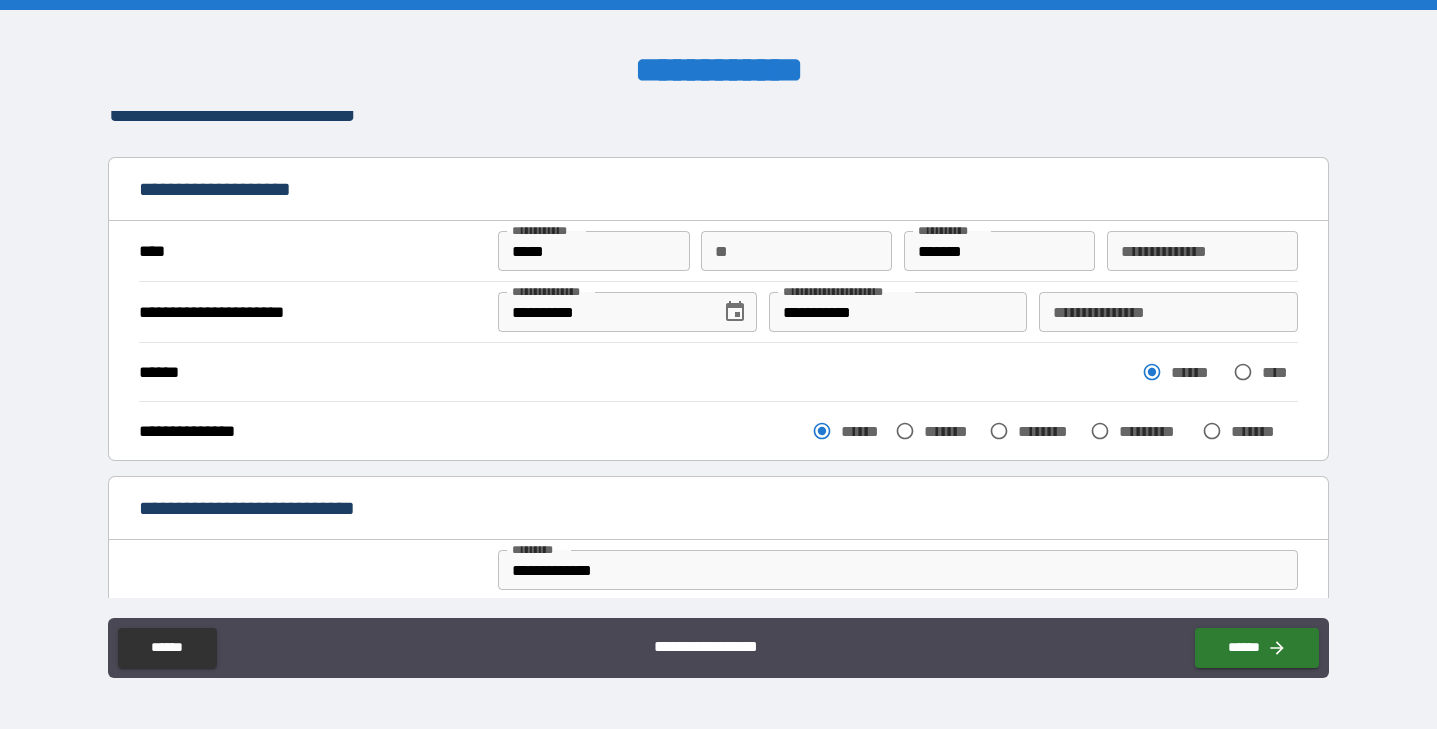 click on "**********" at bounding box center (1168, 312) 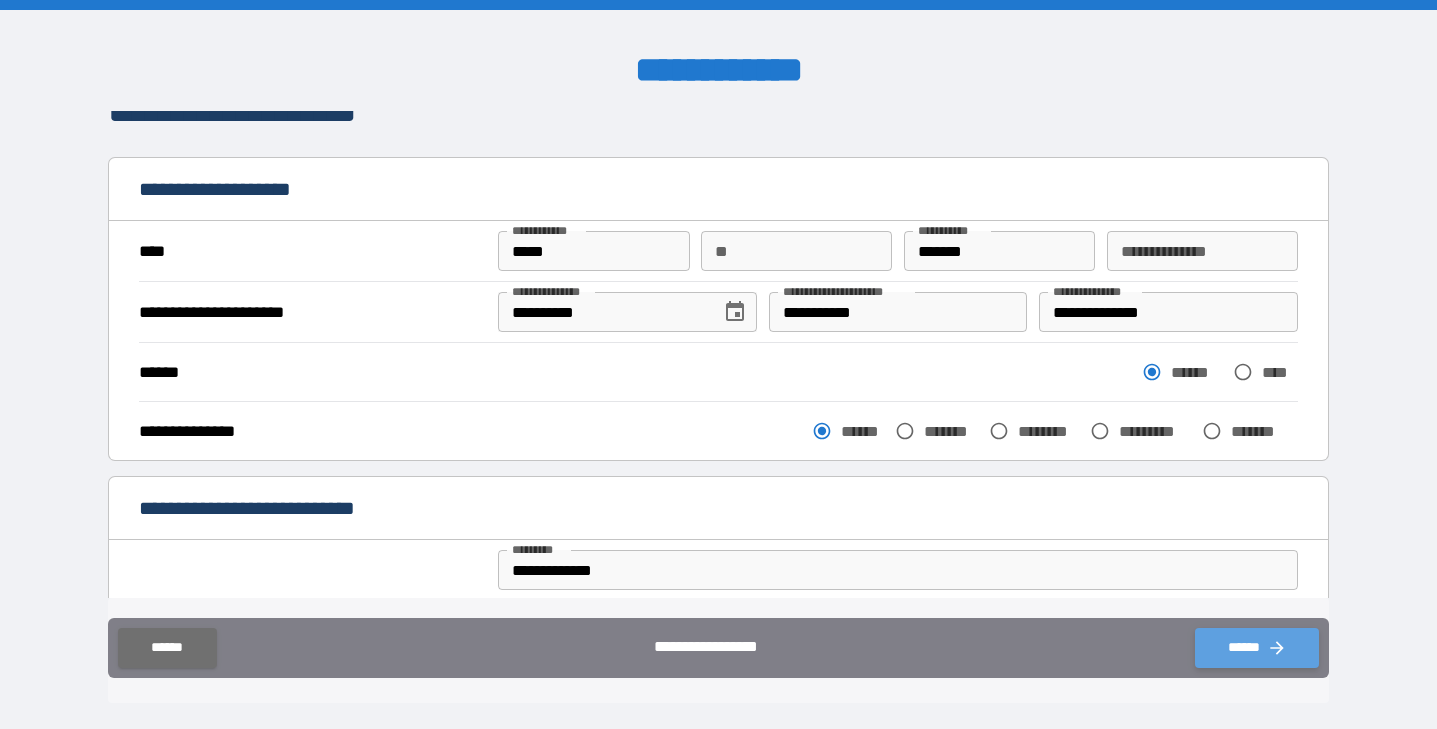 click 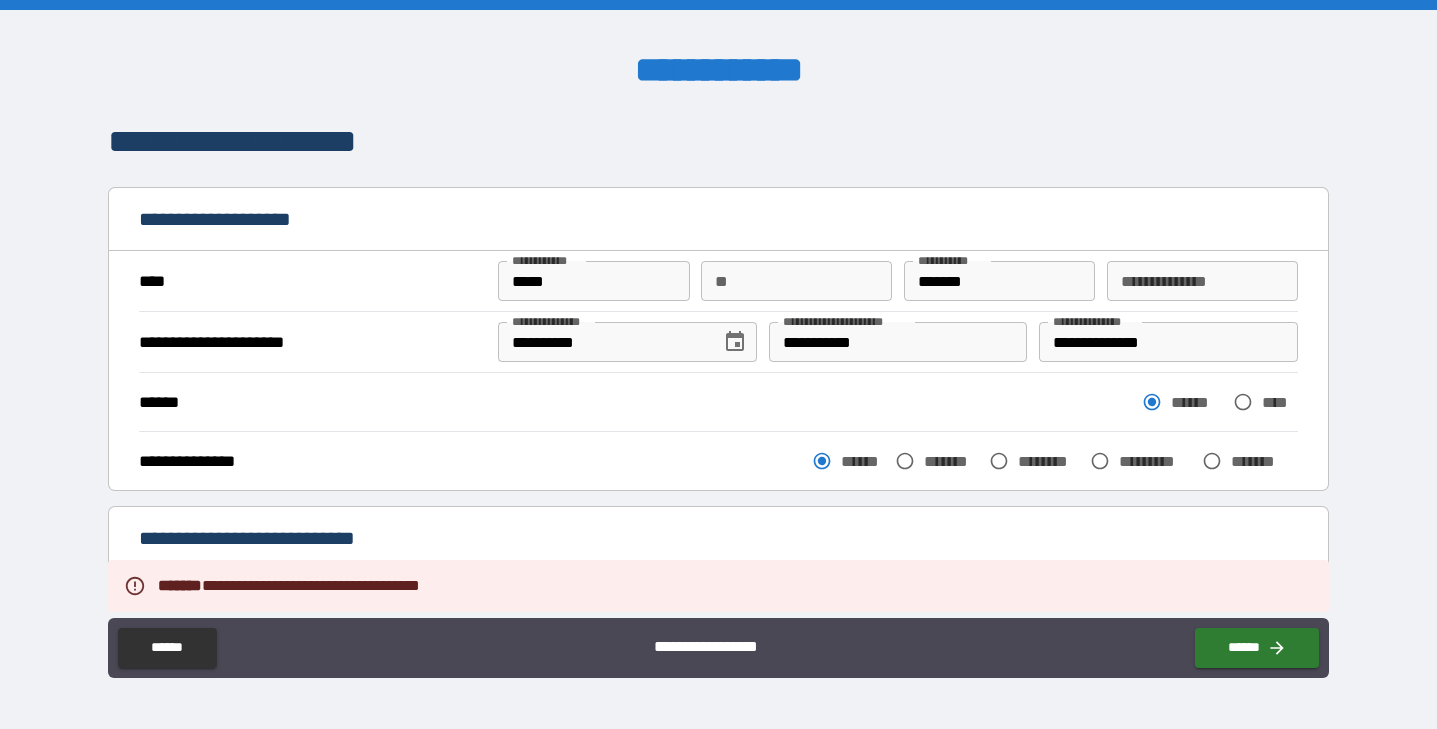 scroll, scrollTop: 0, scrollLeft: 0, axis: both 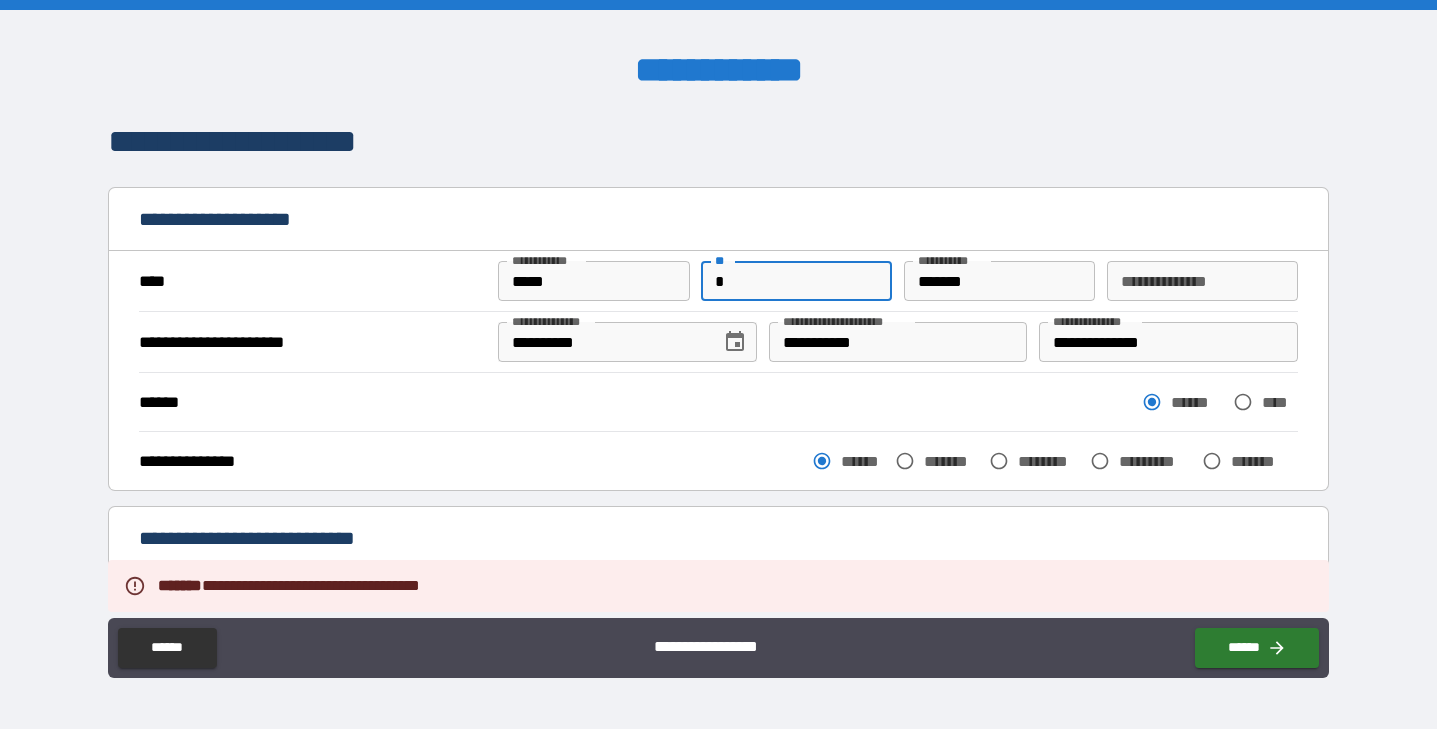 click on "**********" at bounding box center (718, 460) 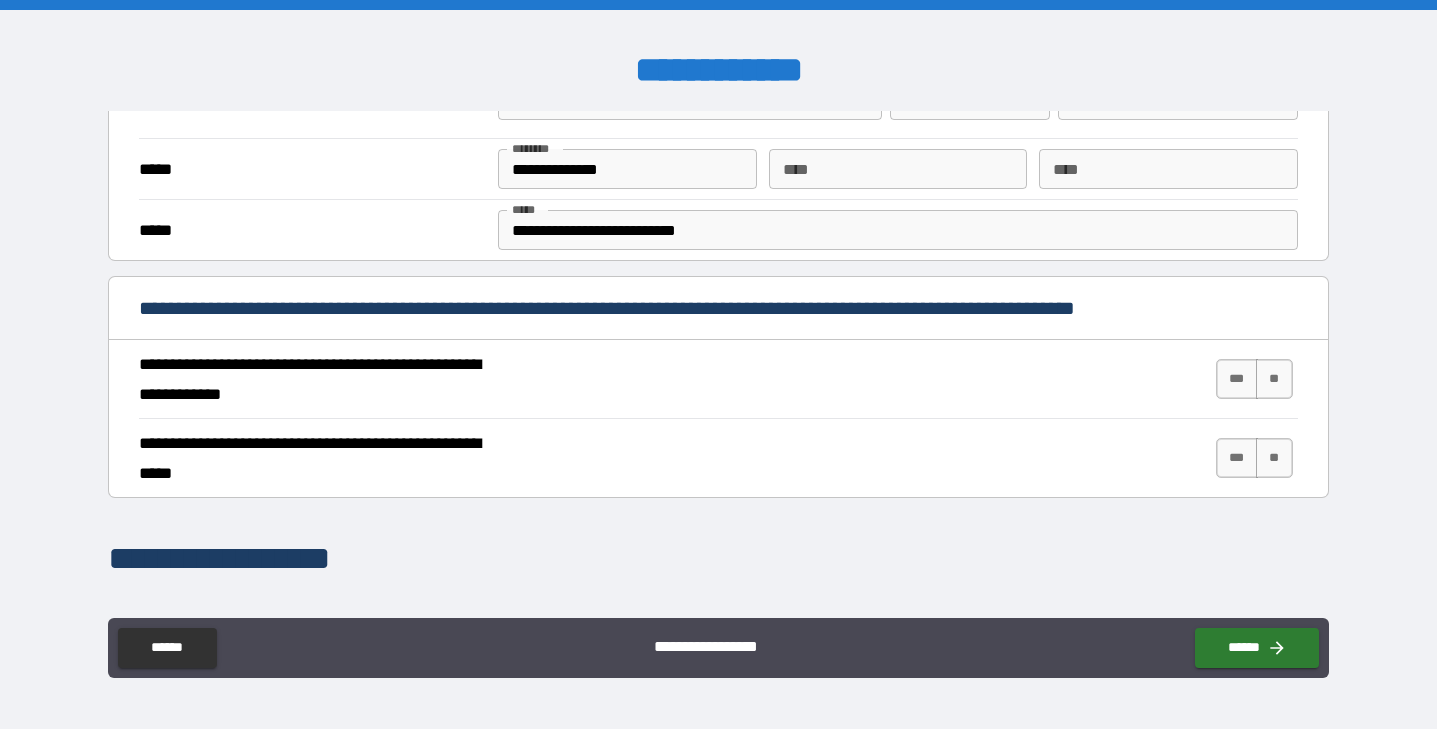 scroll, scrollTop: 659, scrollLeft: 0, axis: vertical 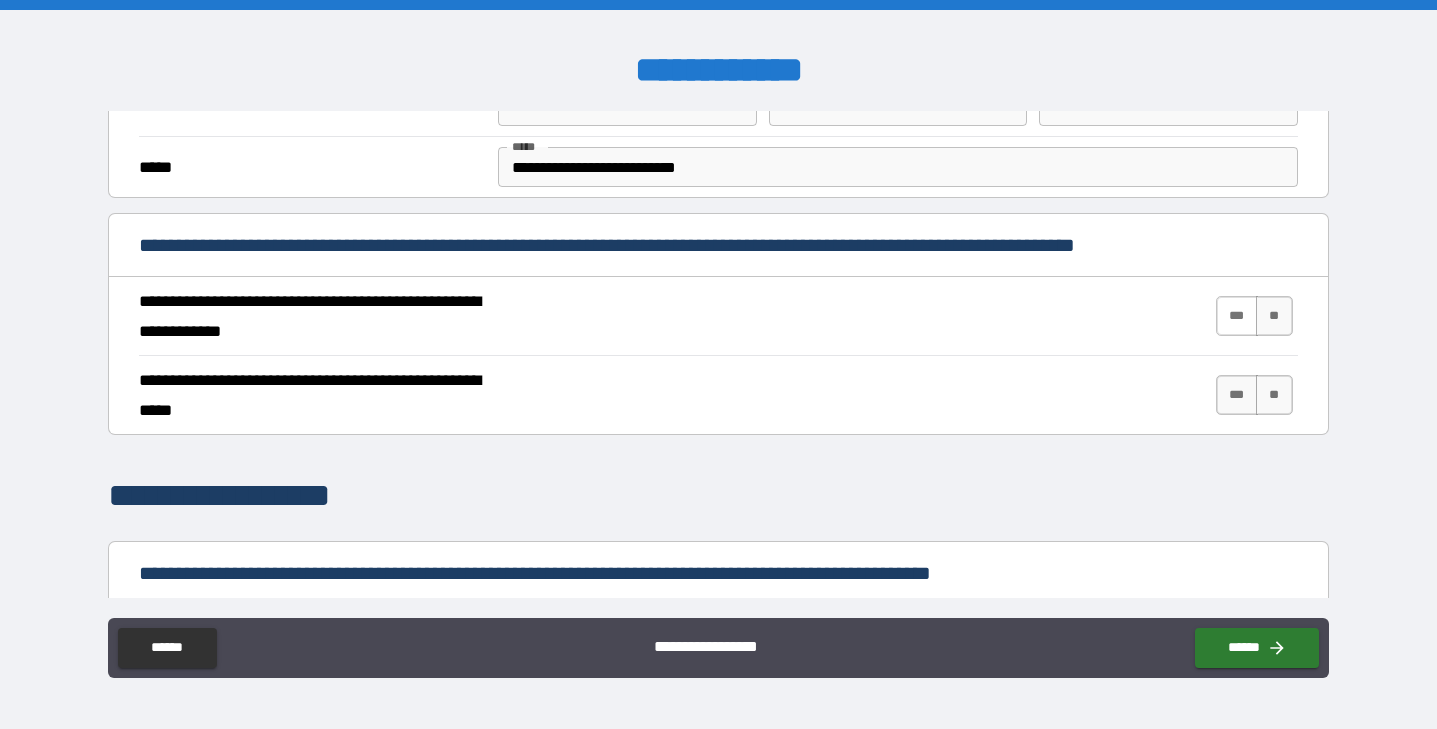 click on "***" at bounding box center (1237, 316) 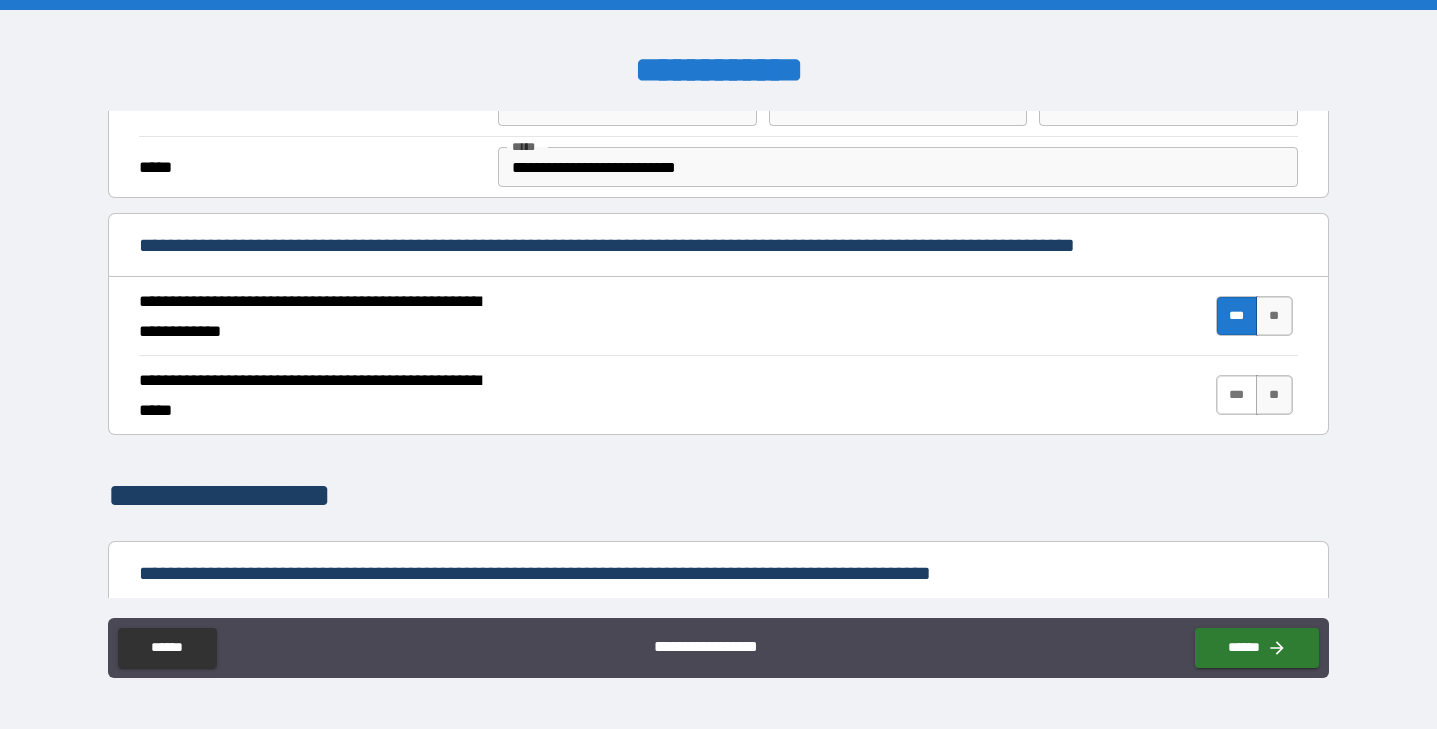 click on "***" at bounding box center (1237, 395) 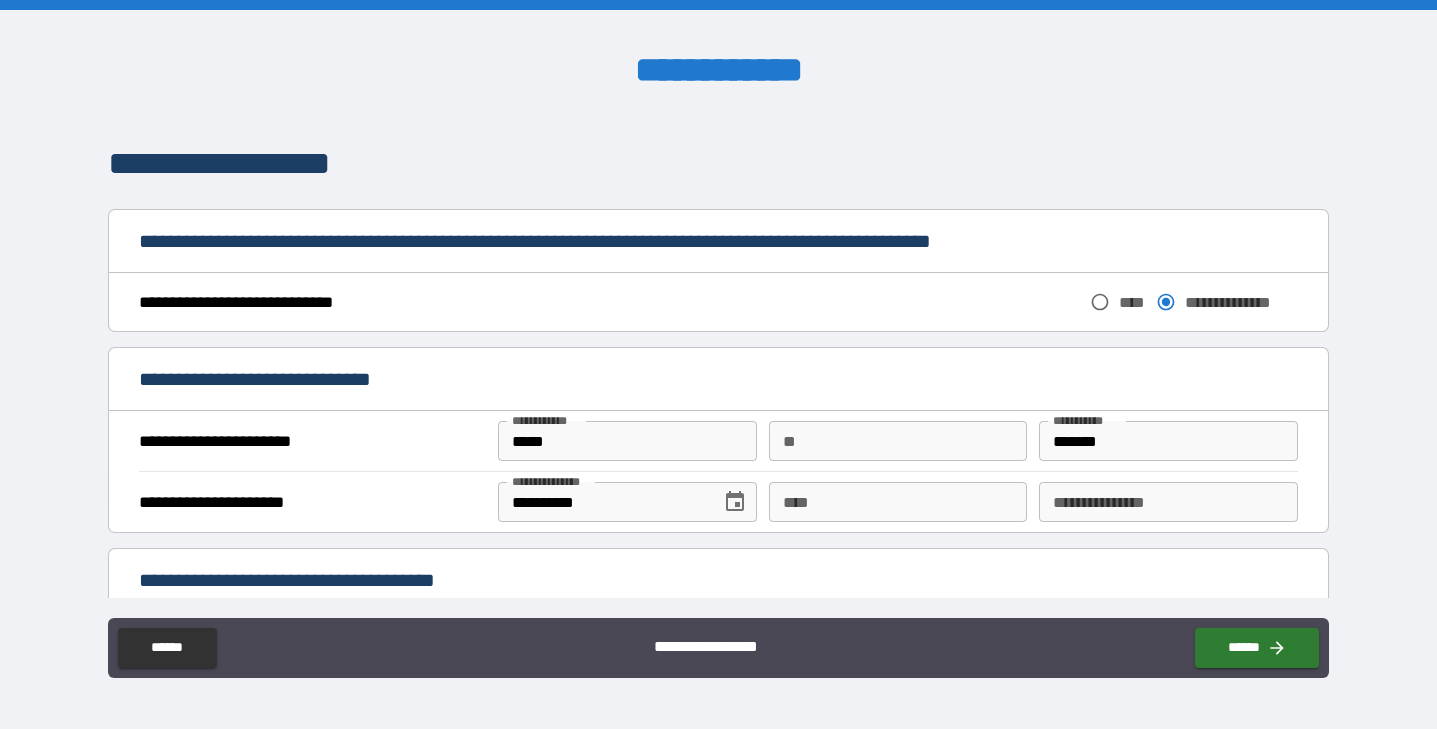 scroll, scrollTop: 1011, scrollLeft: 0, axis: vertical 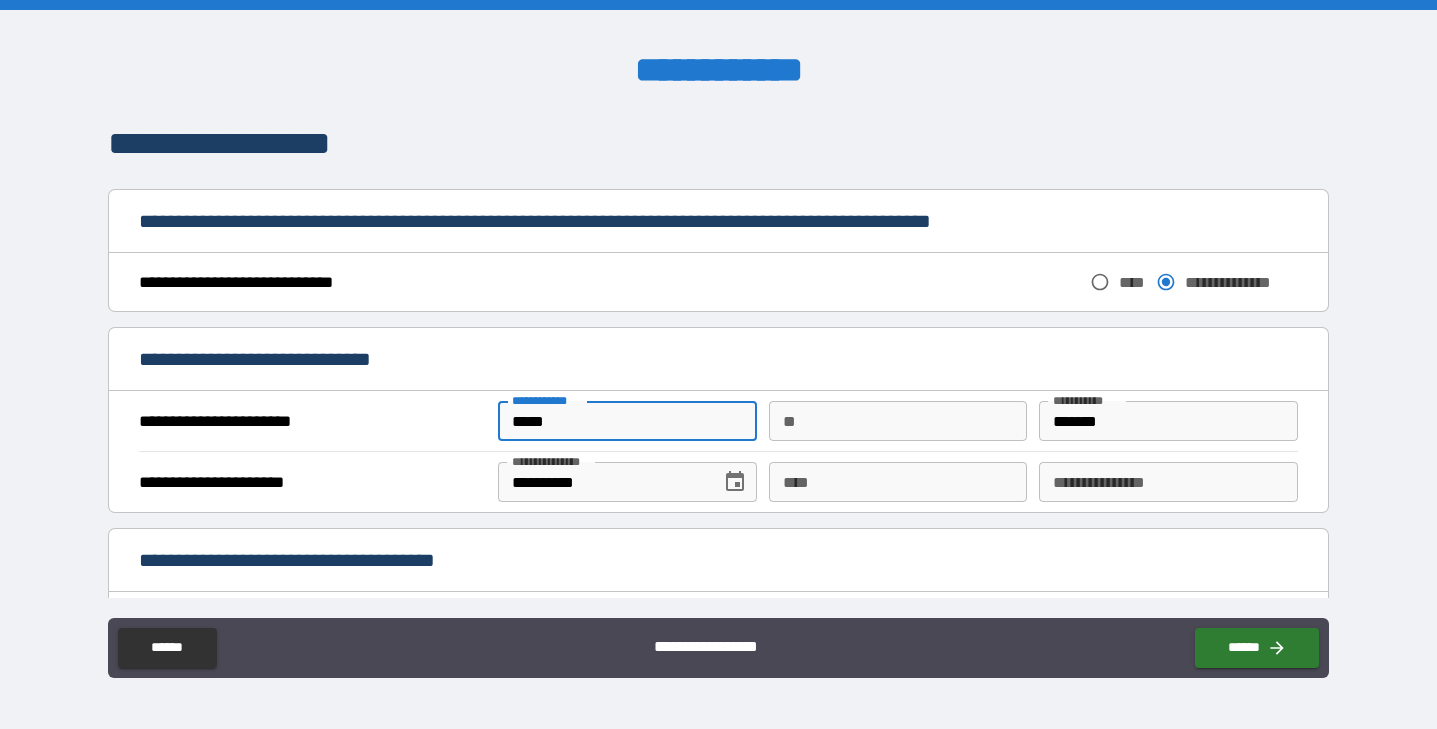 click on "*****" at bounding box center (627, 421) 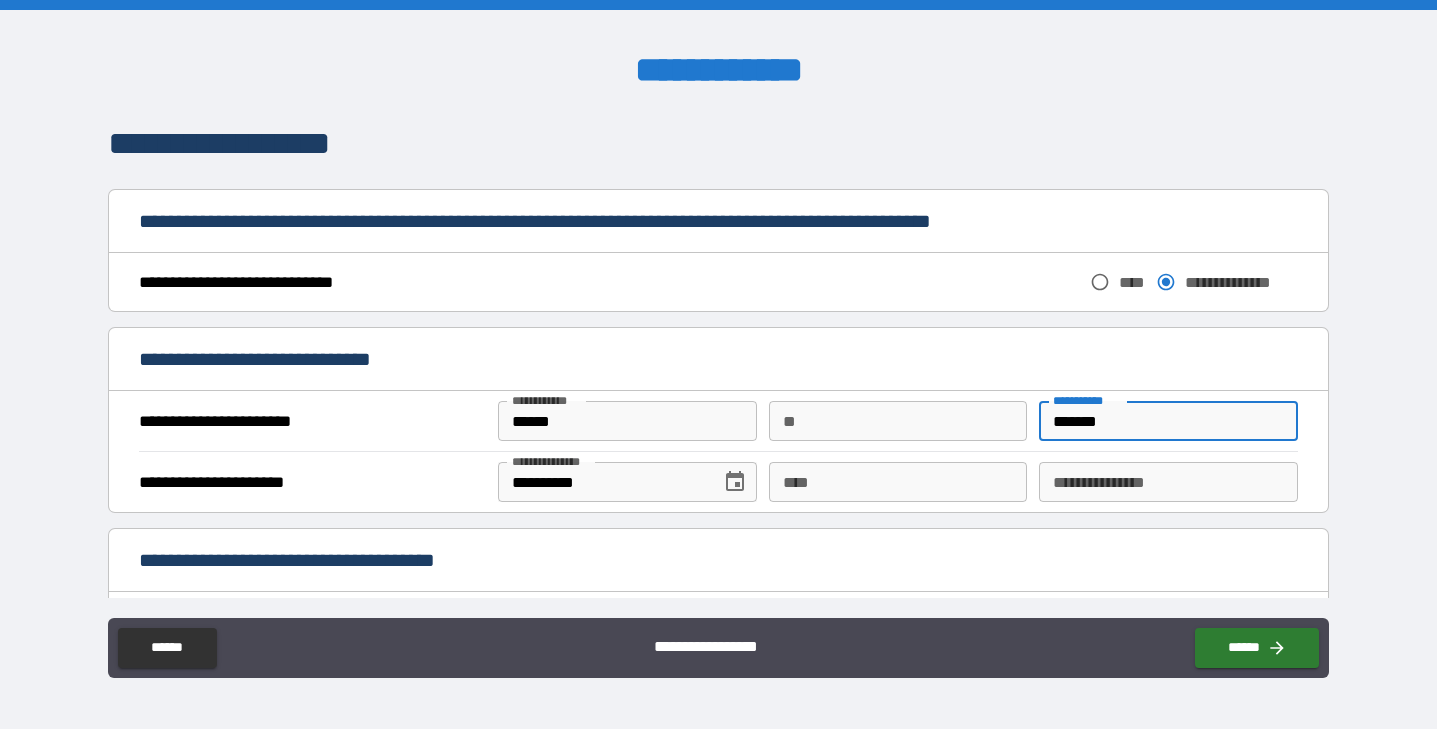 click on "**" at bounding box center [898, 421] 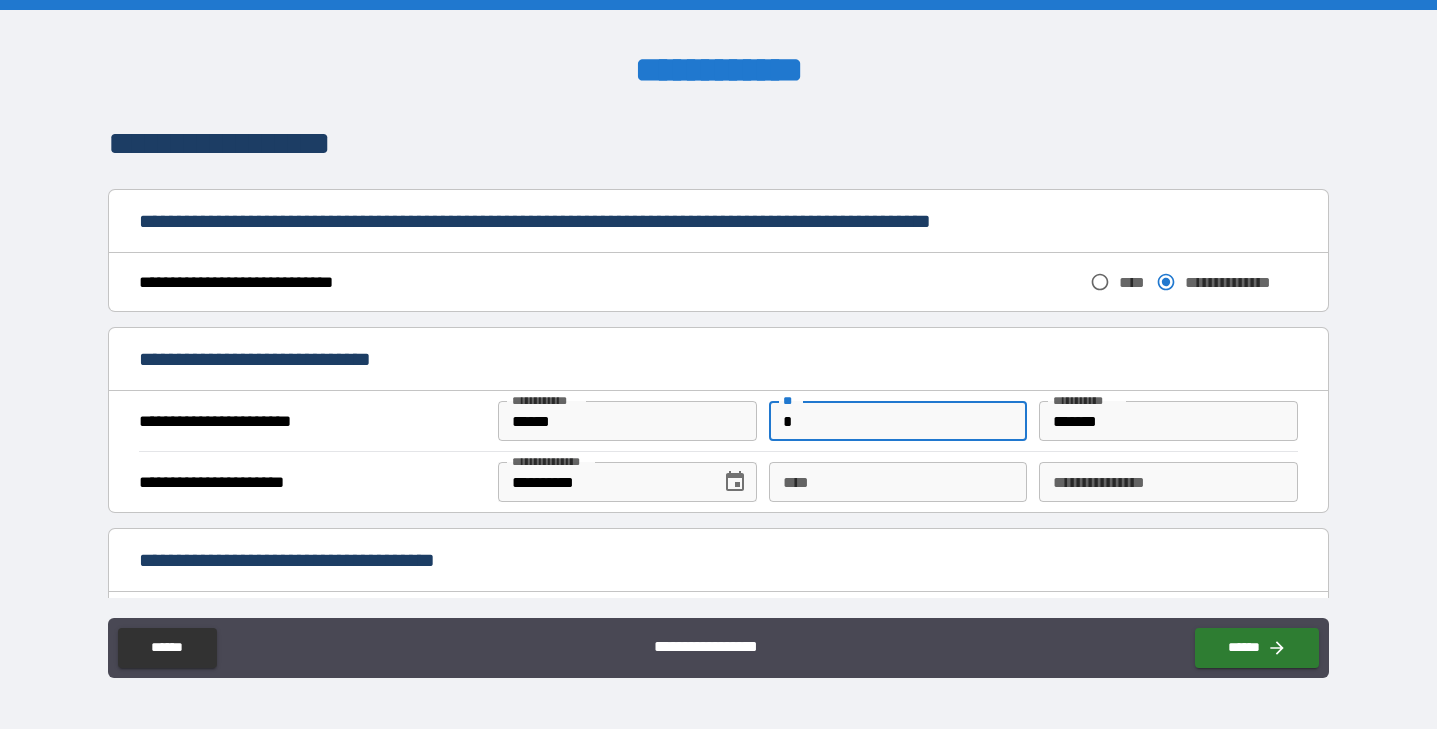 click on "****" at bounding box center (898, 482) 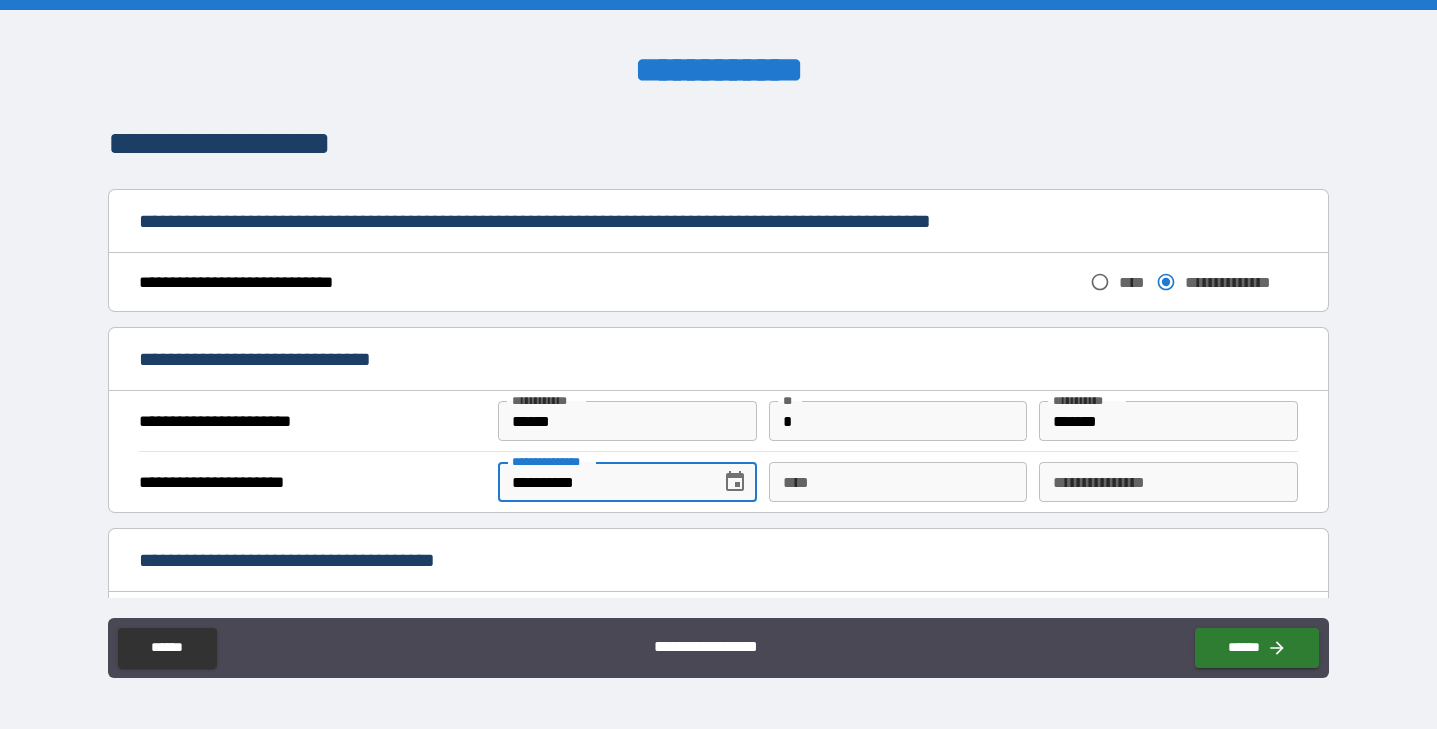 click on "*****" at bounding box center [627, 421] 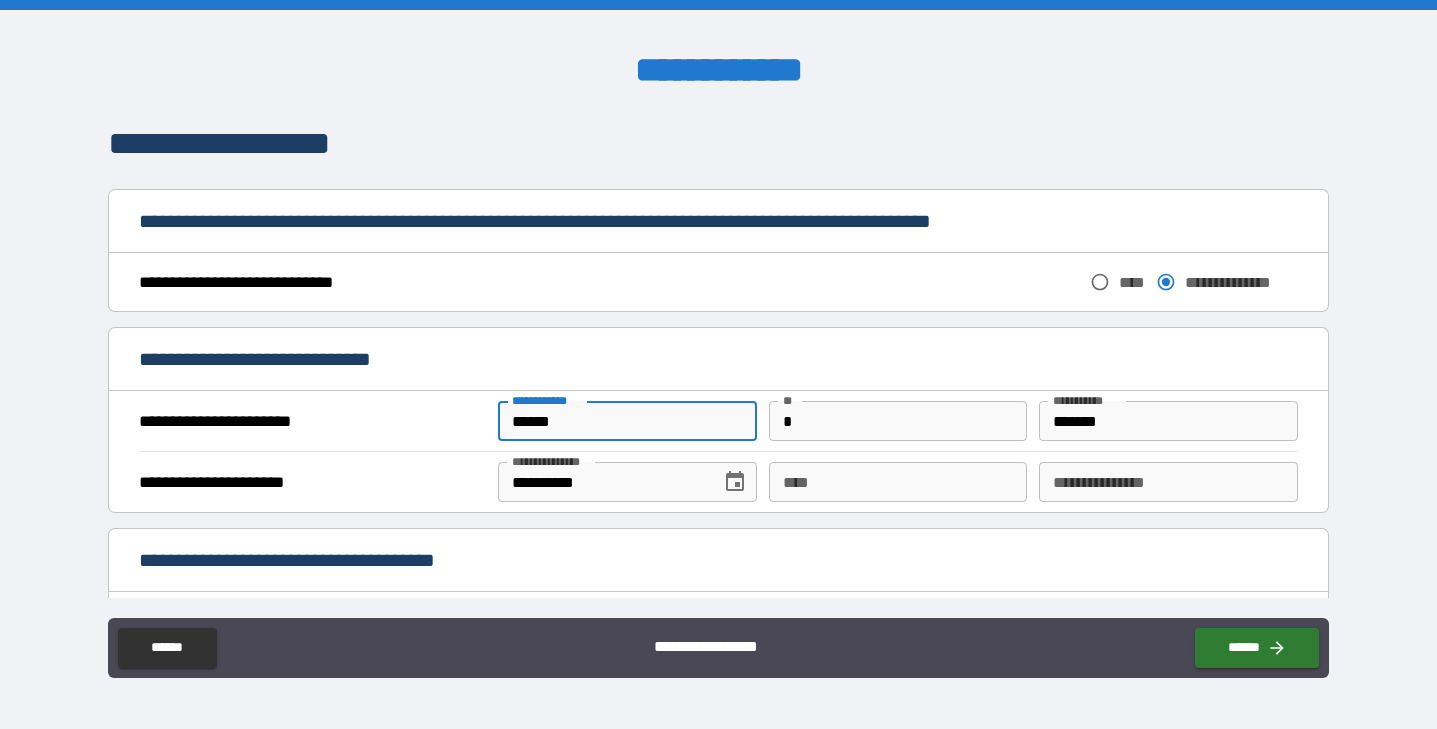click on "*****" at bounding box center [627, 421] 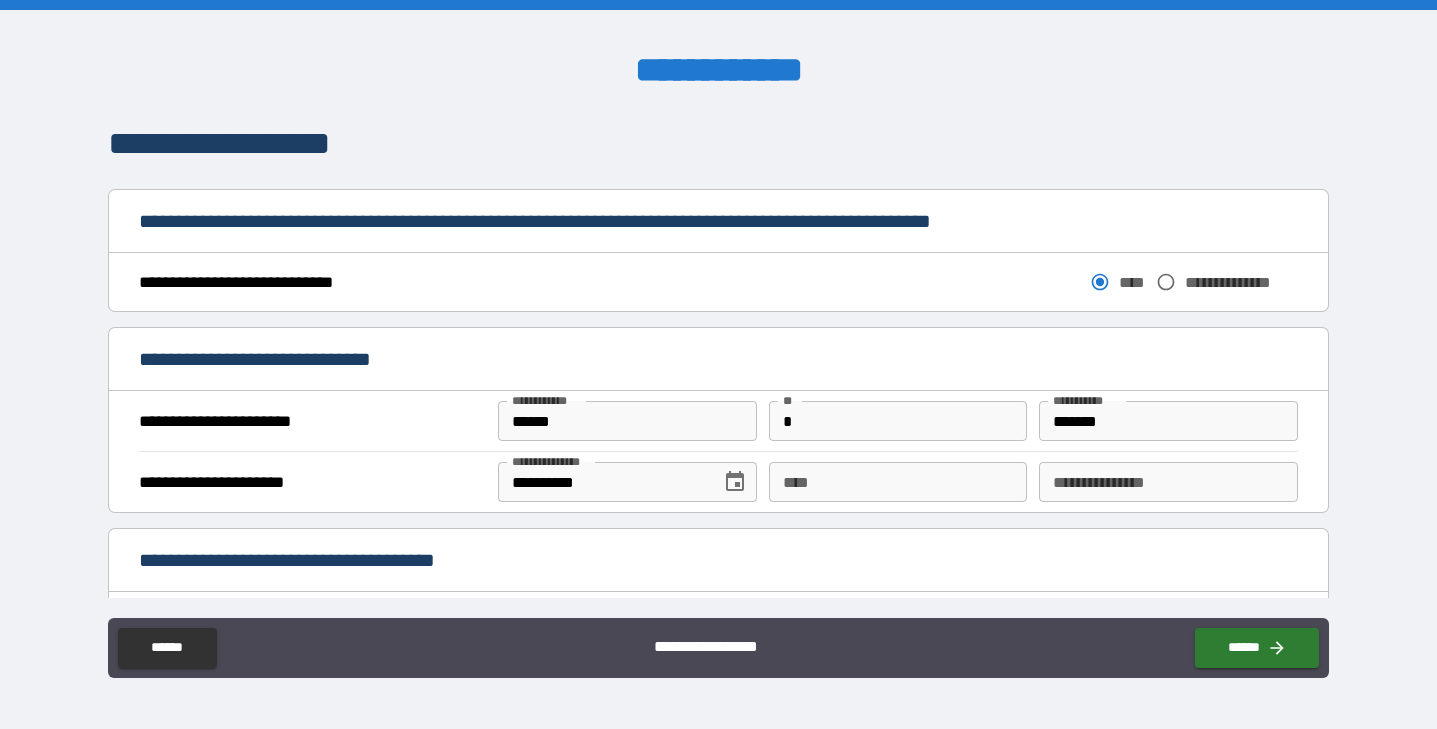 click on "*****" at bounding box center [627, 421] 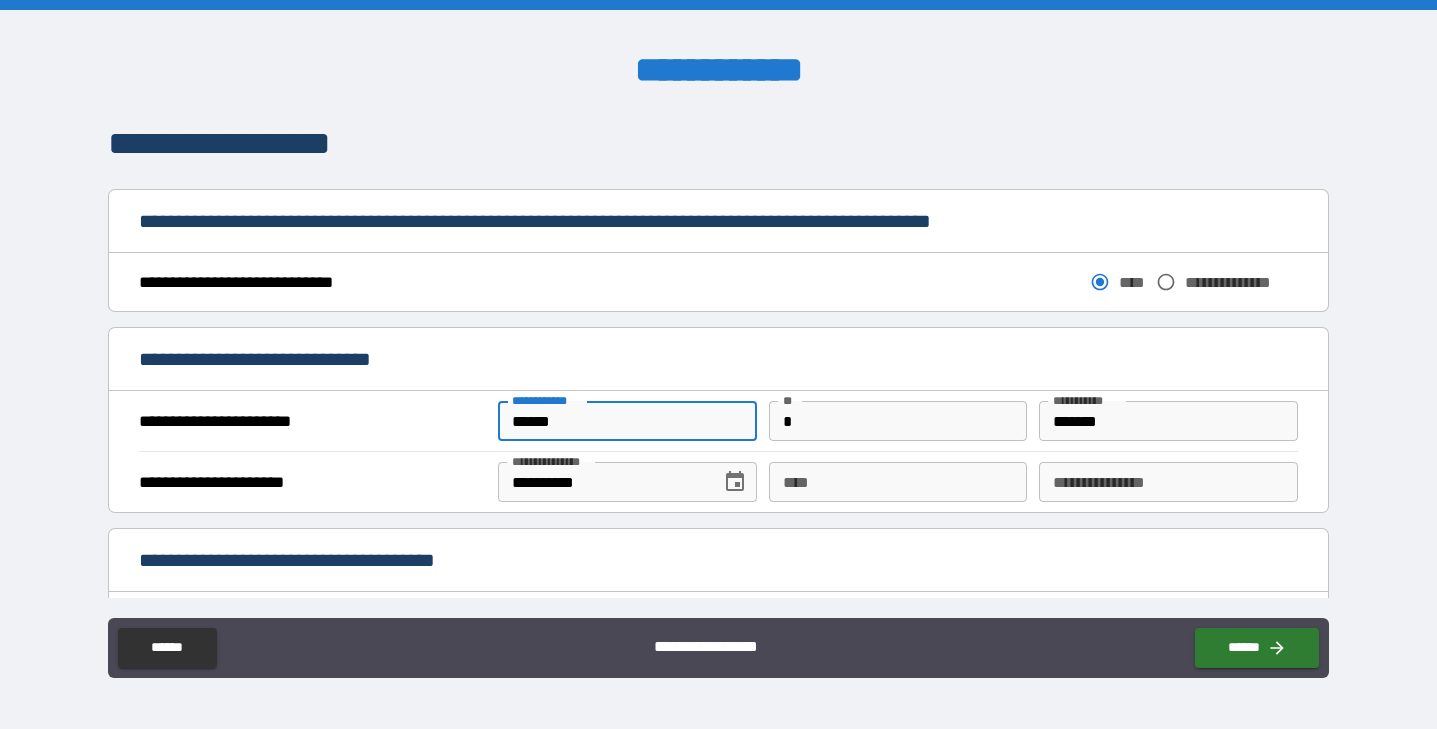 click on "*****" at bounding box center (627, 421) 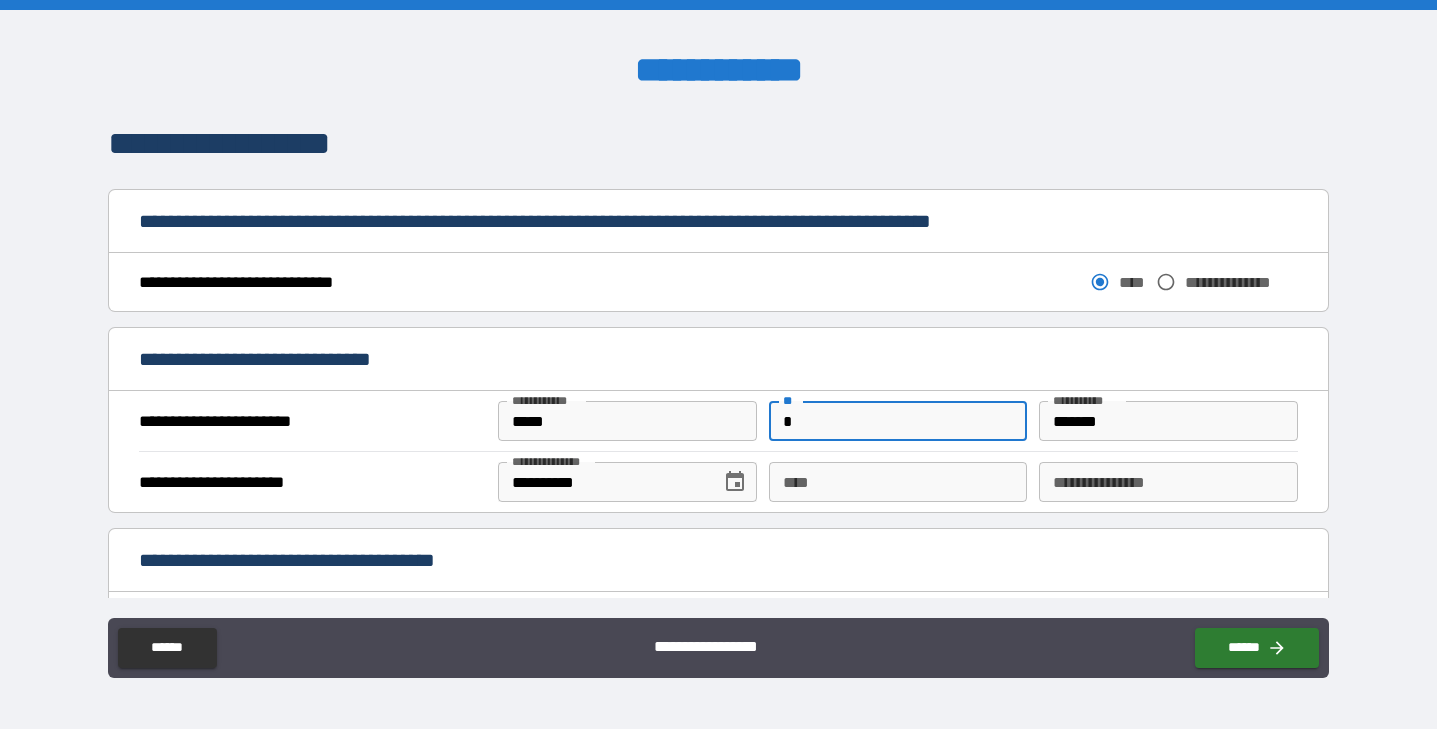 click on "*****" at bounding box center [627, 421] 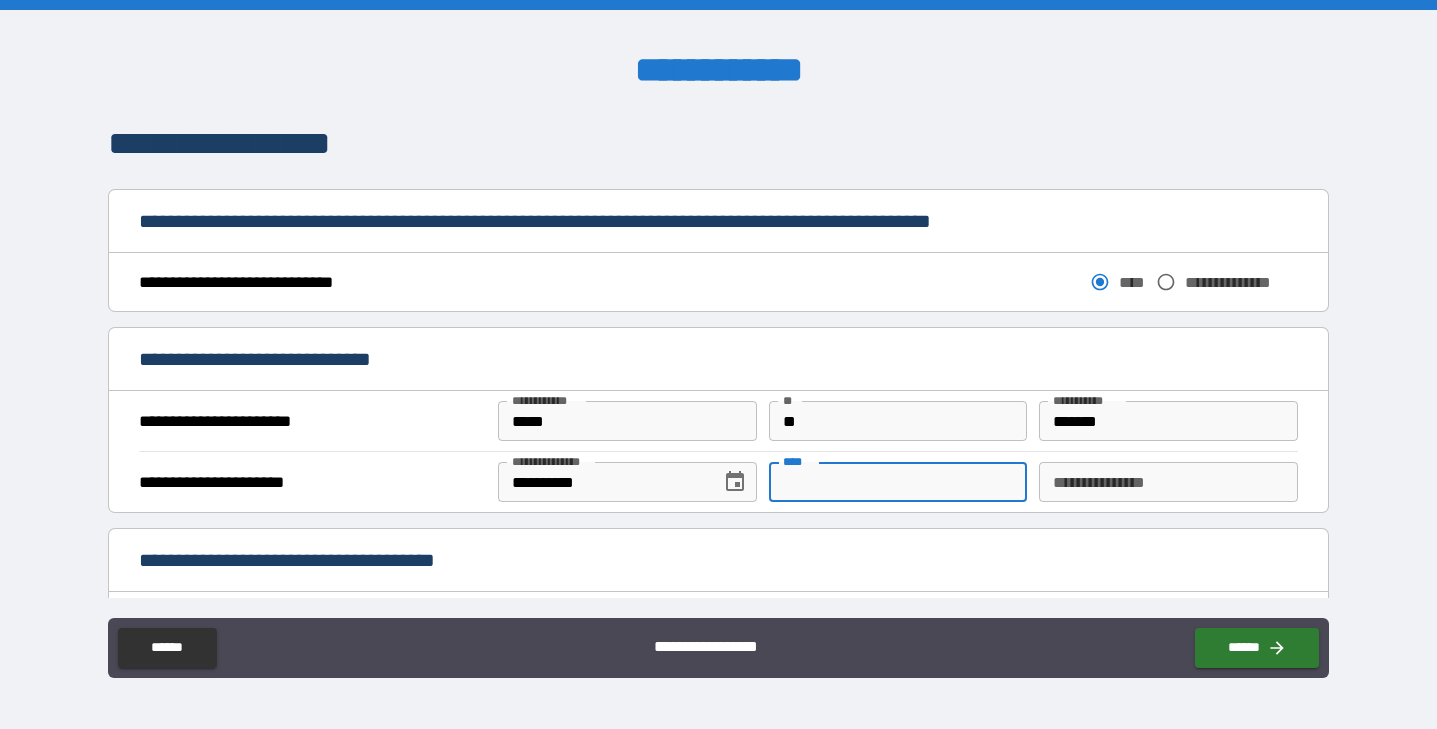 click on "****" at bounding box center (898, 482) 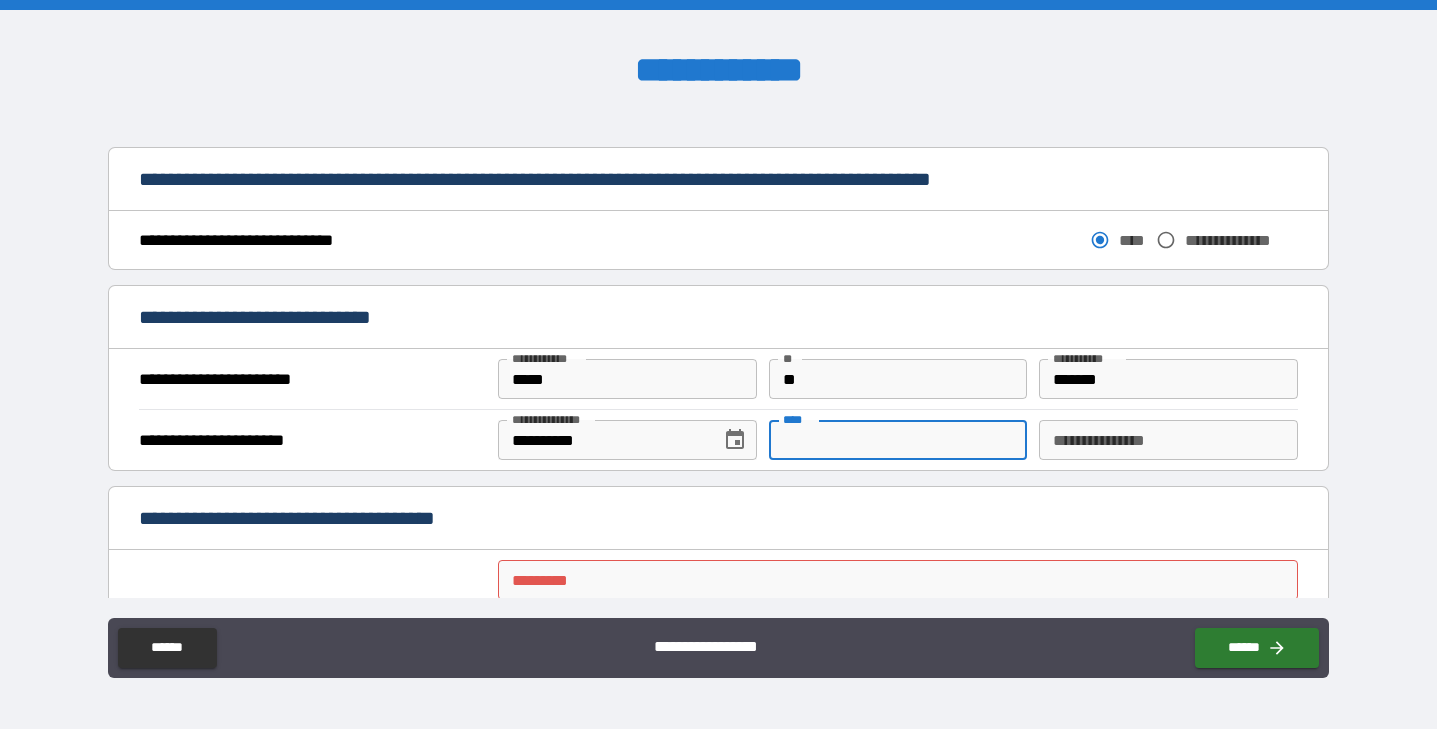 scroll, scrollTop: 1065, scrollLeft: 0, axis: vertical 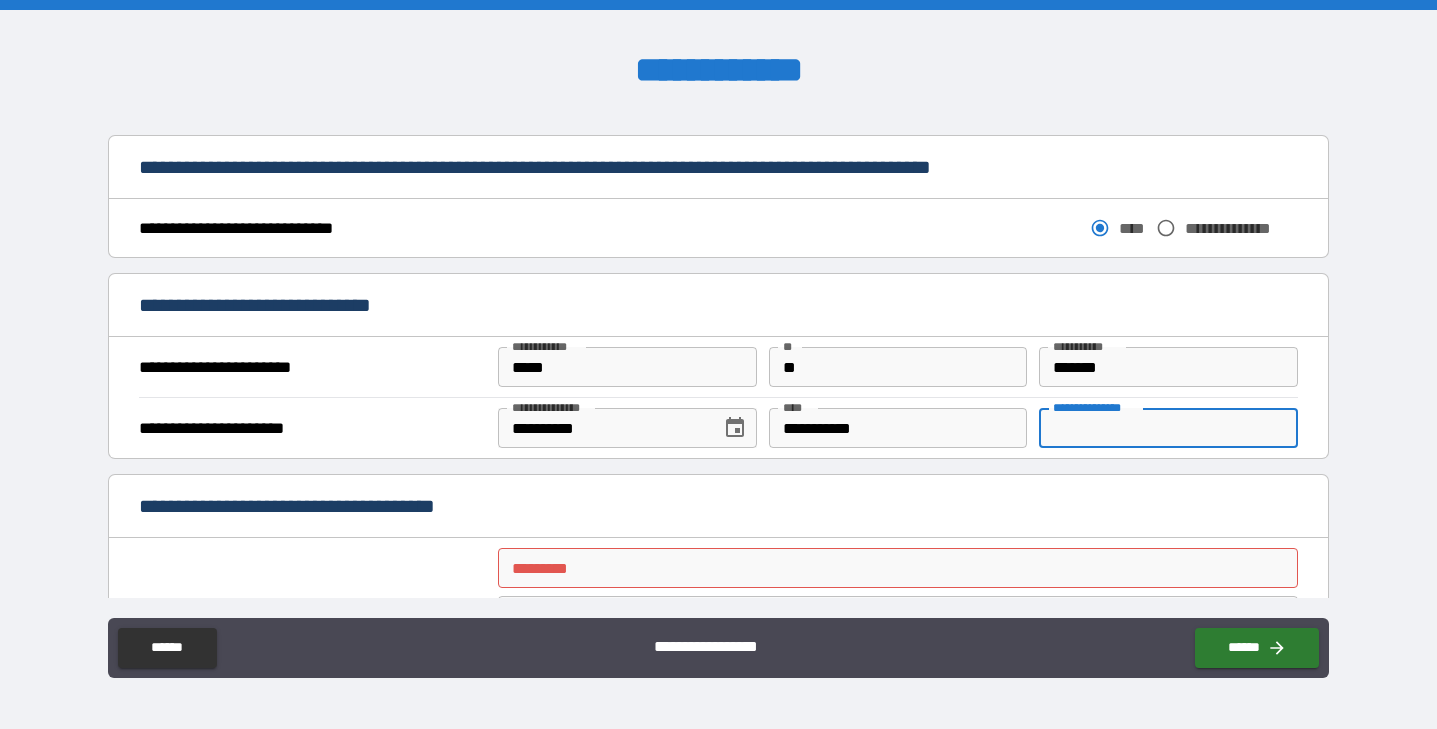 click on "**********" at bounding box center (1168, 428) 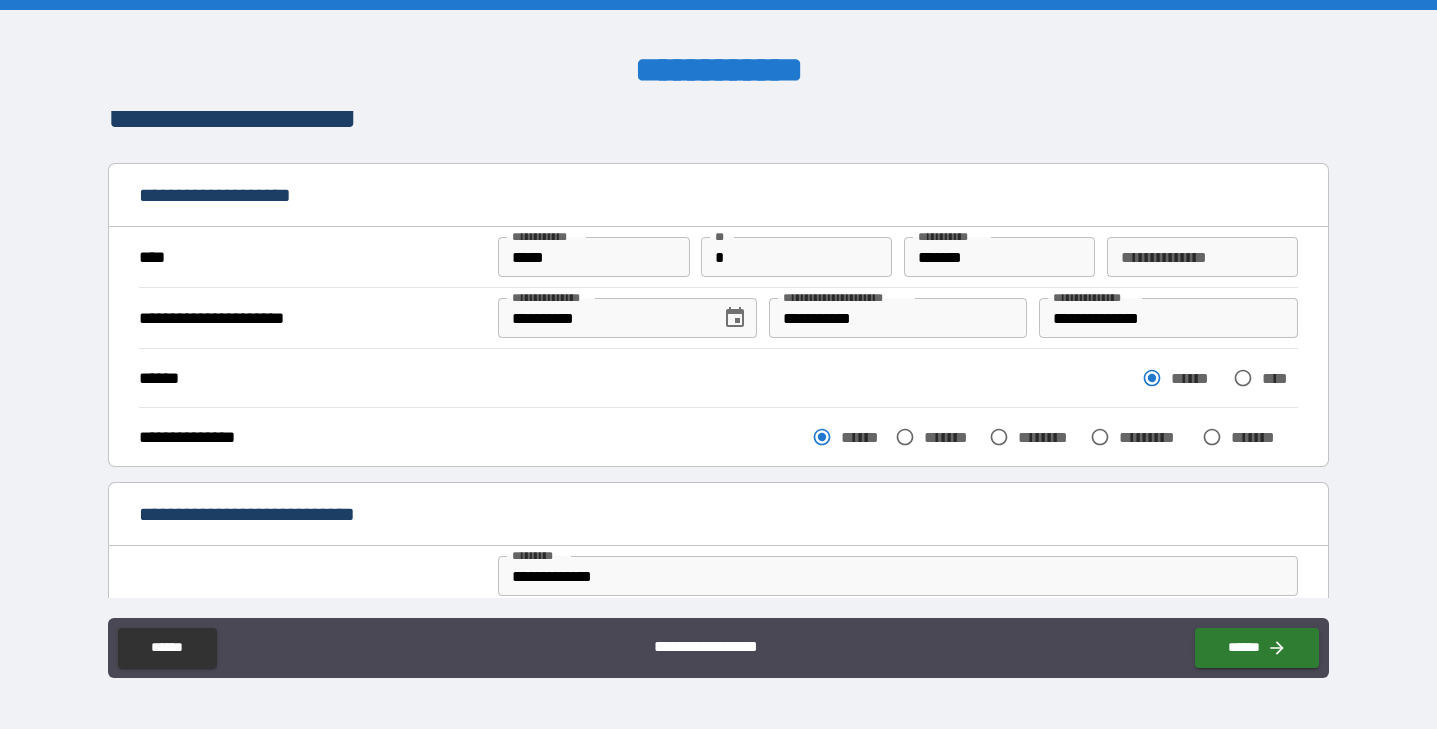 scroll, scrollTop: 8, scrollLeft: 0, axis: vertical 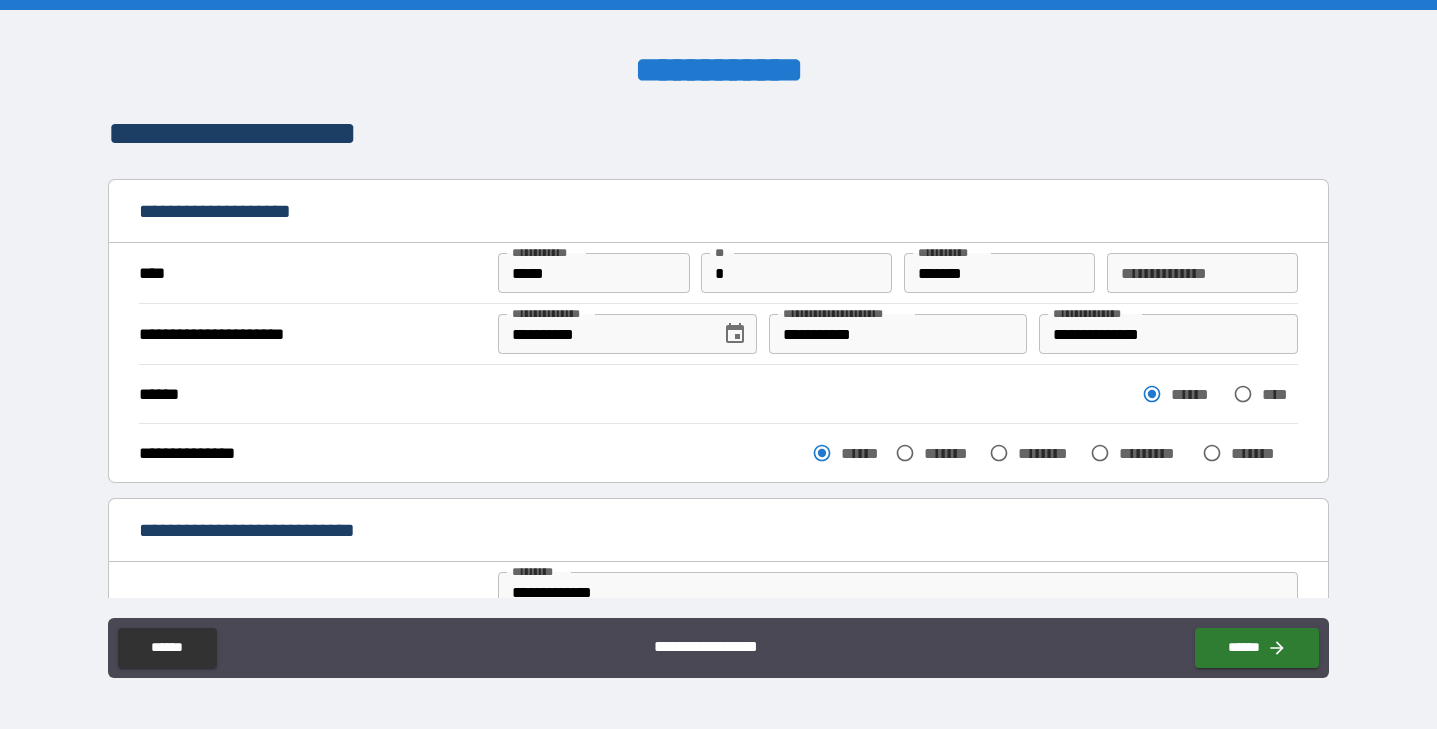 click on "**********" at bounding box center (1168, 334) 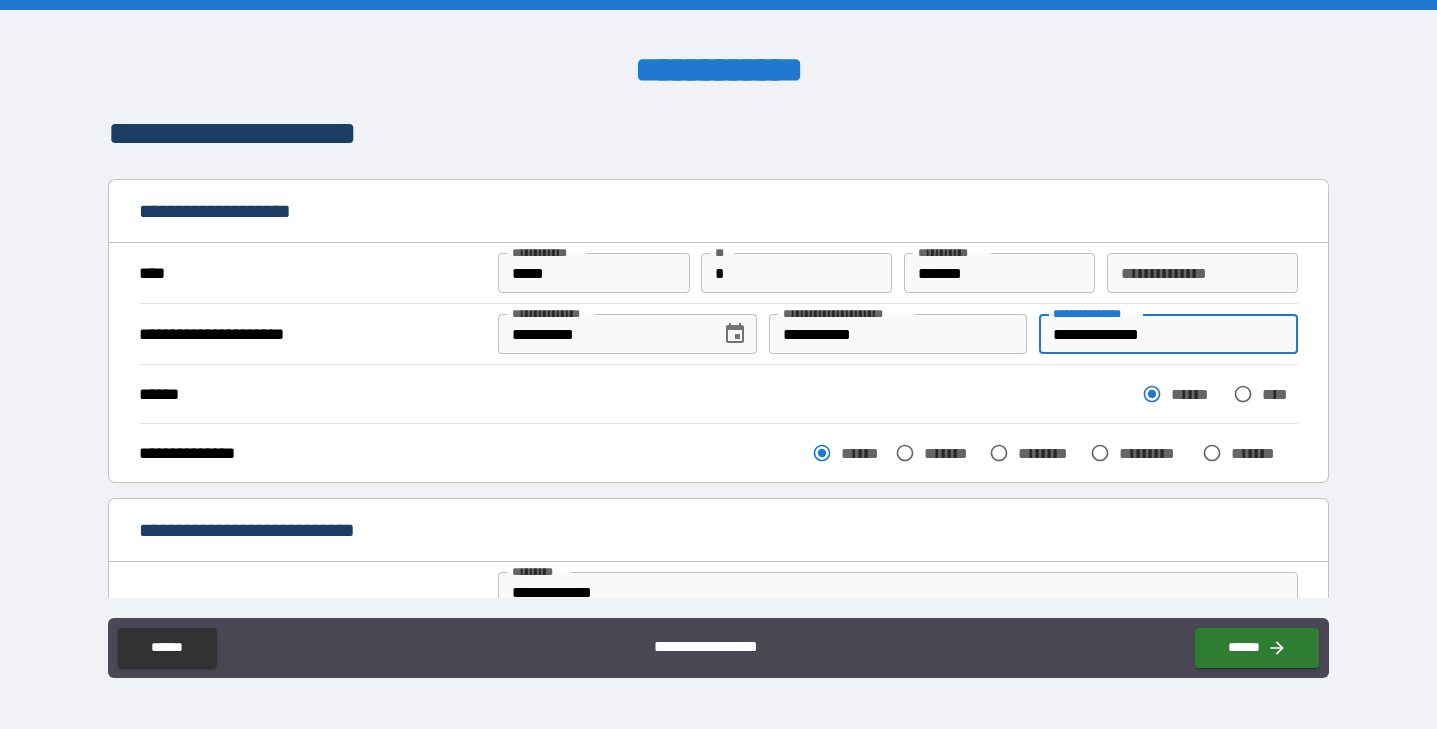click on "**********" at bounding box center [1168, 334] 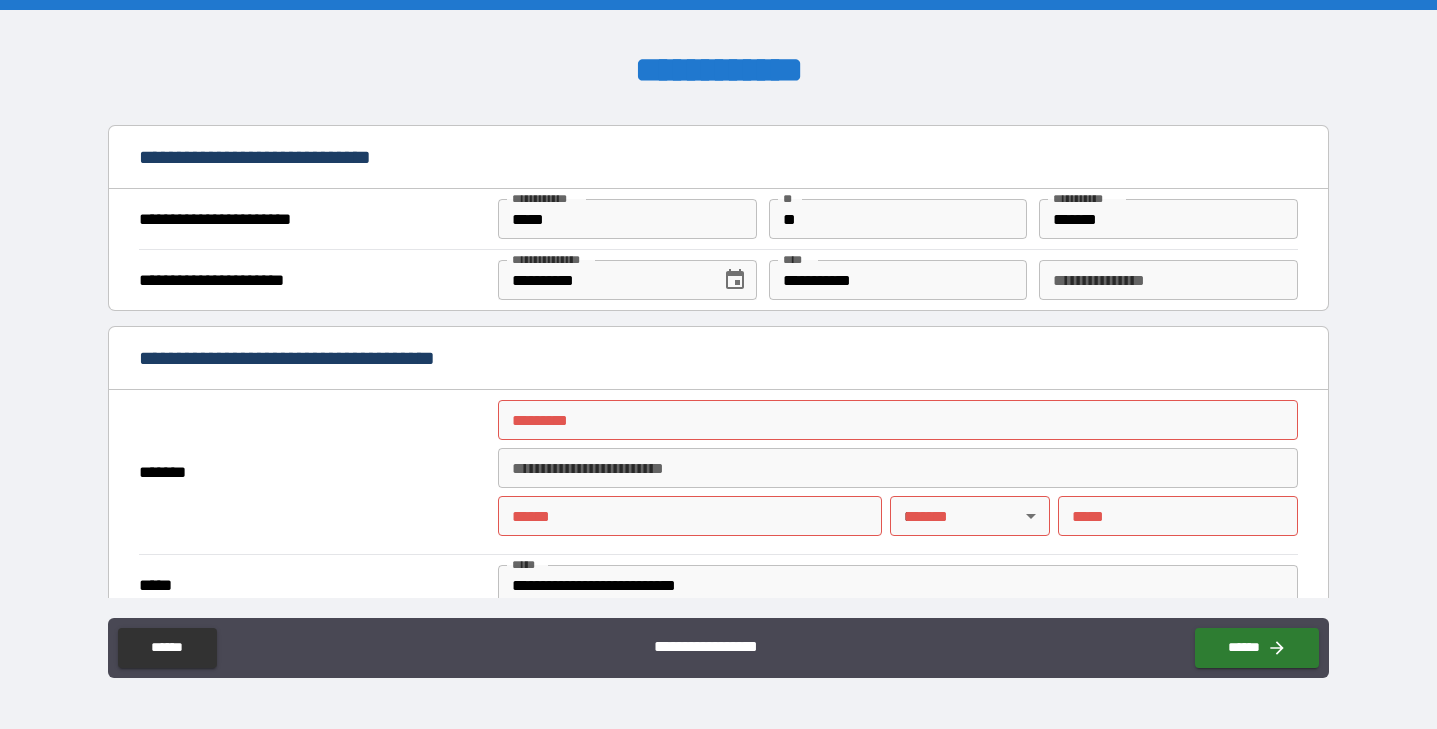 scroll, scrollTop: 1220, scrollLeft: 0, axis: vertical 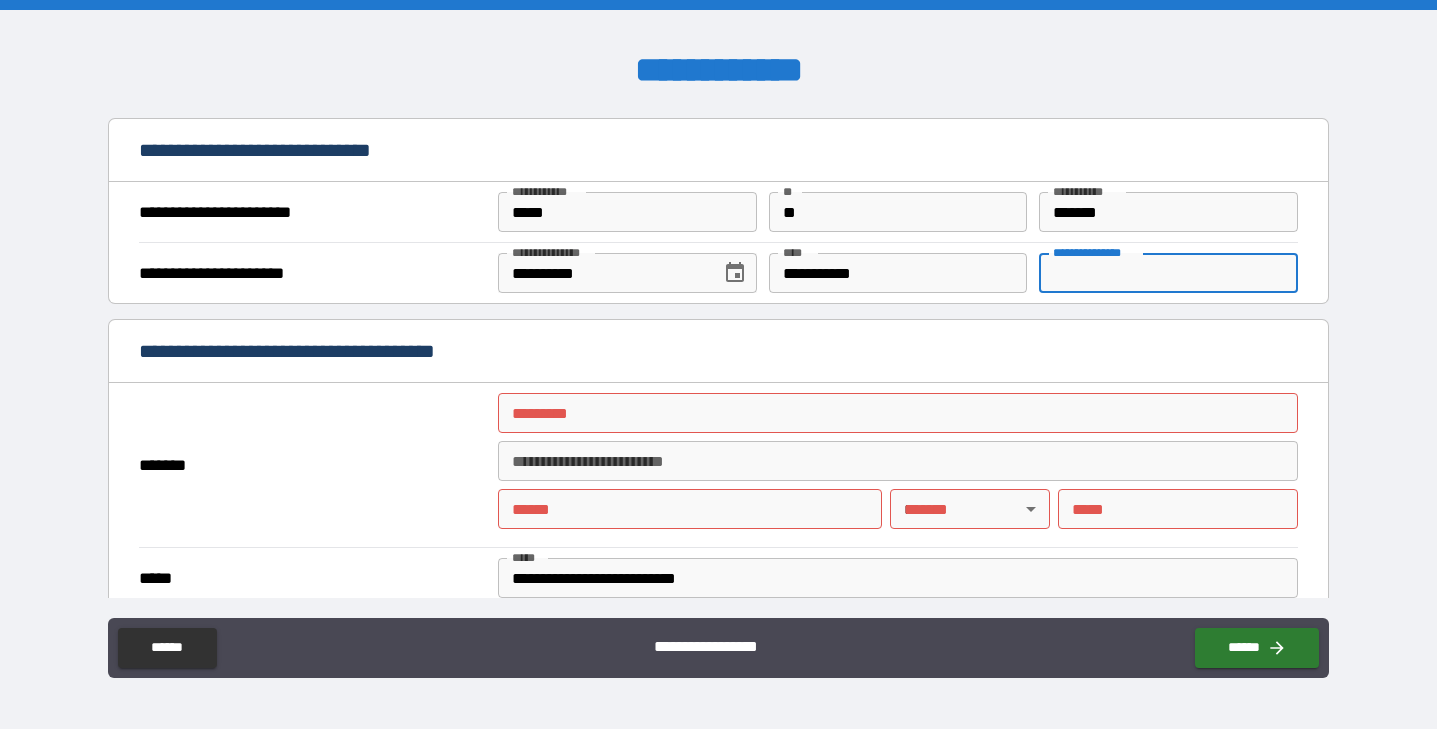 click on "**********" at bounding box center [1168, 273] 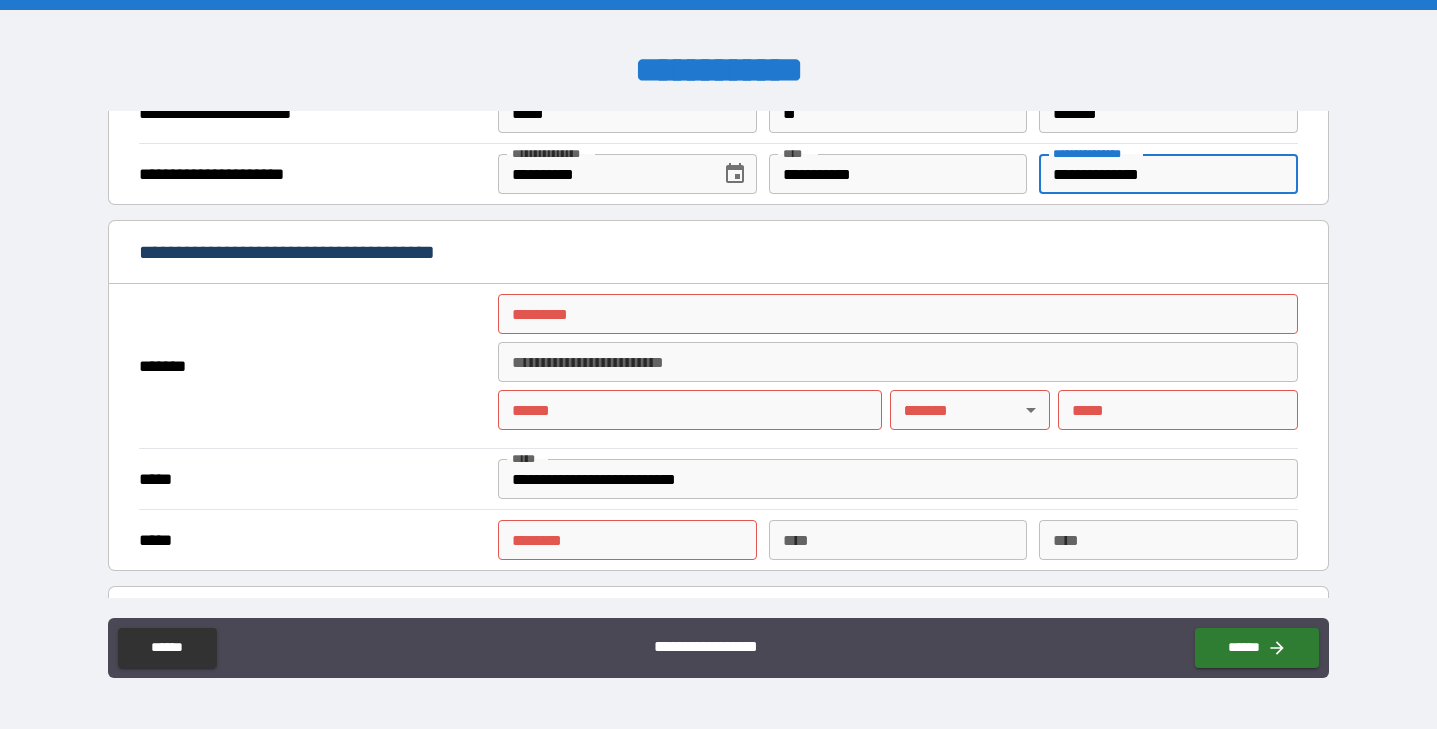 scroll, scrollTop: 1320, scrollLeft: 0, axis: vertical 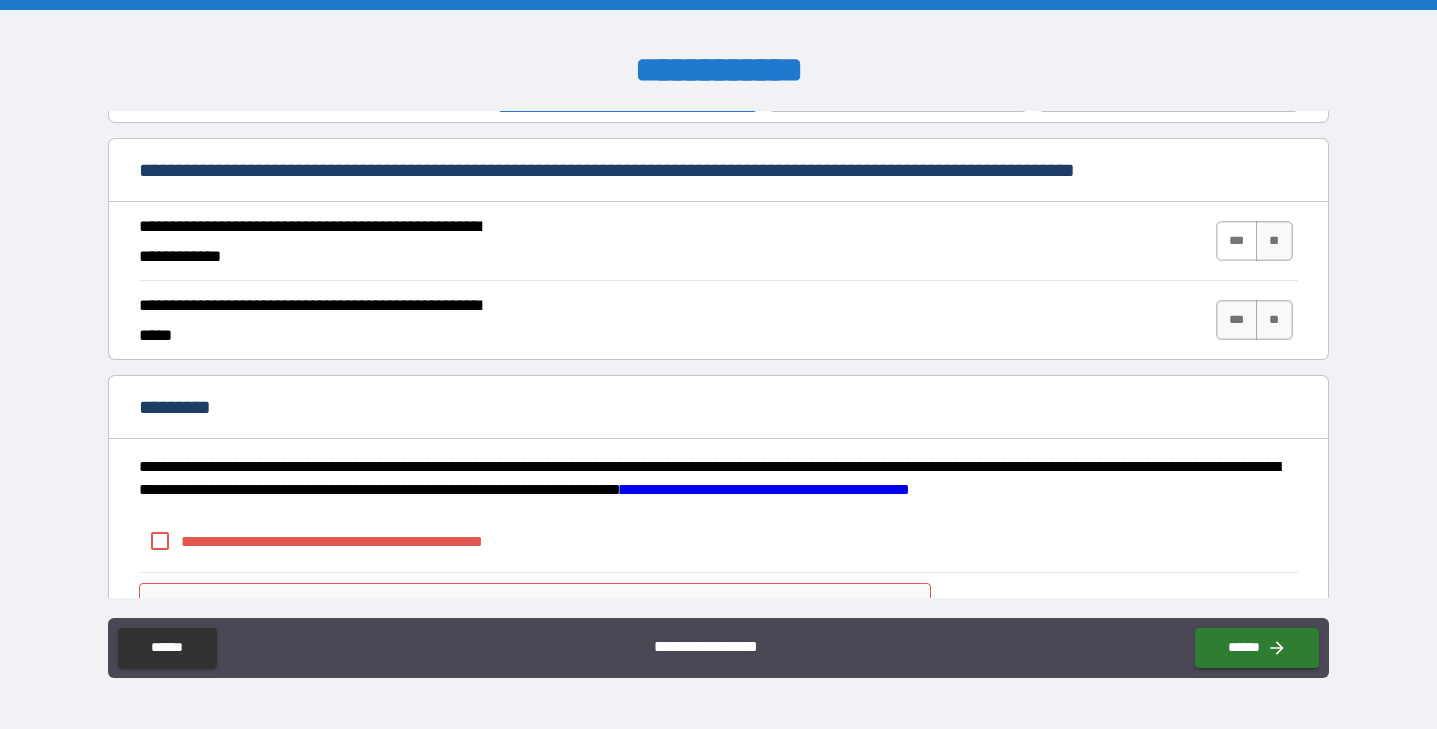 click on "***" at bounding box center [1237, 241] 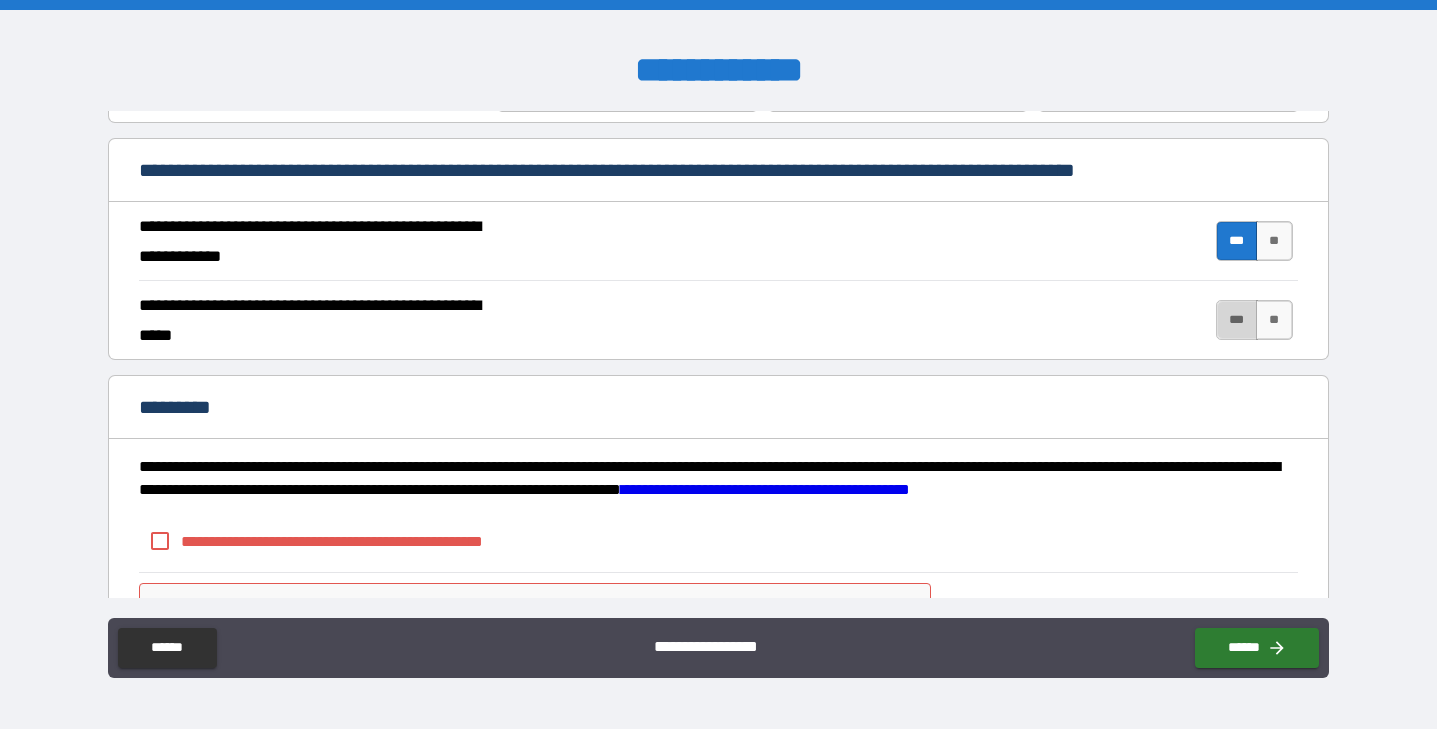 click on "***" at bounding box center (1237, 320) 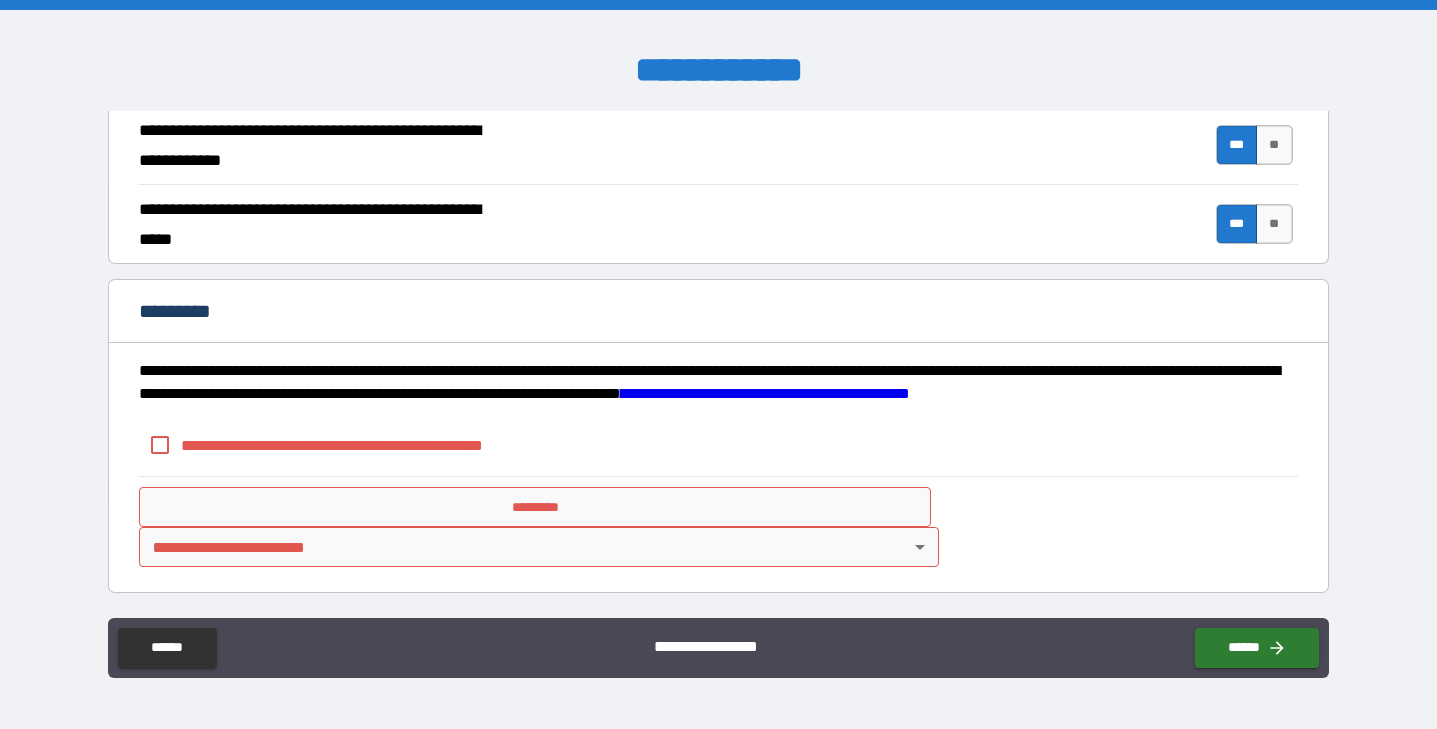 scroll, scrollTop: 1863, scrollLeft: 0, axis: vertical 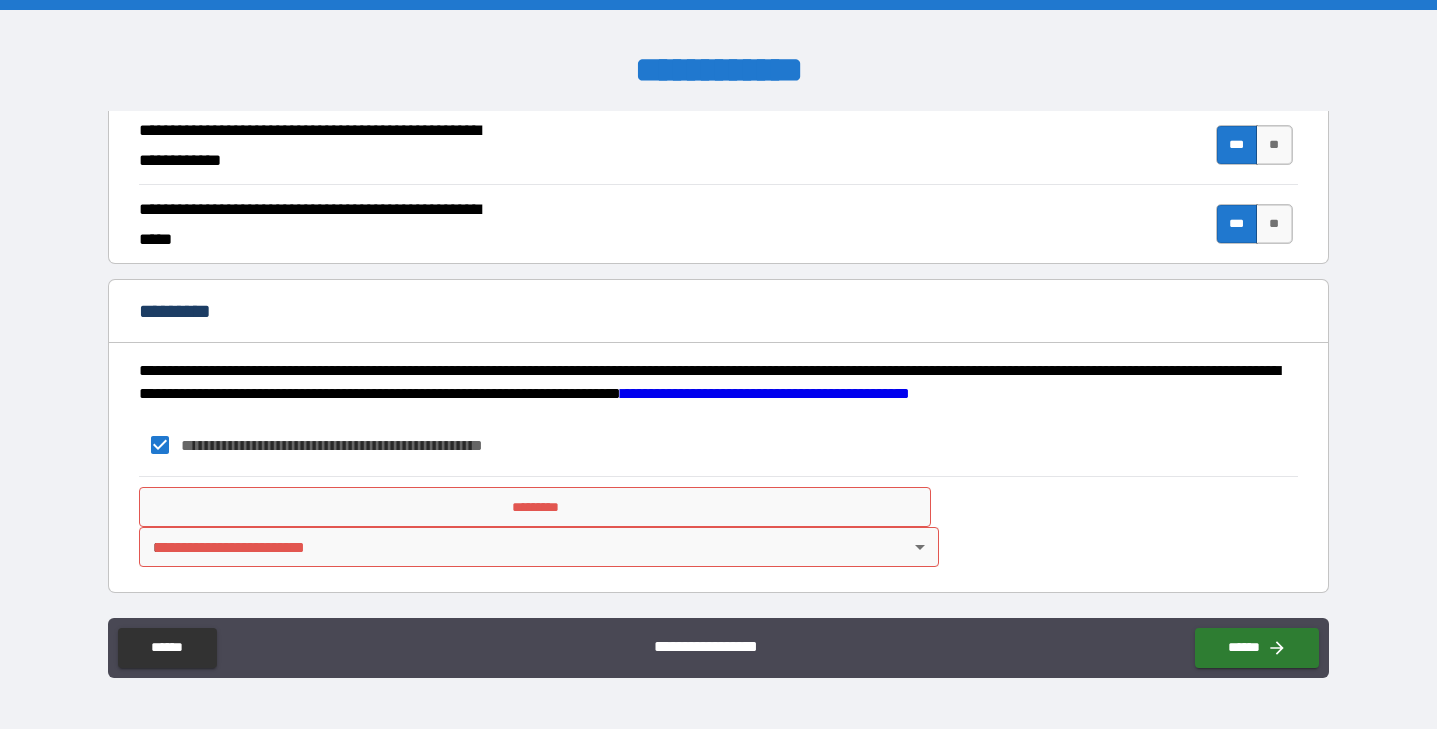 click on "*********" at bounding box center (534, 507) 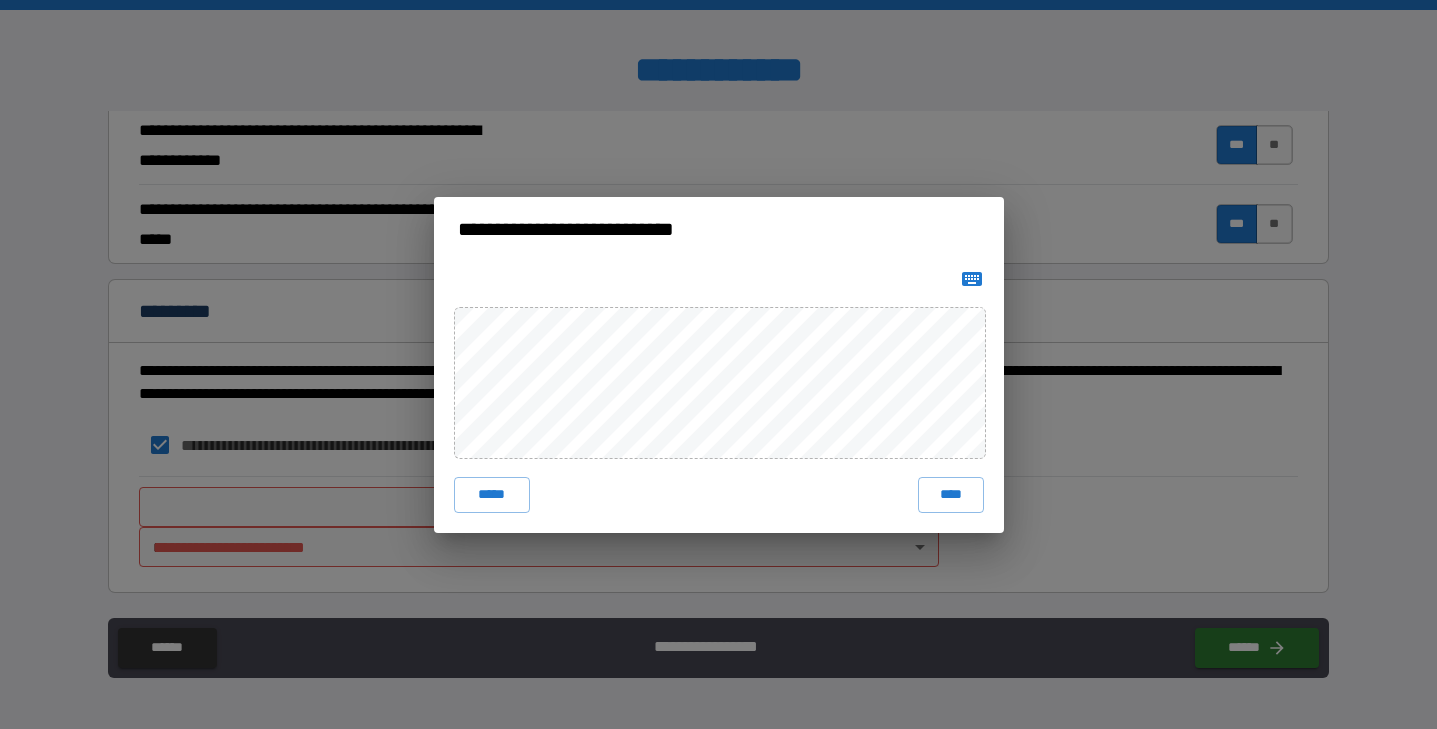 click on "***** ****" at bounding box center [719, 397] 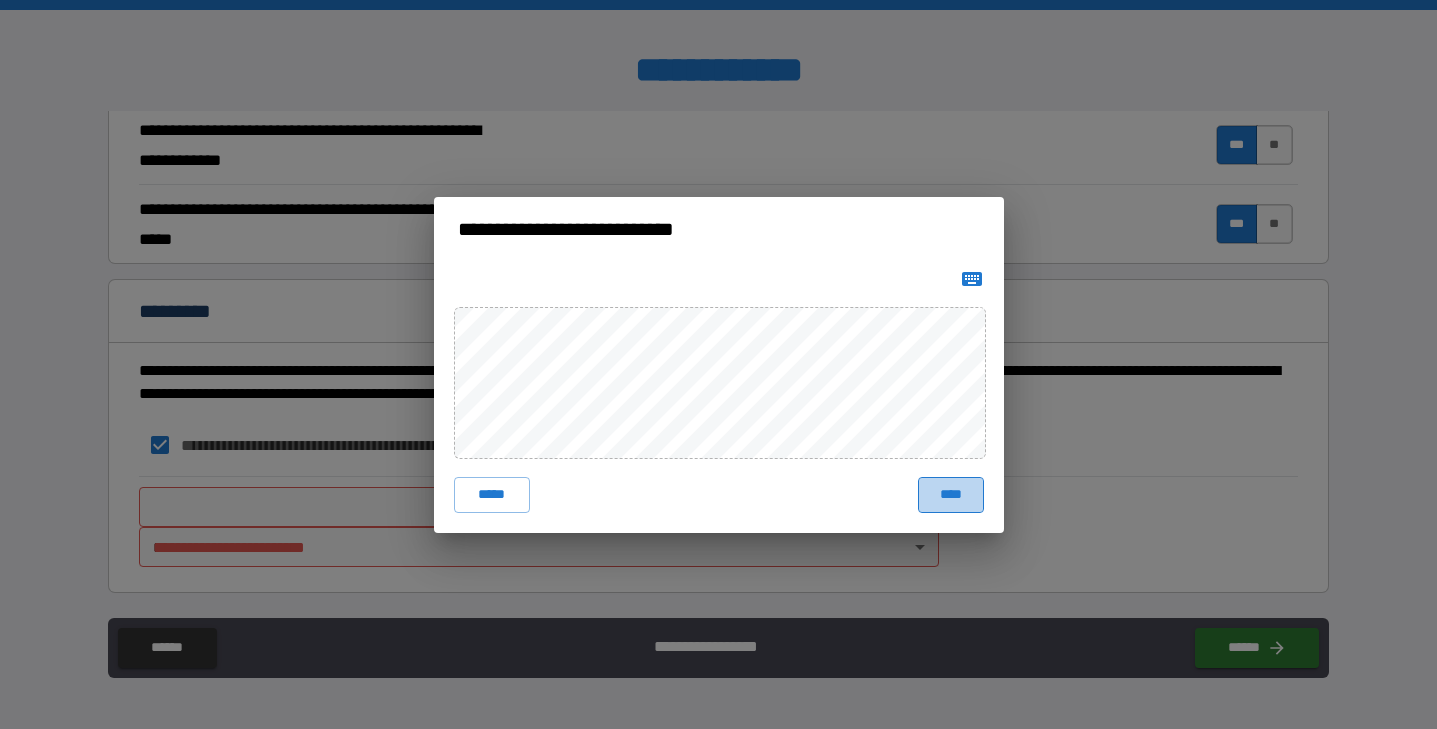 click on "****" at bounding box center [951, 495] 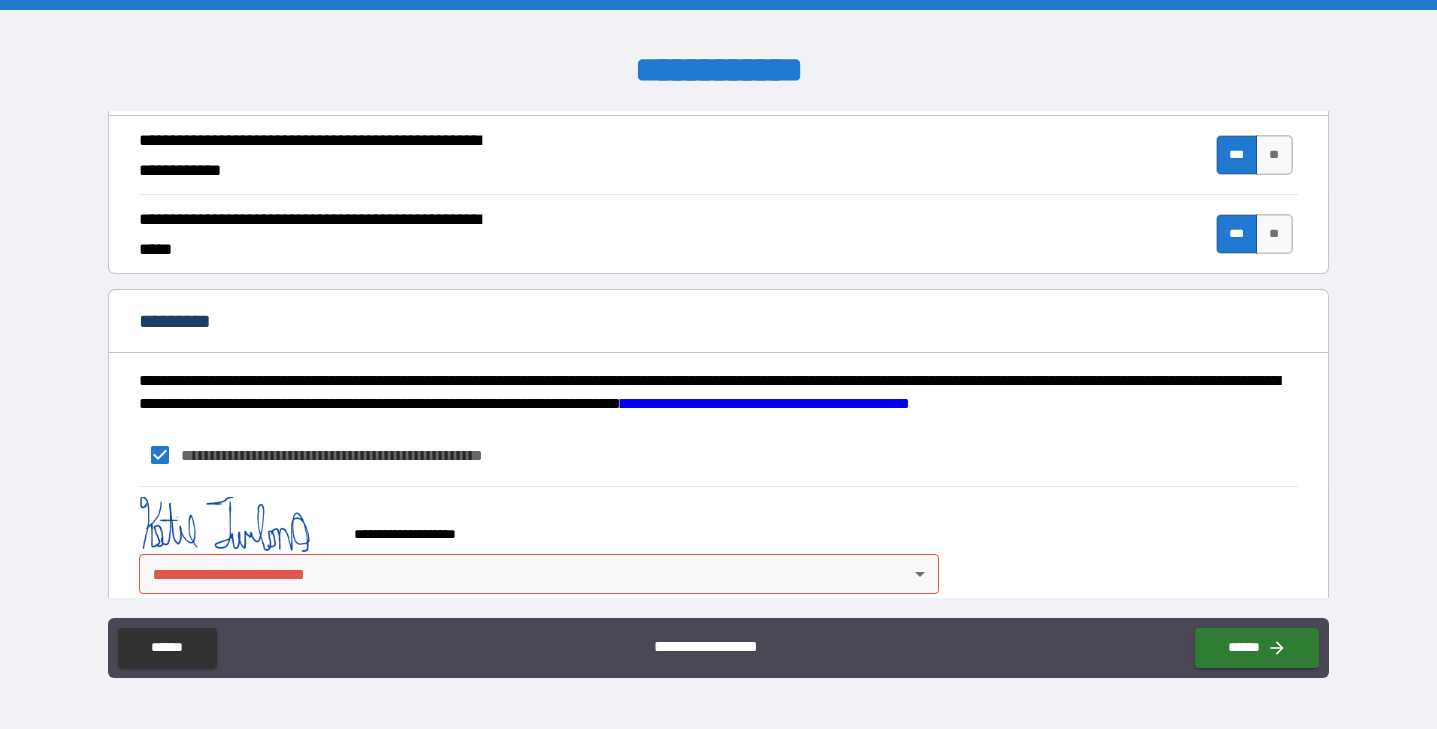click on "**********" at bounding box center (718, 364) 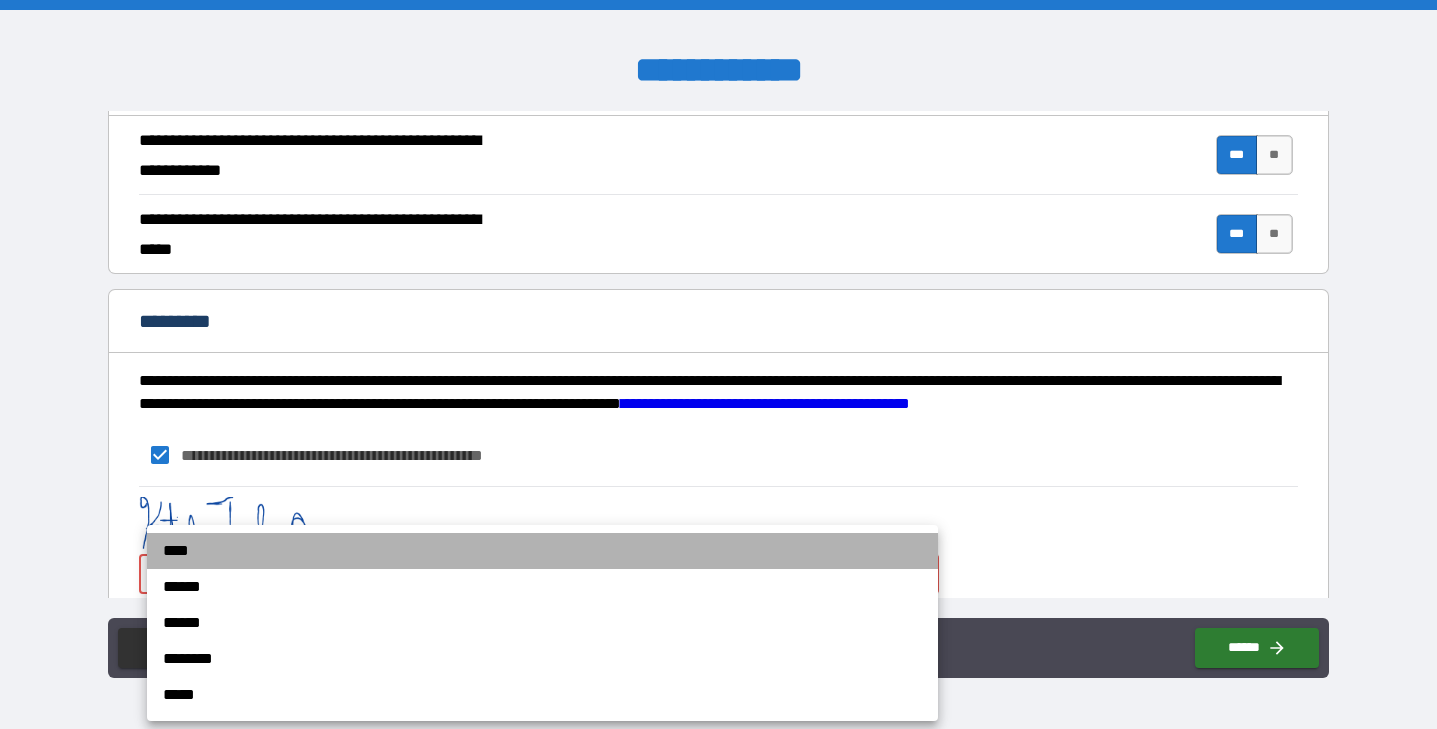 click on "****" at bounding box center [542, 551] 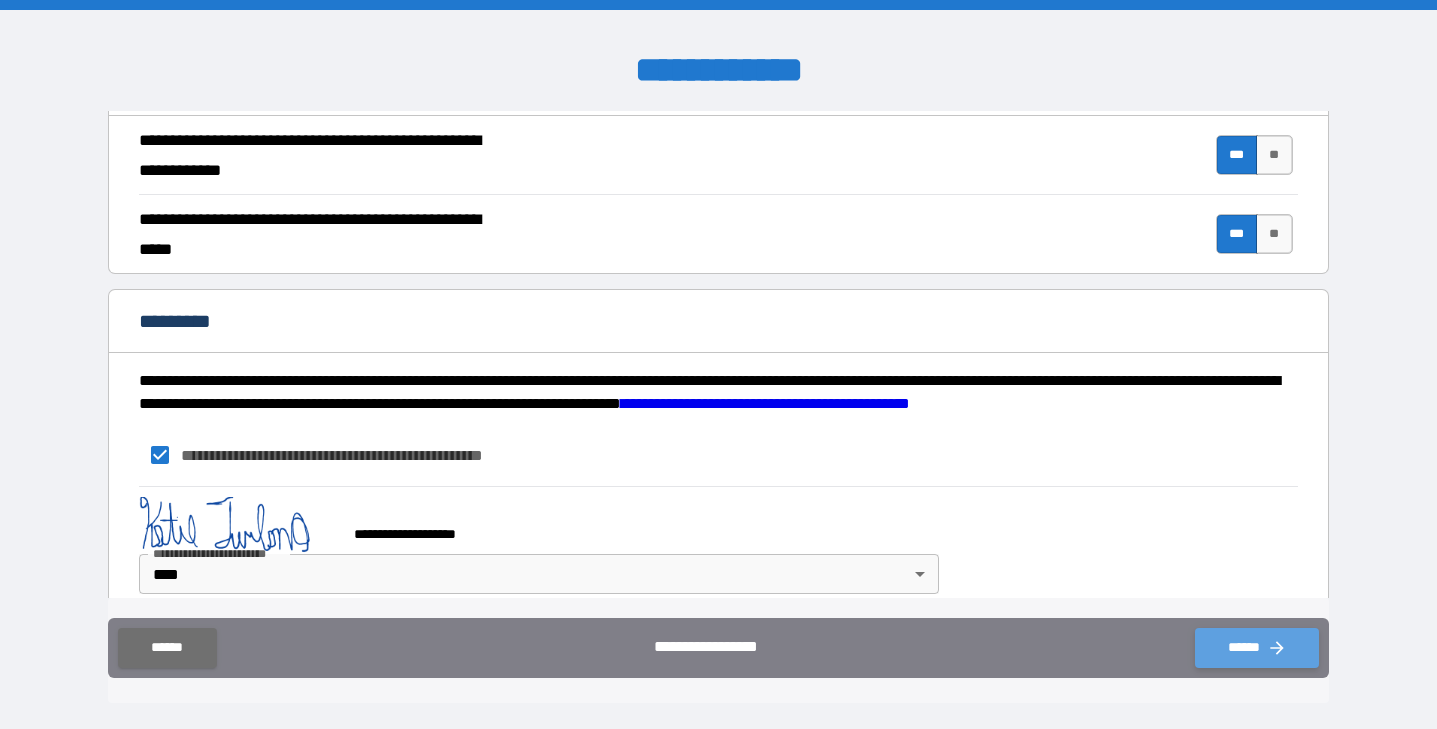 click 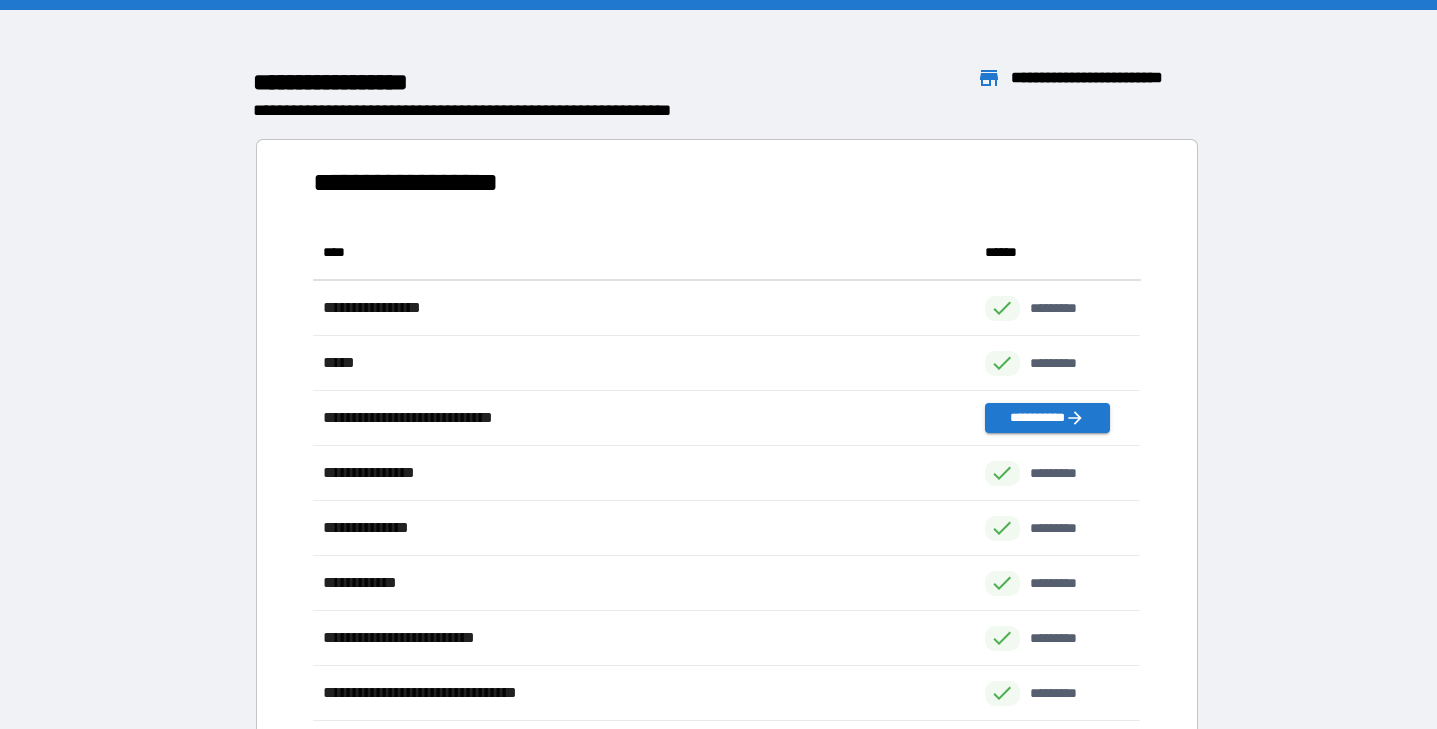 scroll, scrollTop: 551, scrollLeft: 828, axis: both 